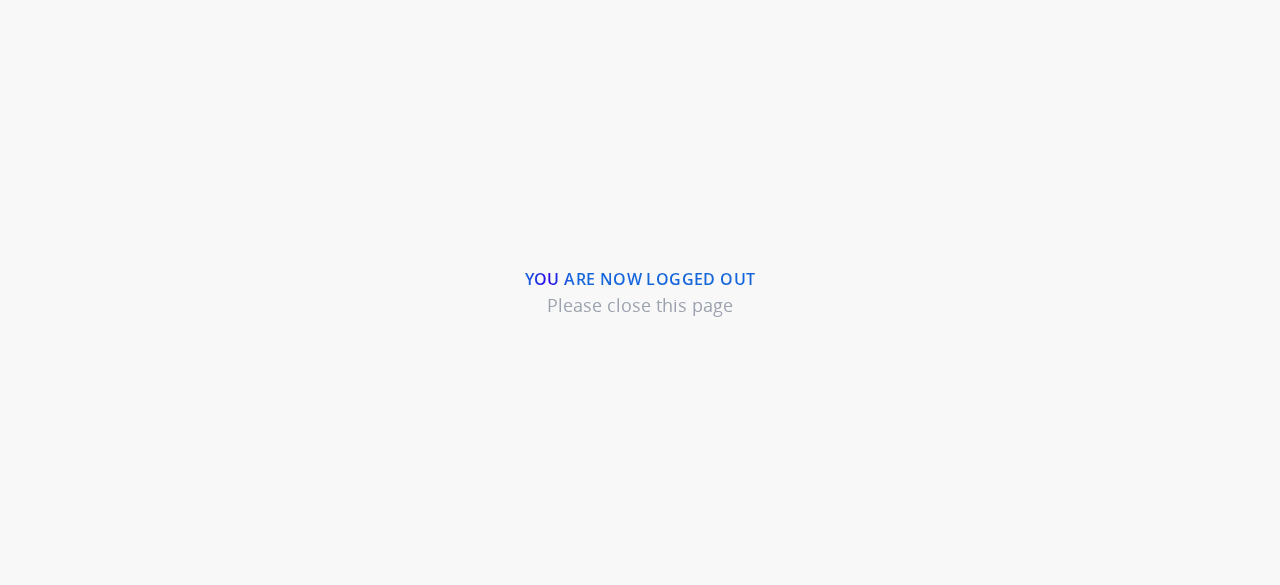 scroll, scrollTop: 0, scrollLeft: 0, axis: both 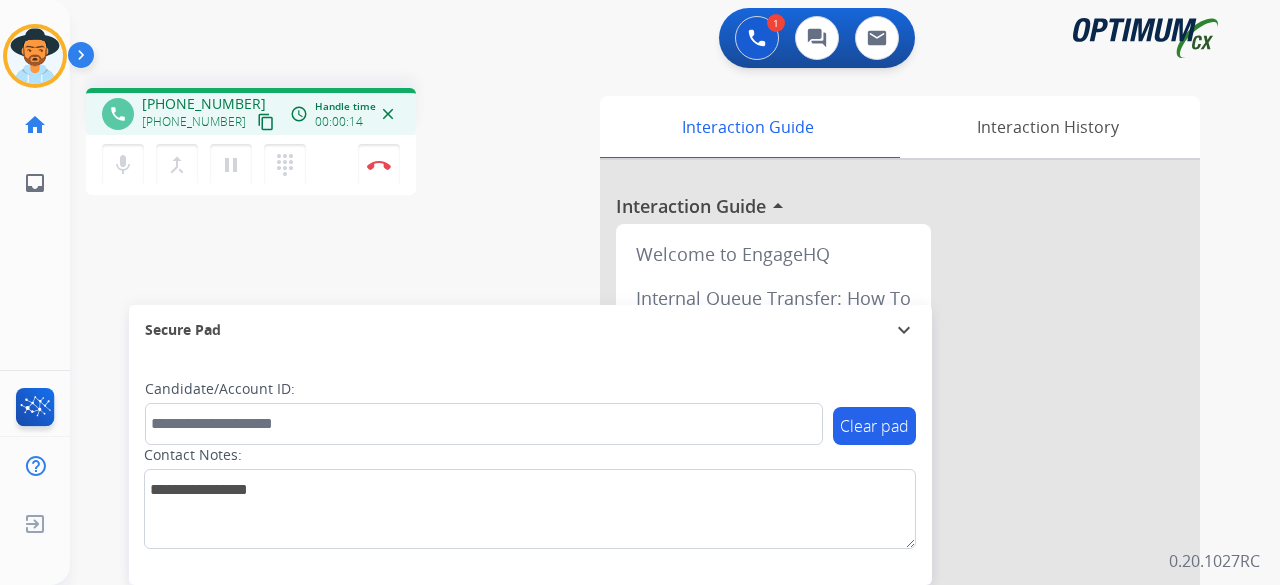 click on "content_copy" at bounding box center [266, 122] 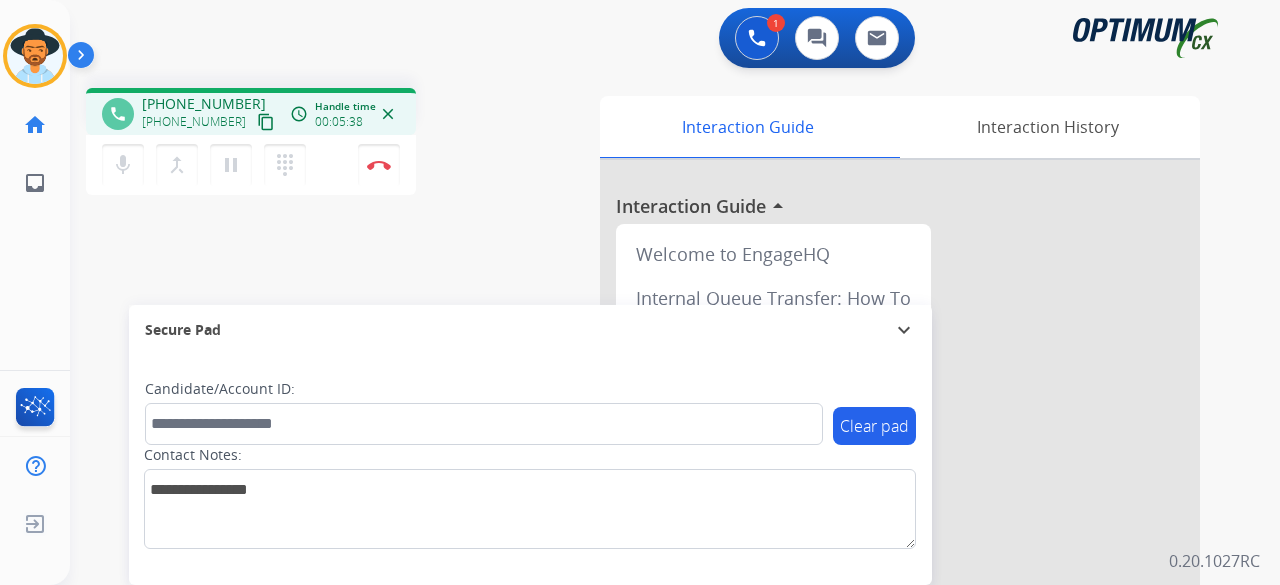 click on "content_copy" at bounding box center (266, 122) 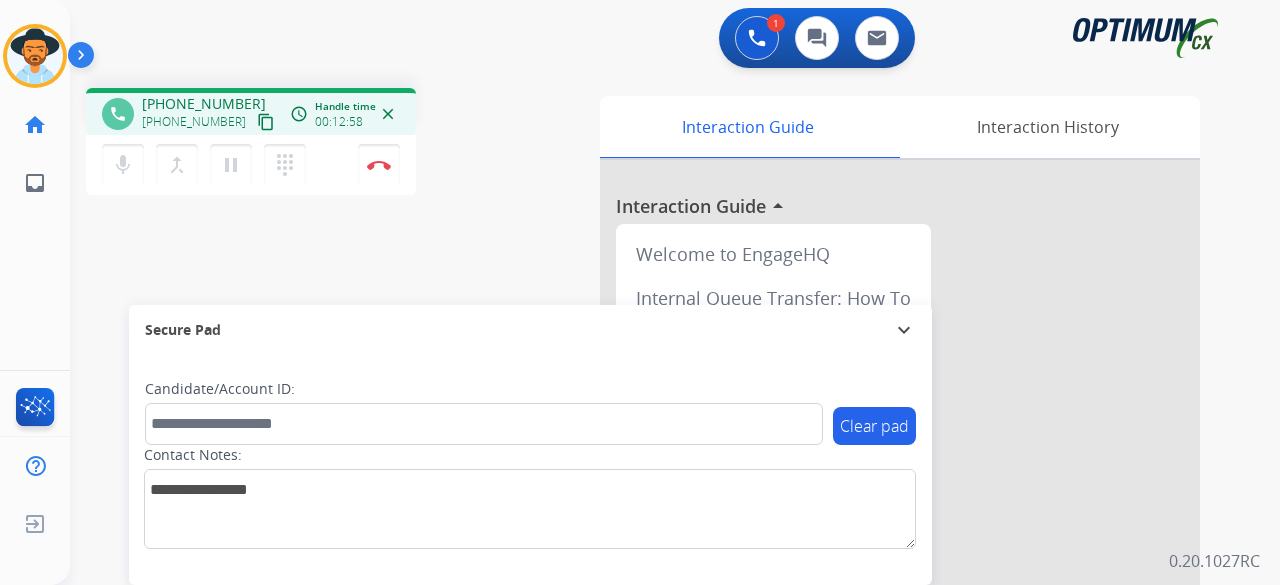 click on "phone [PHONE_NUMBER] [PHONE_NUMBER] content_copy access_time Call metrics Queue   00:07 Hold   00:00 Talk   12:59 Total   13:05 Handle time 00:12:58 close mic Mute merge_type Bridge pause Hold dialpad Dialpad Disconnect swap_horiz Break voice bridge close_fullscreen Connect 3-Way Call merge_type Separate 3-Way Call" at bounding box center [325, 144] 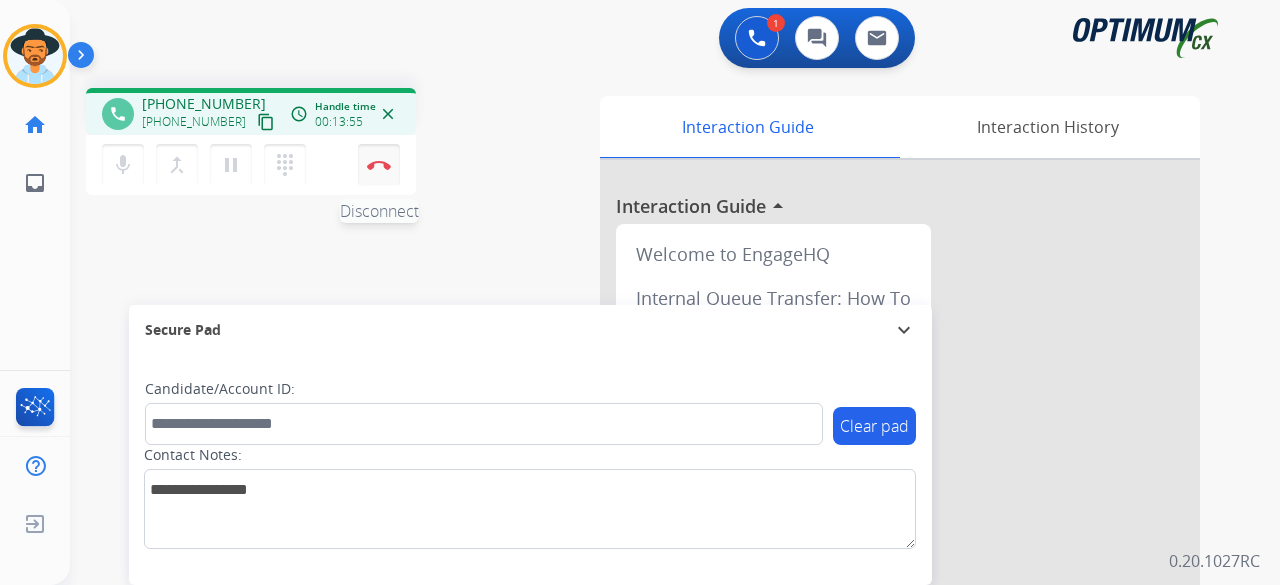 click at bounding box center (379, 165) 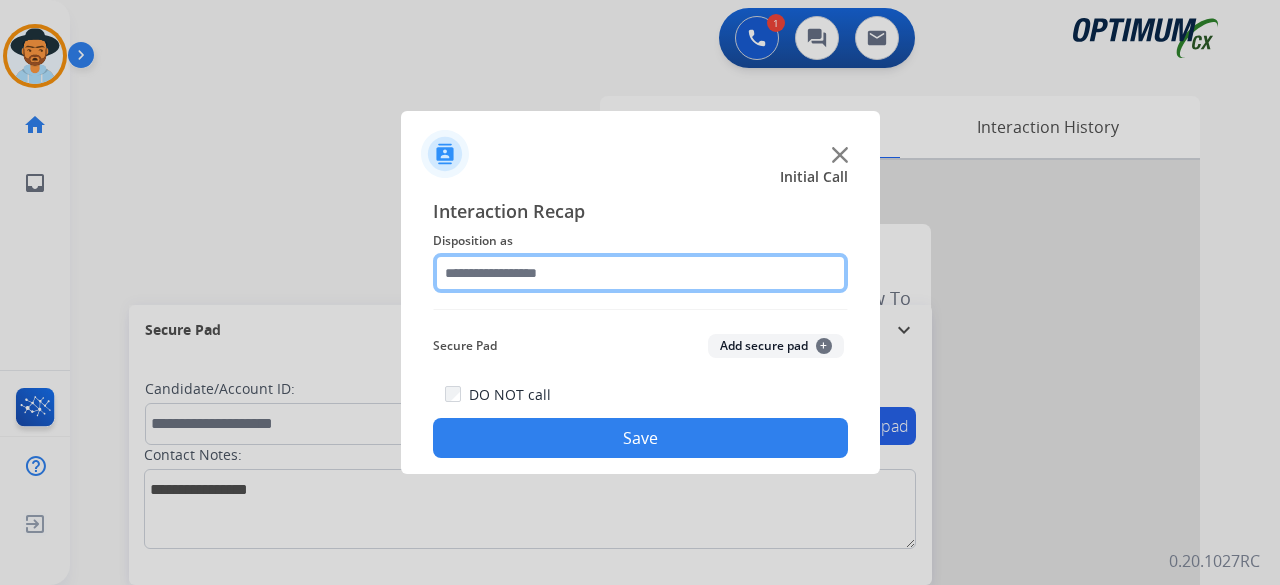 click 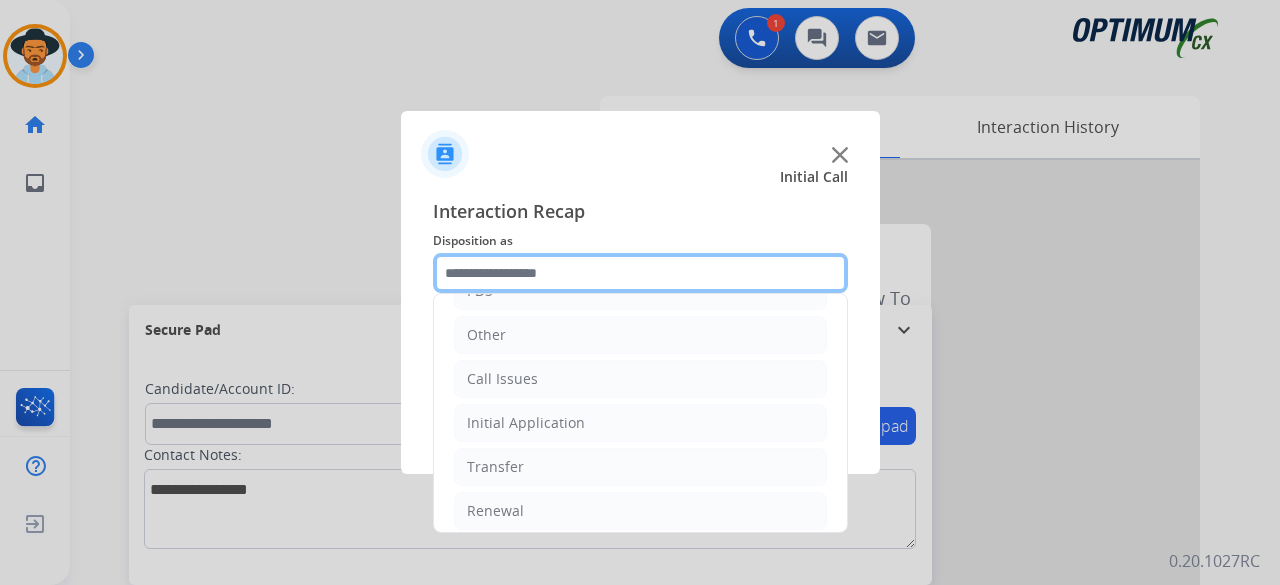 scroll, scrollTop: 130, scrollLeft: 0, axis: vertical 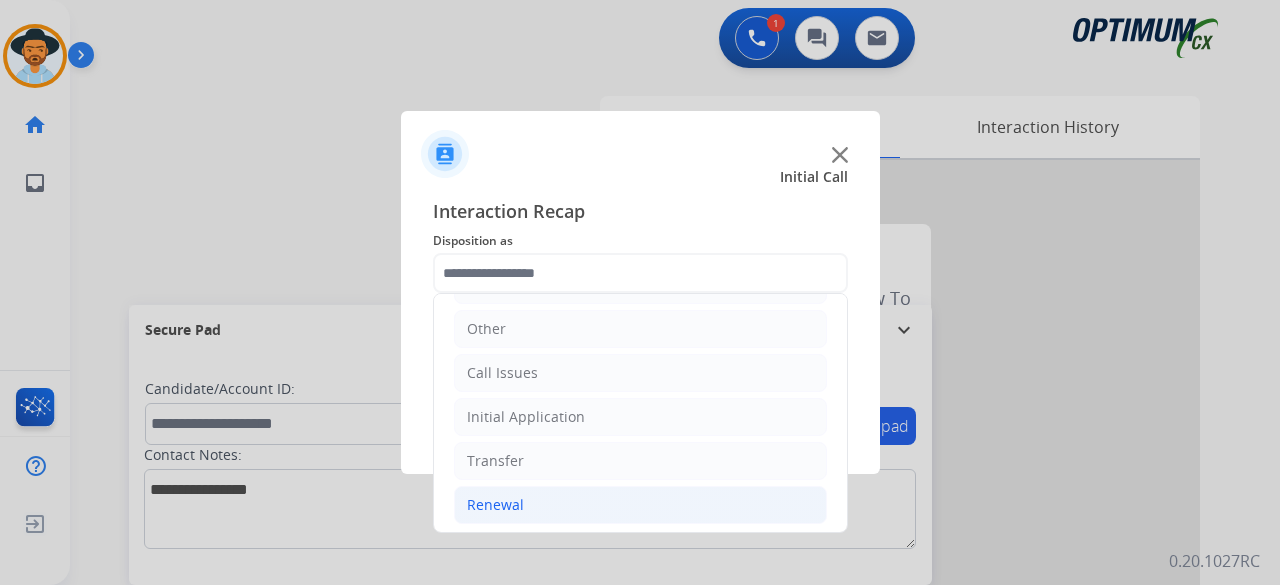 click on "Renewal" 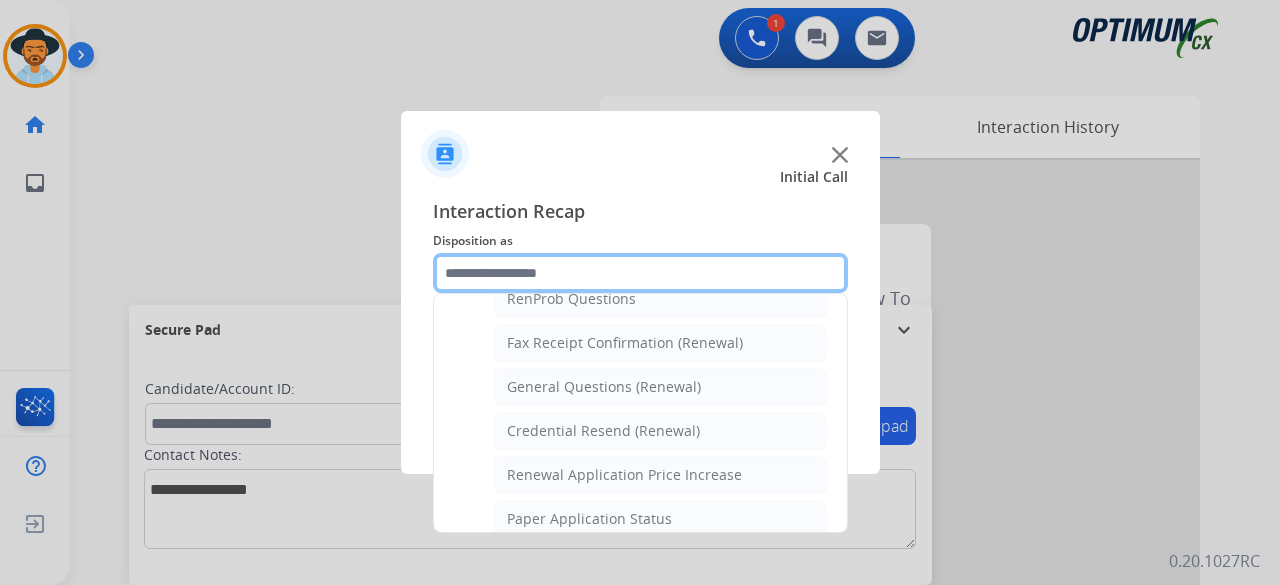 scroll, scrollTop: 532, scrollLeft: 0, axis: vertical 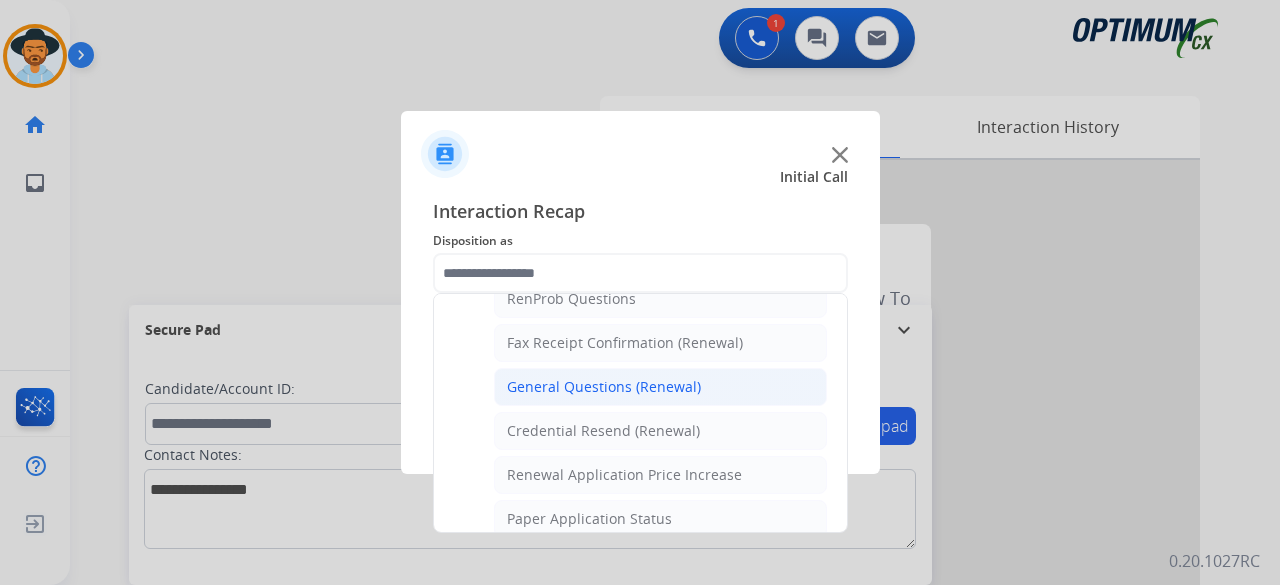 click on "General Questions (Renewal)" 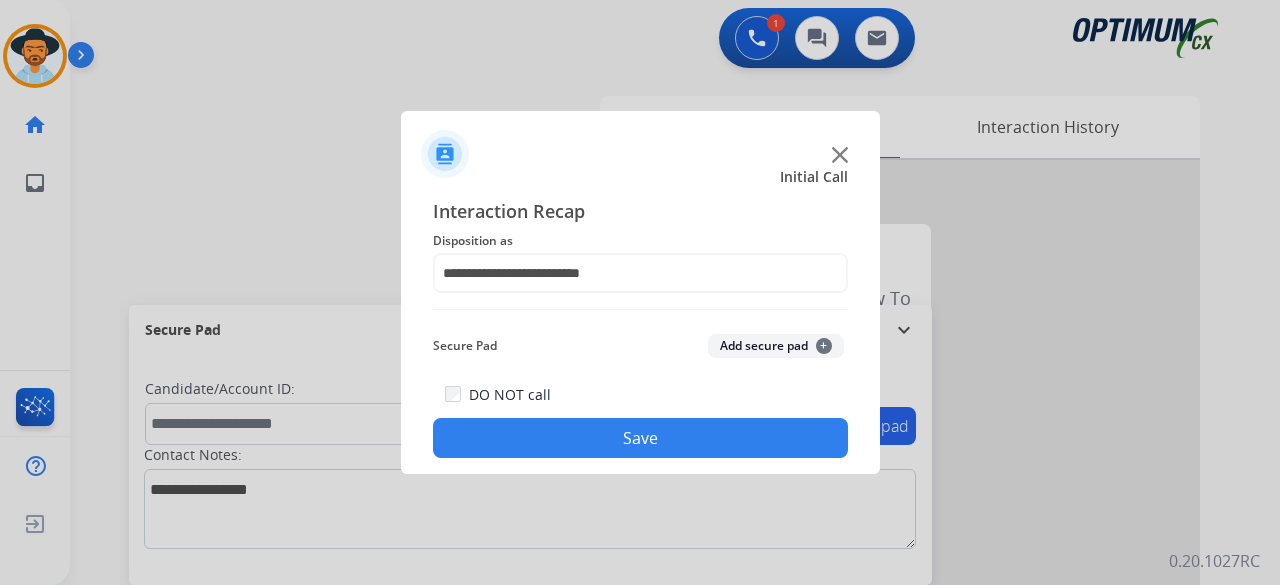 click on "Add secure pad  +" 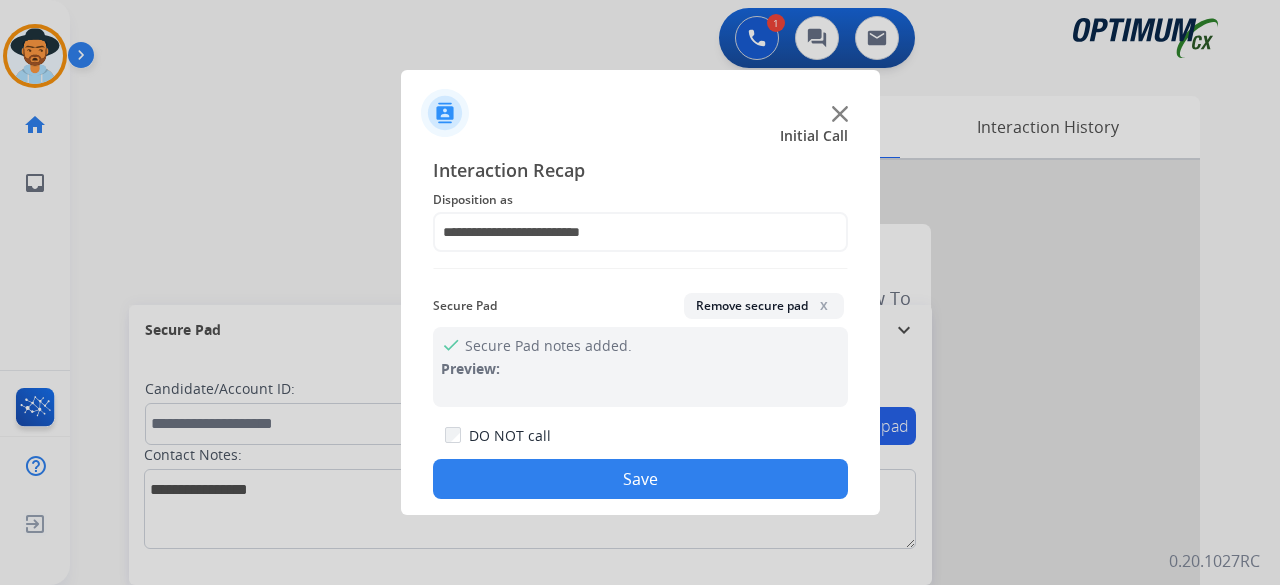 click on "Save" 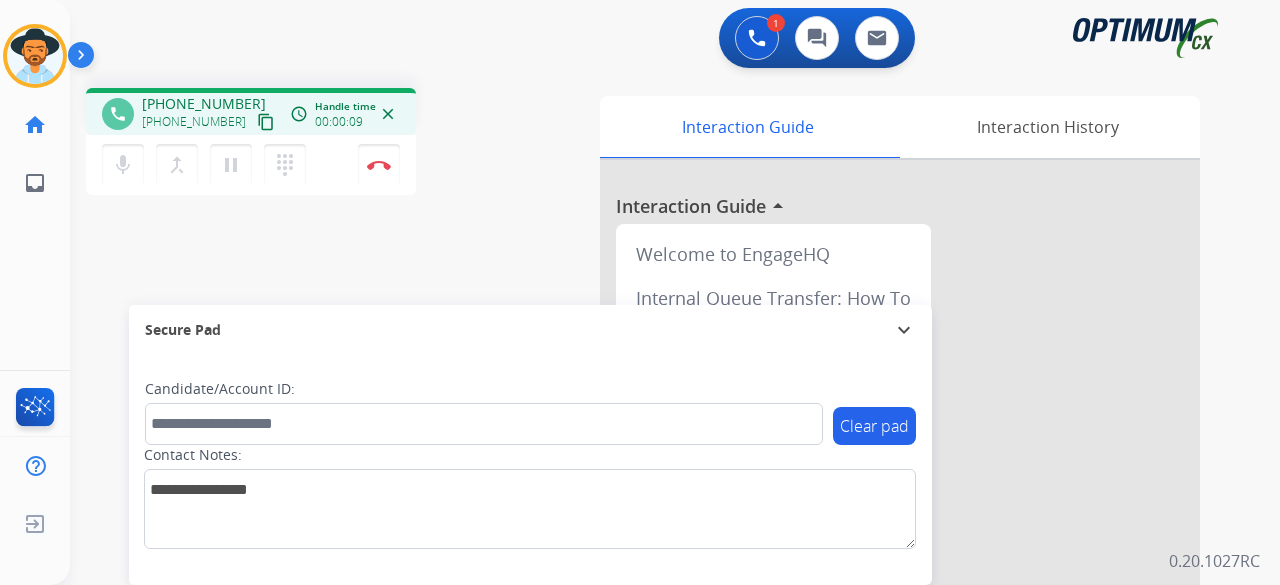 click on "content_copy" at bounding box center (266, 122) 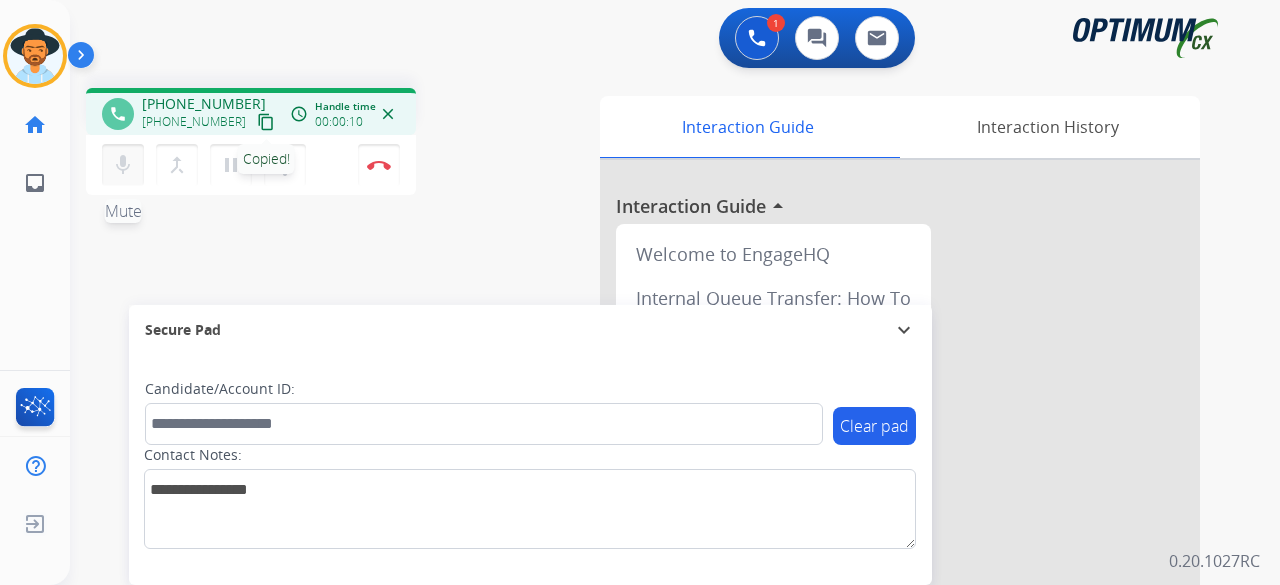 click on "mic" at bounding box center (123, 165) 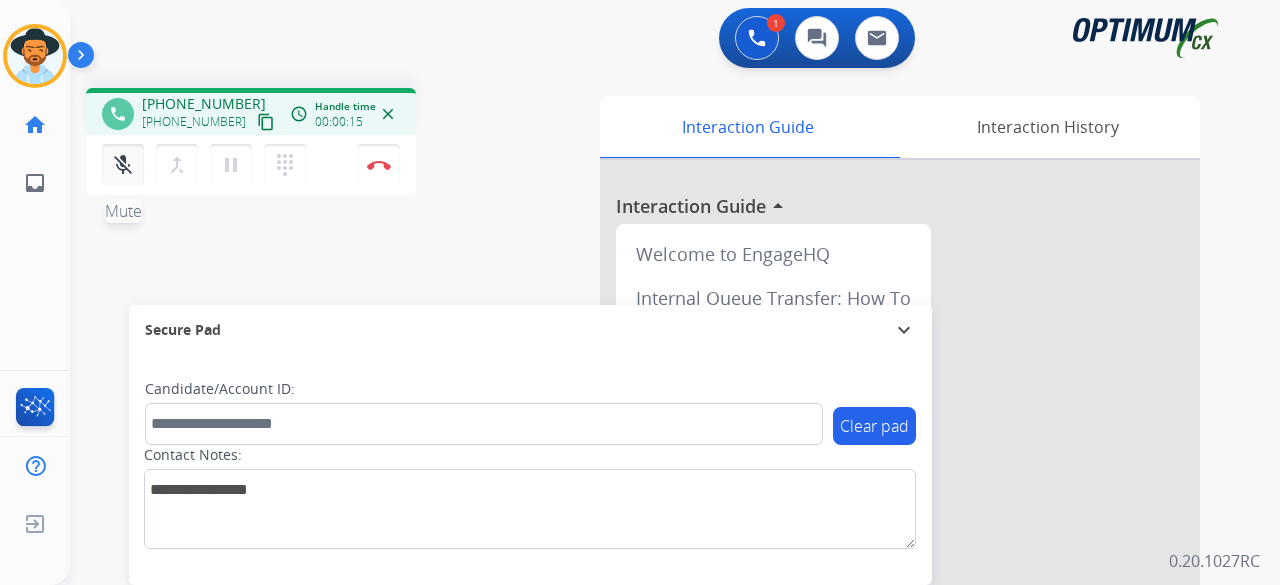 click on "mic_off Mute" at bounding box center (123, 165) 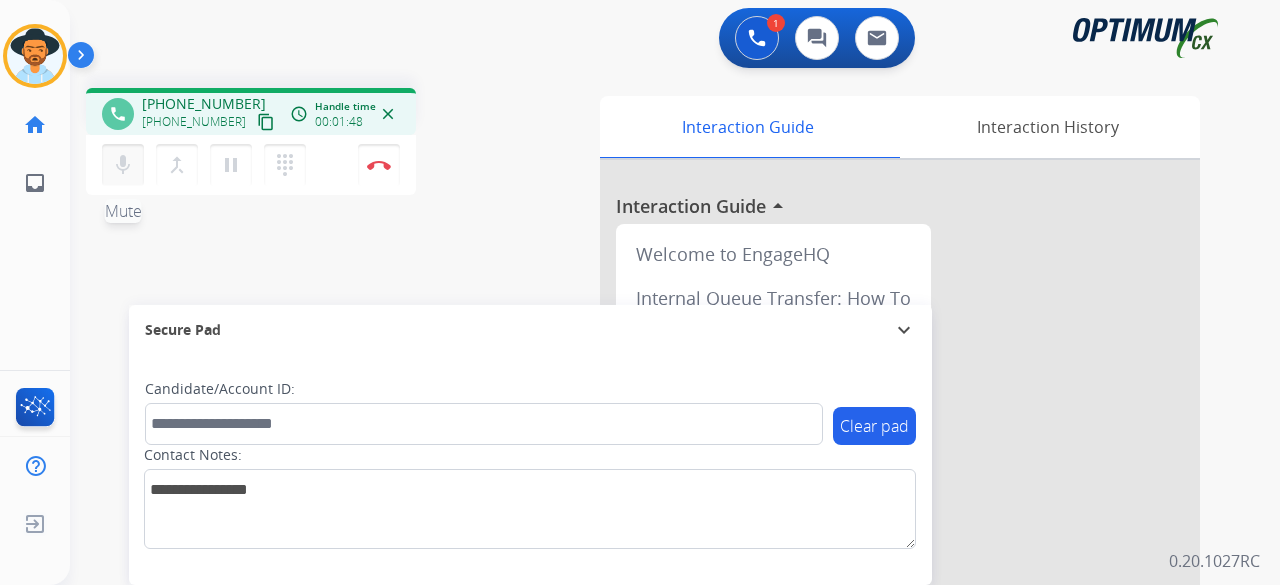 click on "mic Mute" at bounding box center [123, 165] 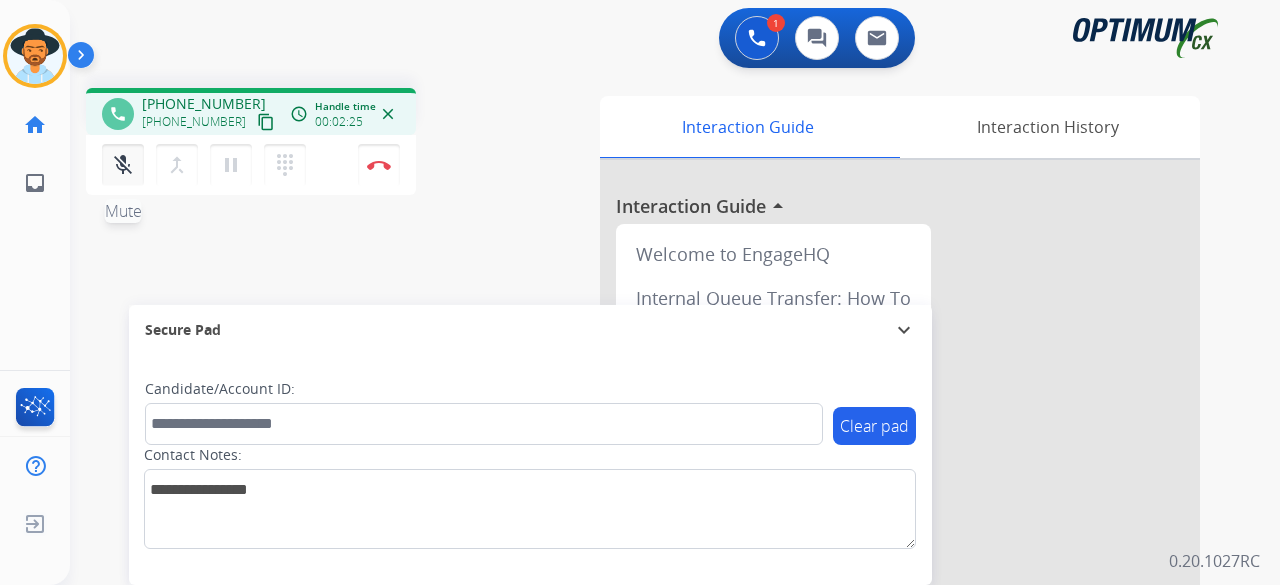 click on "mic_off Mute" at bounding box center (123, 165) 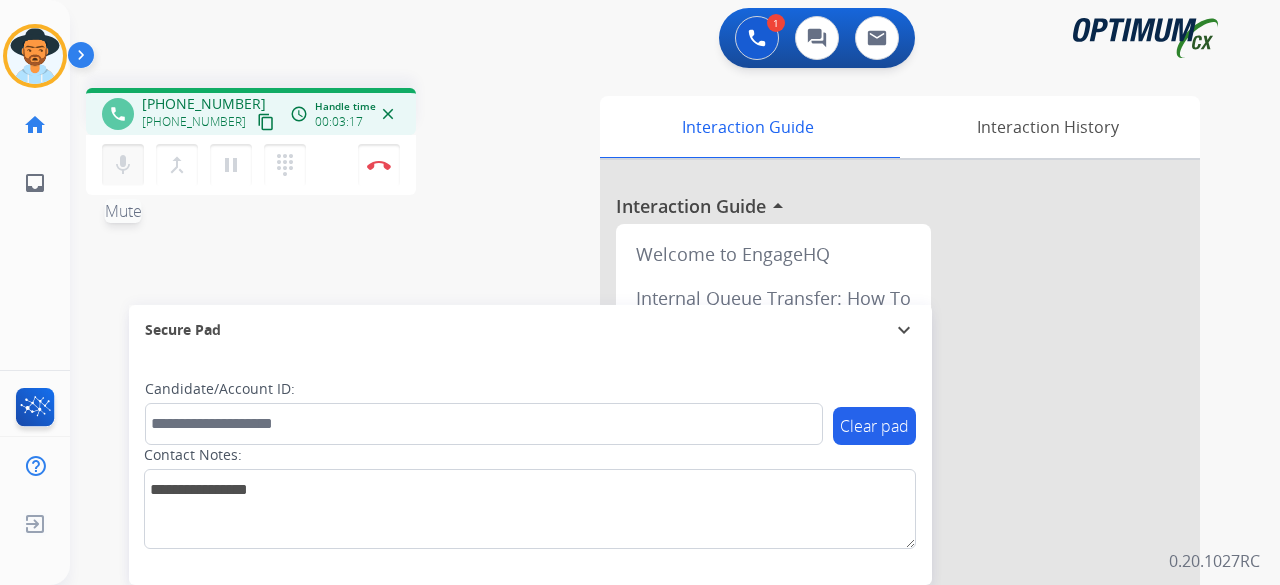click on "mic" at bounding box center (123, 165) 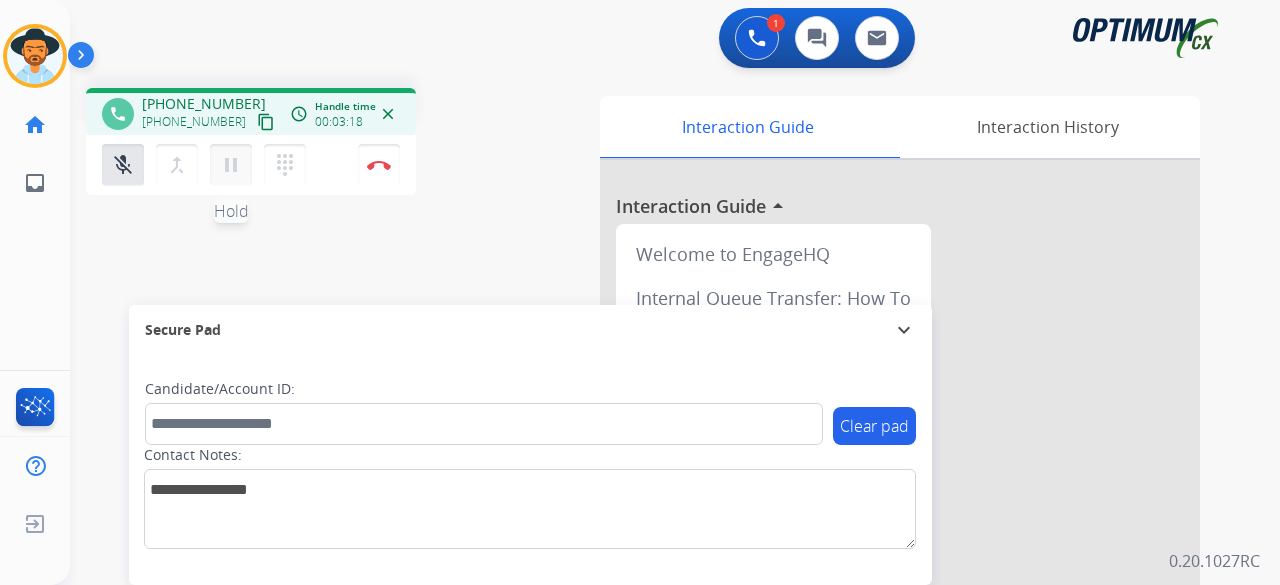 click on "pause" at bounding box center [231, 165] 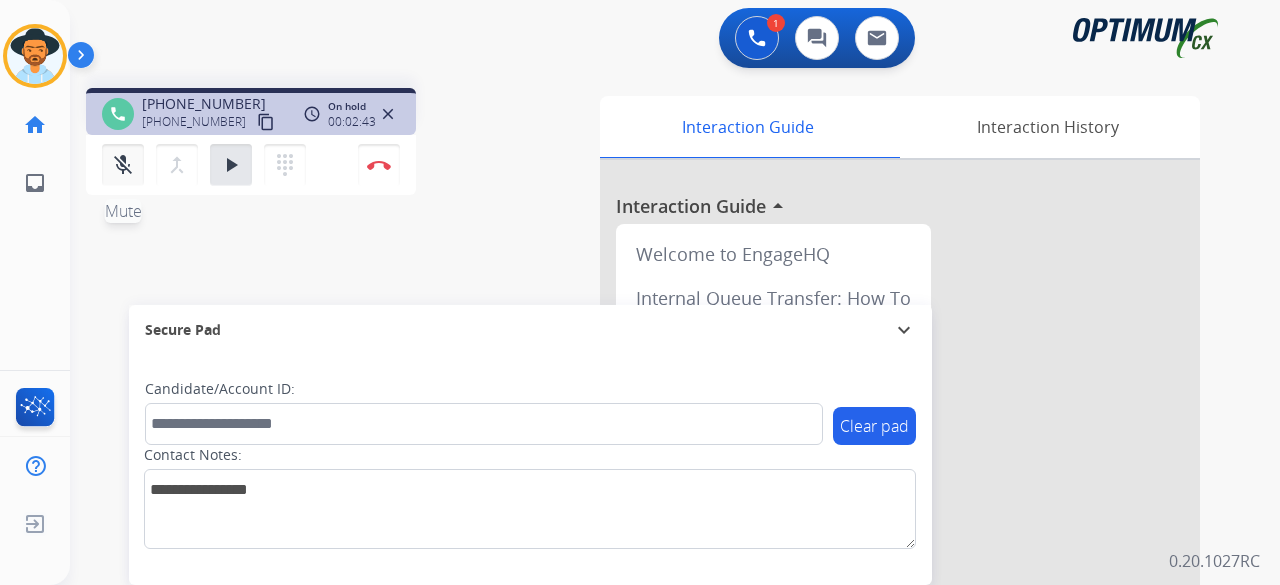 click on "mic_off Mute" at bounding box center [123, 165] 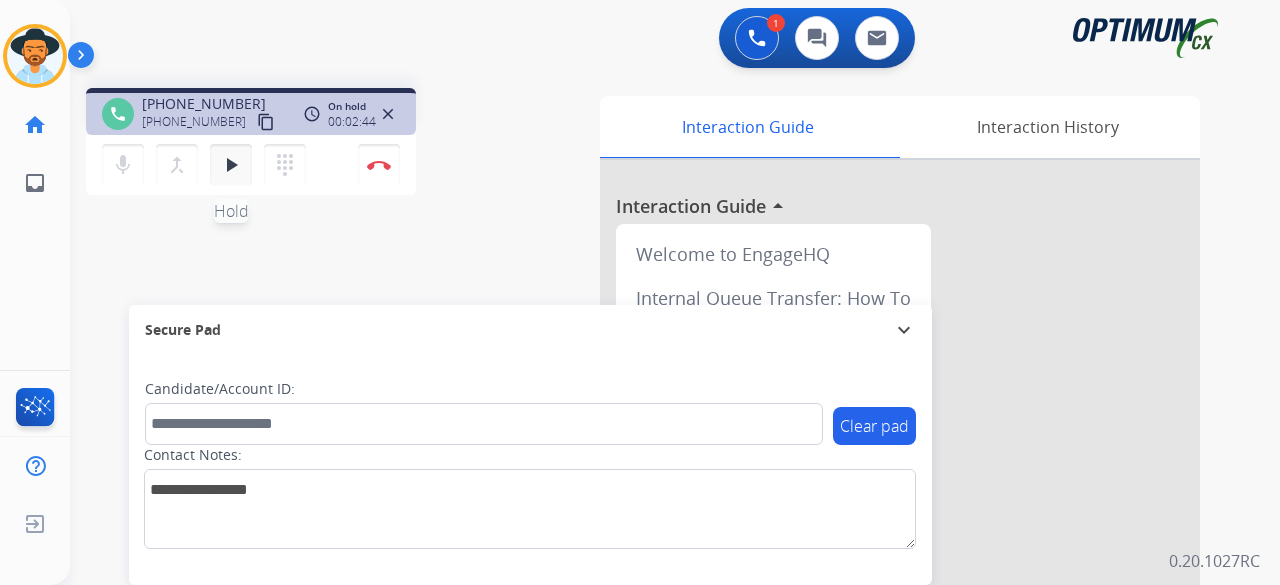 click on "play_arrow" at bounding box center [231, 165] 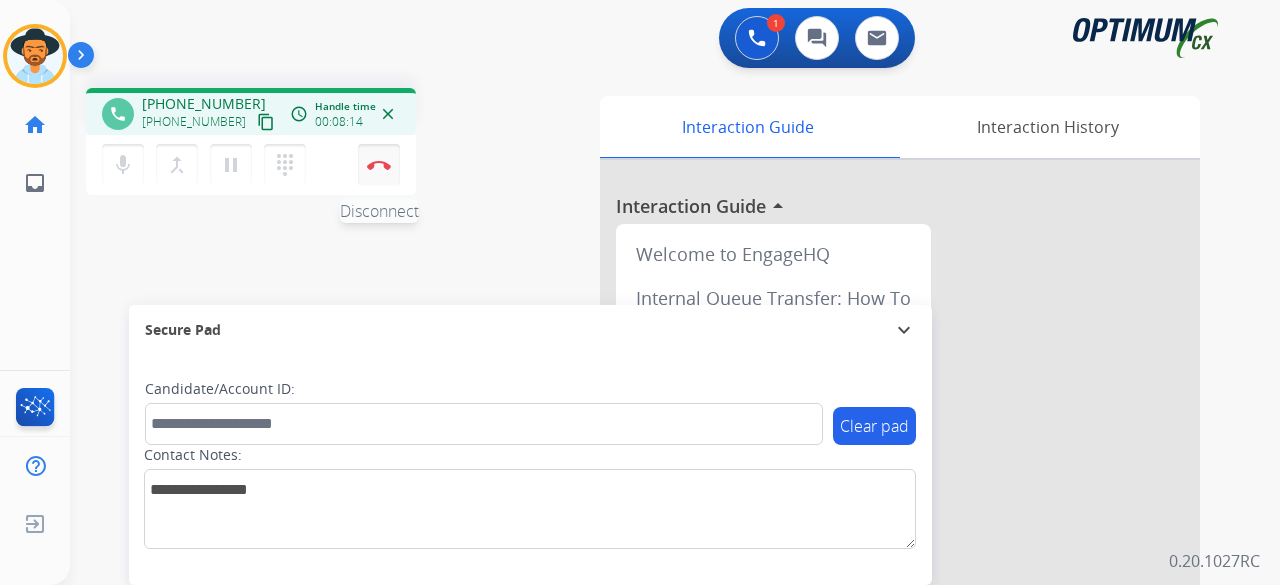 click on "Disconnect" at bounding box center [379, 165] 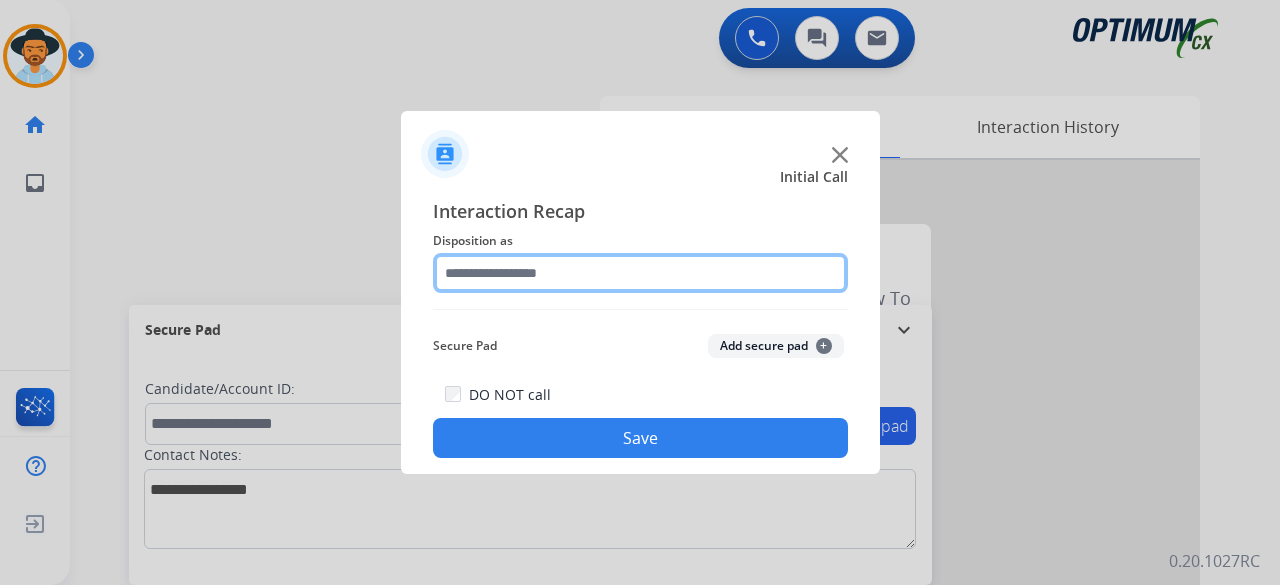 click 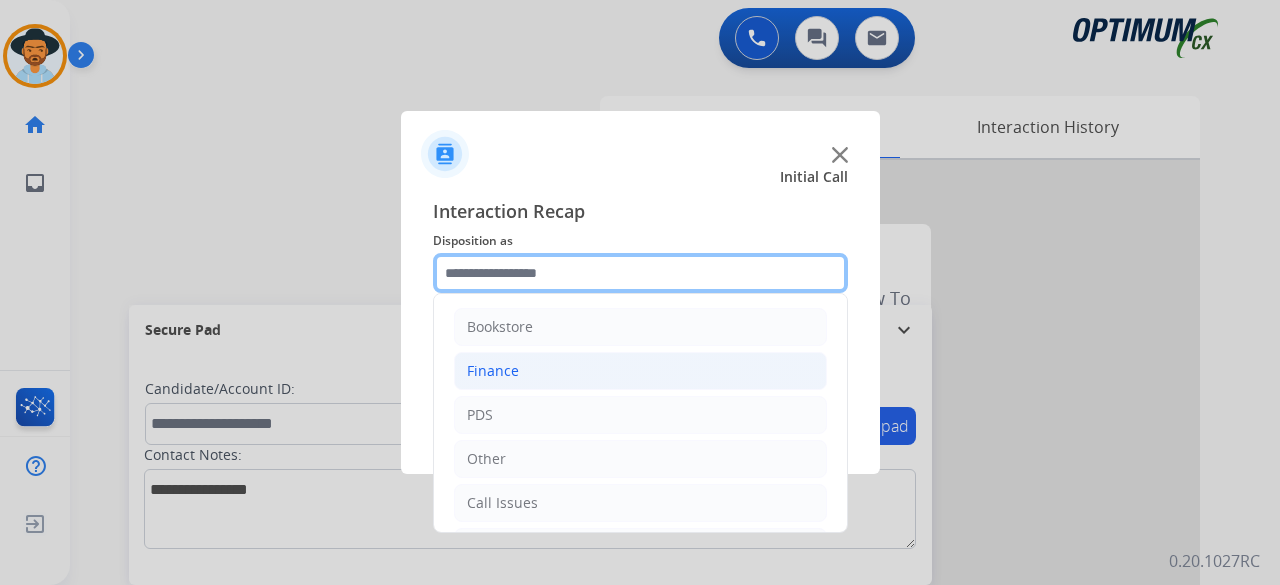 scroll, scrollTop: 130, scrollLeft: 0, axis: vertical 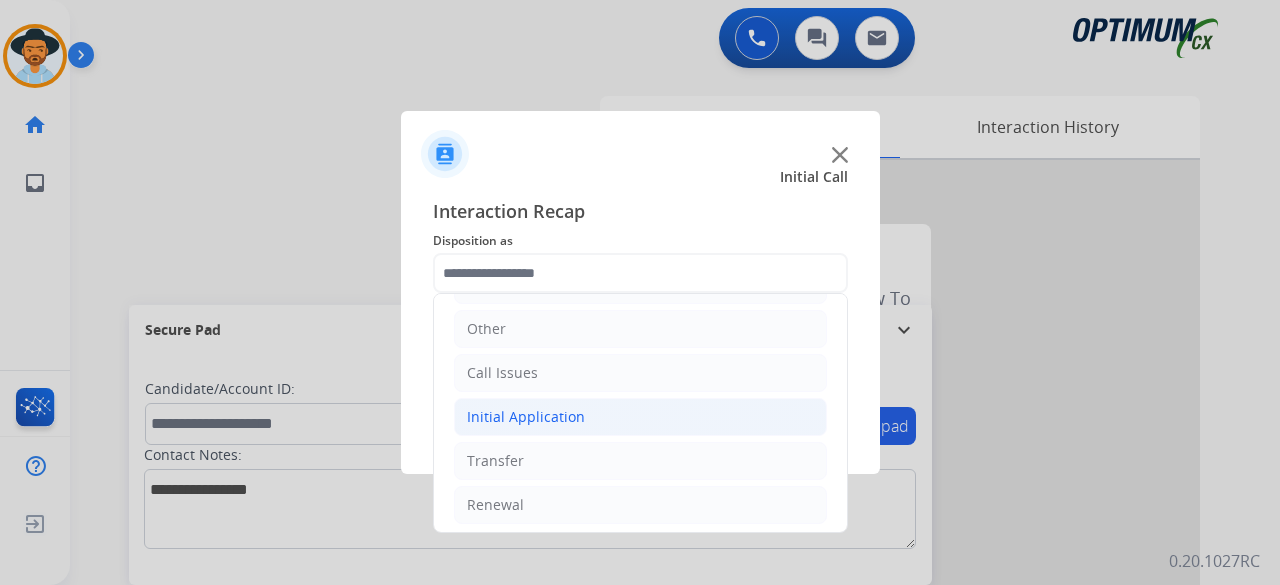 click on "Initial Application" 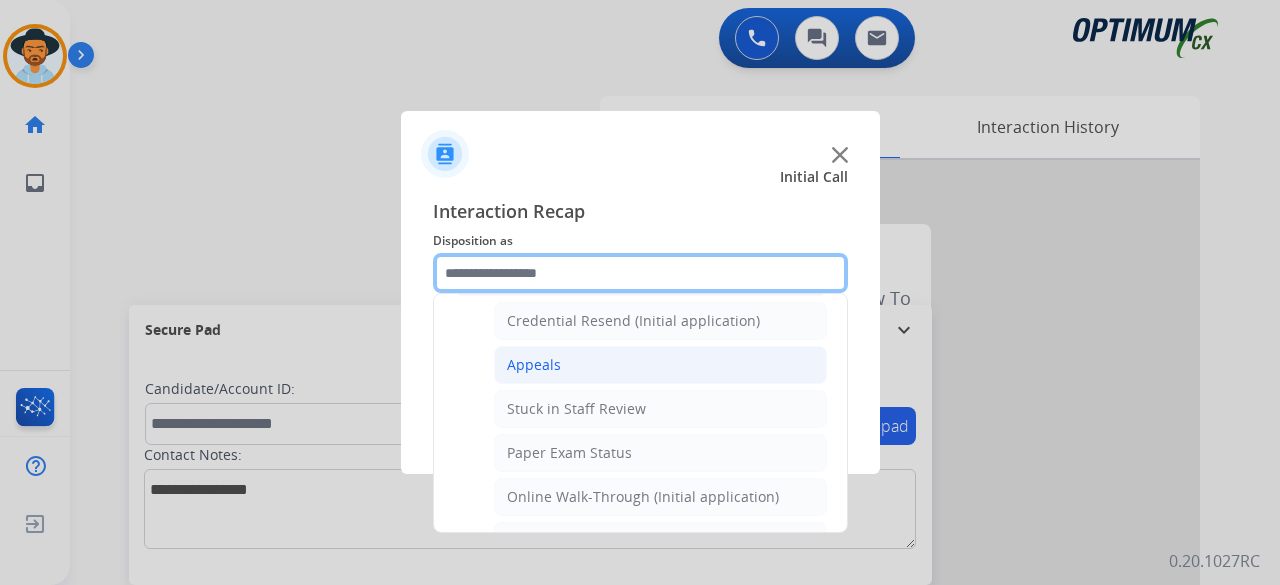scroll, scrollTop: 265, scrollLeft: 0, axis: vertical 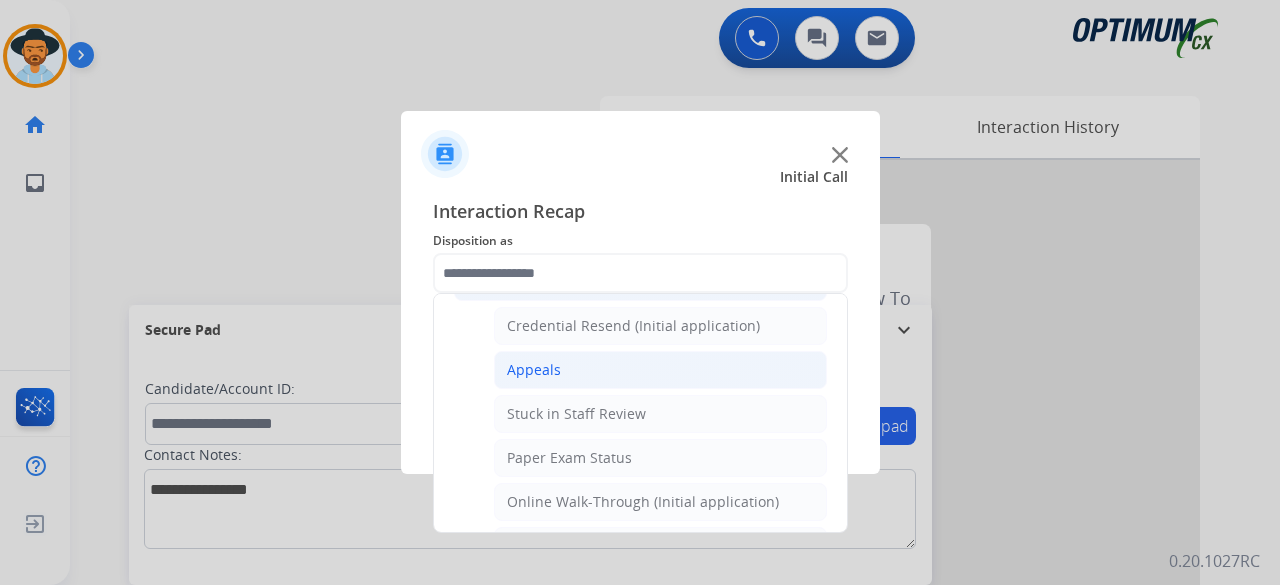 click on "Credential Resend (Initial application)" 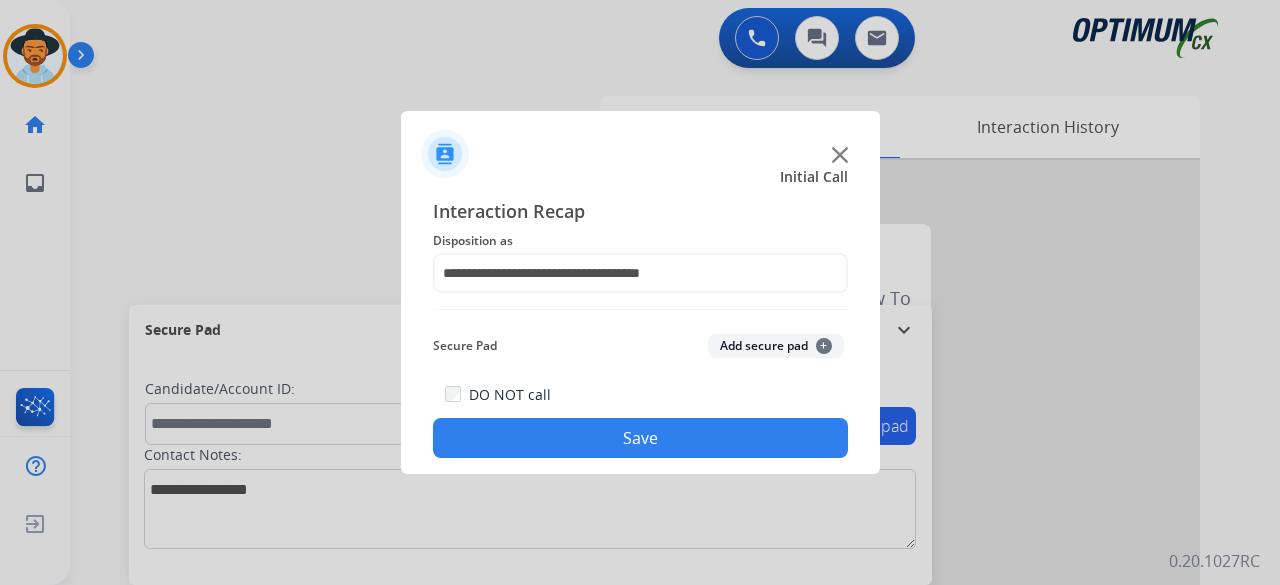 click on "Secure Pad  Add secure pad  +" 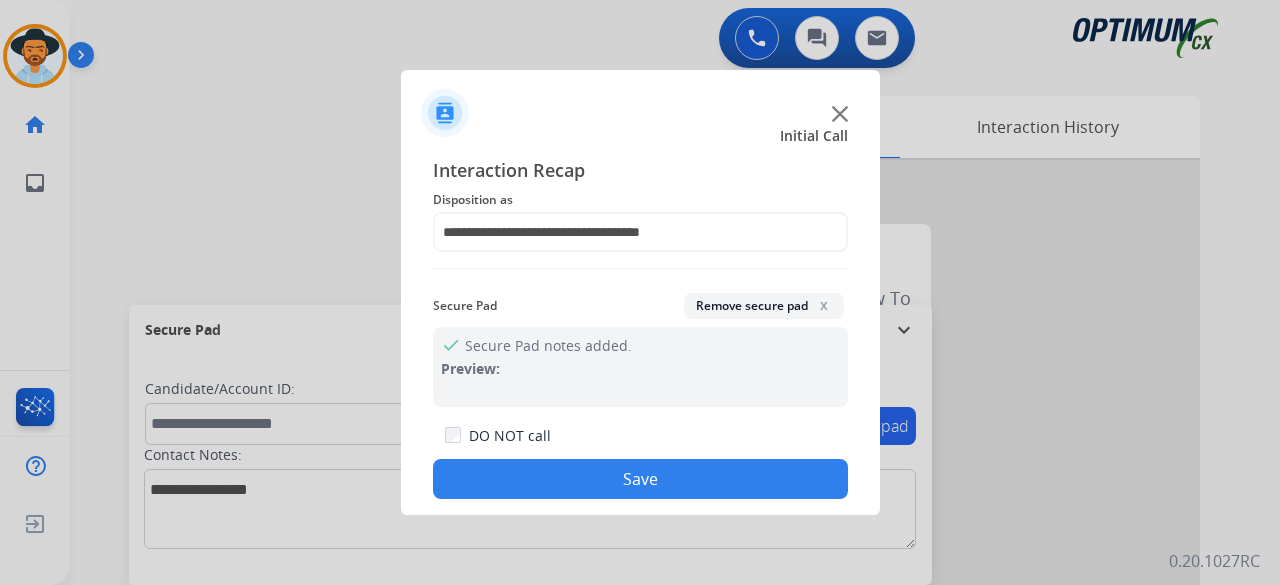 click on "Save" 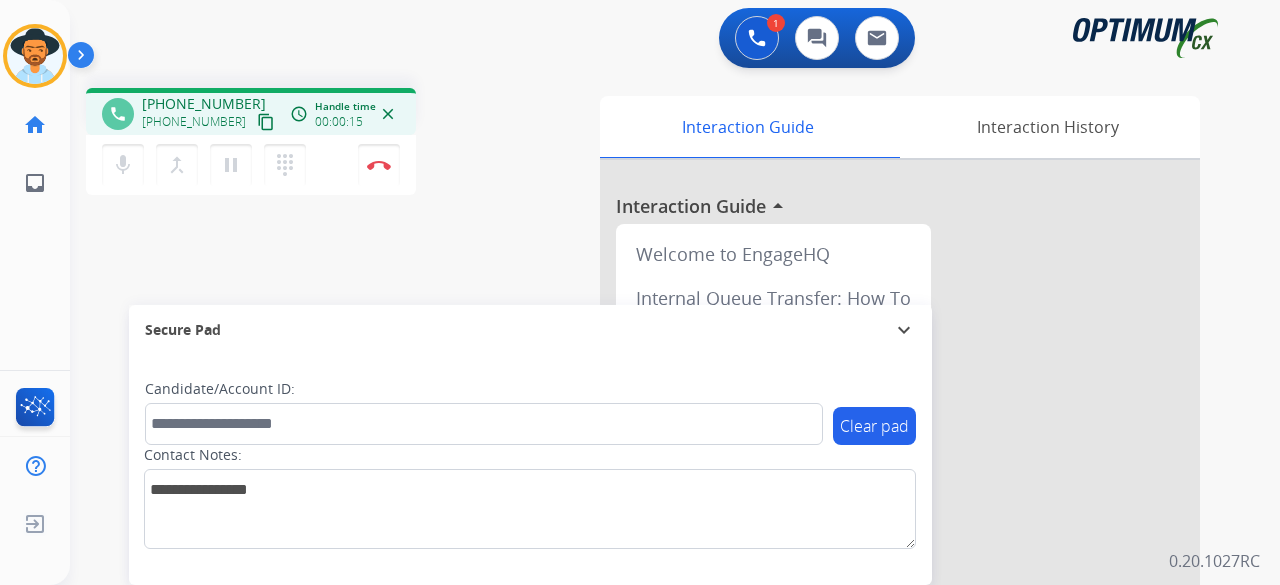 click on "content_copy" at bounding box center [266, 122] 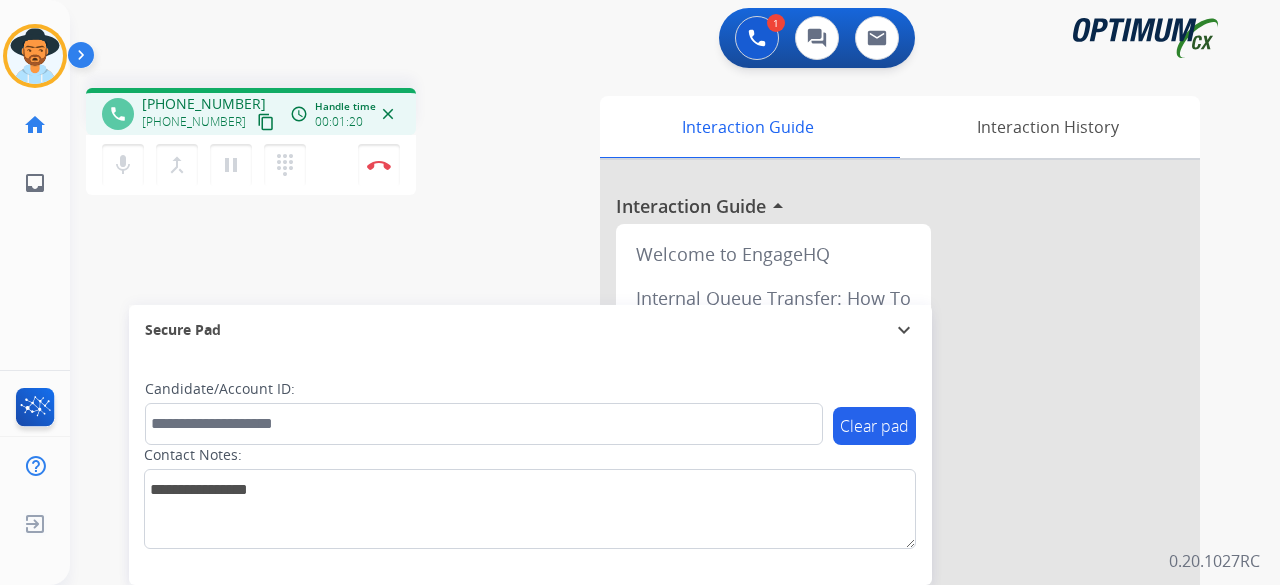 click on "content_copy" at bounding box center [266, 122] 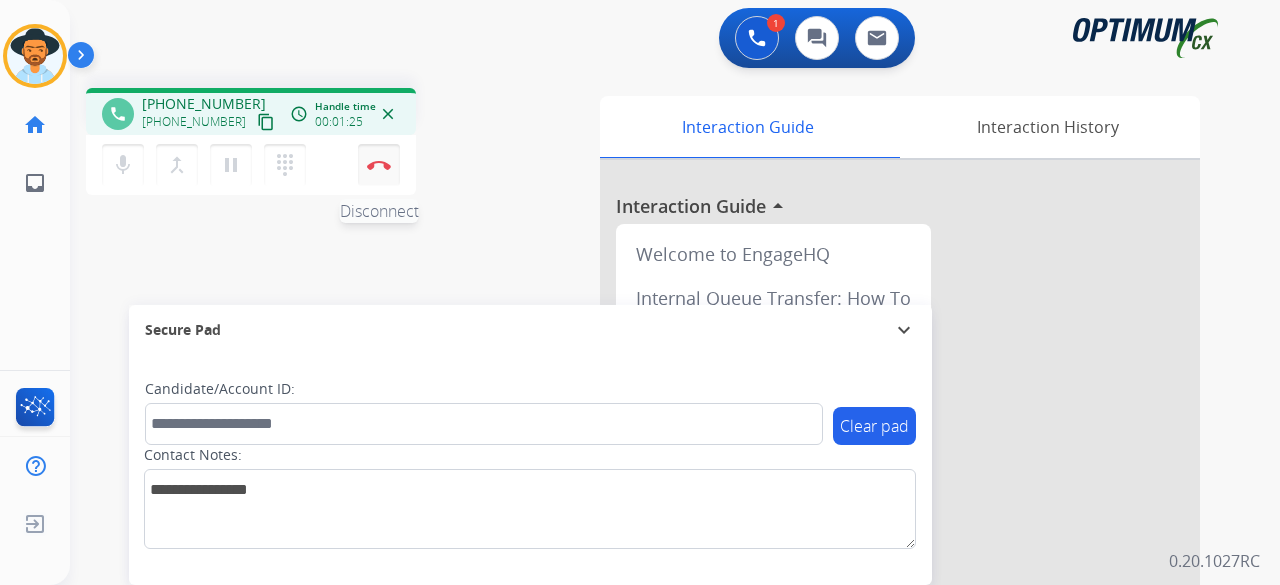 click on "Disconnect" at bounding box center [379, 165] 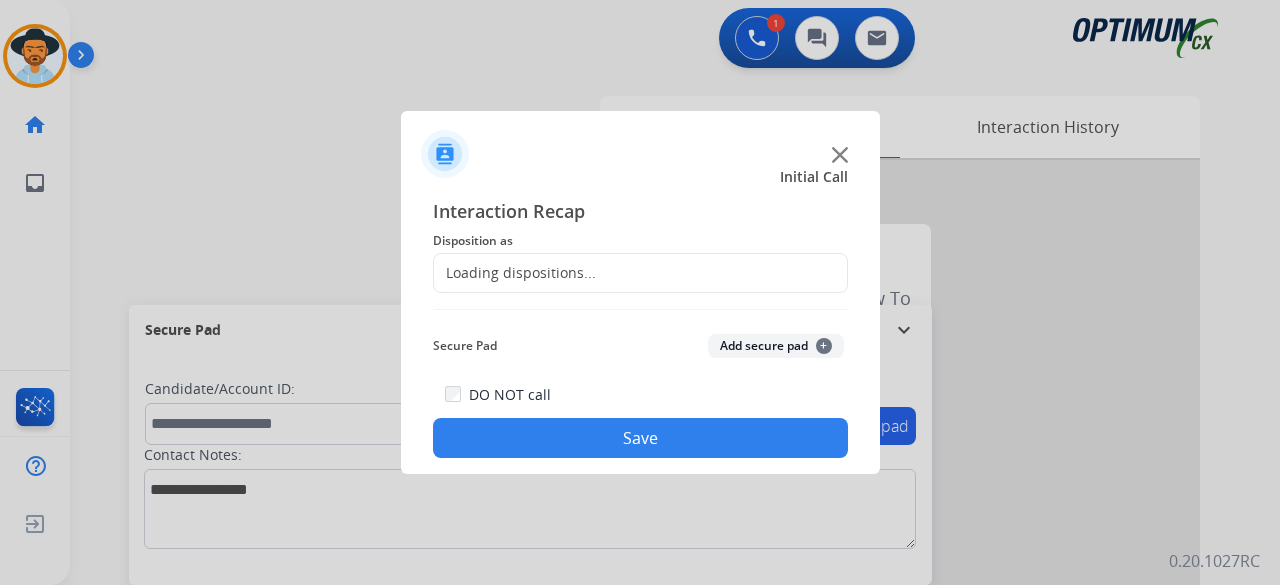 click on "Loading dispositions..." 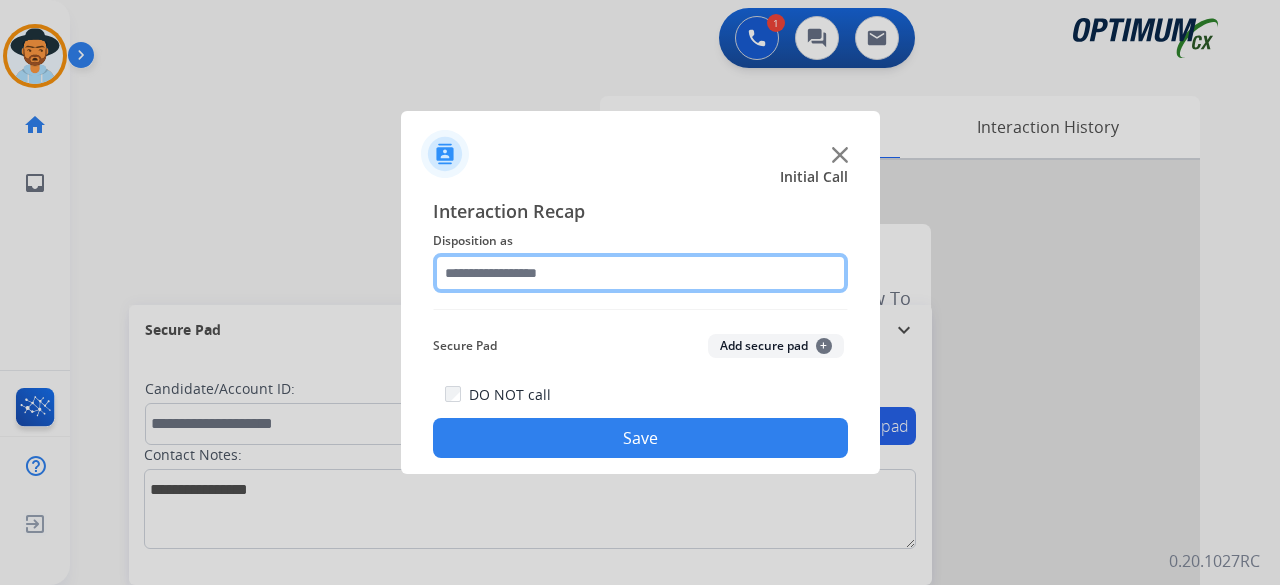 click 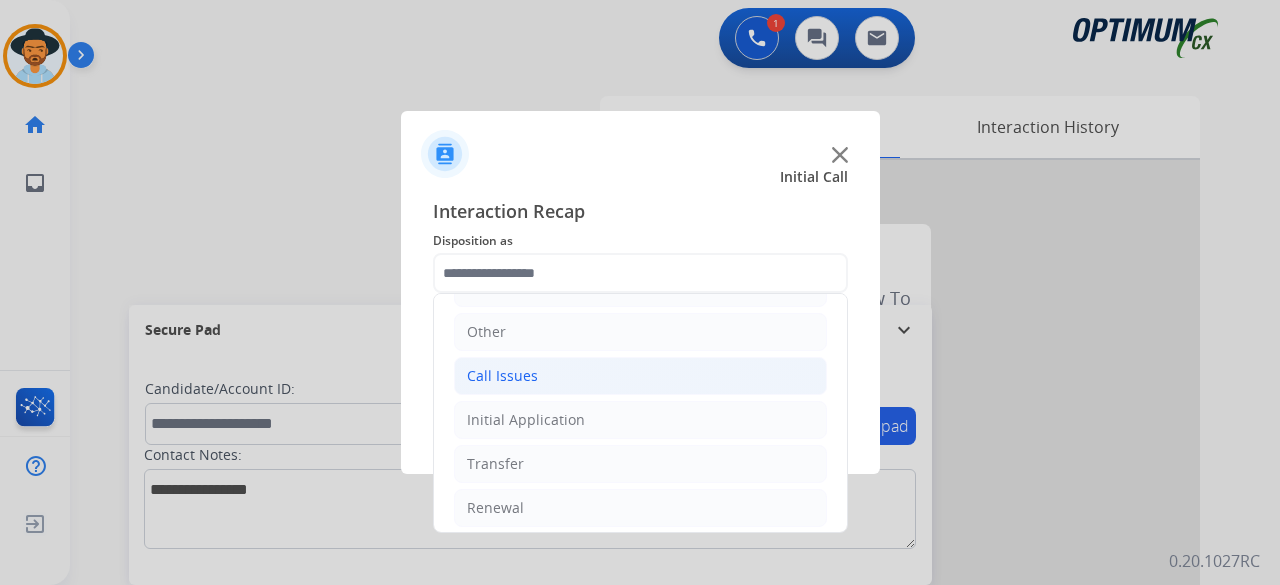 click on "Call Issues" 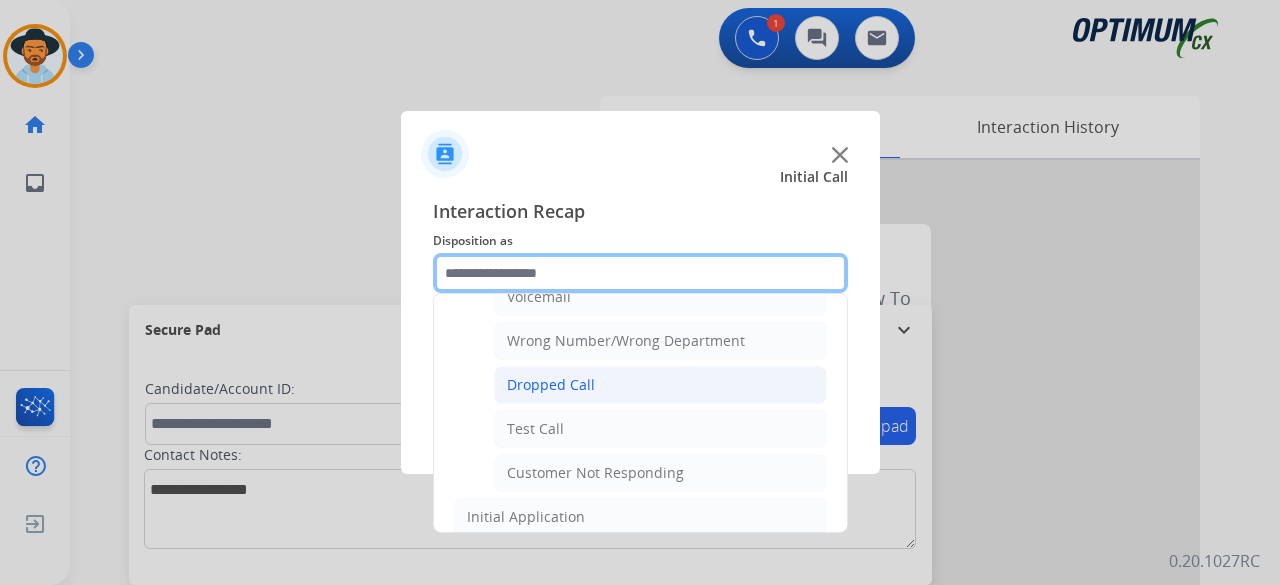 scroll, scrollTop: 226, scrollLeft: 0, axis: vertical 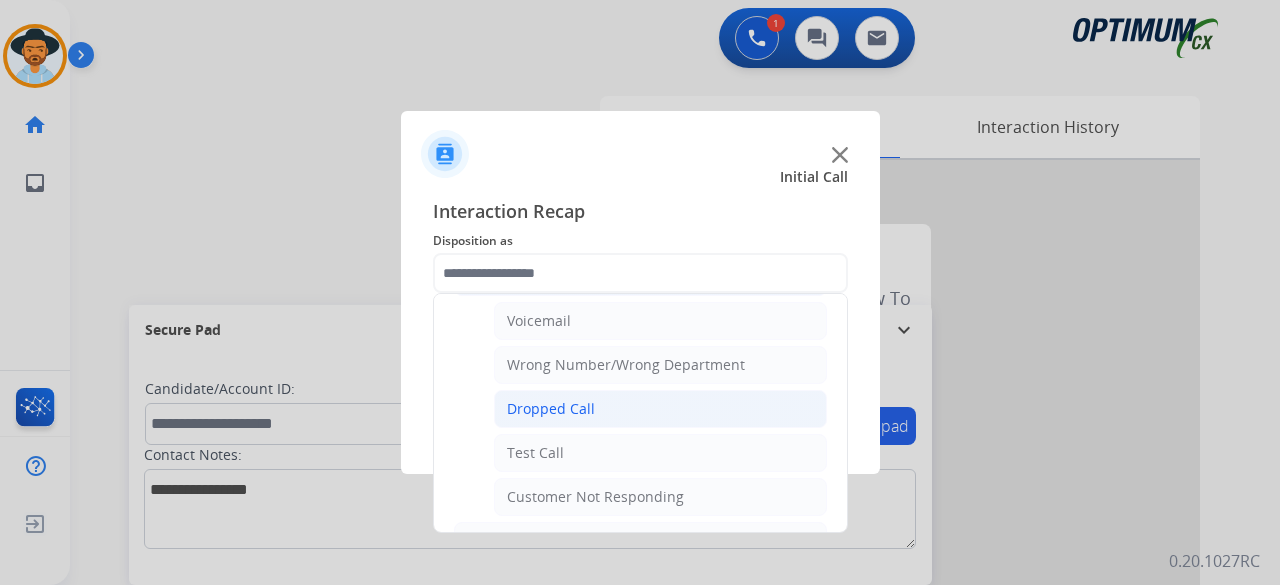 click on "Dropped Call" 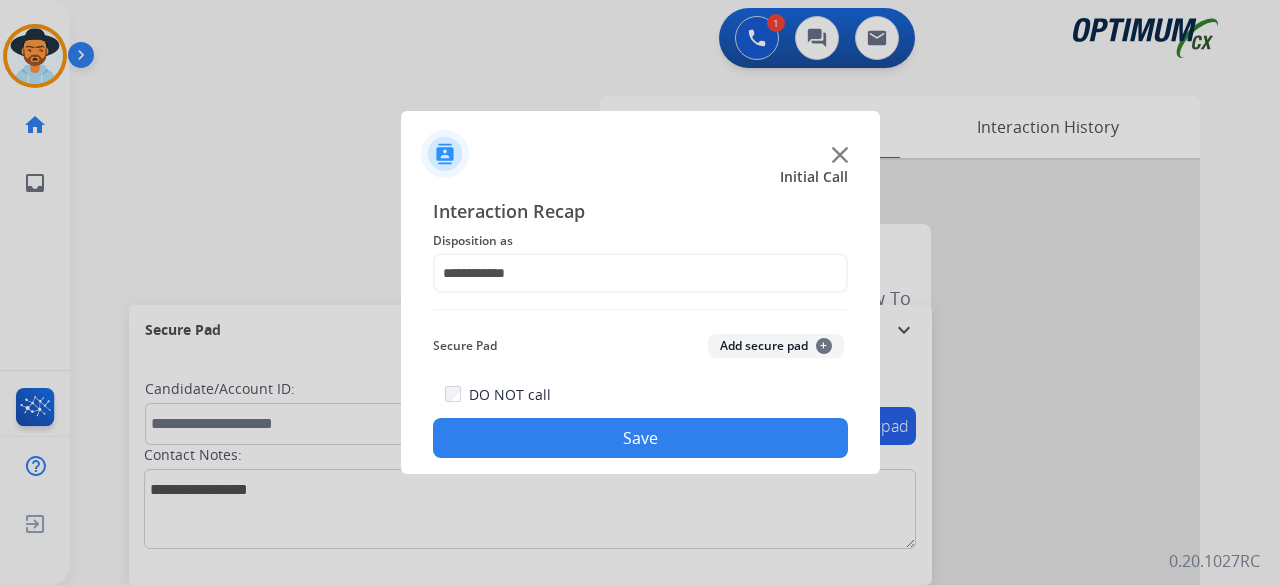 click on "Add secure pad  +" 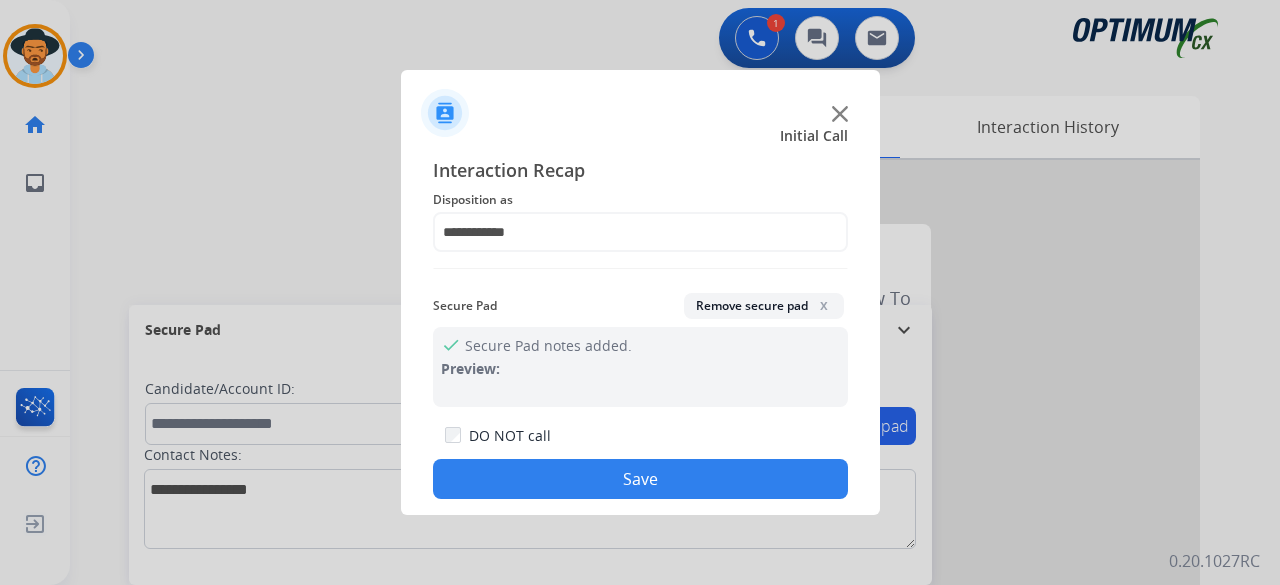 click on "Save" 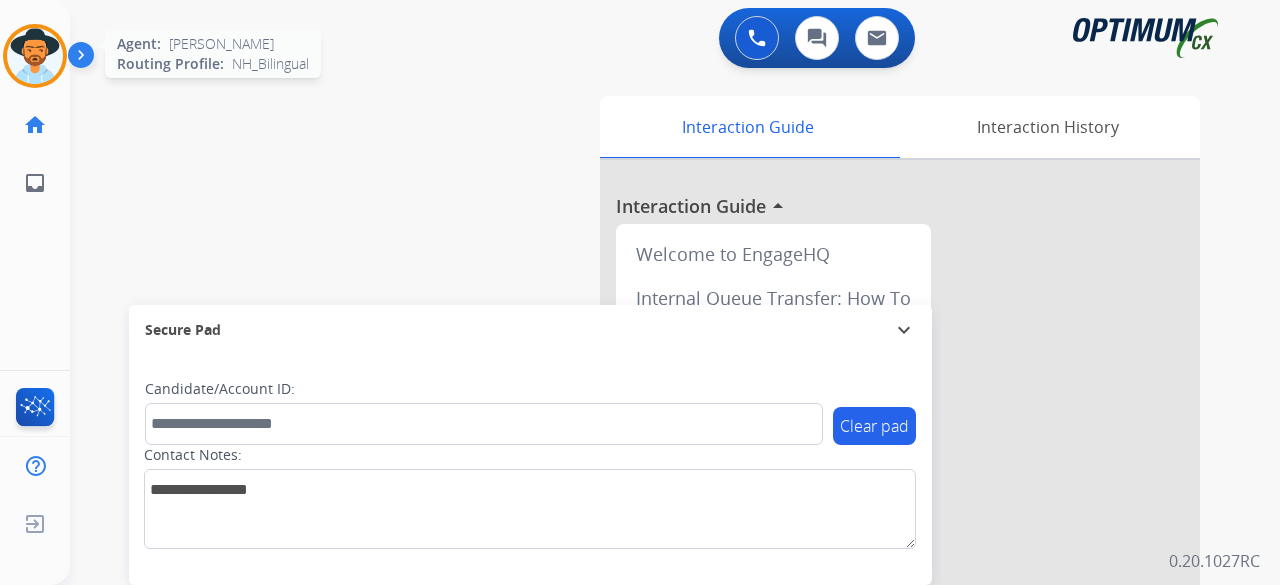 click at bounding box center [35, 56] 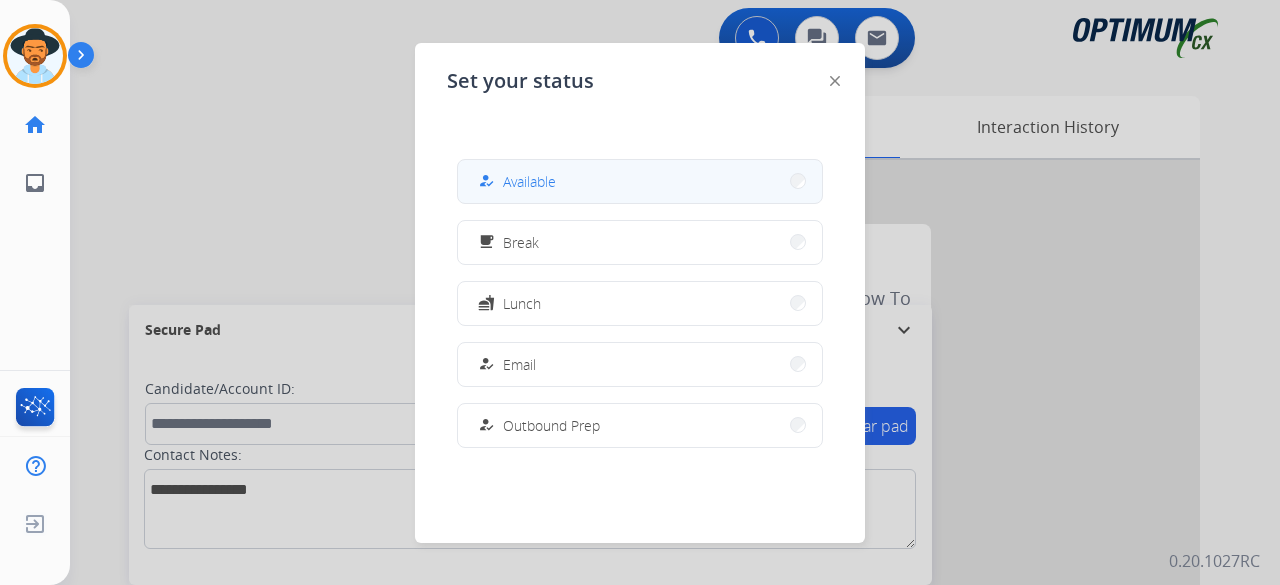 click on "how_to_reg Available" at bounding box center (640, 181) 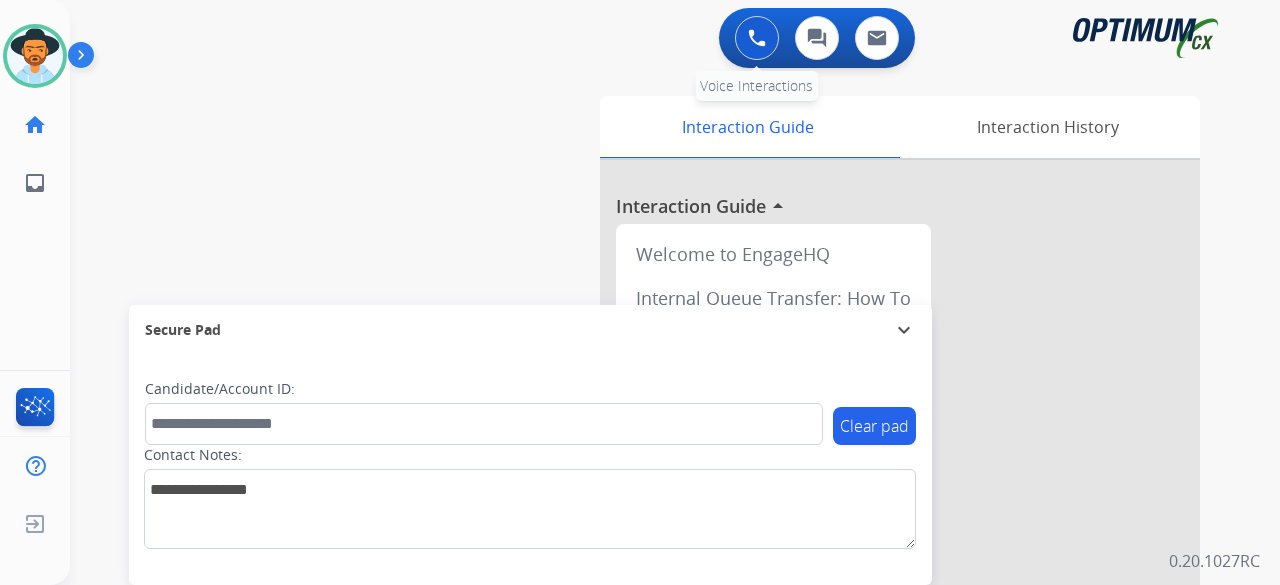 click at bounding box center (757, 38) 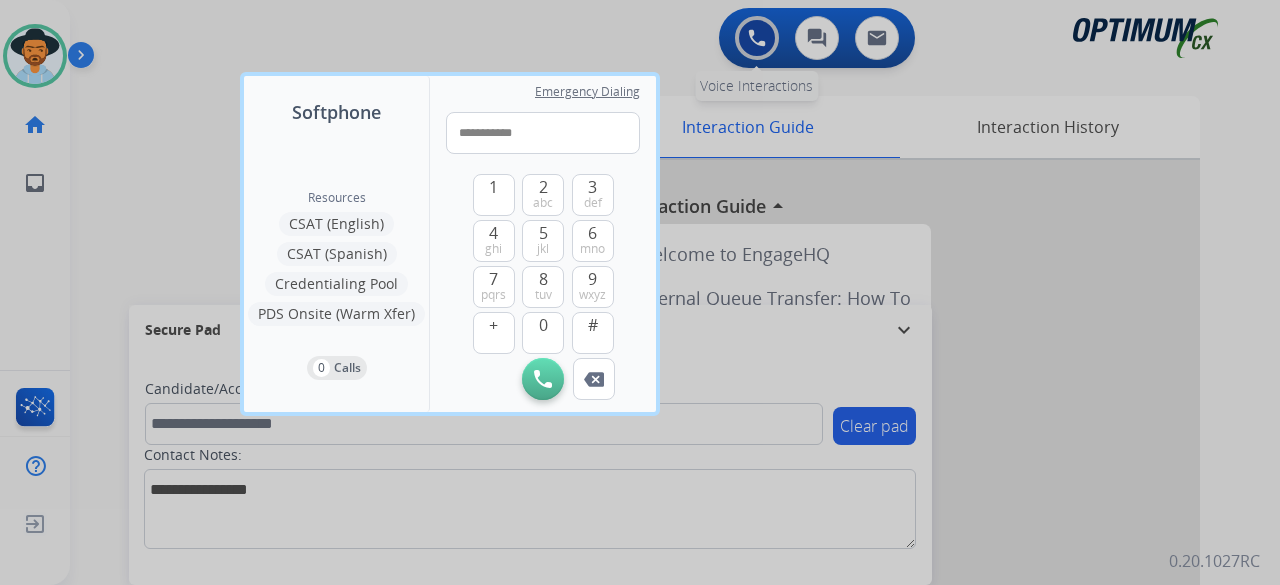 type on "**********" 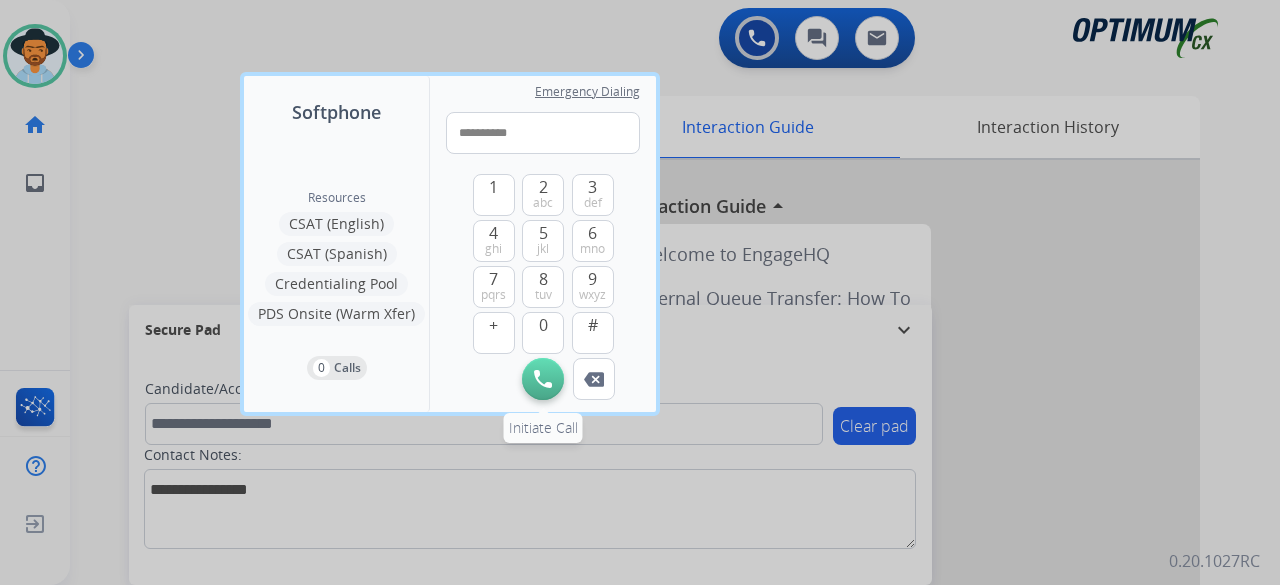 click on "Initiate Call" at bounding box center (543, 379) 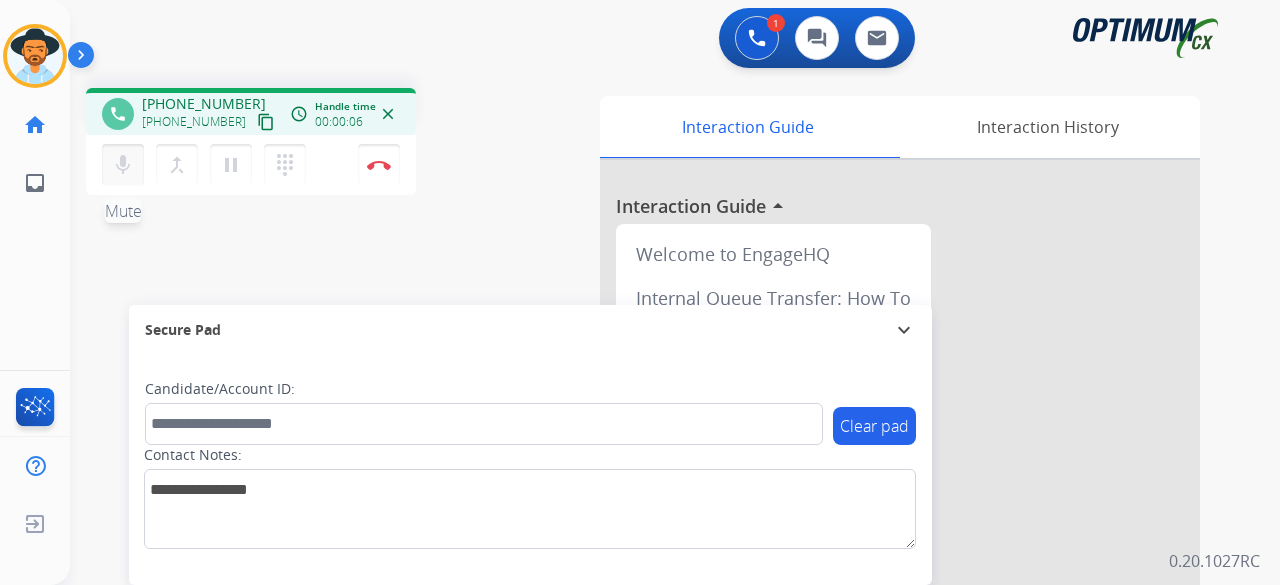 click on "mic Mute" at bounding box center [123, 165] 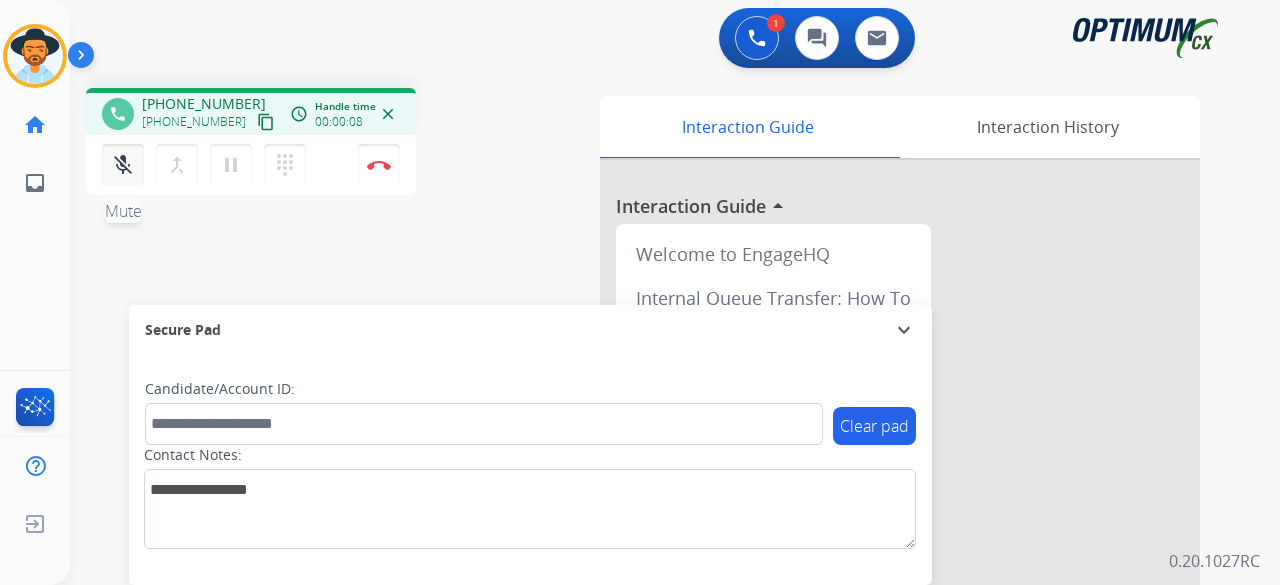 click on "mic_off Mute" at bounding box center [123, 165] 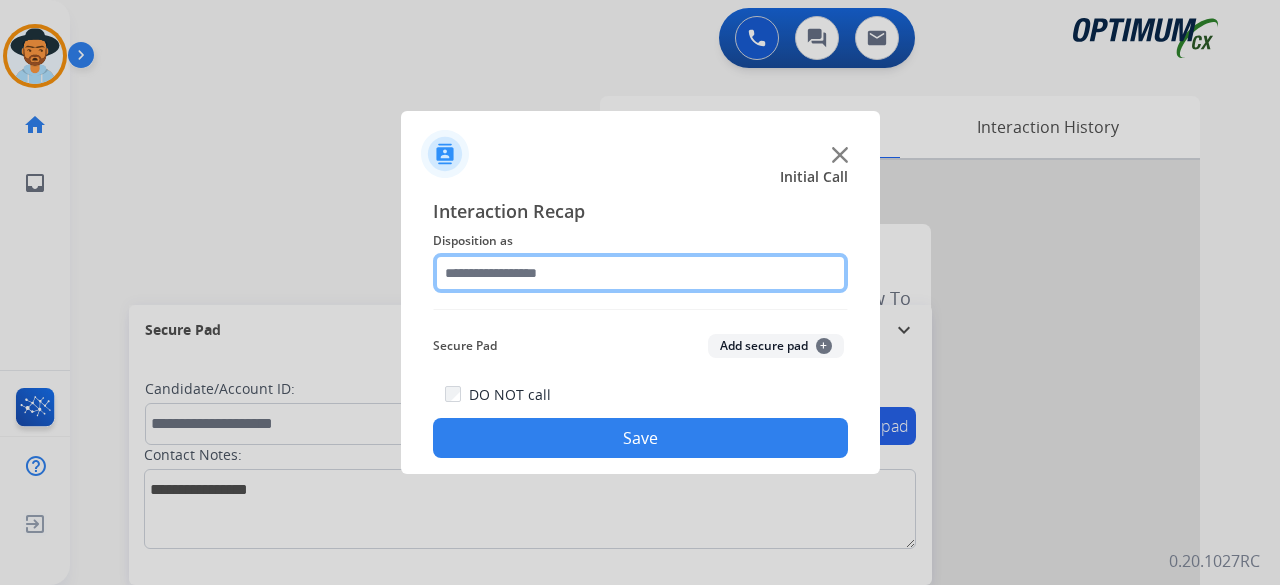 click 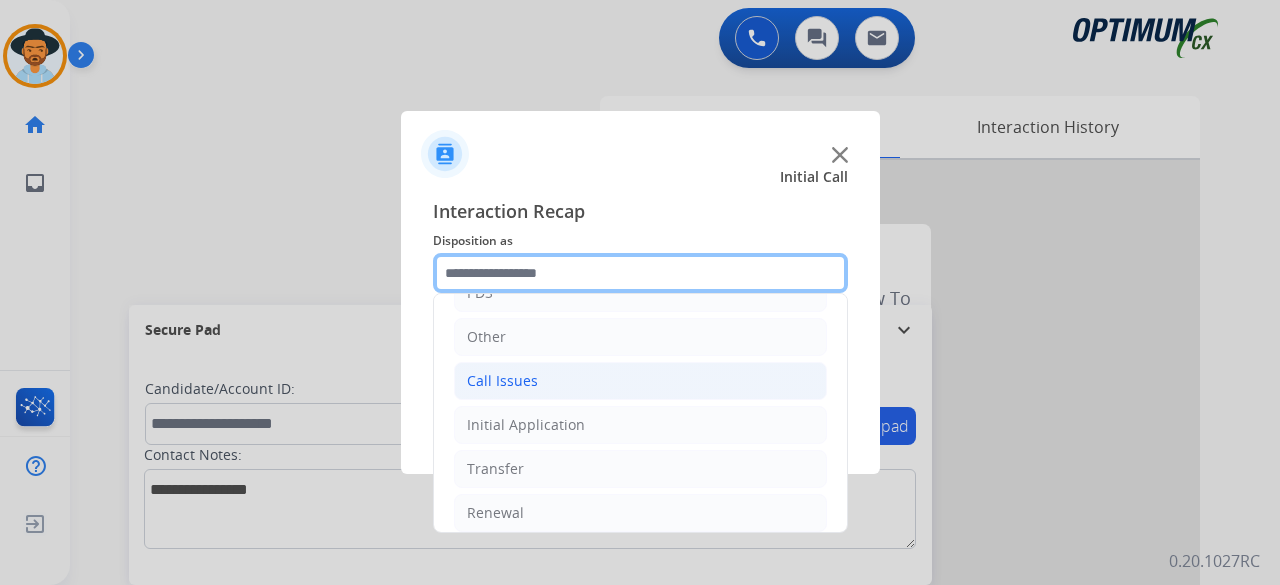 scroll, scrollTop: 123, scrollLeft: 0, axis: vertical 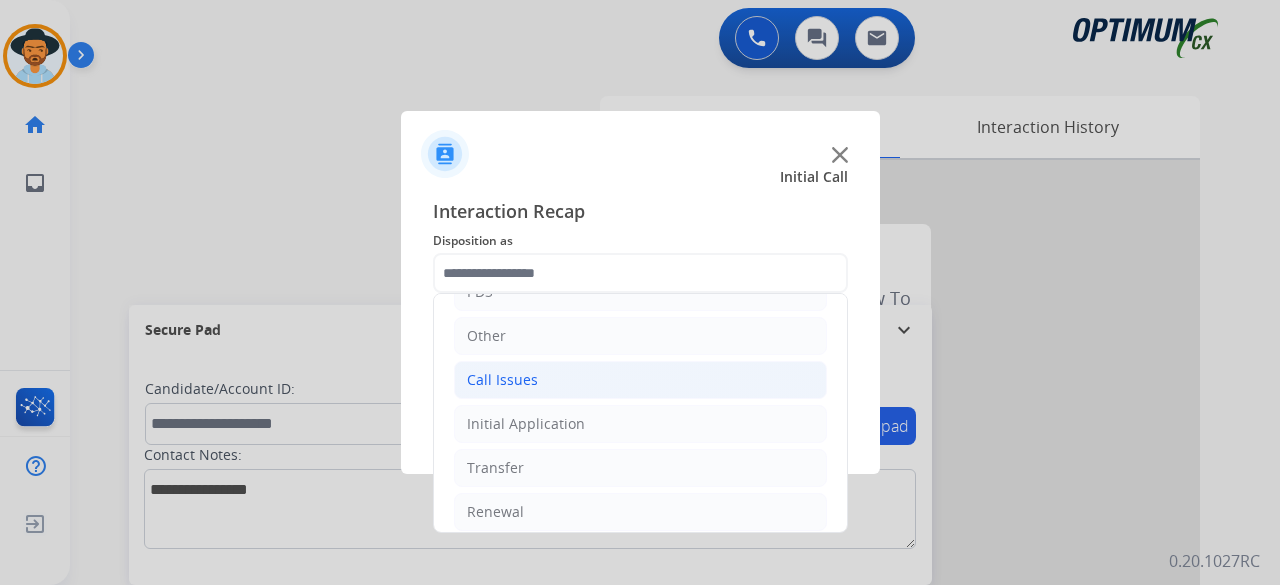 click on "Call Issues" 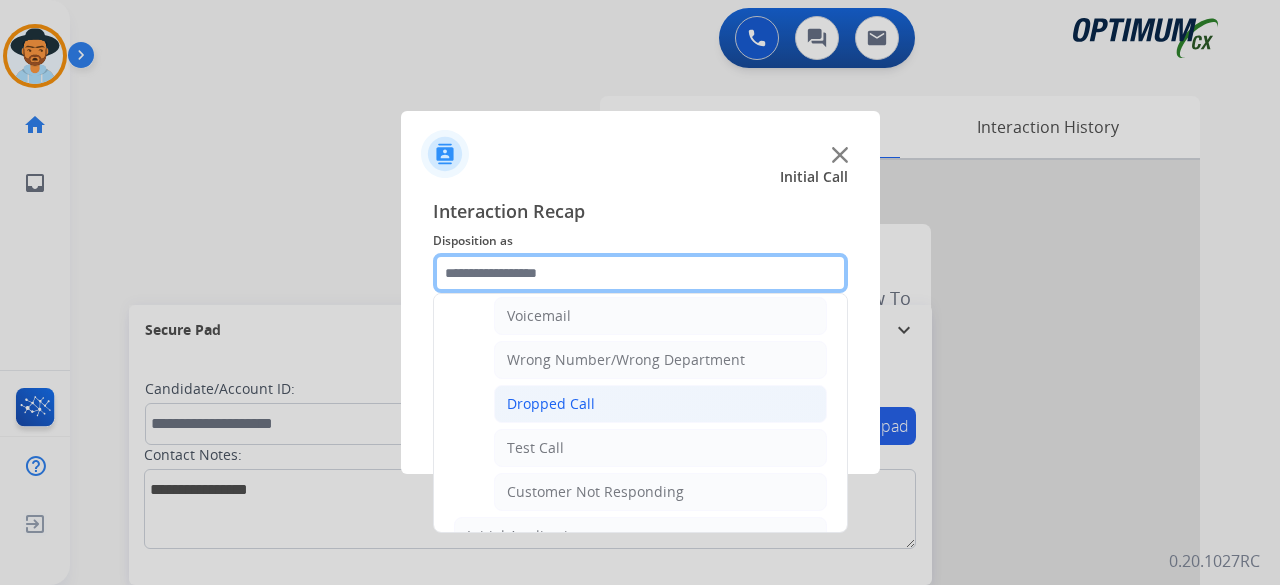 scroll, scrollTop: 232, scrollLeft: 0, axis: vertical 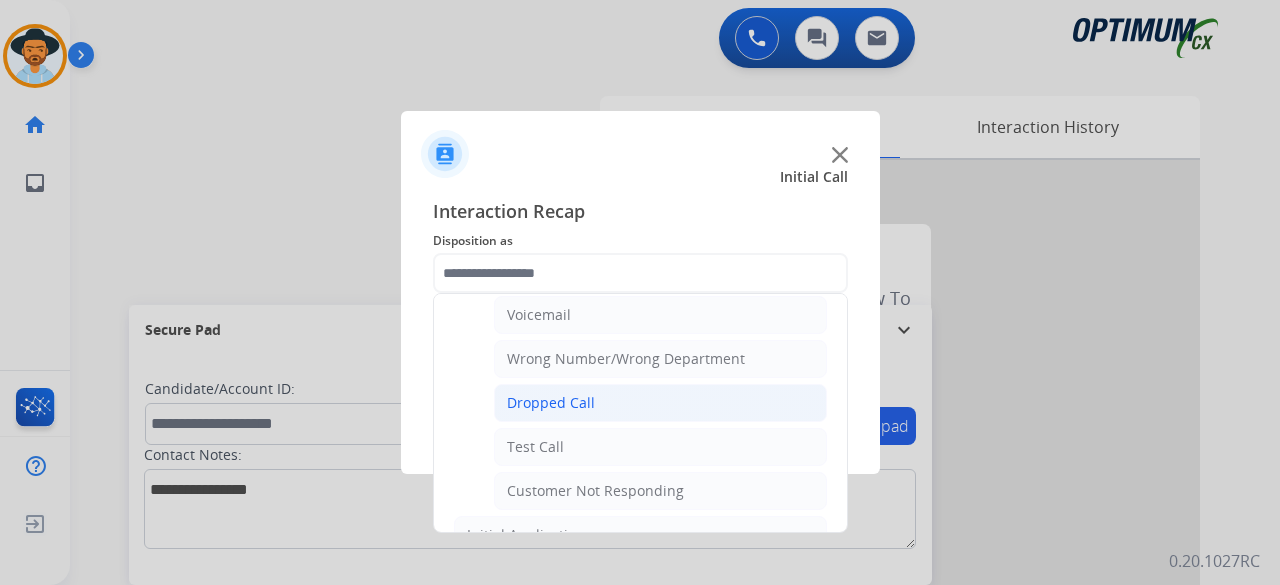 click on "Dropped Call" 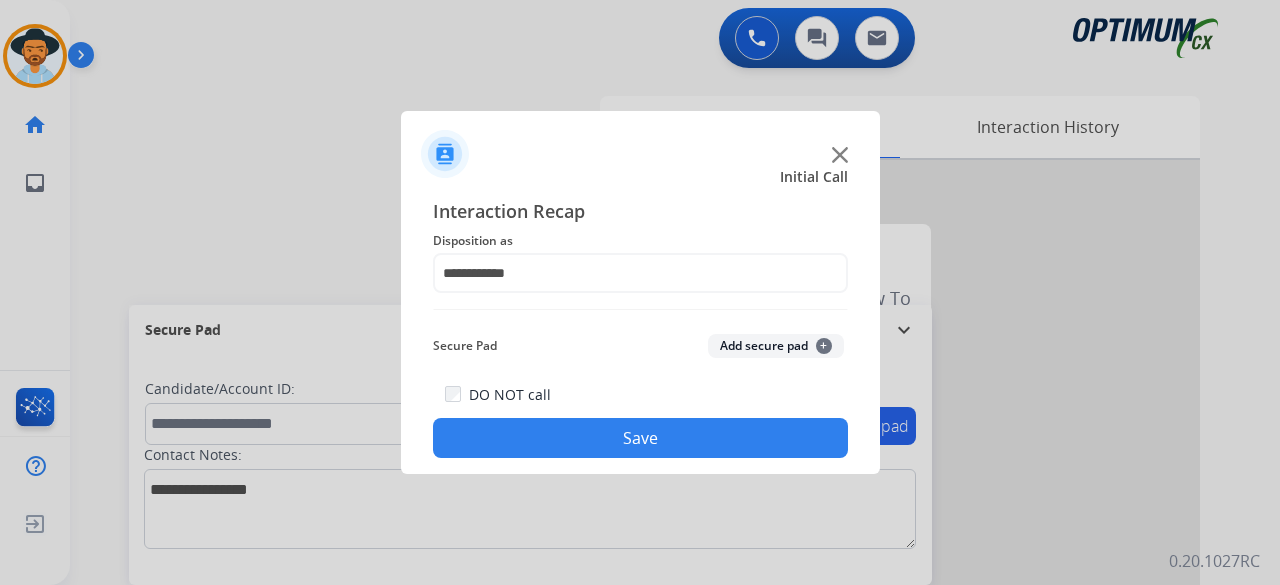 click on "Add secure pad  +" 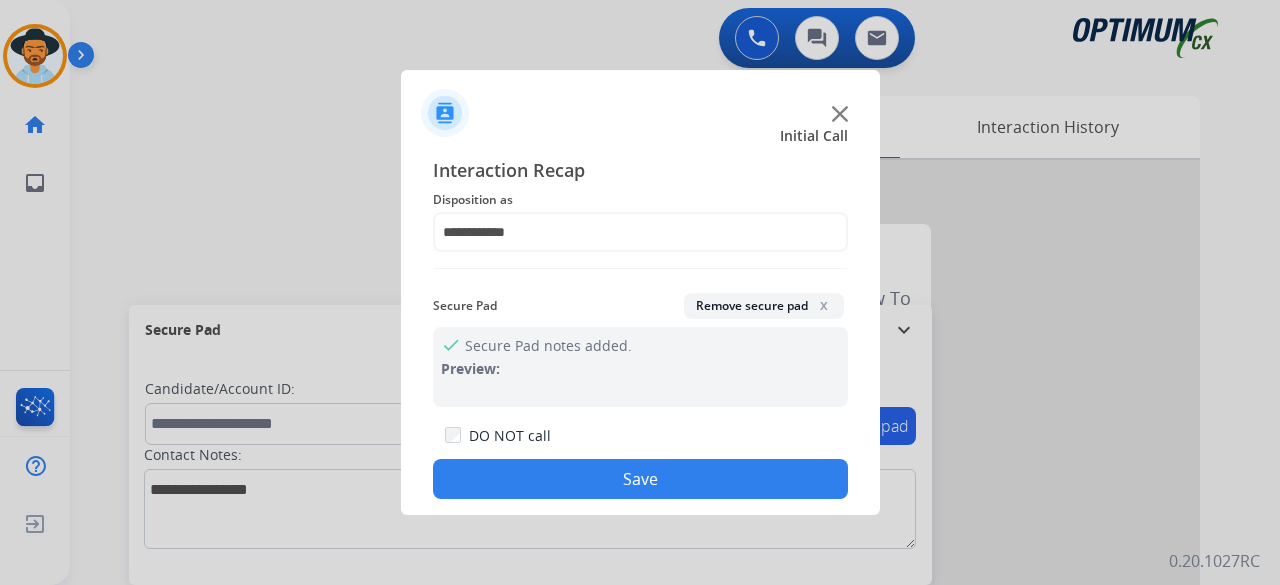 click on "Save" 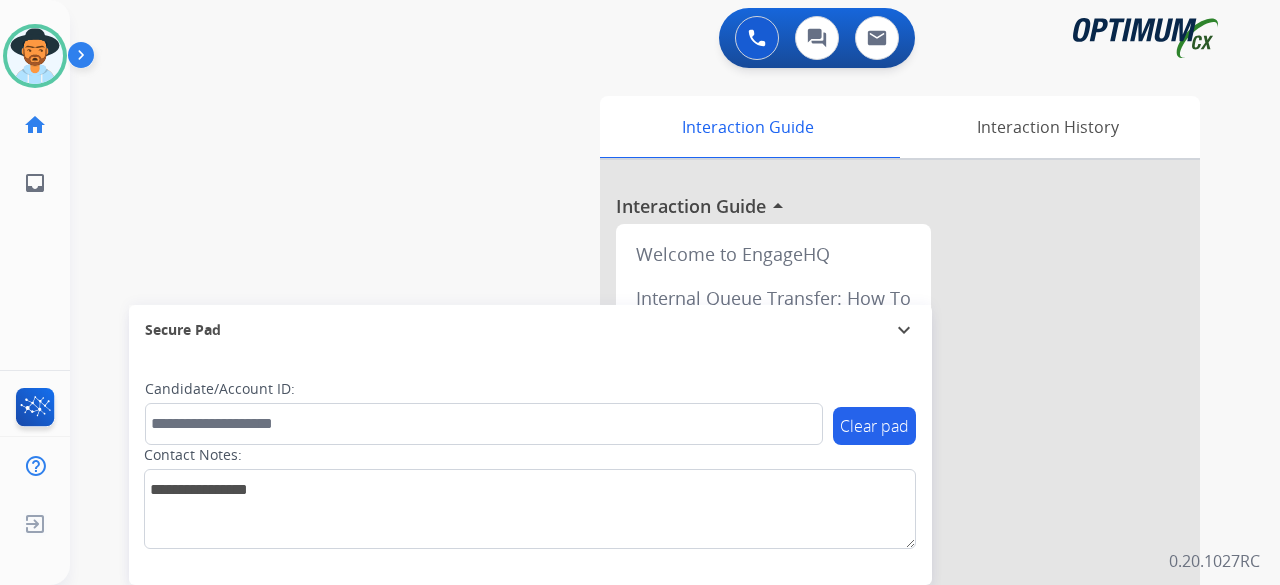 click on "swap_horiz Break voice bridge close_fullscreen Connect 3-Way Call merge_type Separate 3-Way Call  Interaction Guide   Interaction History  Interaction Guide arrow_drop_up  Welcome to EngageHQ   Internal Queue Transfer: How To  Secure Pad expand_more Clear pad Candidate/Account ID: Contact Notes:" at bounding box center [651, 489] 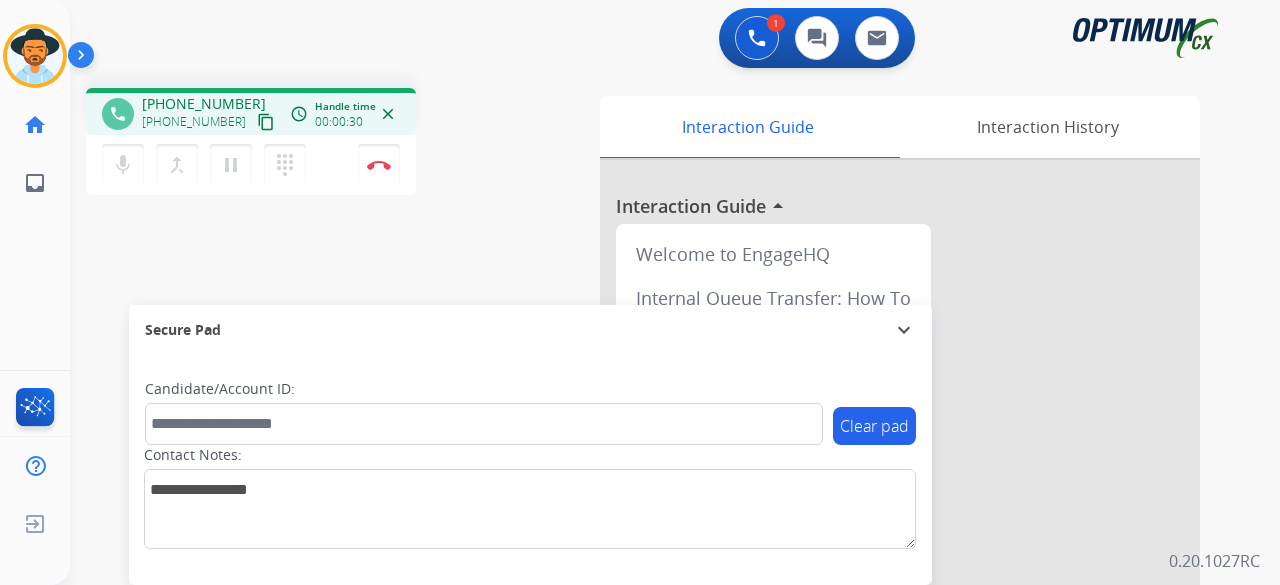 click on "content_copy" at bounding box center [266, 122] 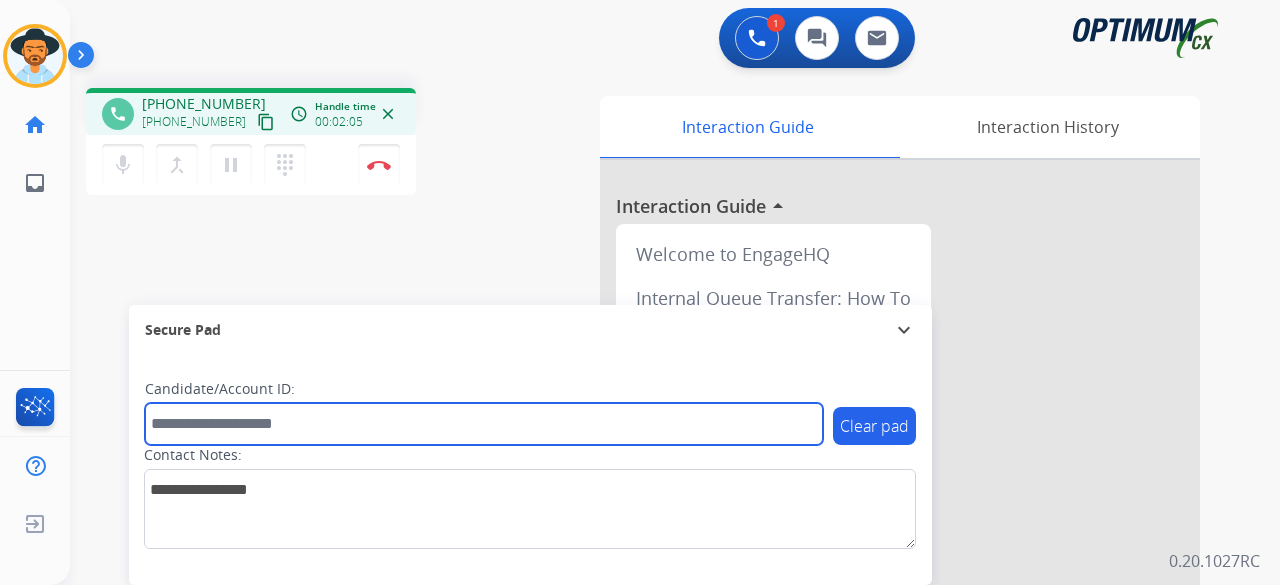 click at bounding box center [484, 424] 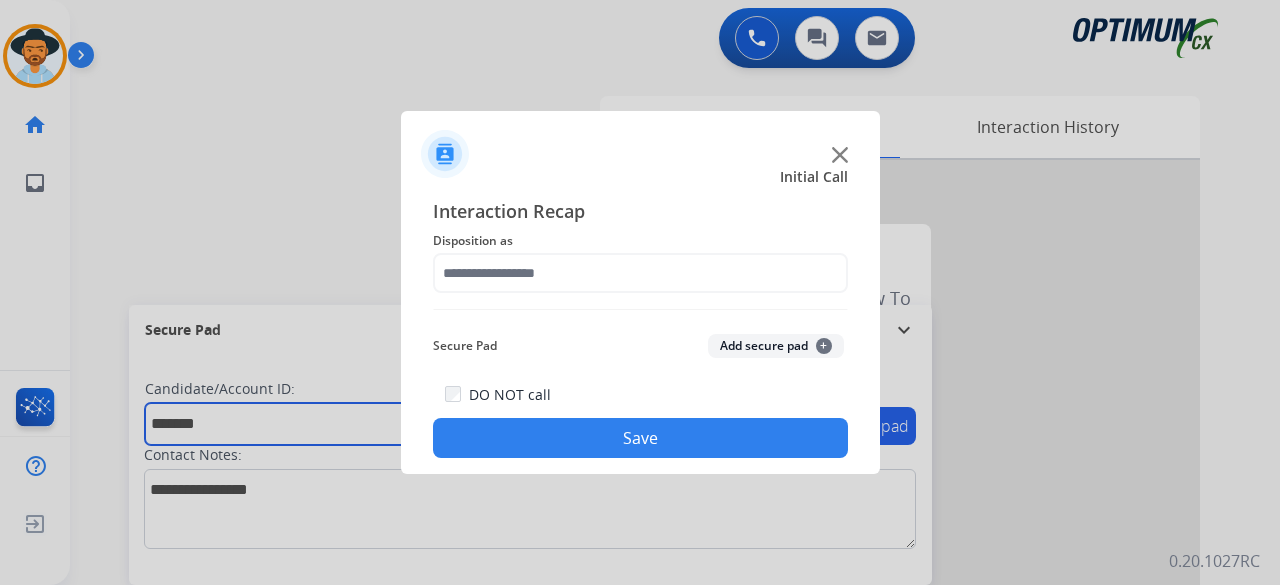 type on "*******" 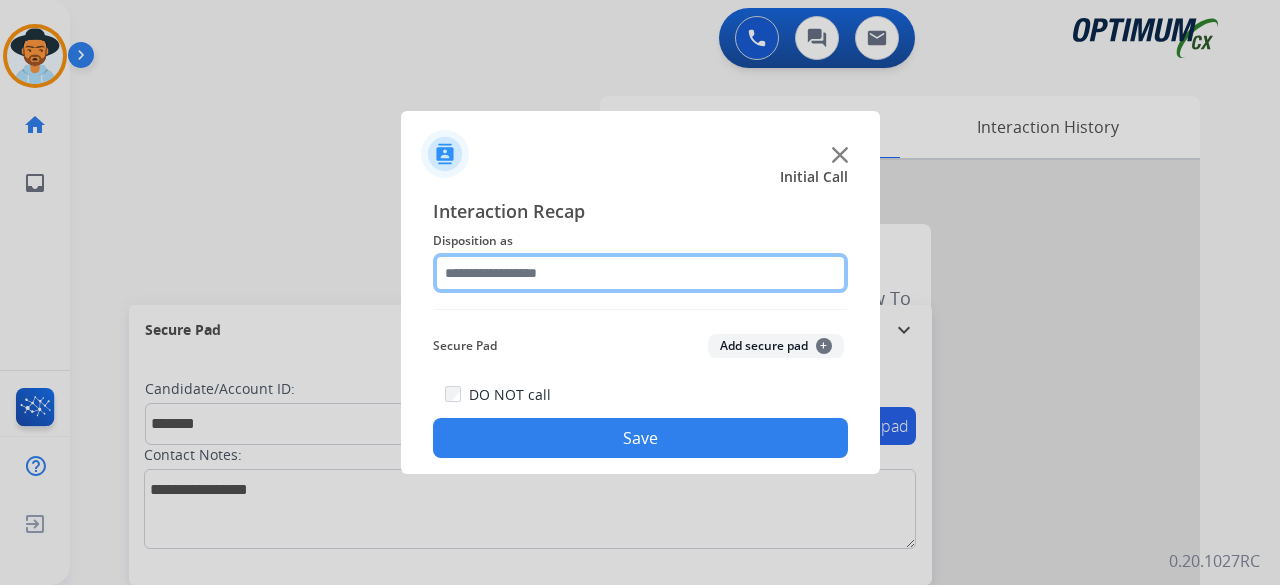 click 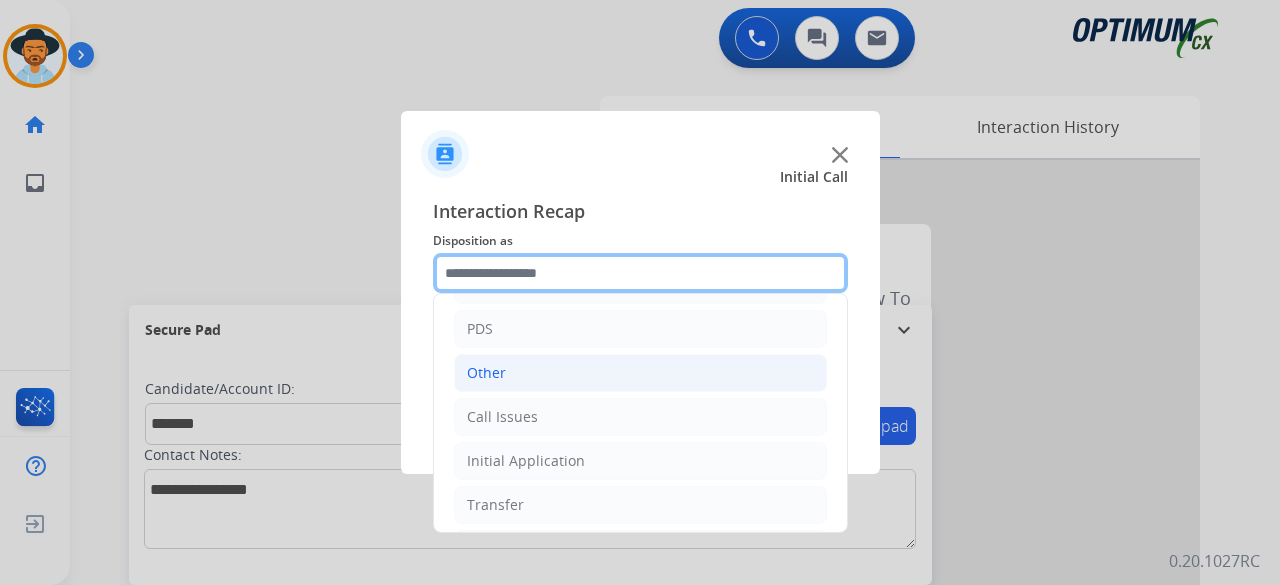 scroll, scrollTop: 130, scrollLeft: 0, axis: vertical 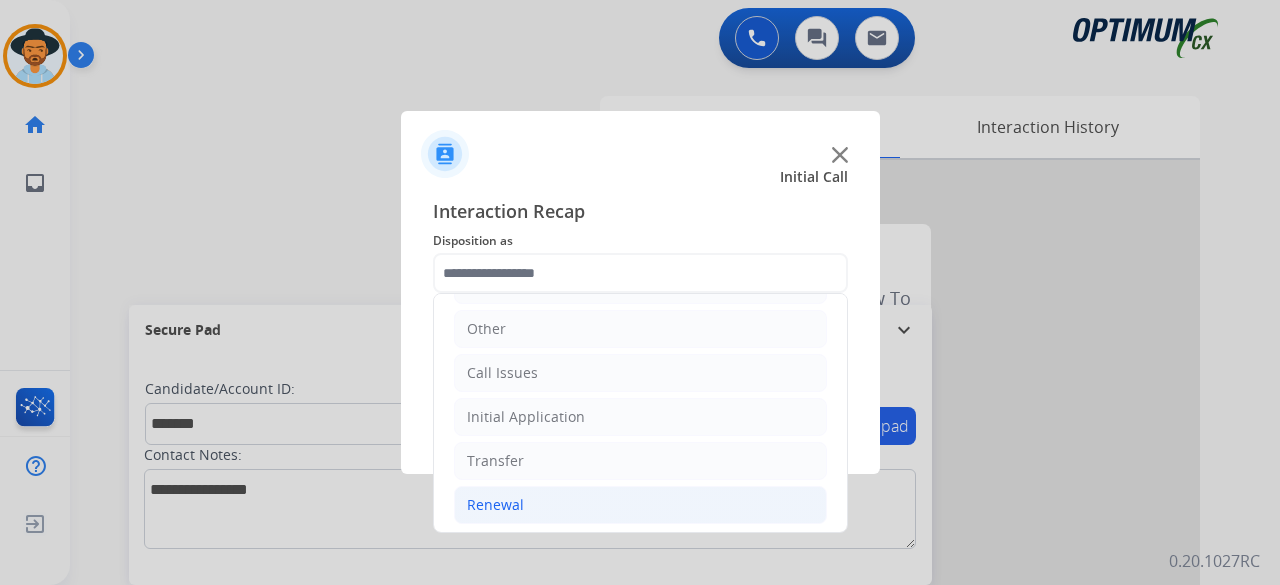 click on "Renewal" 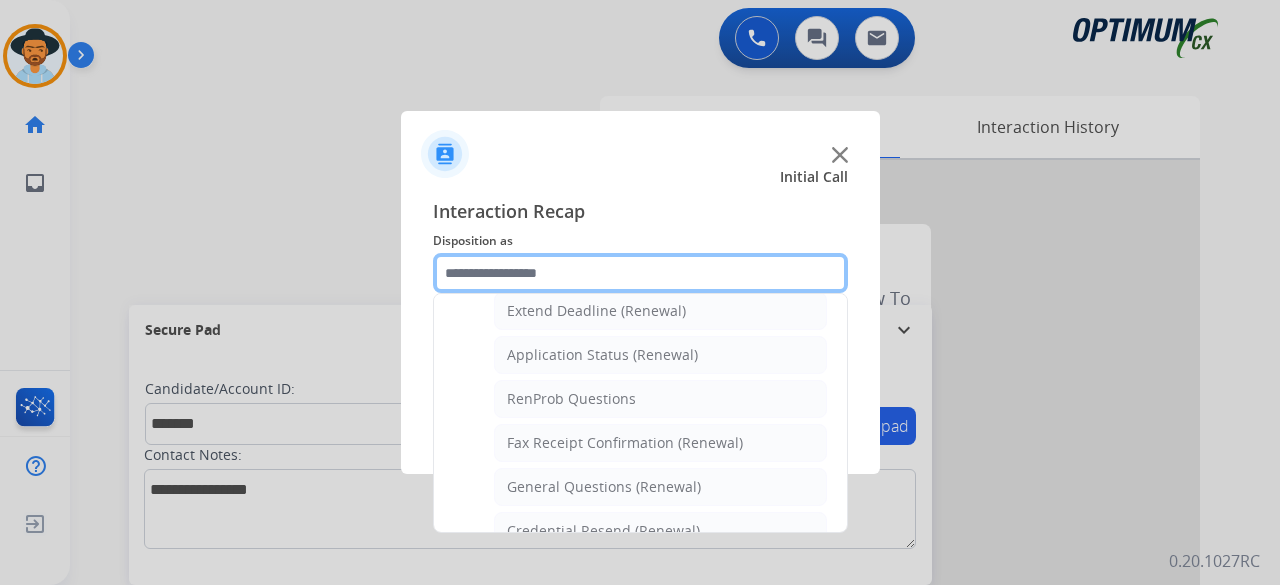 scroll, scrollTop: 462, scrollLeft: 0, axis: vertical 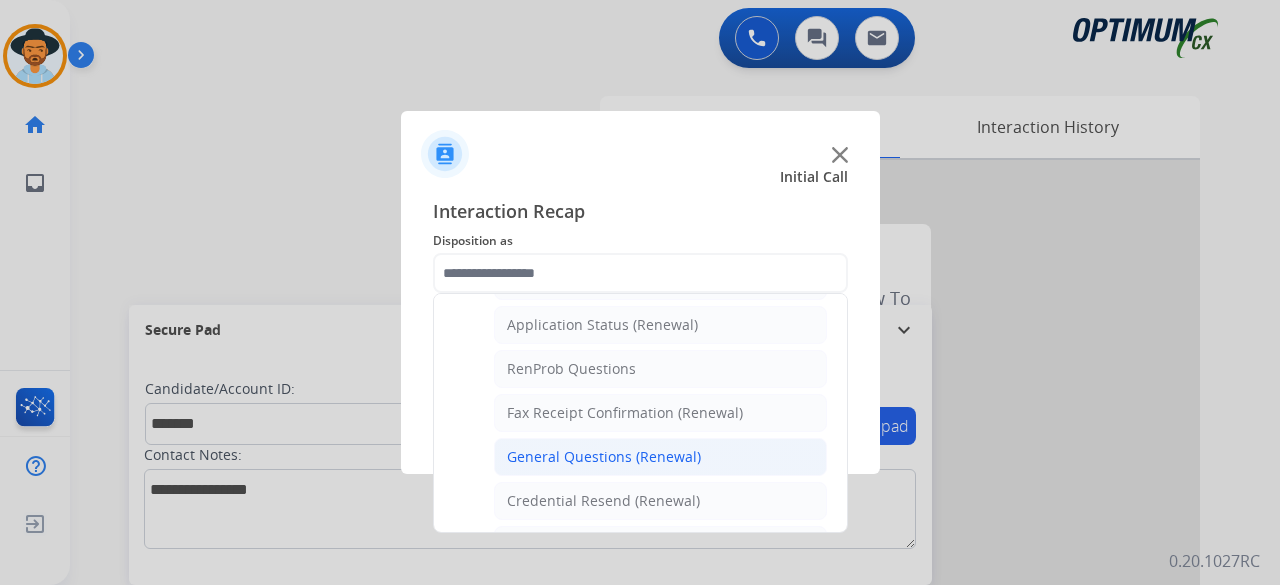 click on "General Questions (Renewal)" 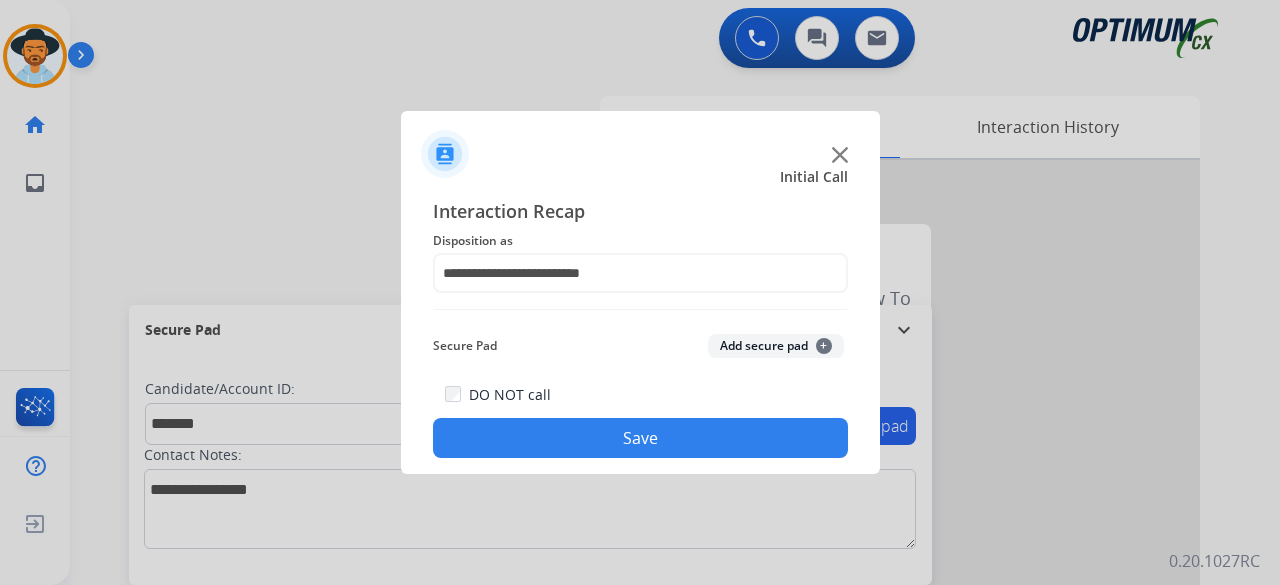 click on "Add secure pad  +" 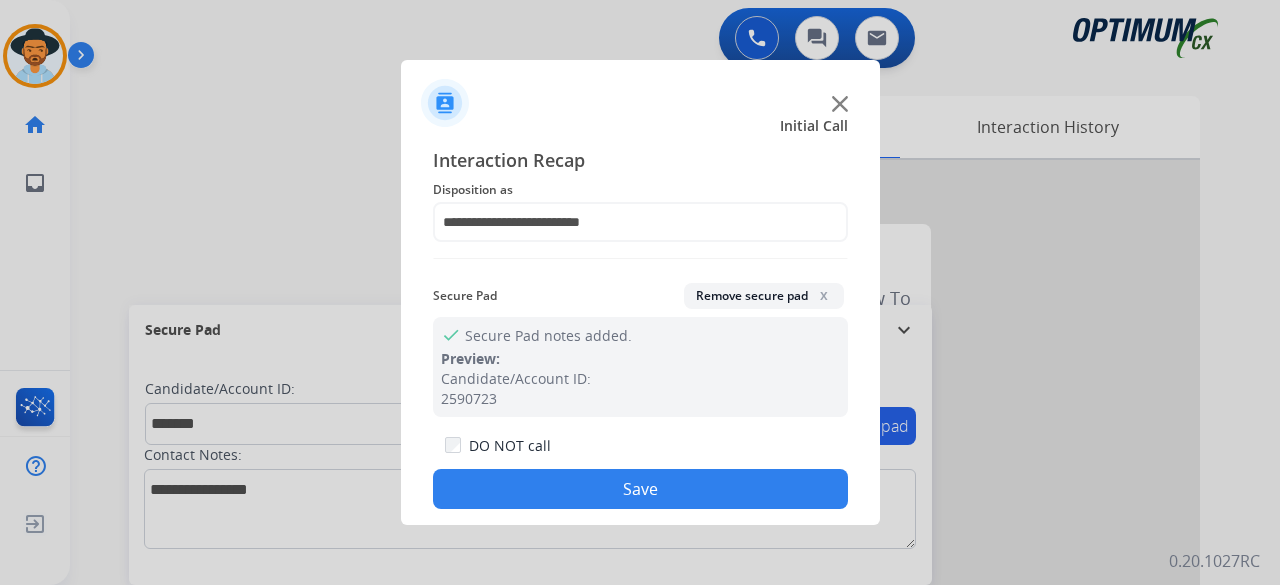 click on "Save" 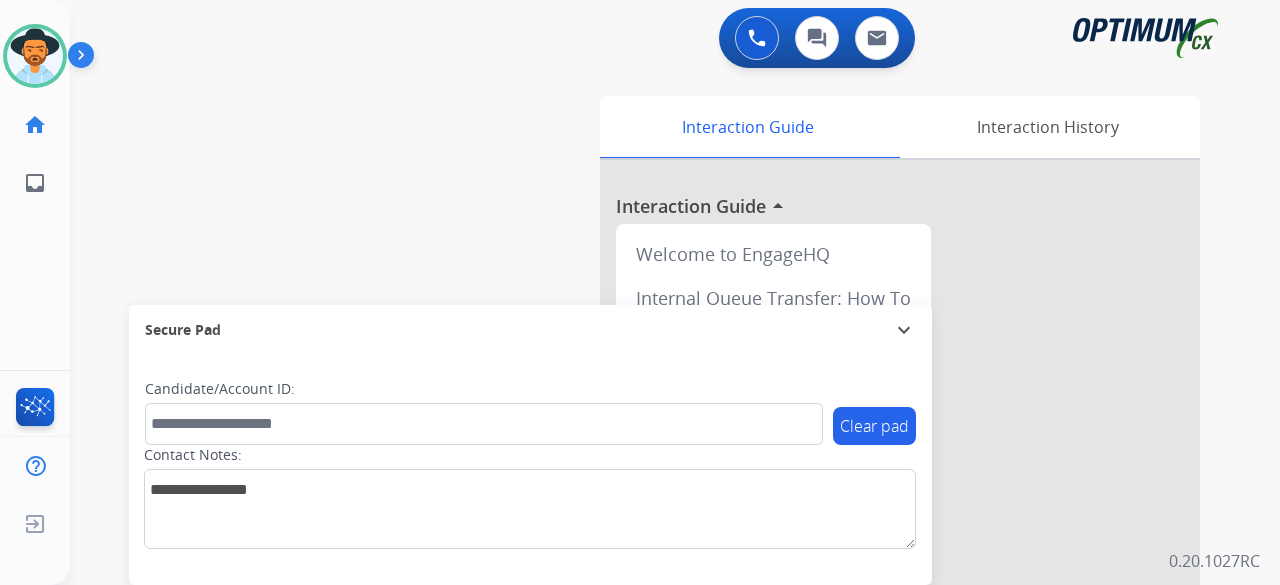click on "swap_horiz Break voice bridge close_fullscreen Connect 3-Way Call merge_type Separate 3-Way Call  Interaction Guide   Interaction History  Interaction Guide arrow_drop_up  Welcome to EngageHQ   Internal Queue Transfer: How To  Secure Pad expand_more Clear pad Candidate/Account ID: Contact Notes:" at bounding box center [651, 489] 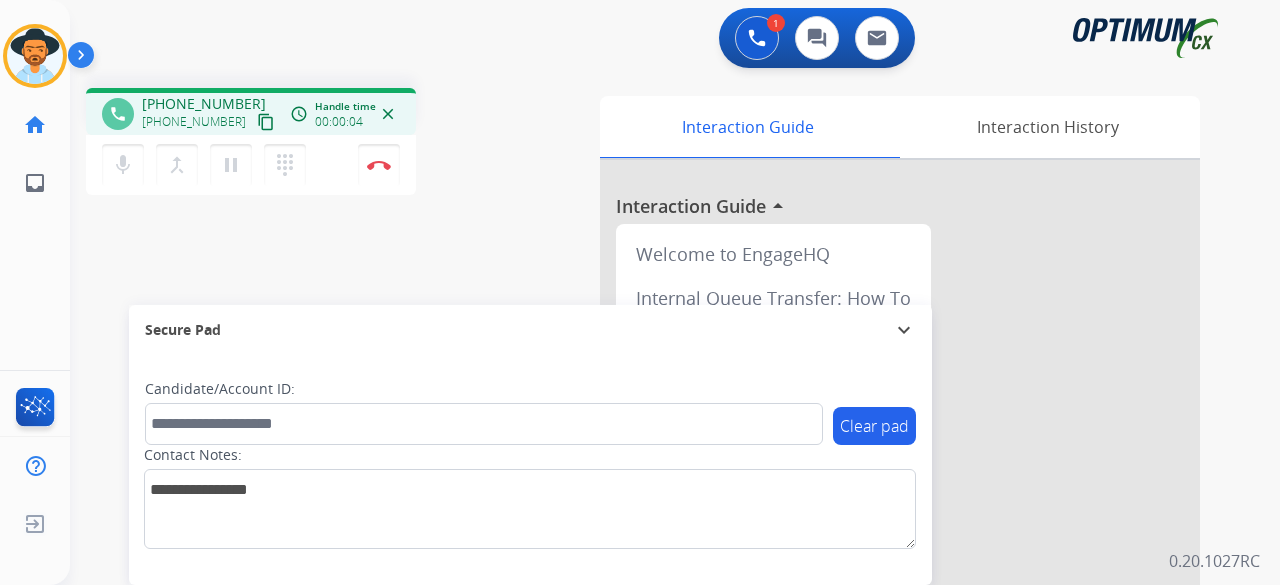 click on "content_copy" at bounding box center [266, 122] 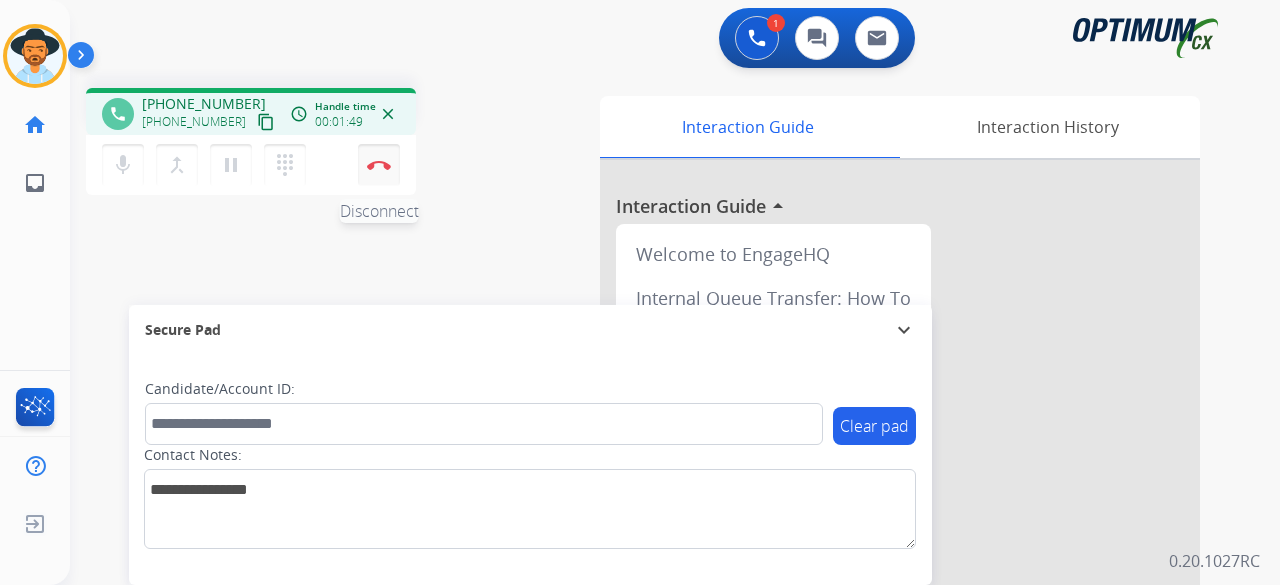 click at bounding box center (379, 165) 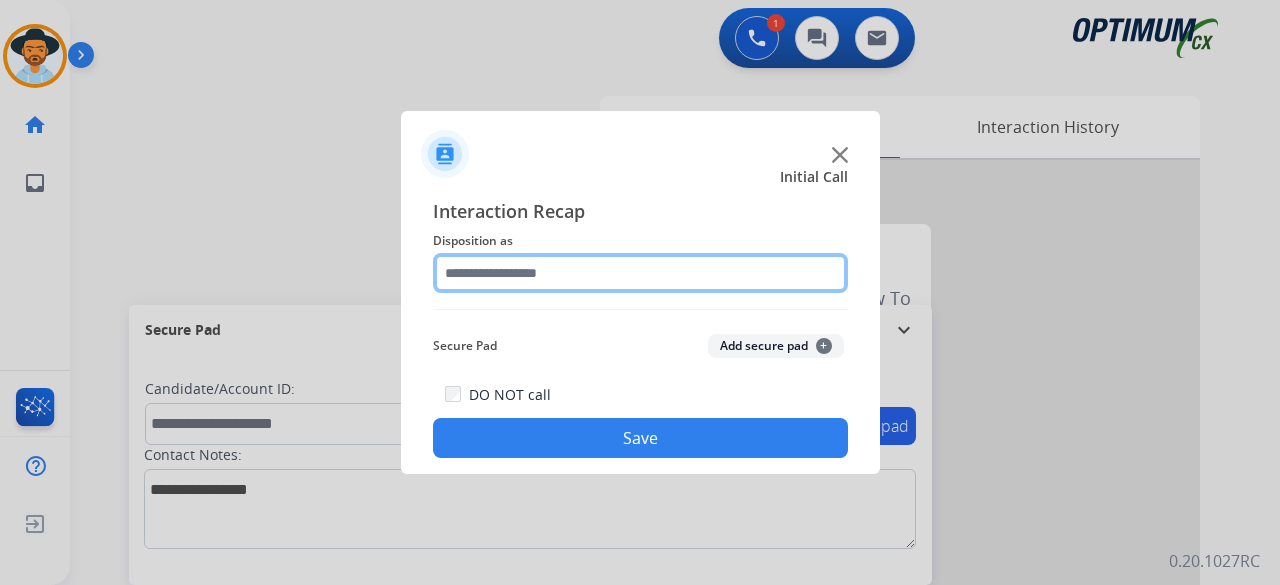 click 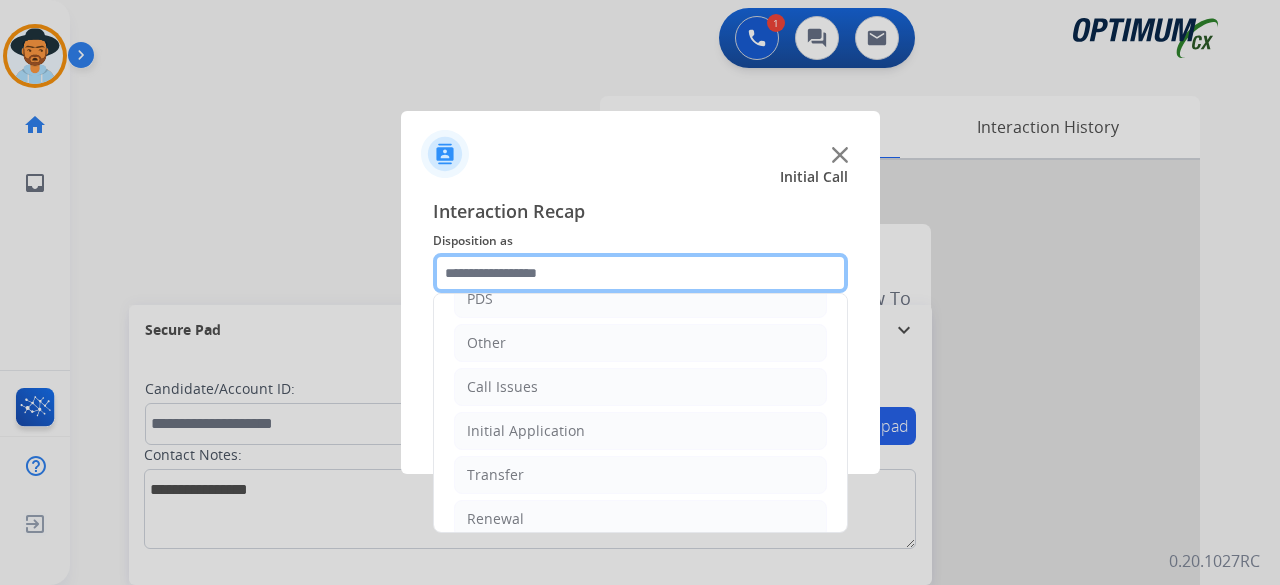 scroll, scrollTop: 130, scrollLeft: 0, axis: vertical 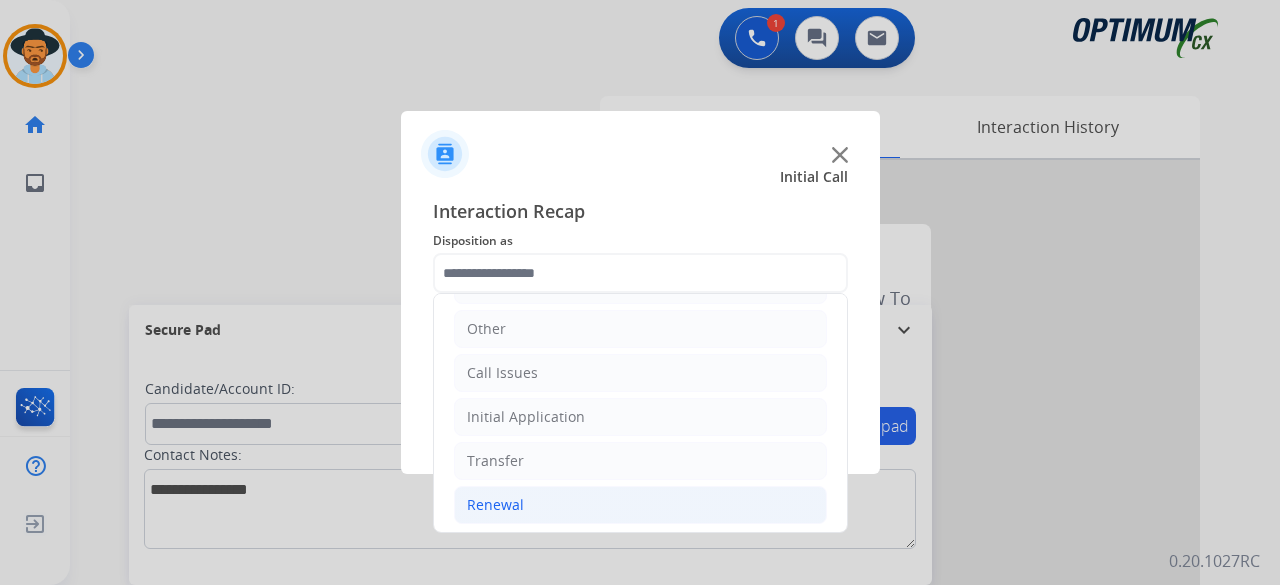 click on "Renewal" 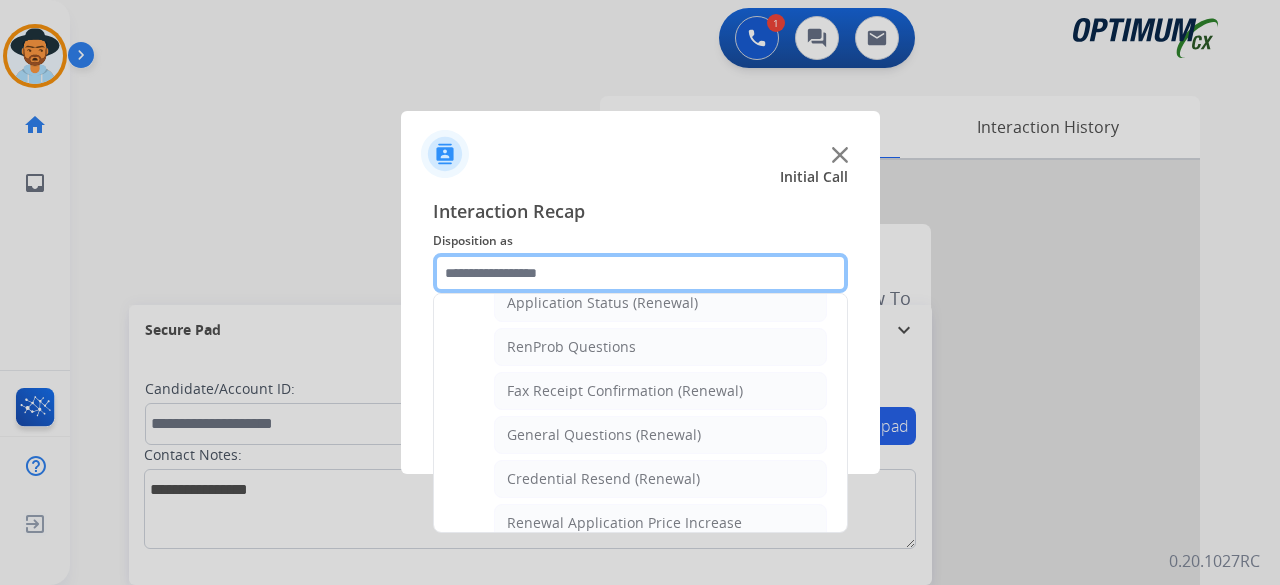 scroll, scrollTop: 485, scrollLeft: 0, axis: vertical 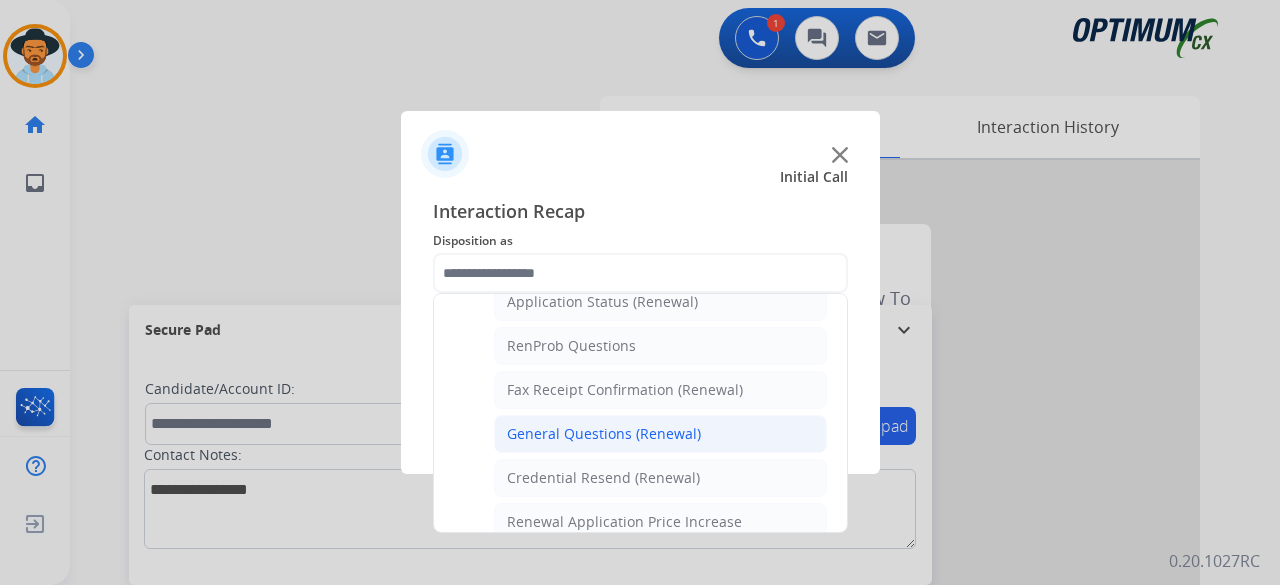 click on "General Questions (Renewal)" 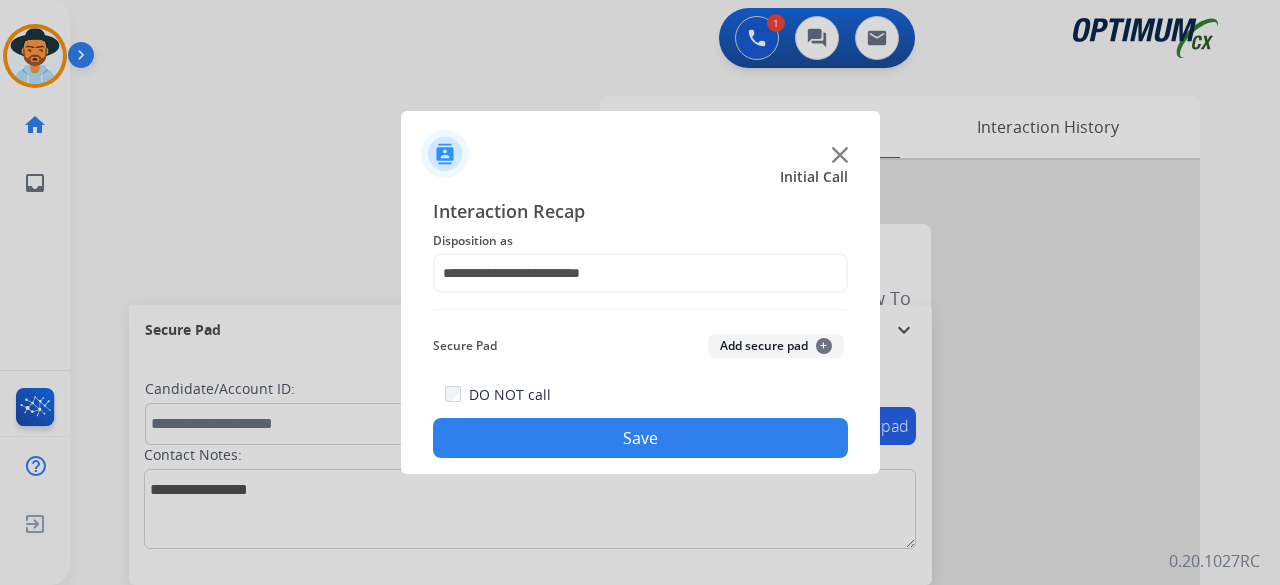 click on "Save" 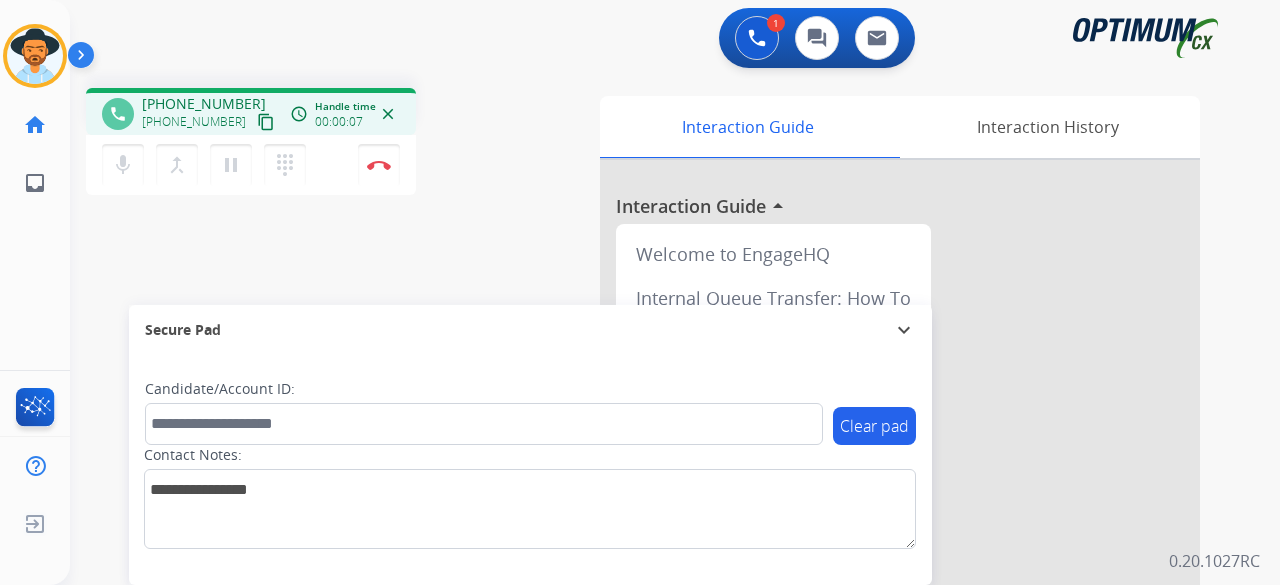 click on "content_copy" at bounding box center (266, 122) 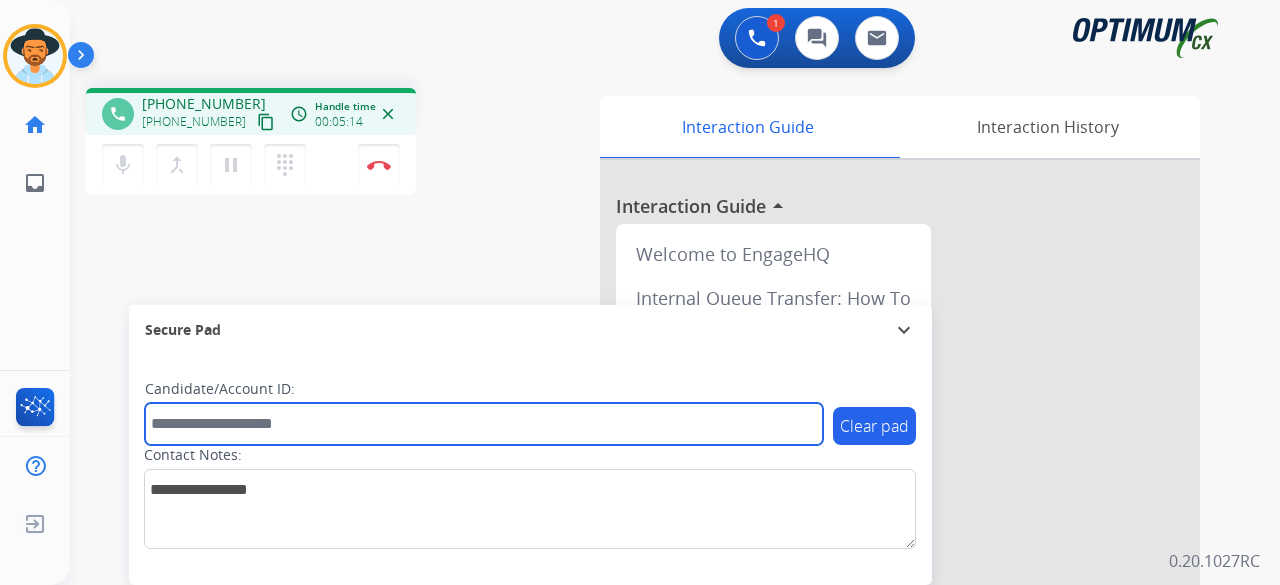 click at bounding box center (484, 424) 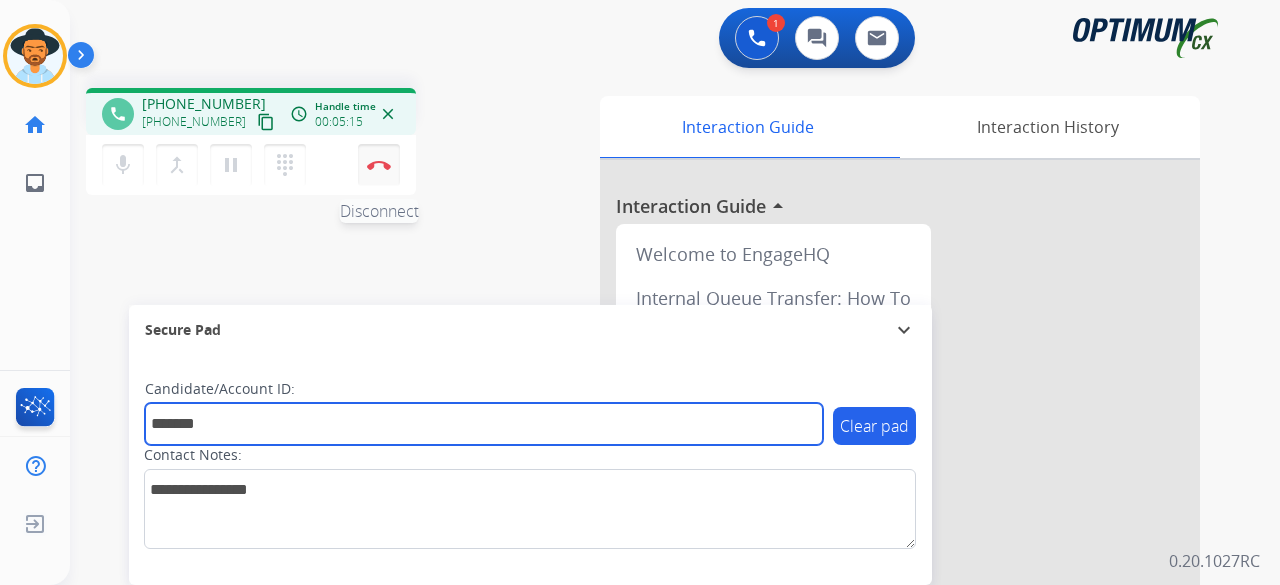 type on "*******" 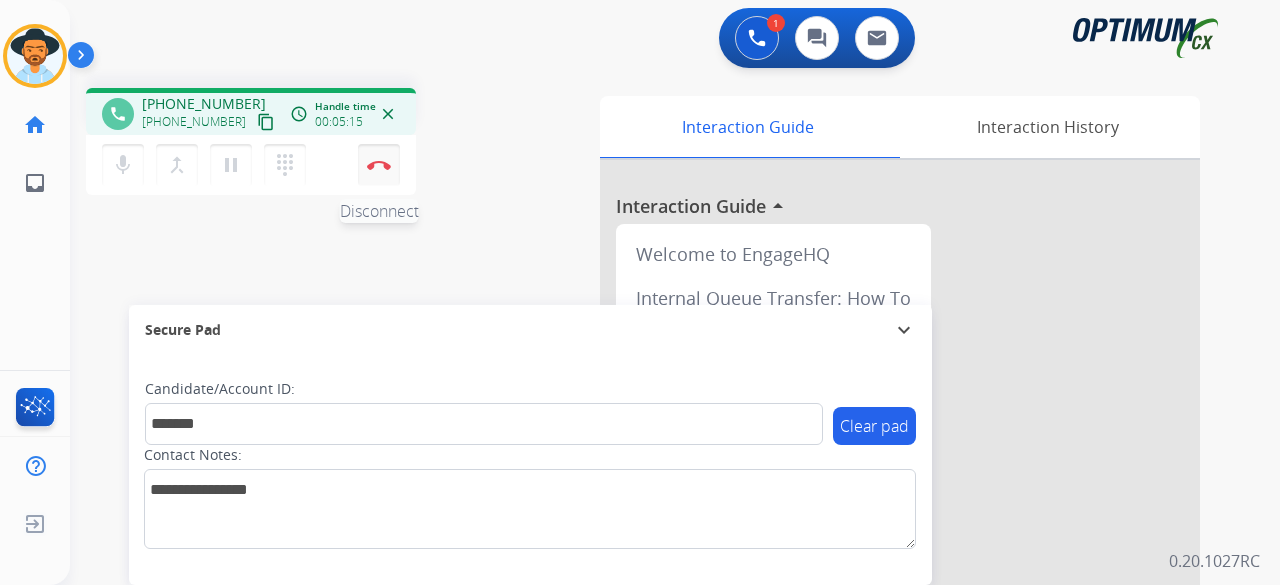 click on "Disconnect" at bounding box center [379, 165] 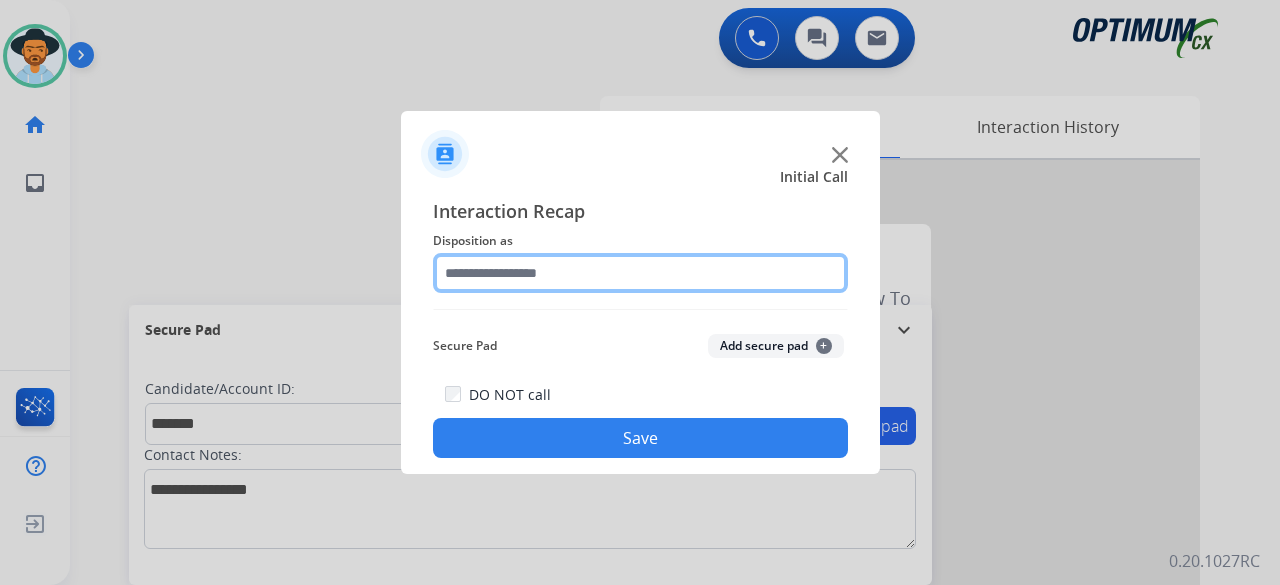 click 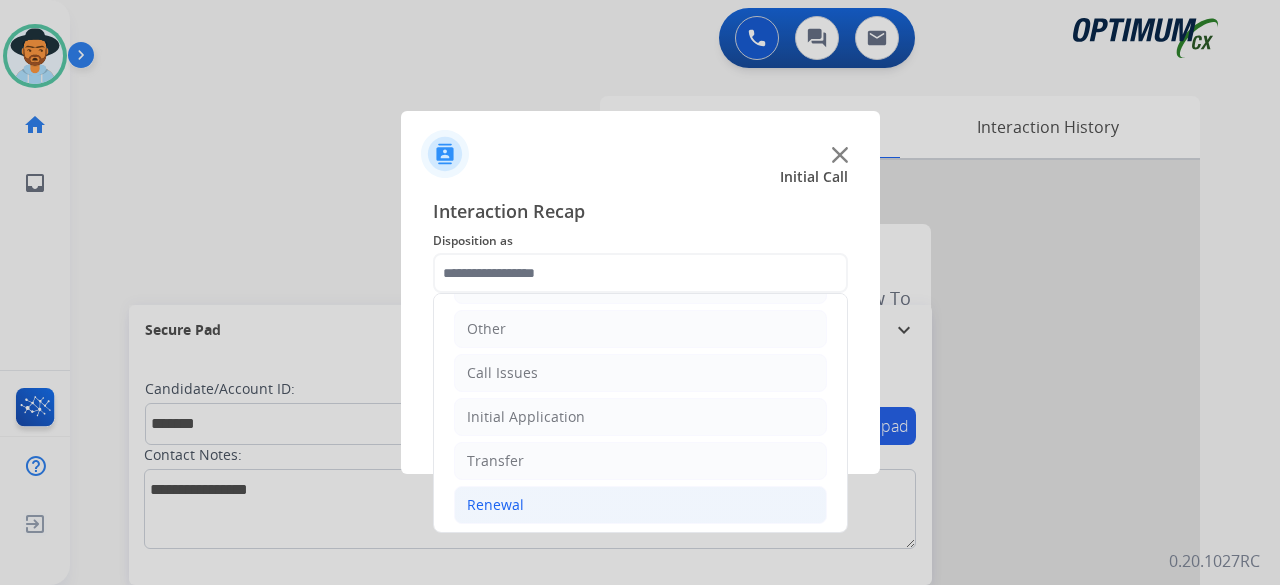 click on "Renewal" 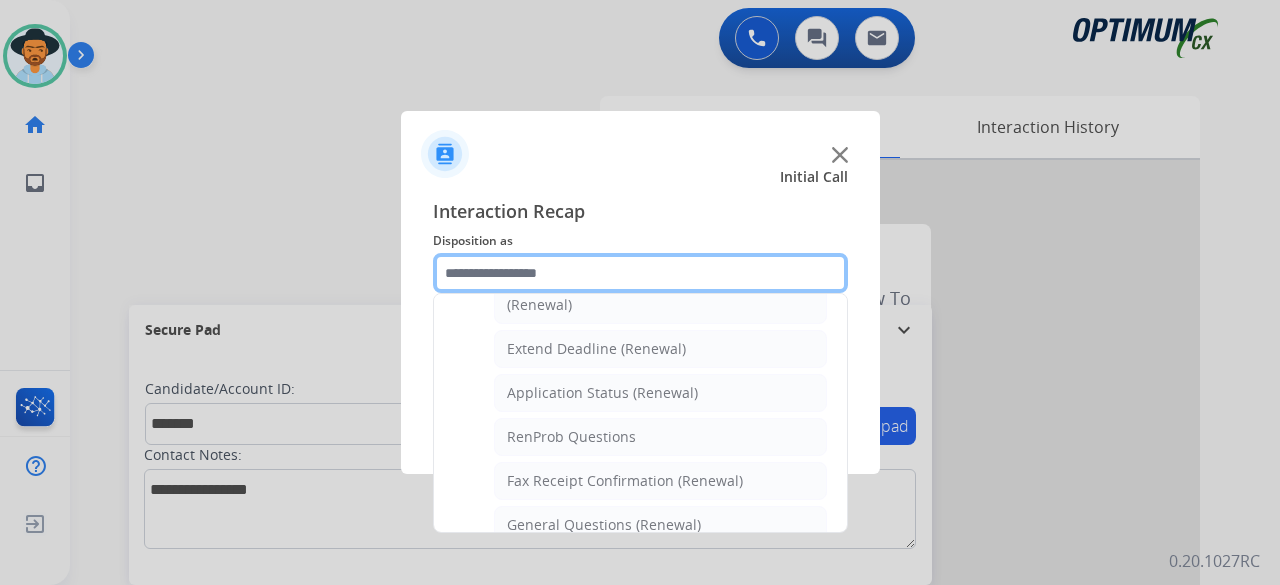 scroll, scrollTop: 413, scrollLeft: 0, axis: vertical 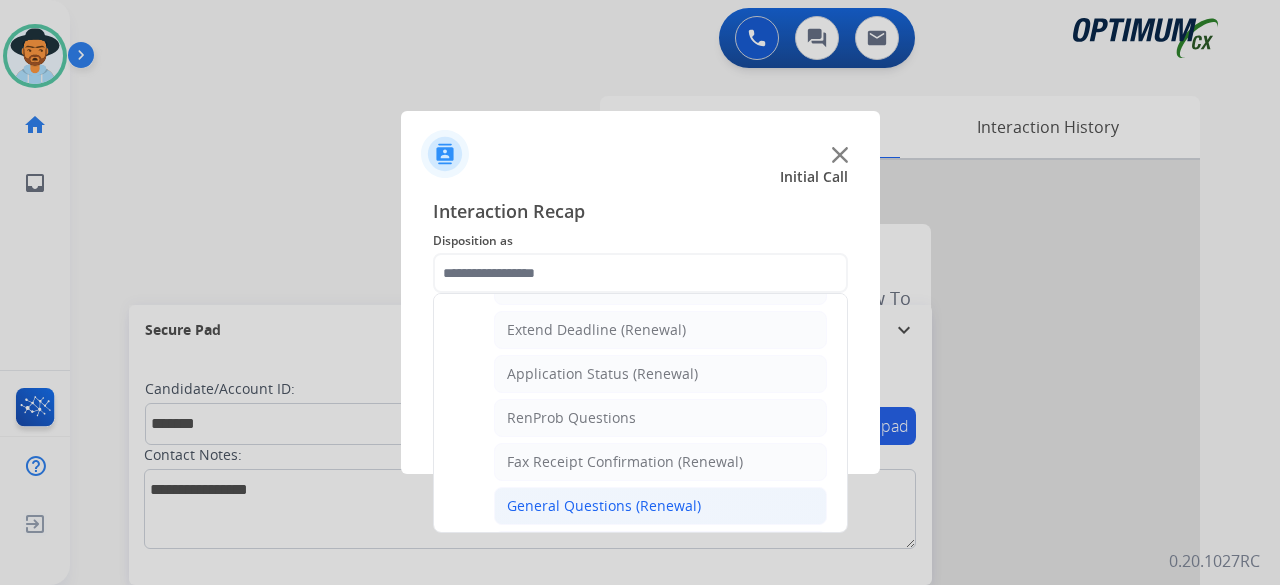 click on "General Questions (Renewal)" 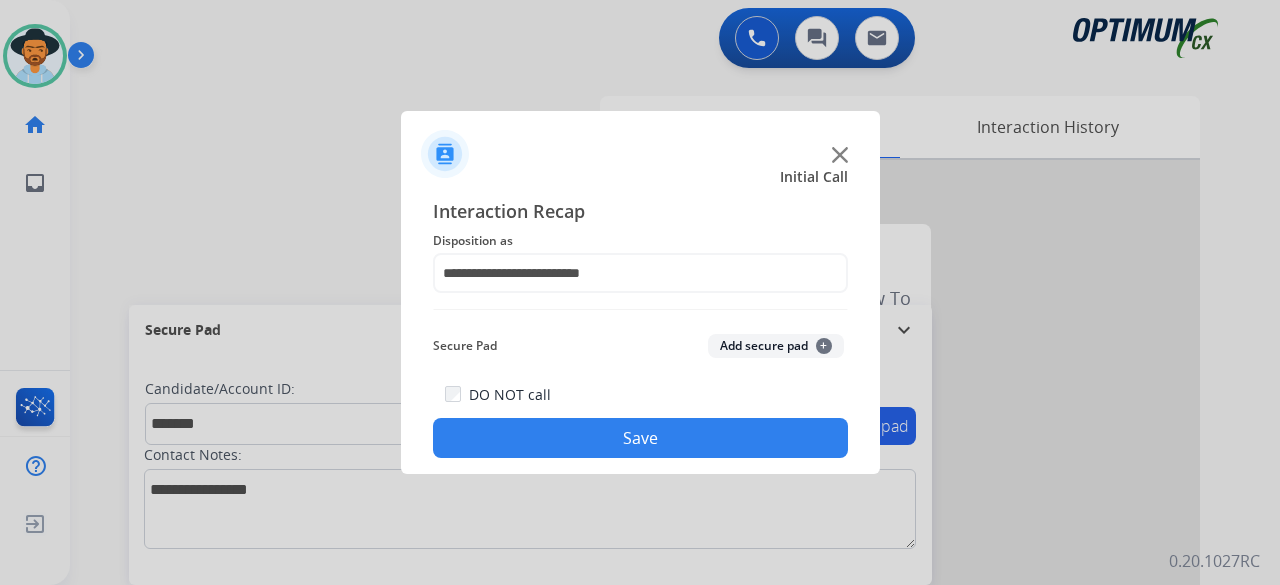 click on "Add secure pad  +" 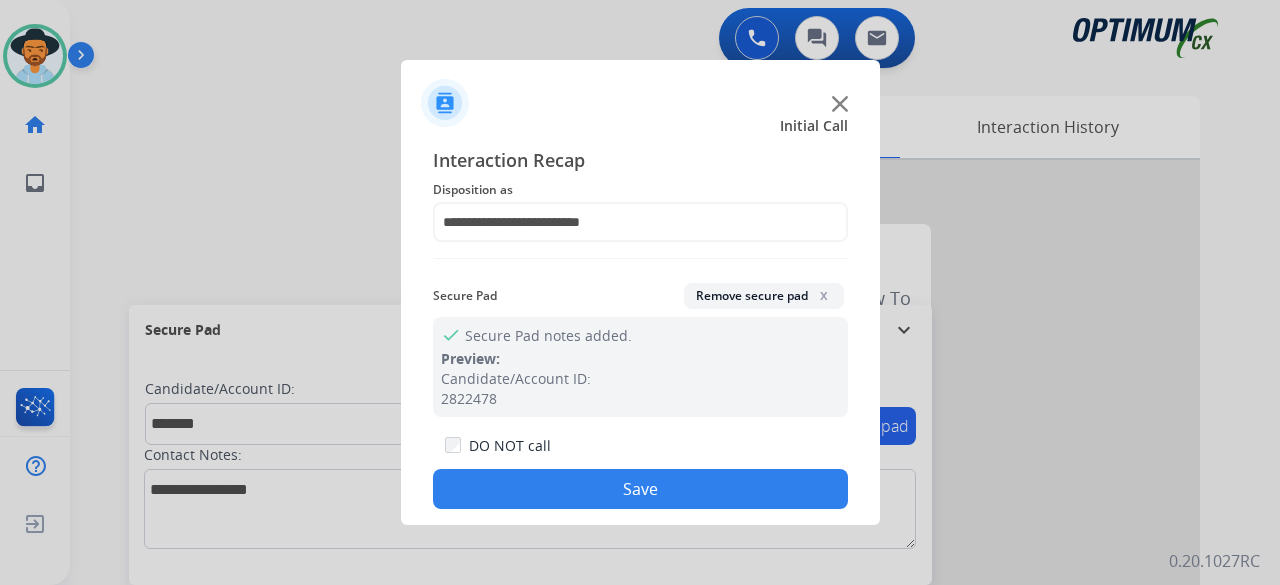 click on "Save" 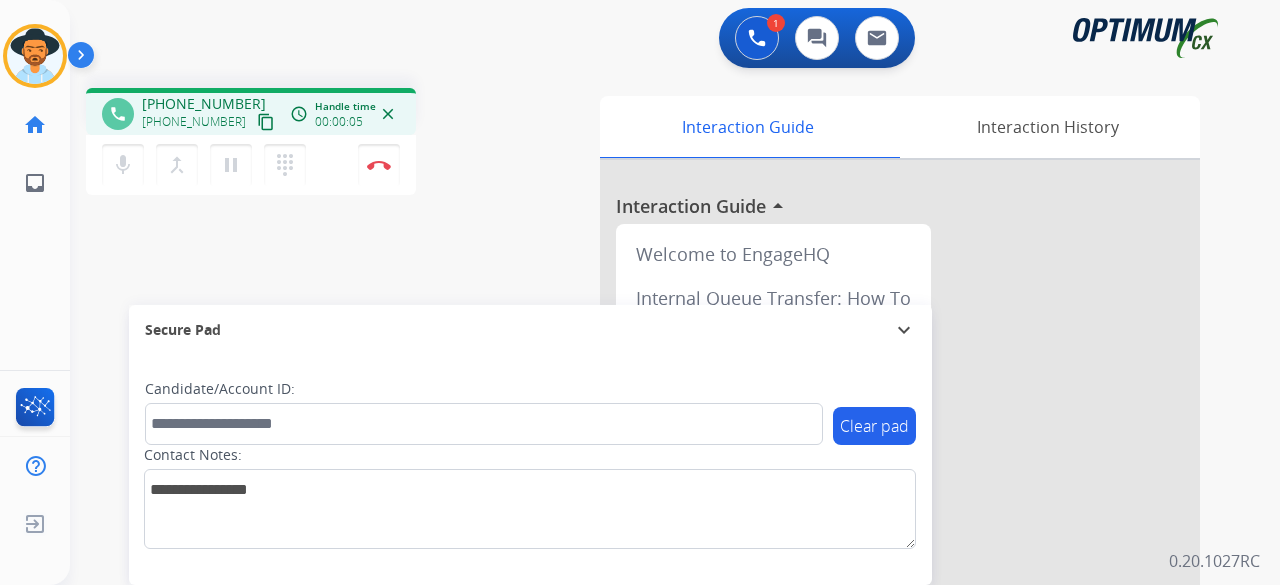 click on "content_copy" at bounding box center [266, 122] 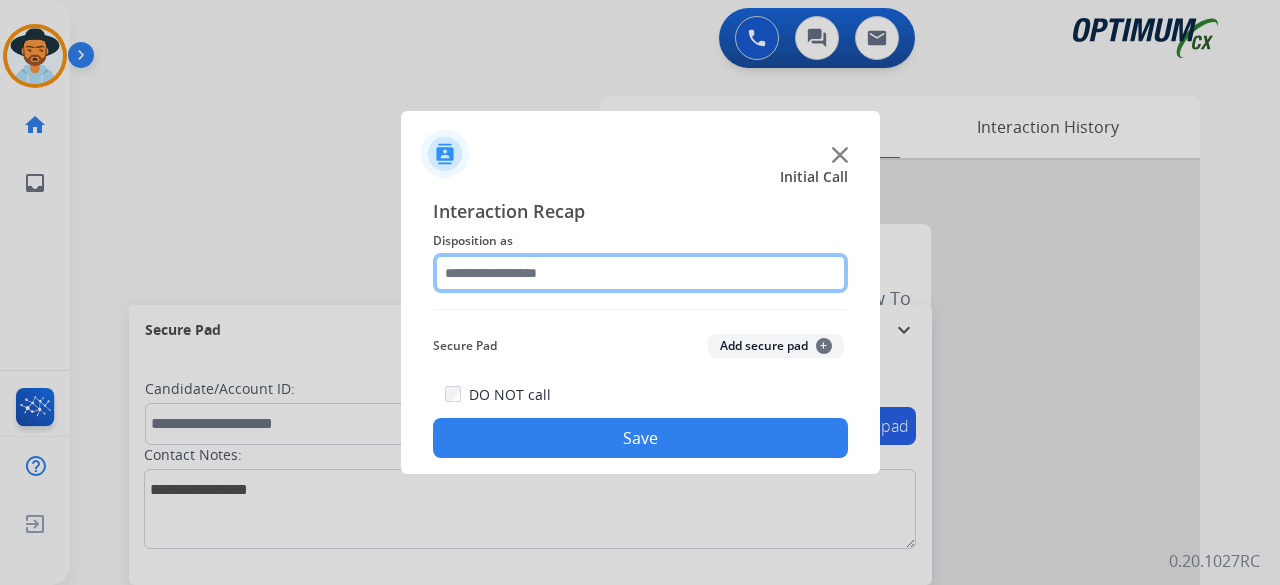 click 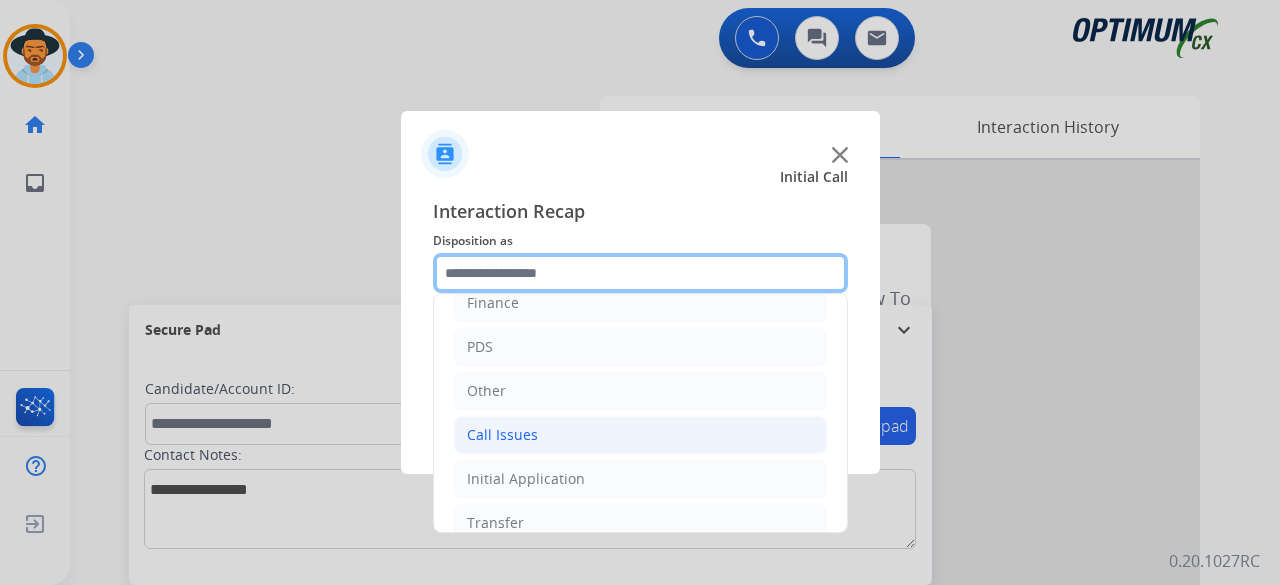 scroll, scrollTop: 130, scrollLeft: 0, axis: vertical 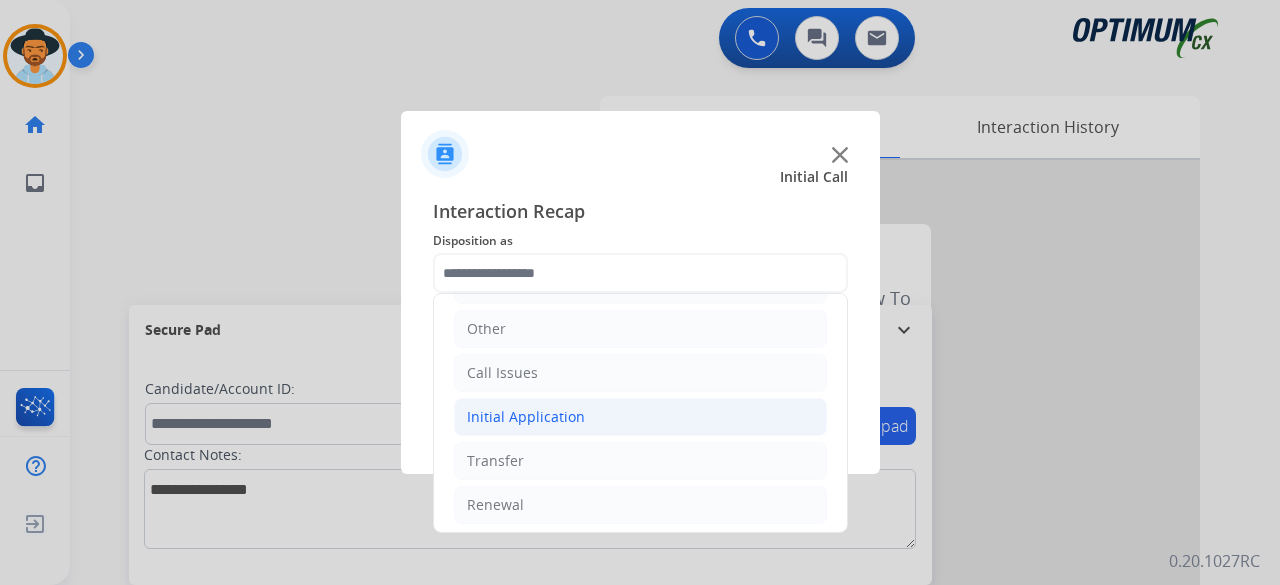 click on "Initial Application" 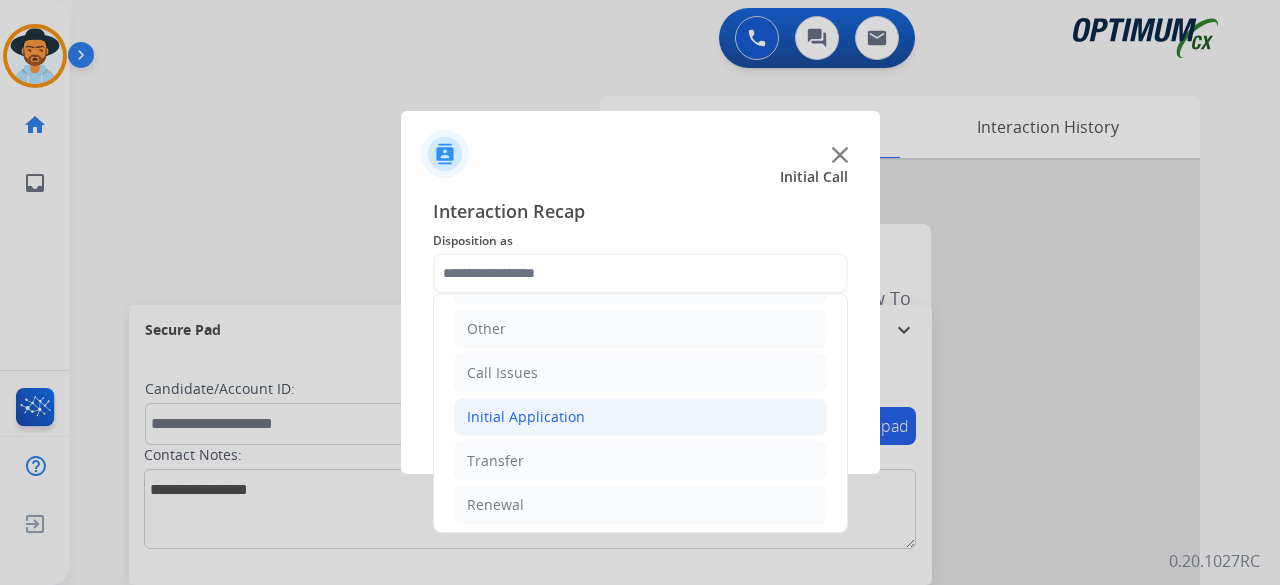 click on "Initial Application" 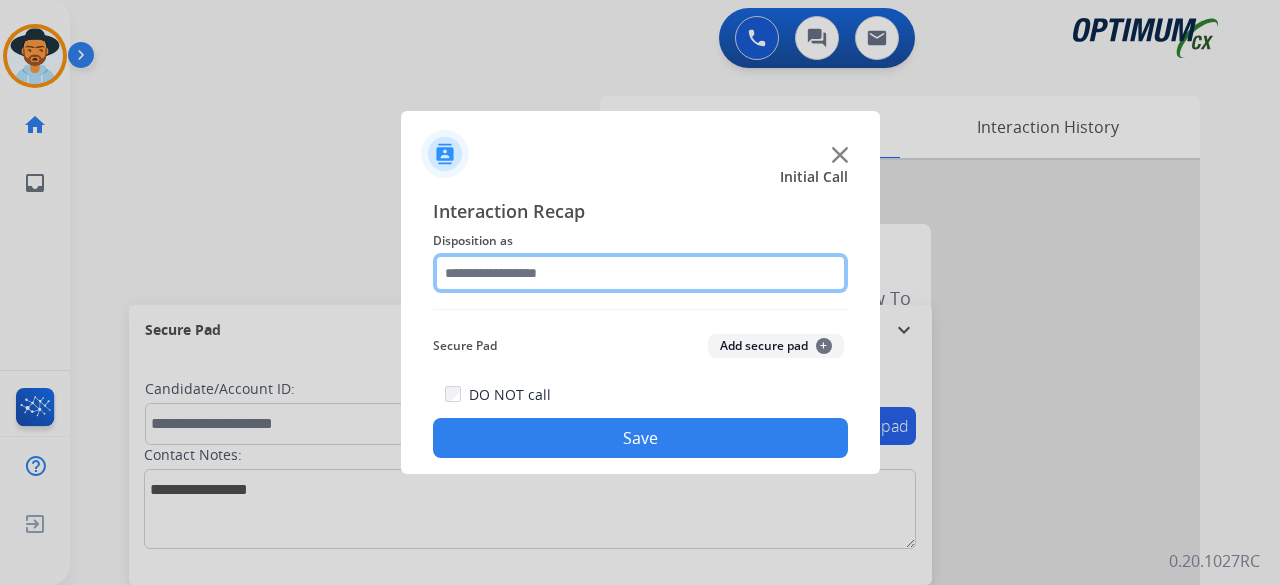 click 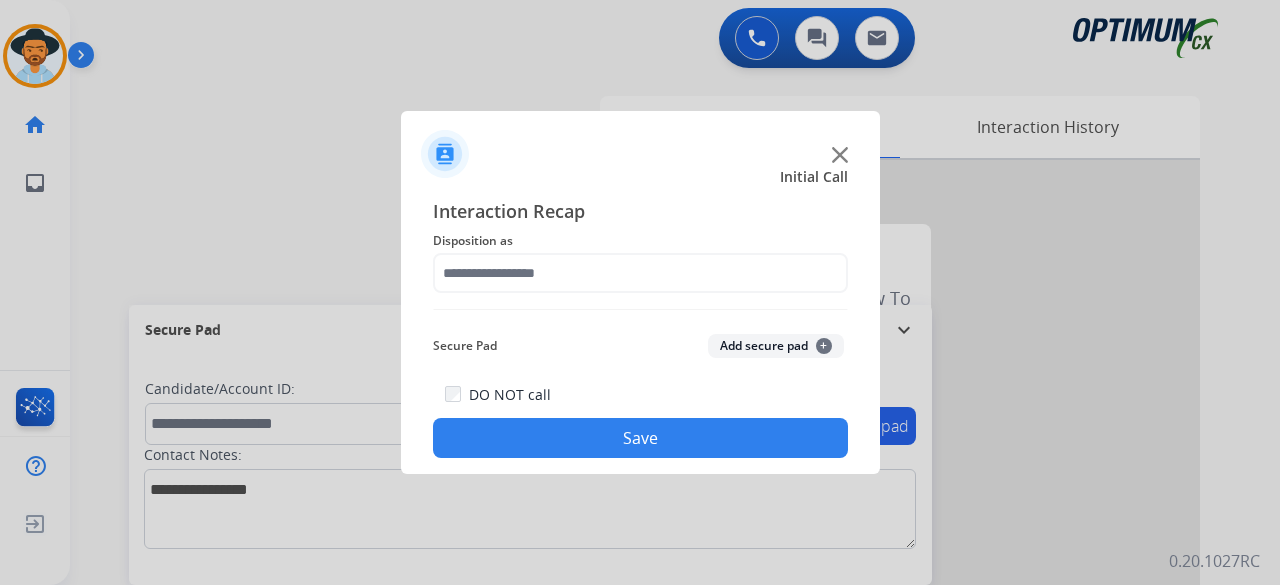 click on "Interaction Recap" 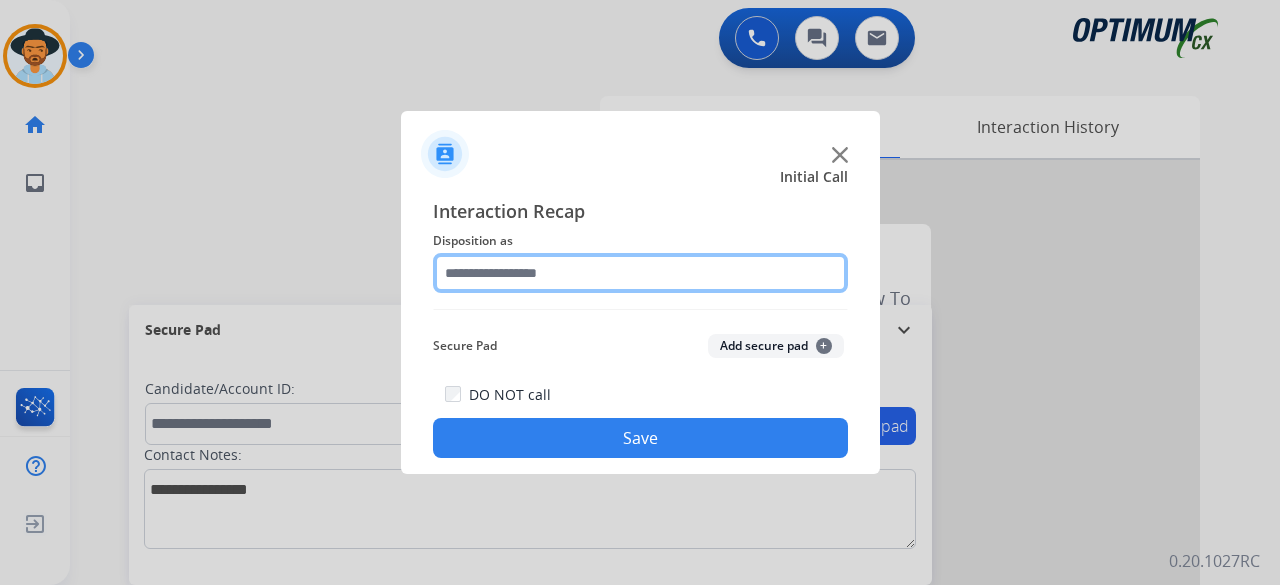 click 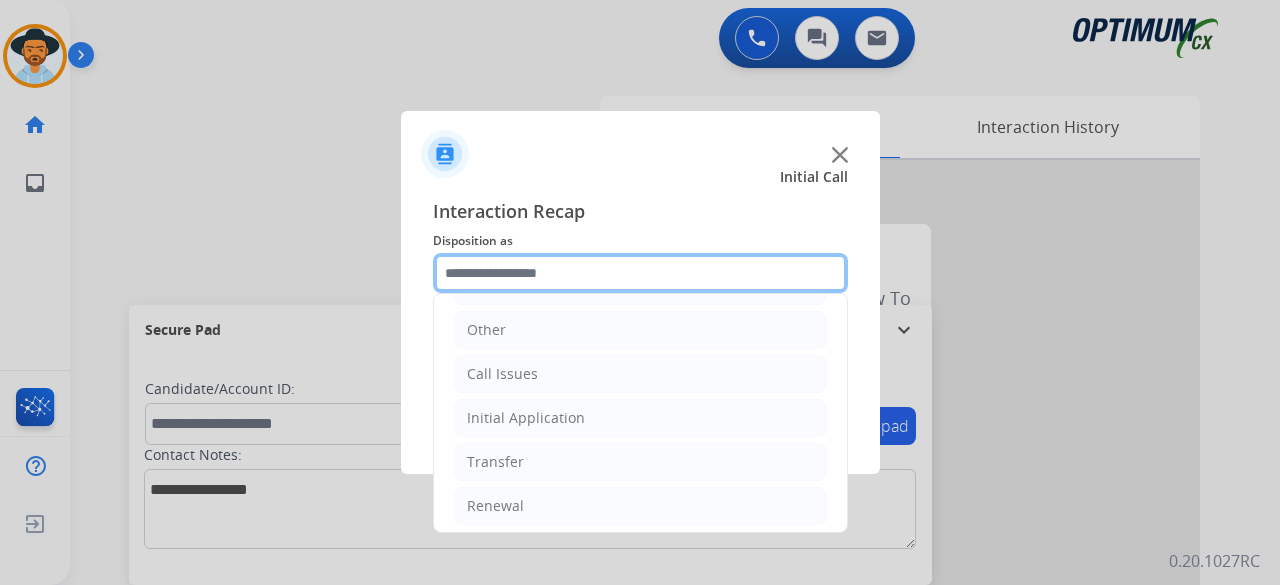 scroll, scrollTop: 130, scrollLeft: 0, axis: vertical 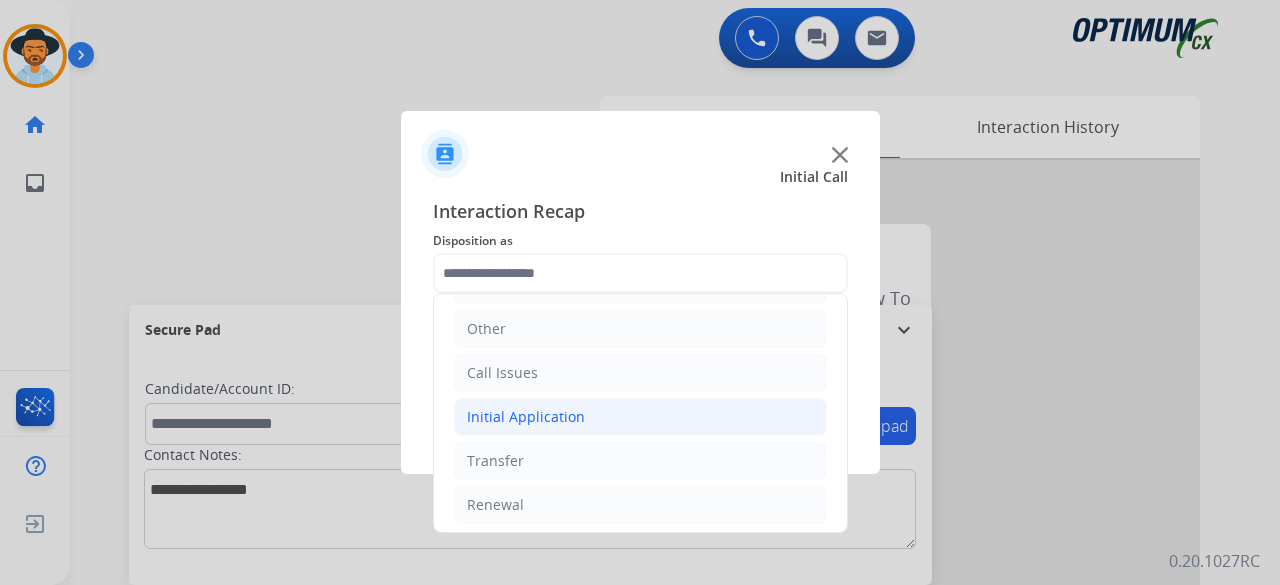 click on "Initial Application" 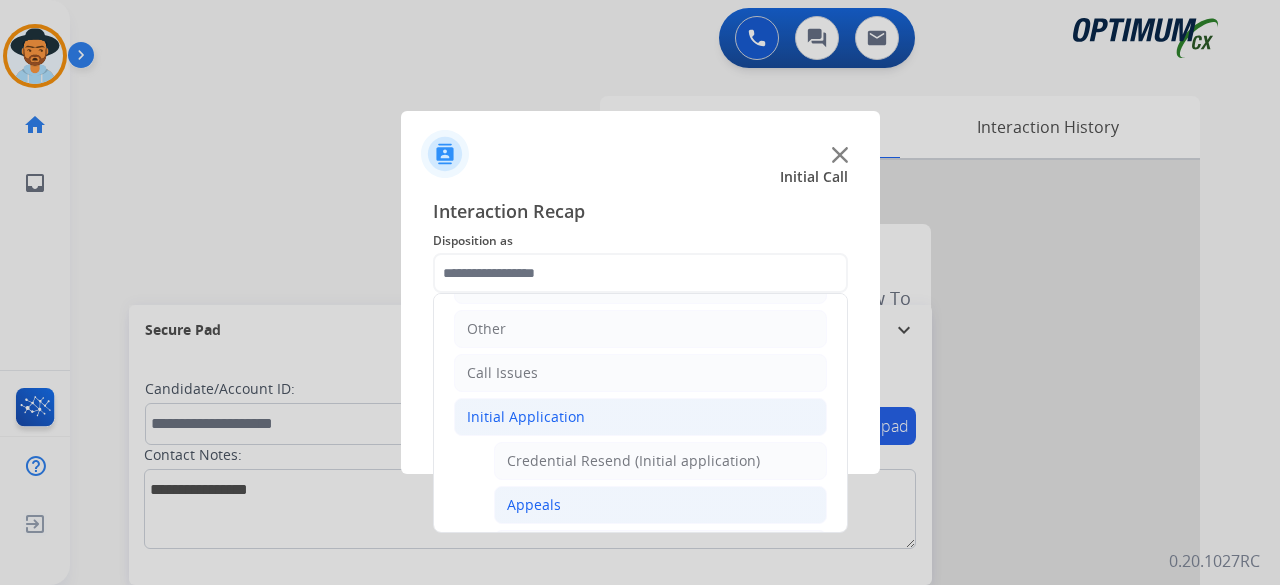 click on "Appeals" 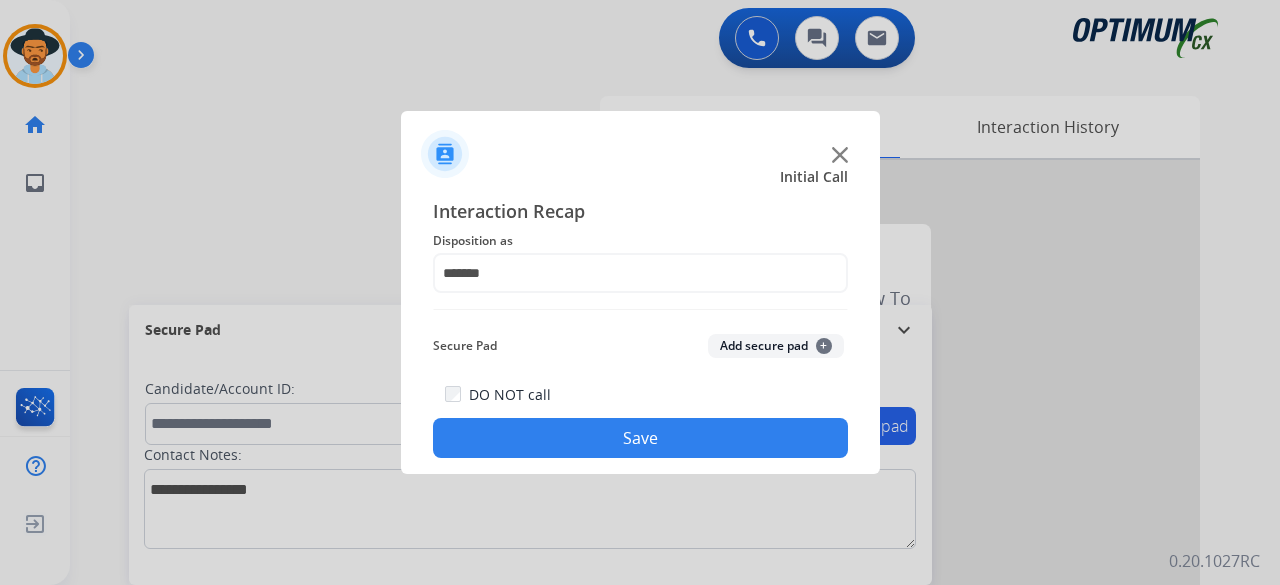 click on "Add secure pad  +" 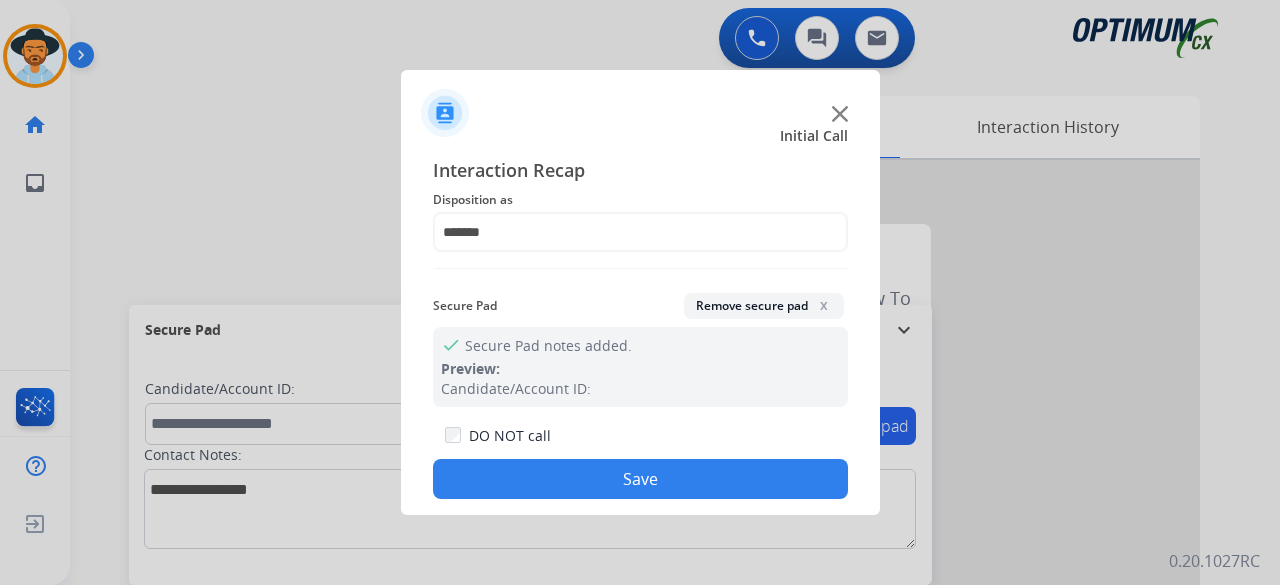 click on "Save" 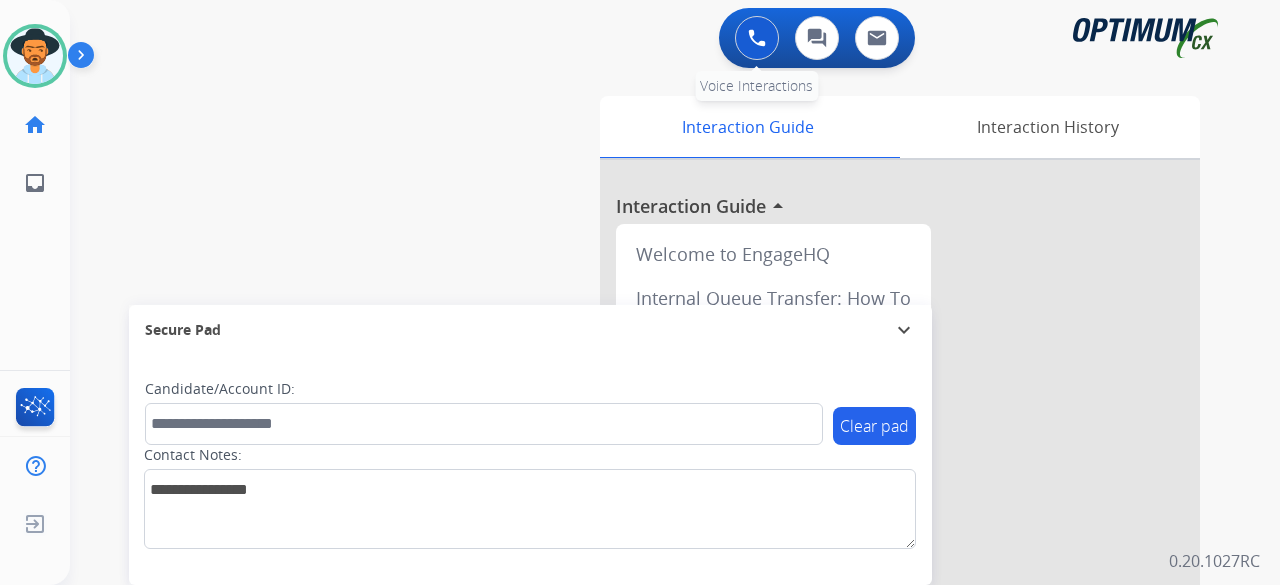click at bounding box center [757, 38] 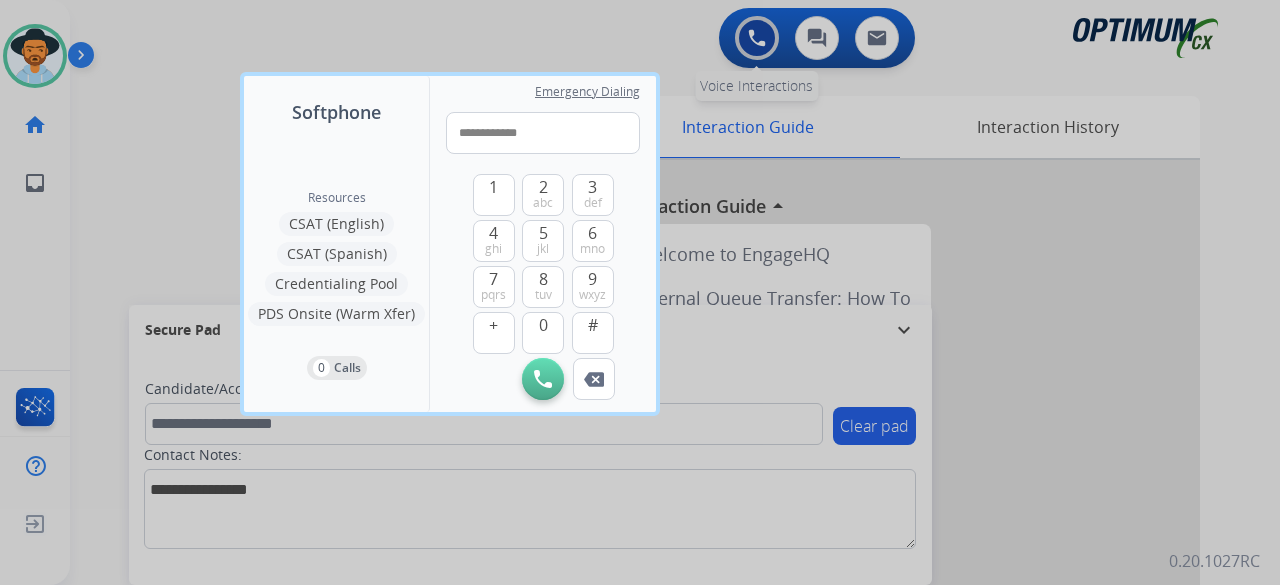 type on "**********" 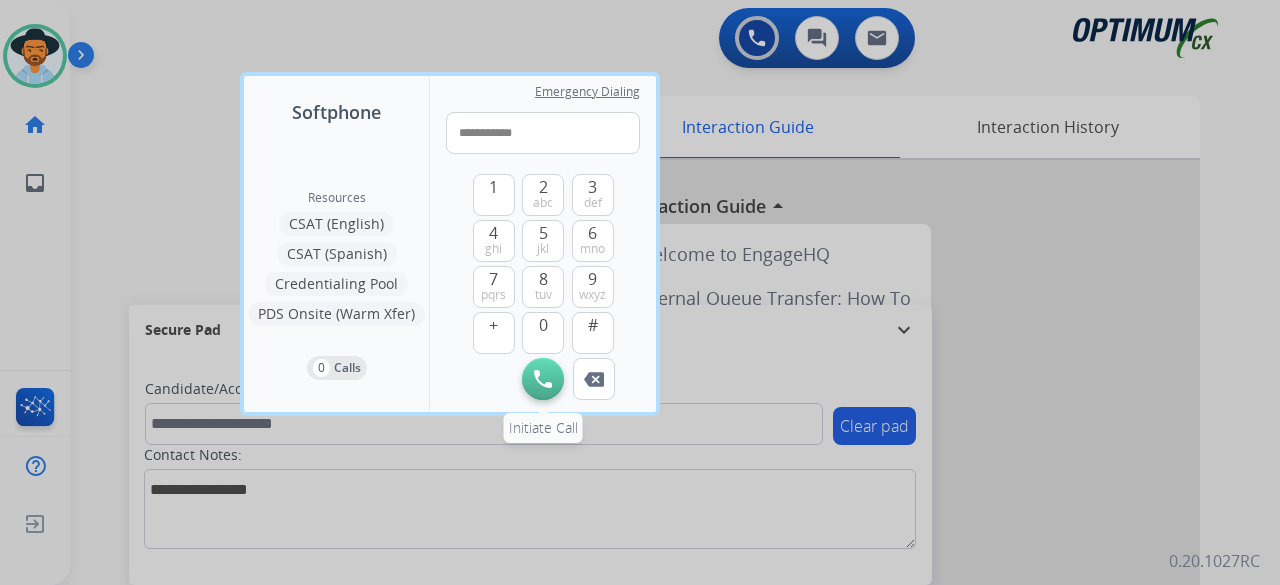 click at bounding box center (543, 379) 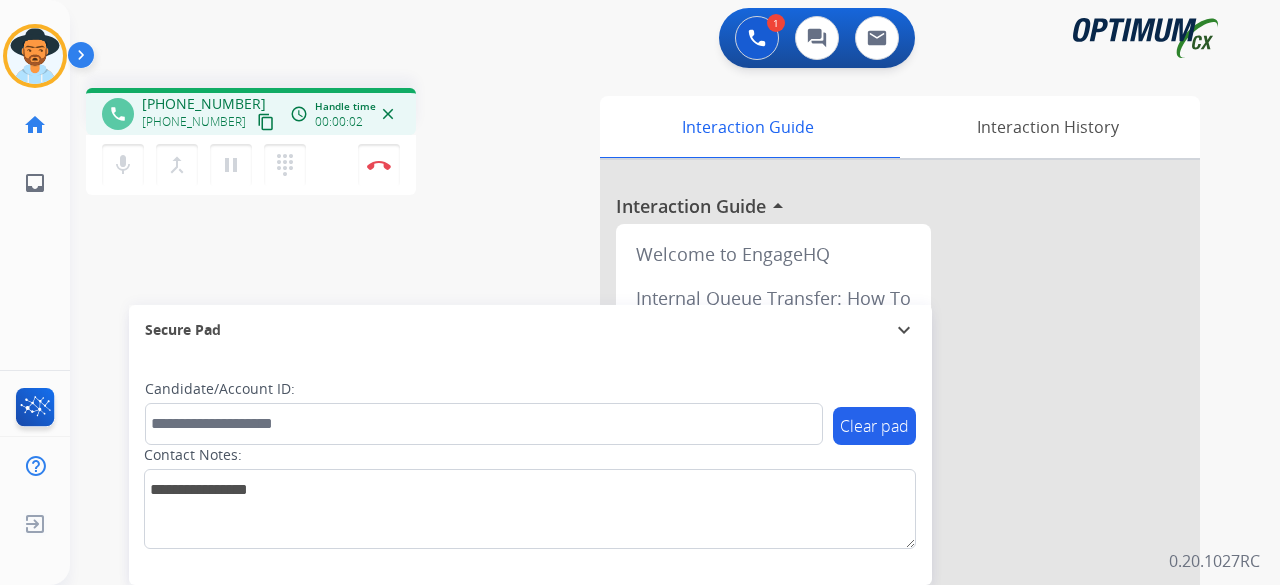 drag, startPoint x: 114, startPoint y: 235, endPoint x: 526, endPoint y: 74, distance: 442.34036 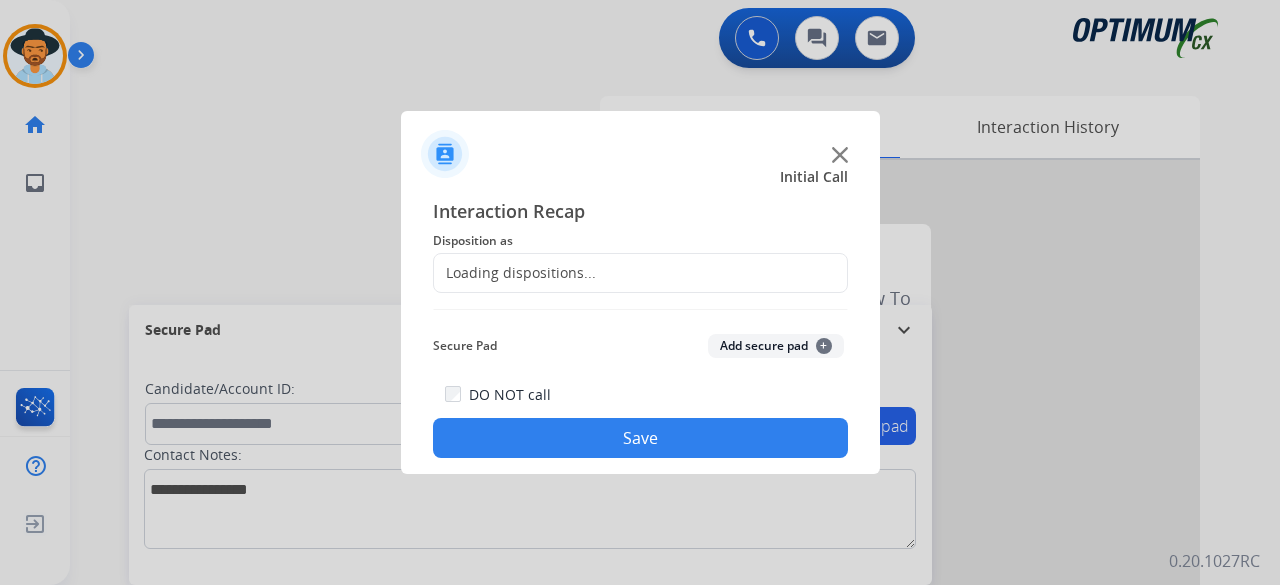 click at bounding box center (640, 292) 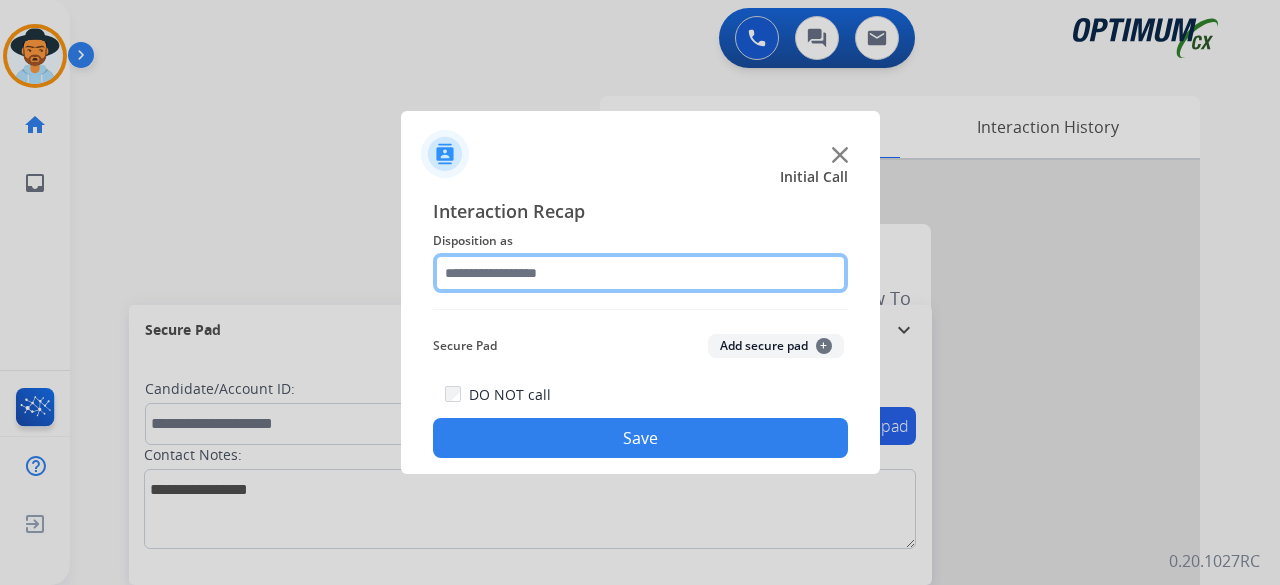 click 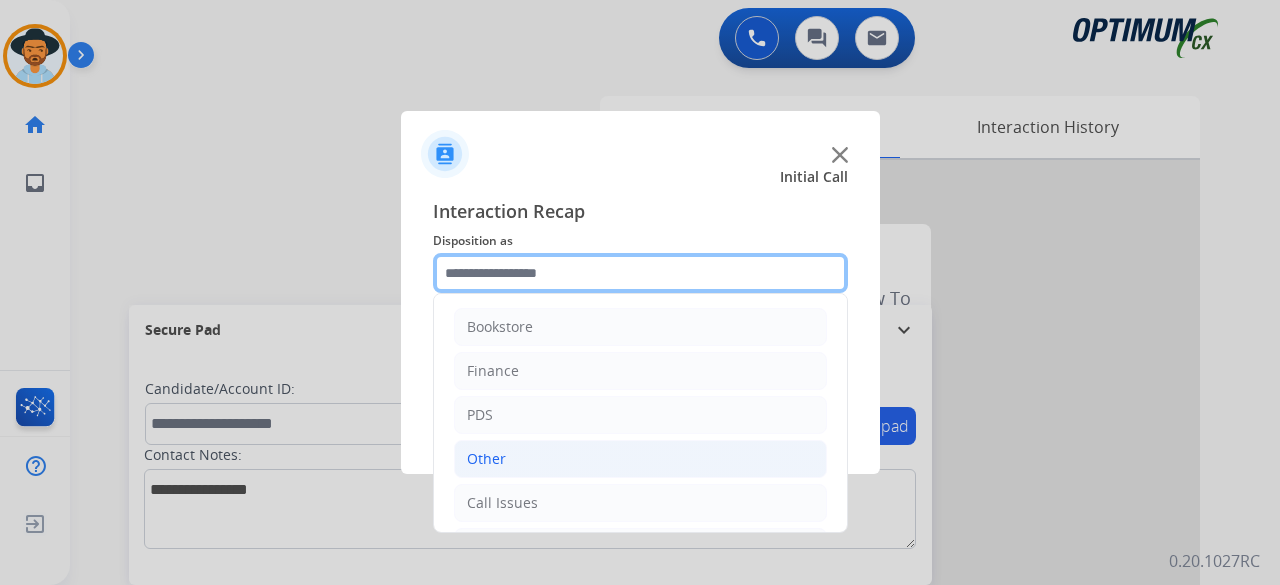 scroll, scrollTop: 130, scrollLeft: 0, axis: vertical 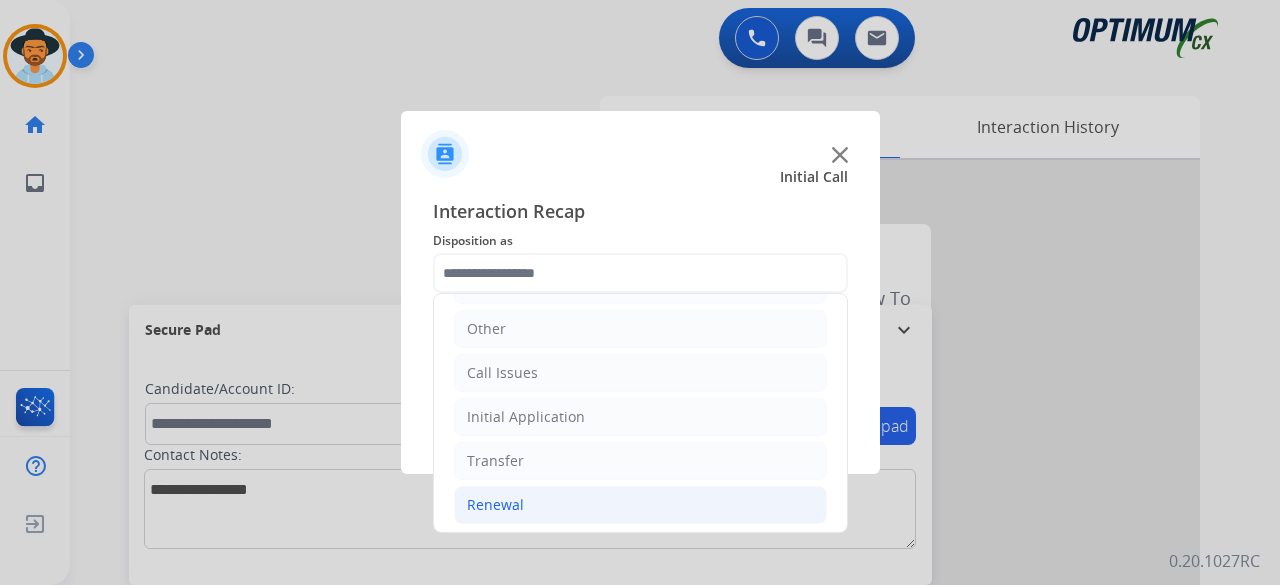 click on "Renewal" 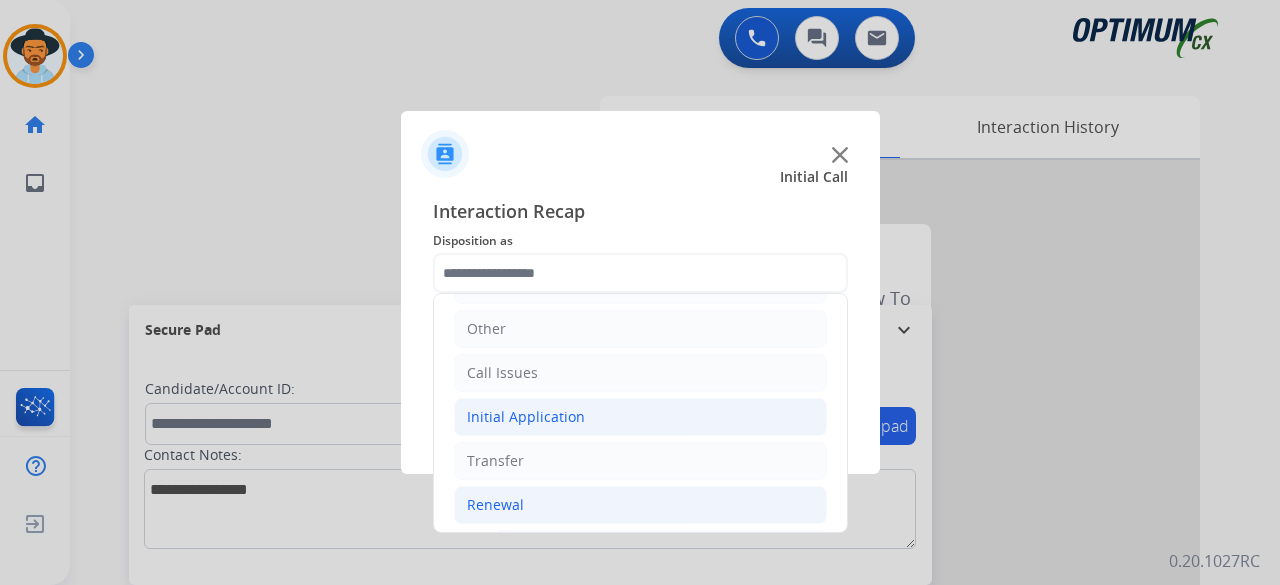 click on "Initial Application" 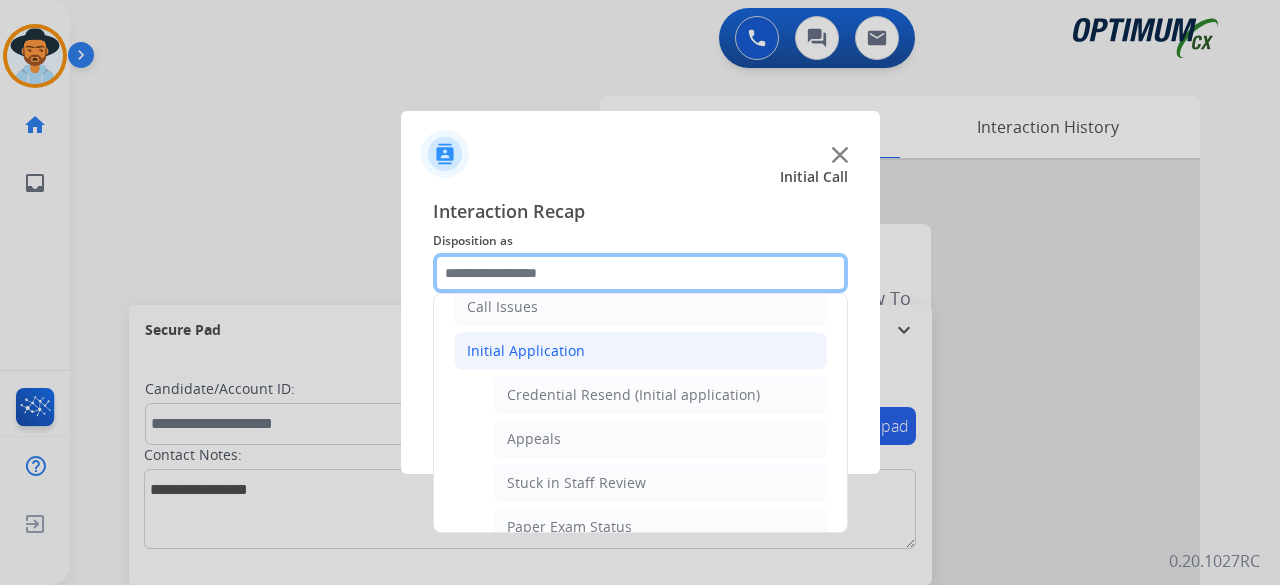 scroll, scrollTop: 222, scrollLeft: 0, axis: vertical 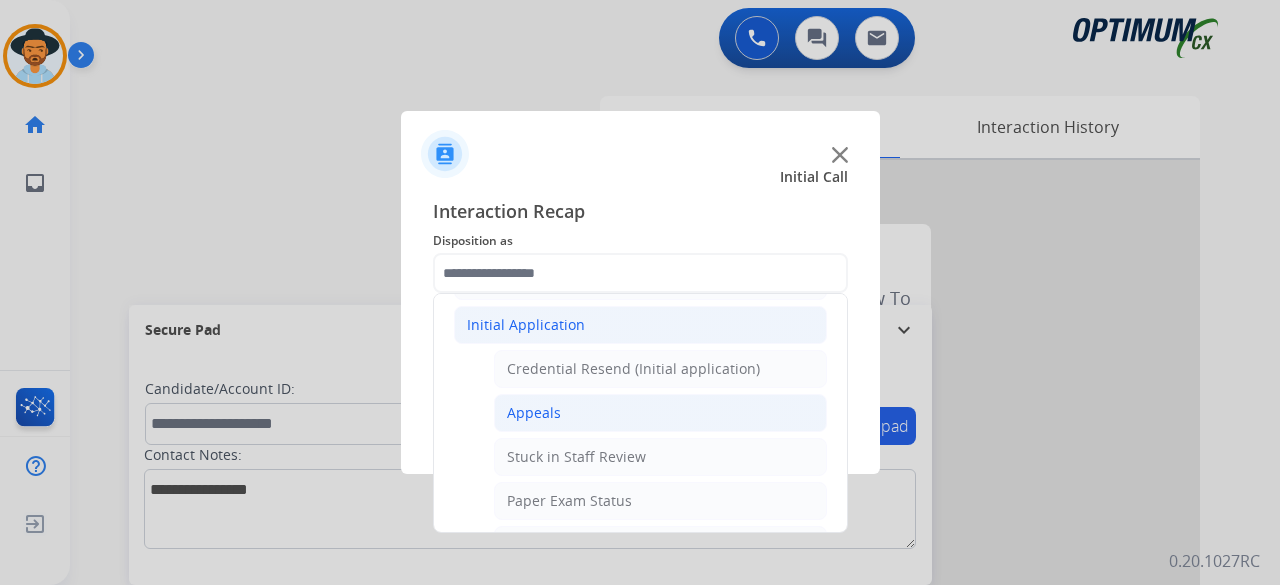 click on "Appeals" 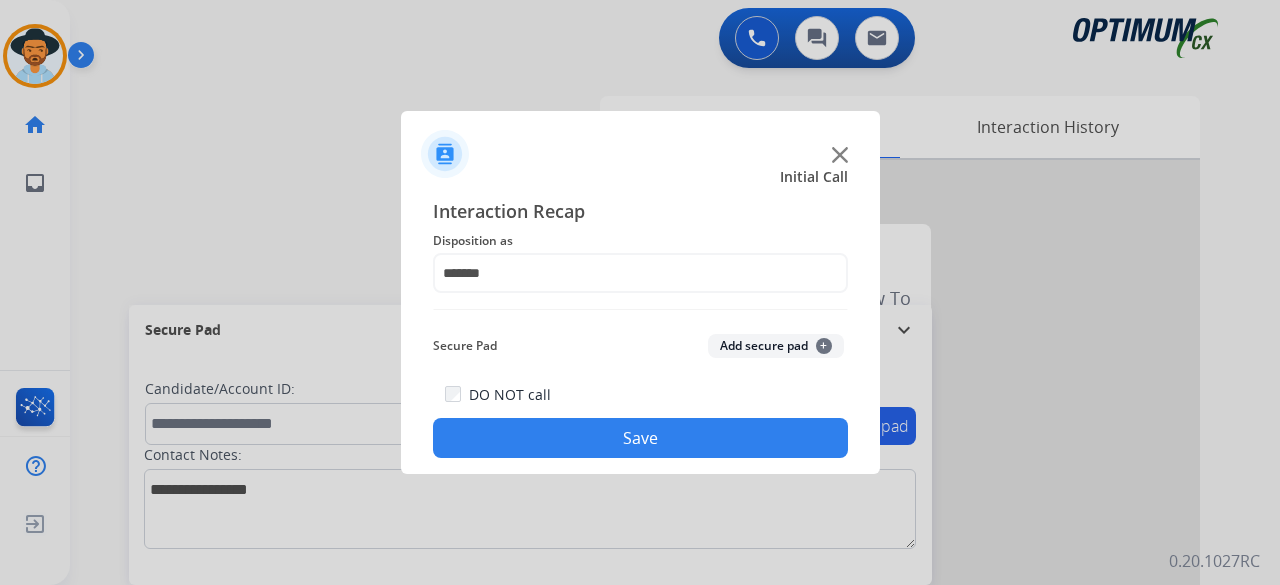 click on "Add secure pad  +" 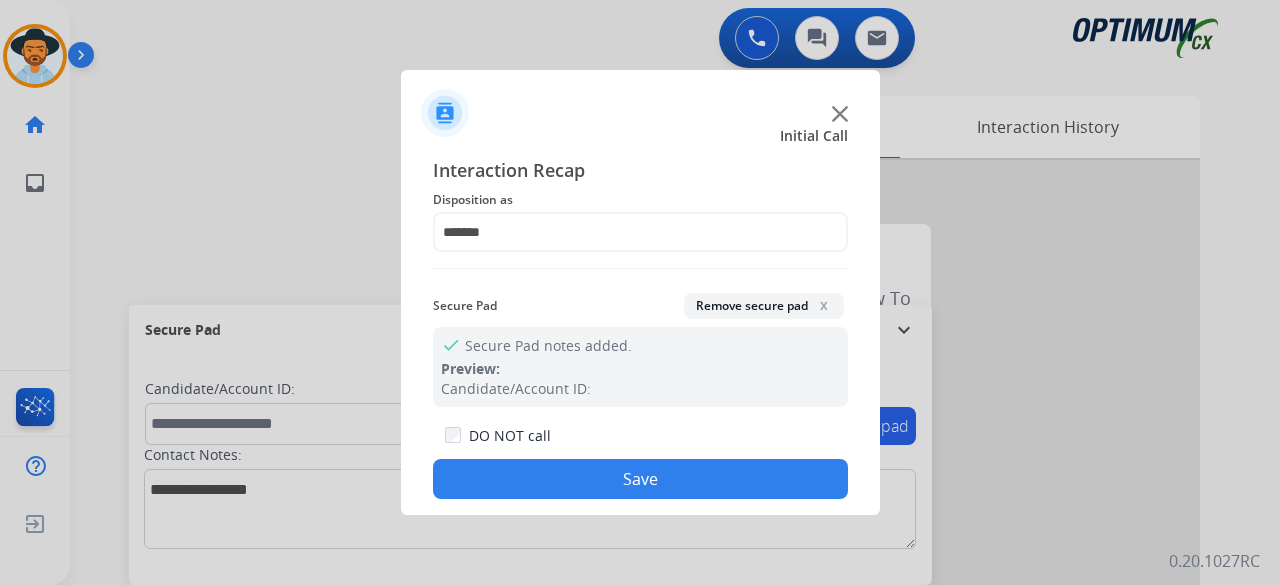 click on "Save" 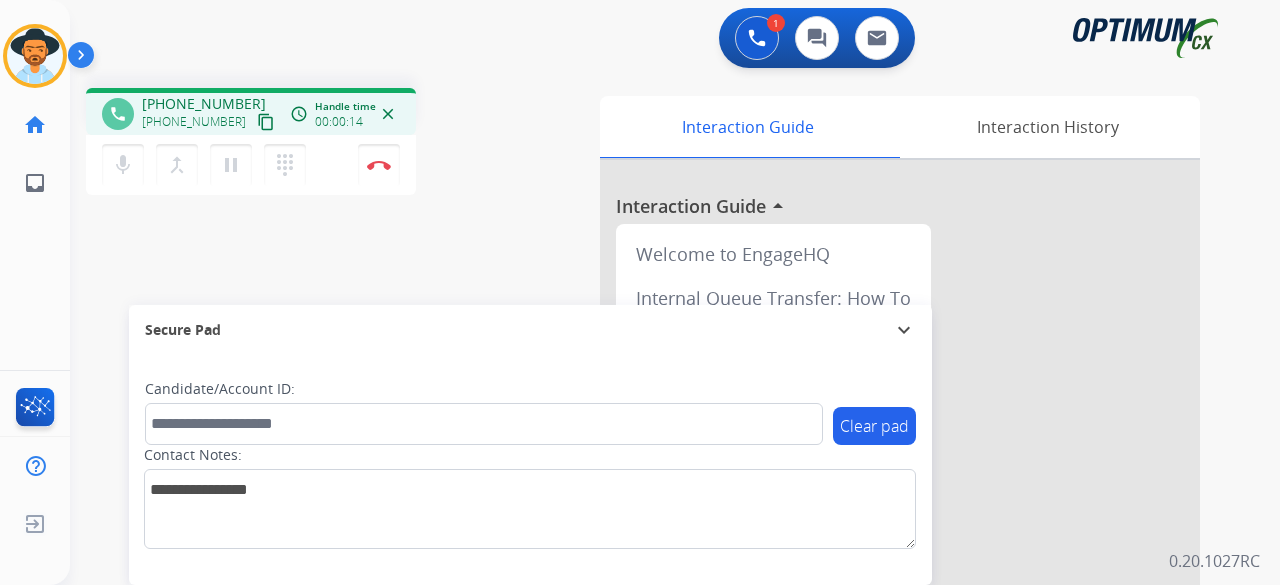 click on "content_copy" at bounding box center [266, 122] 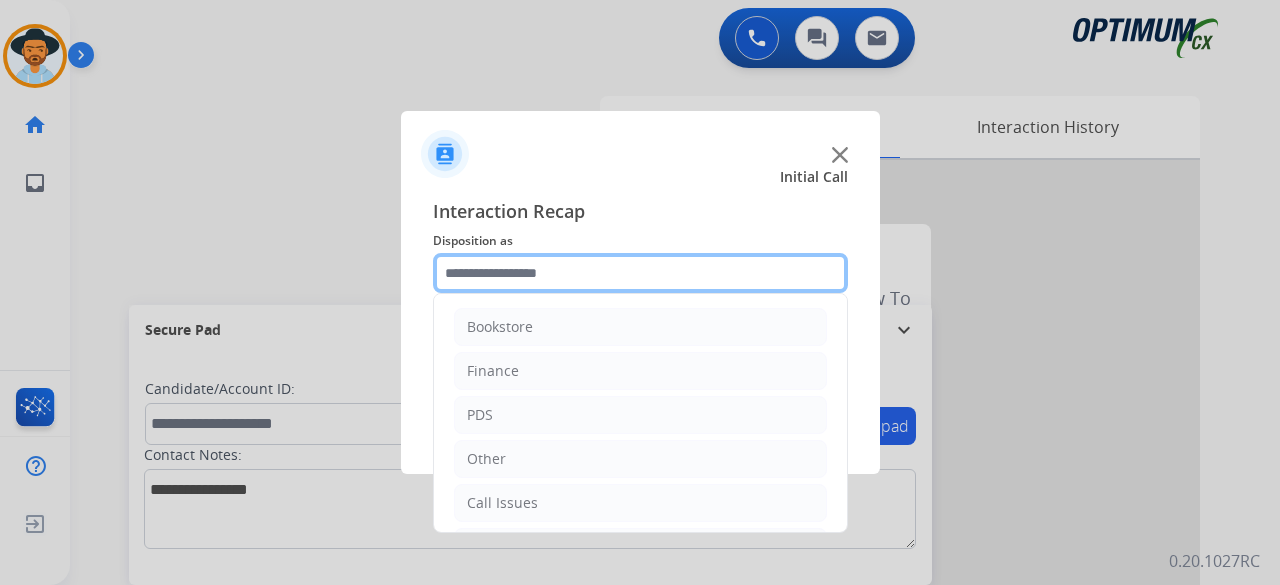 click 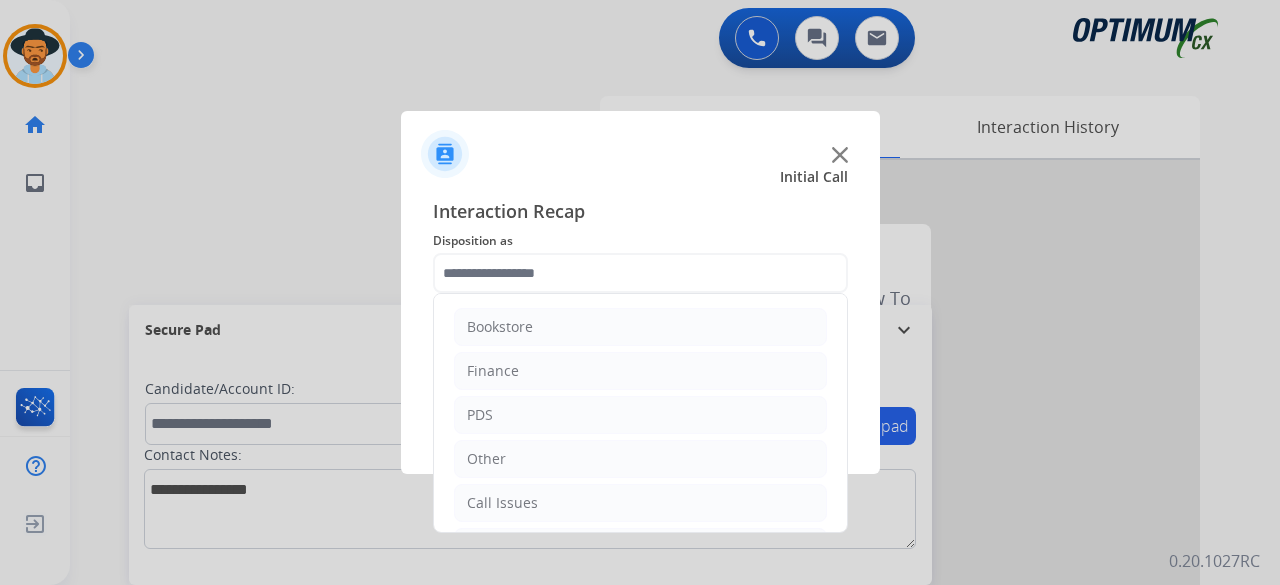 click on "Bookstore   Finance   PDS   Other   Call Issues   Initial Application   Transfer   Renewal" 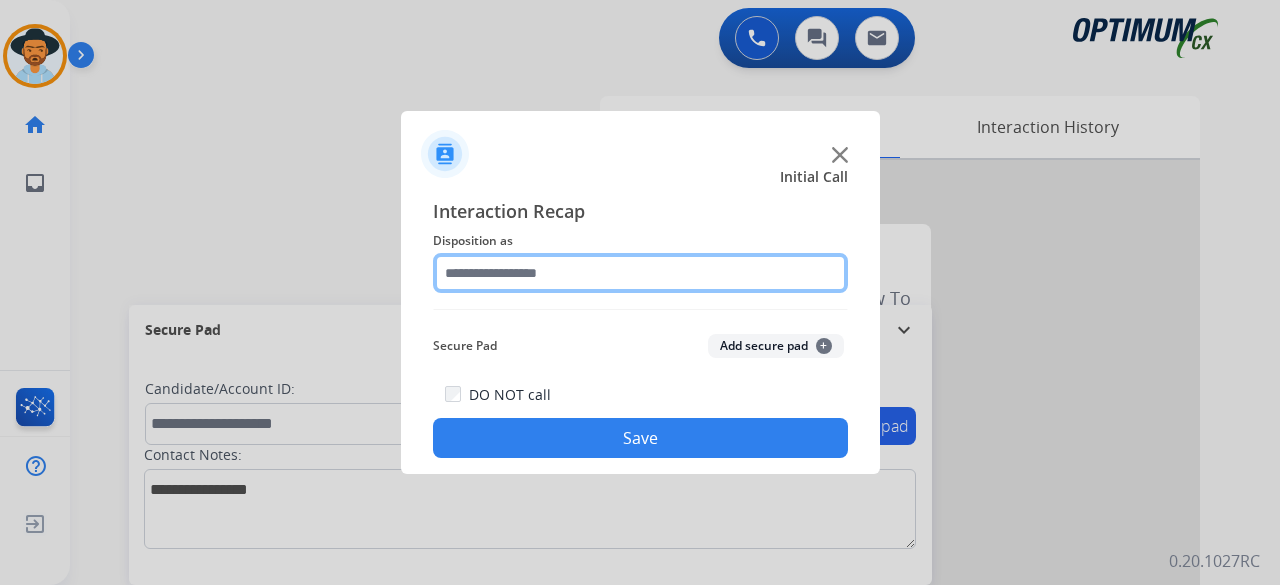 click 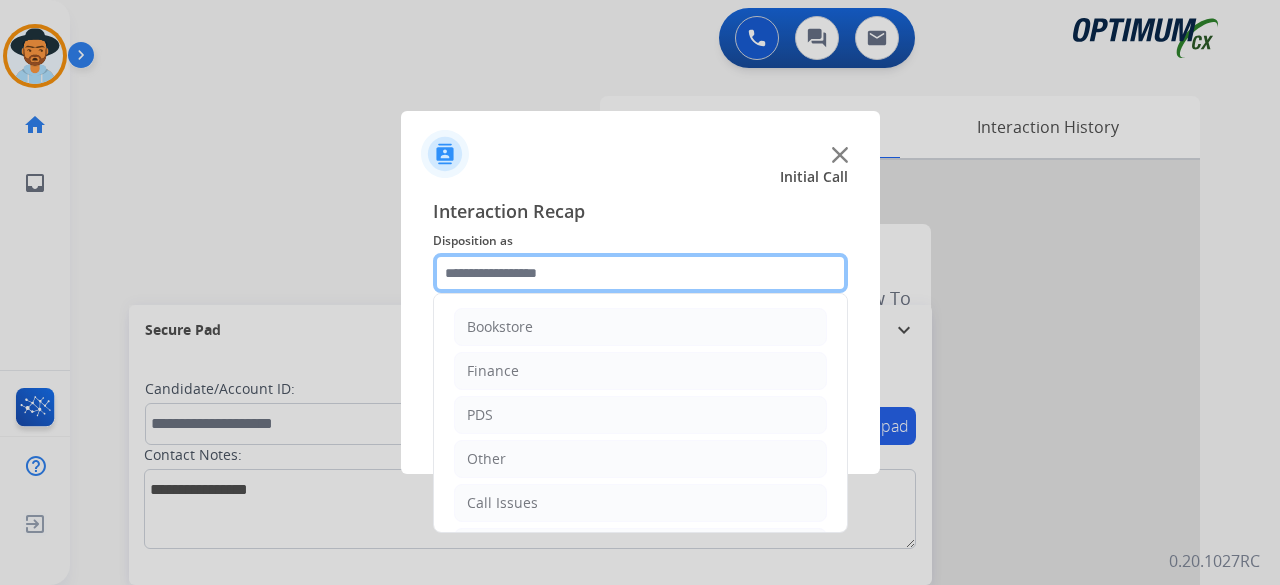 click 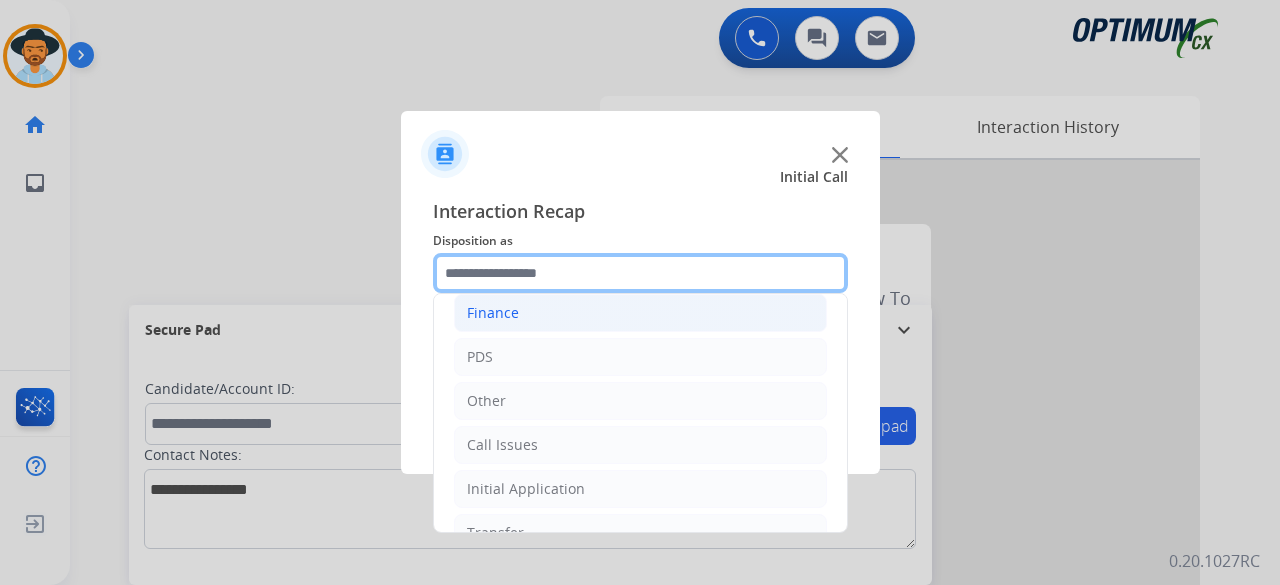 scroll, scrollTop: 130, scrollLeft: 0, axis: vertical 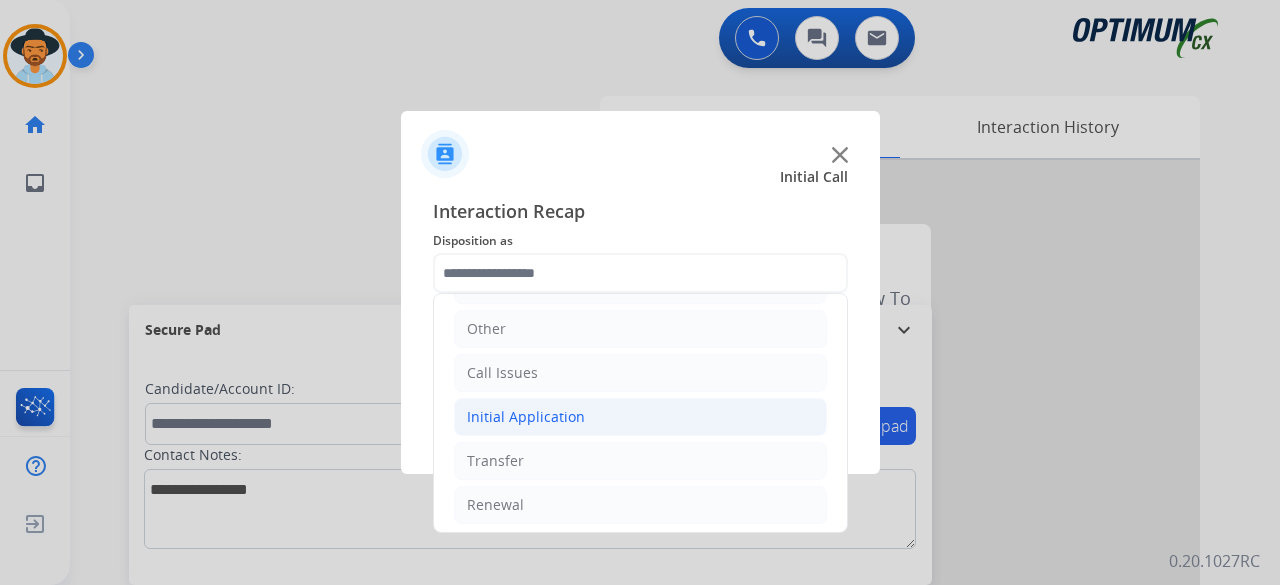 click on "Initial Application" 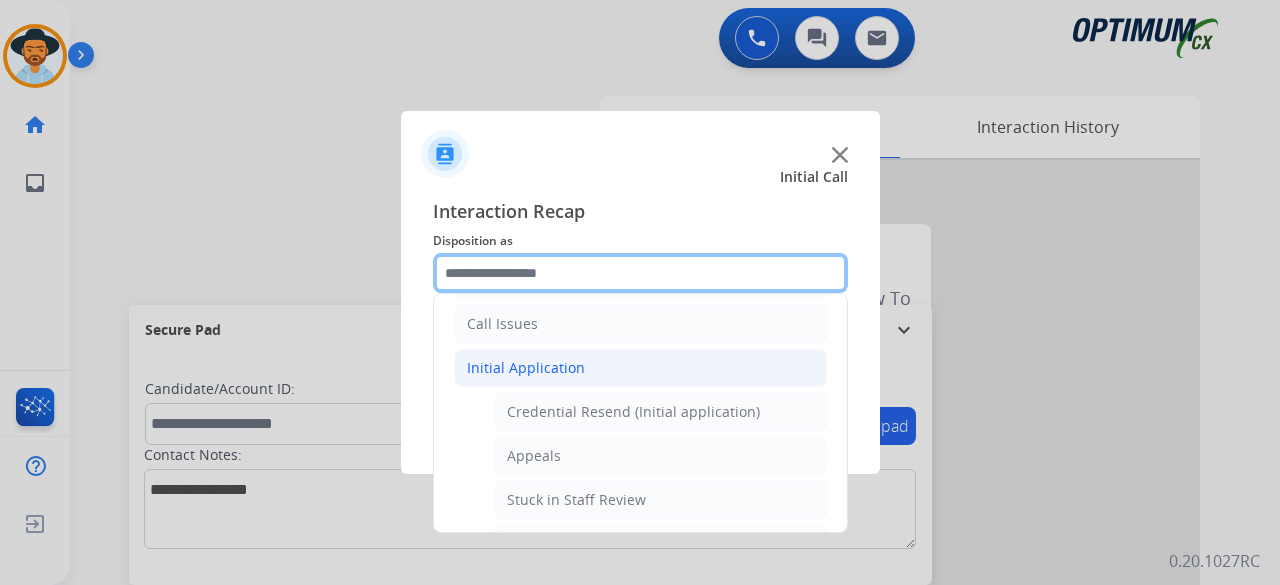 scroll, scrollTop: 186, scrollLeft: 0, axis: vertical 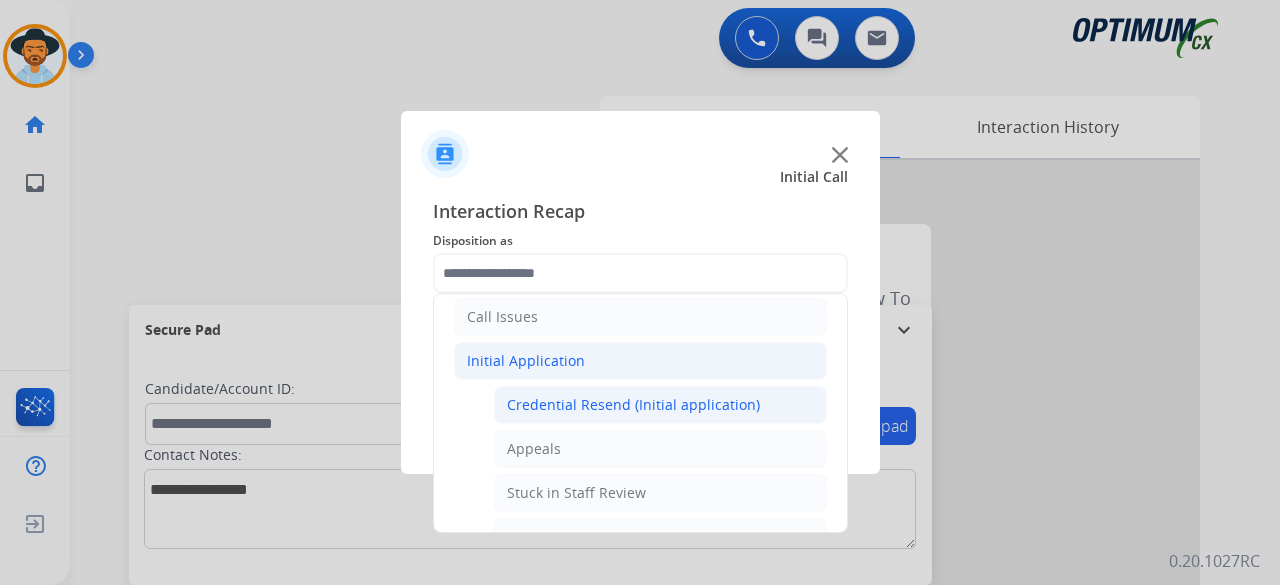 click on "Credential Resend (Initial application)" 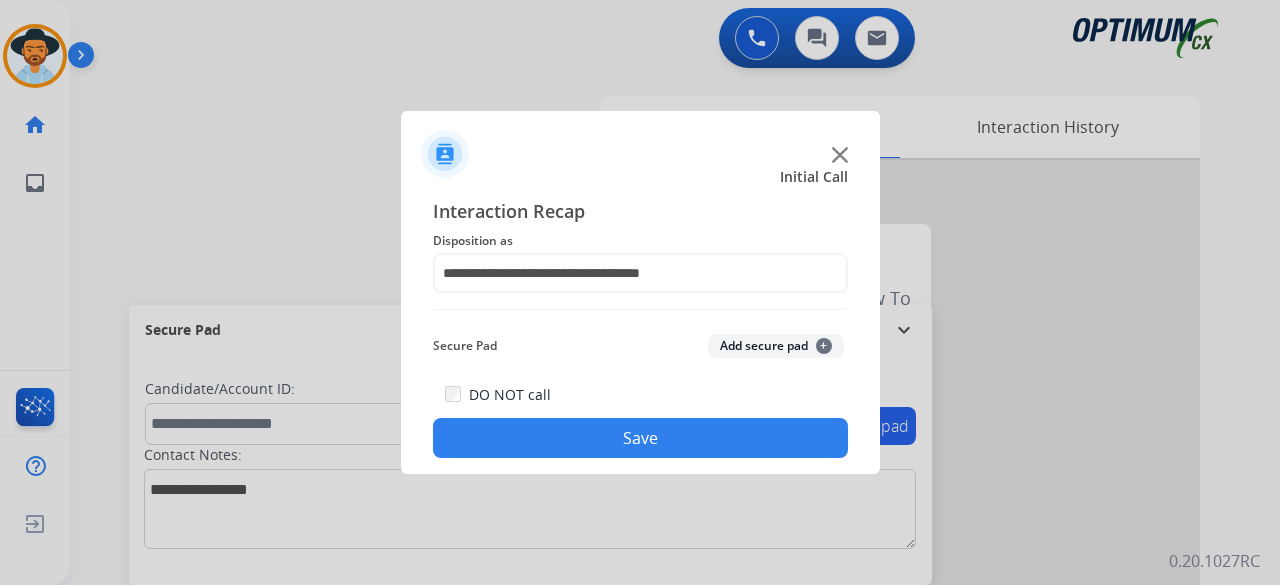 click on "Add secure pad  +" 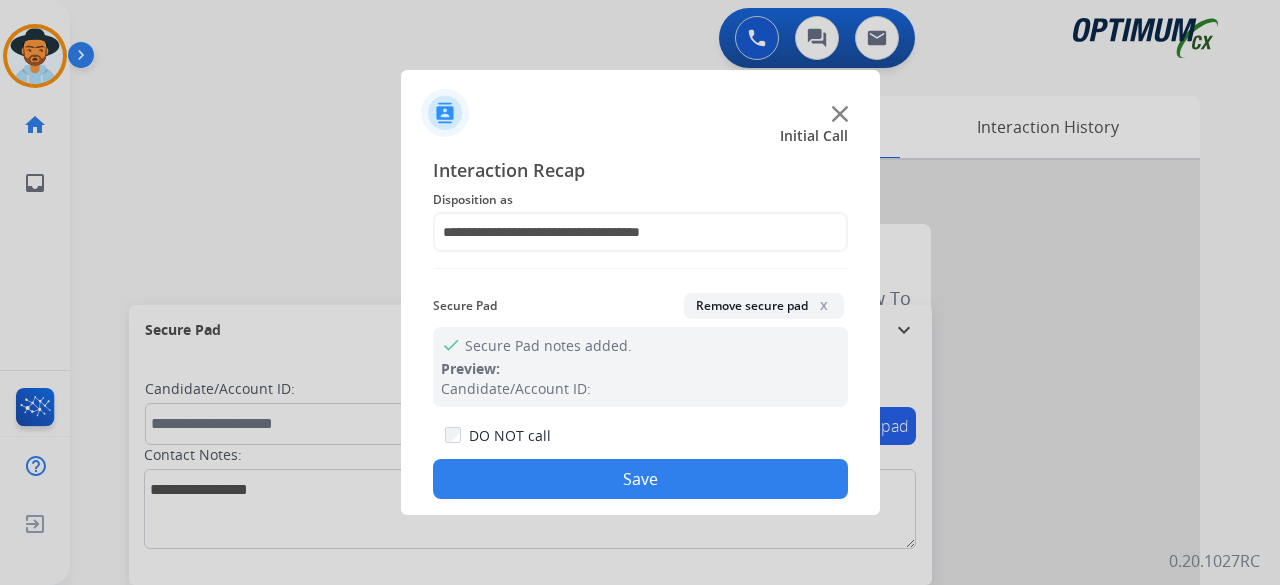 click on "Save" 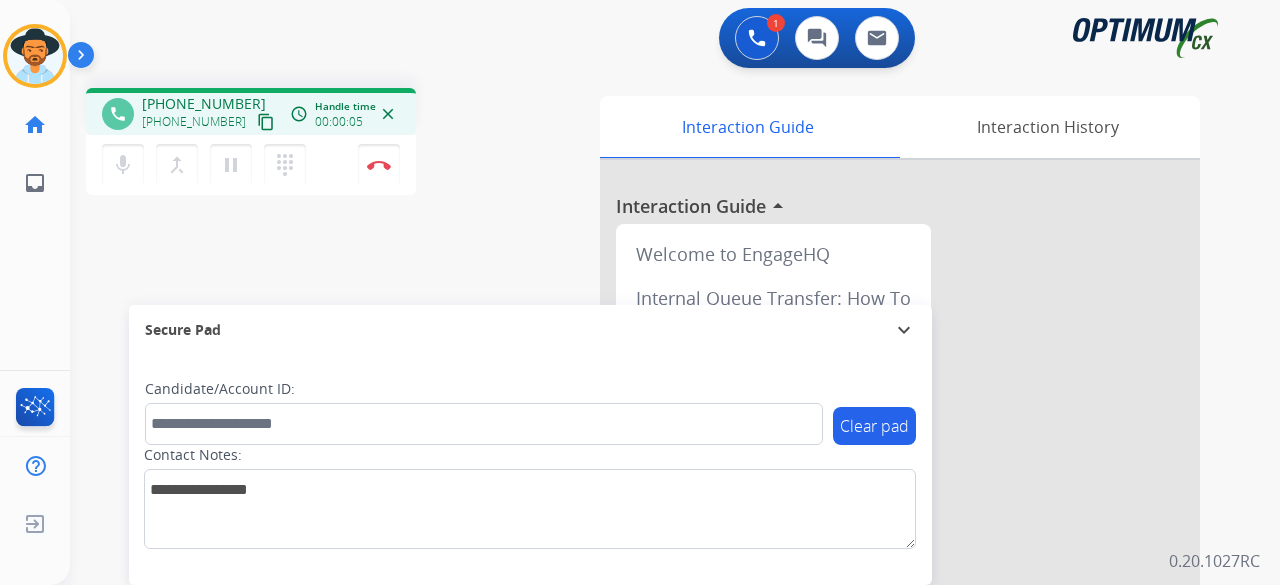 click on "content_copy" at bounding box center (266, 122) 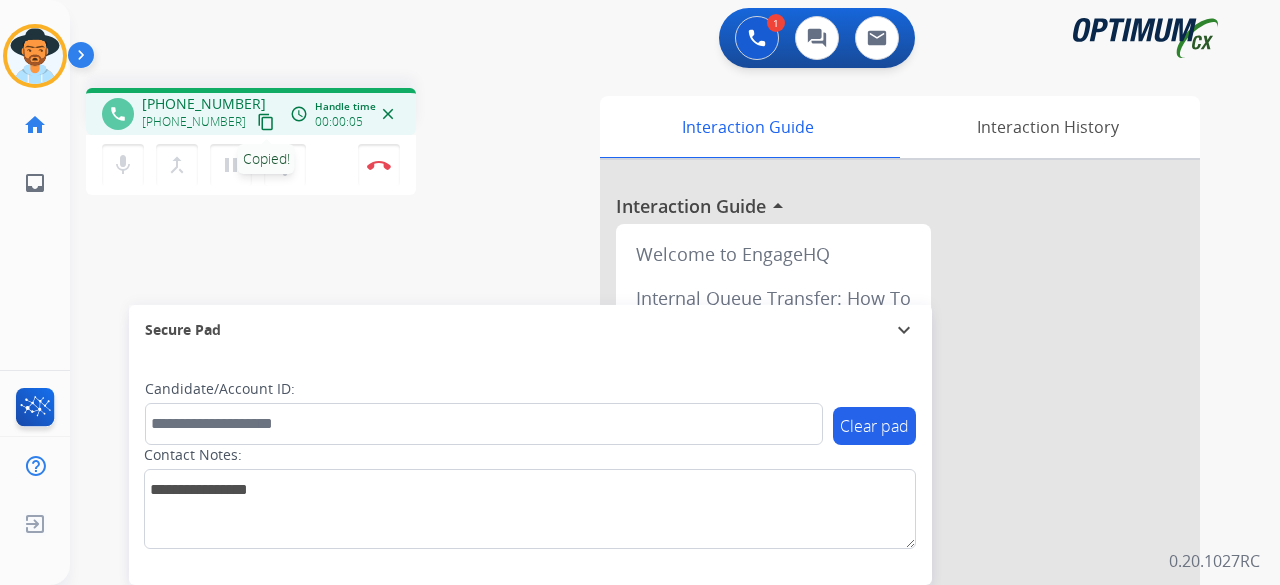 click on "content_copy" at bounding box center (266, 122) 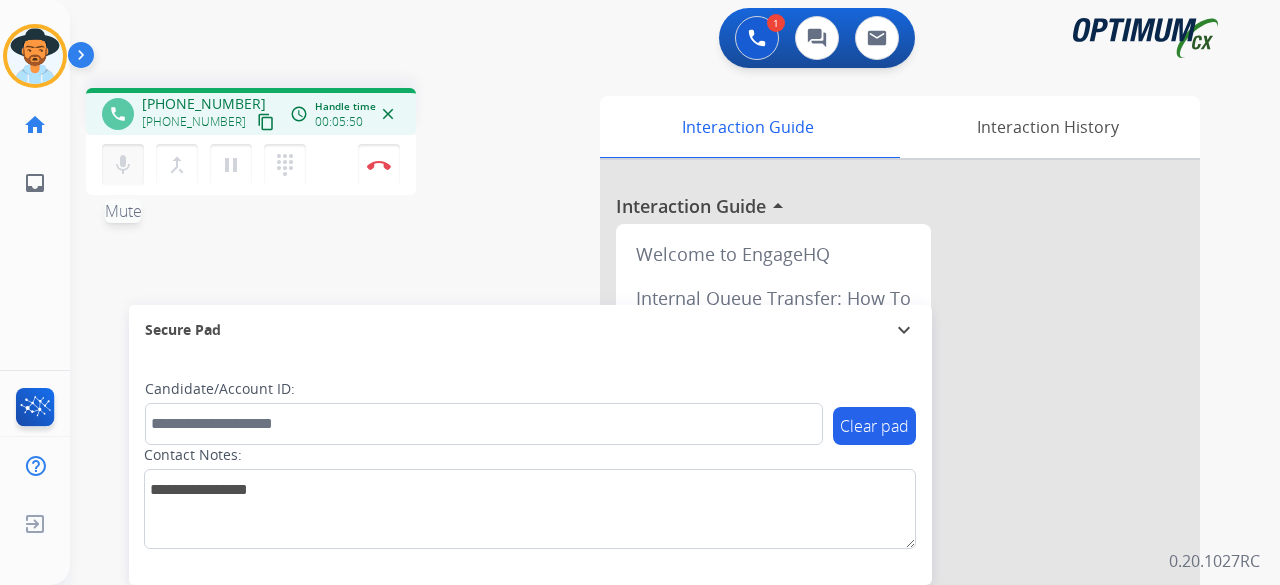 click on "mic" at bounding box center (123, 165) 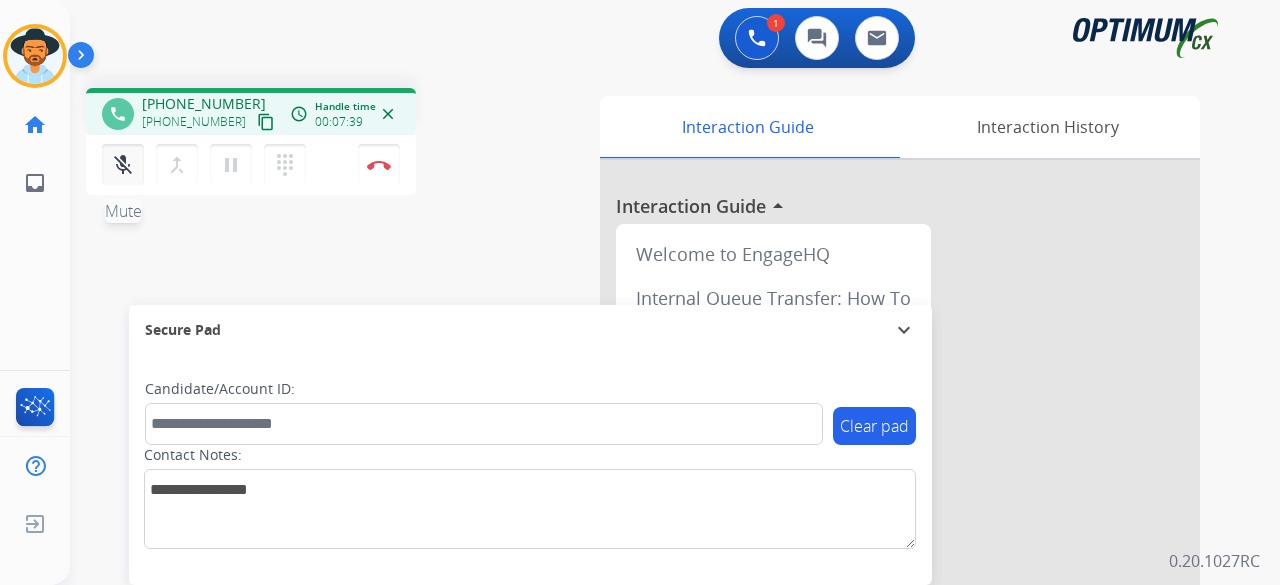 click on "mic_off" at bounding box center [123, 165] 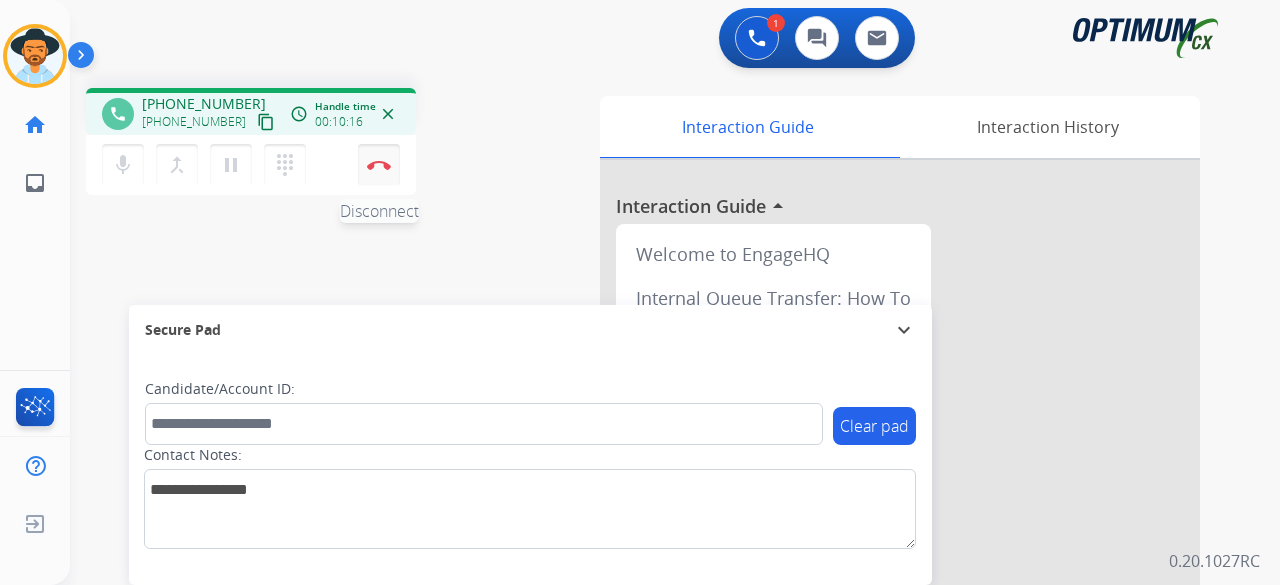 click on "Disconnect" at bounding box center [379, 165] 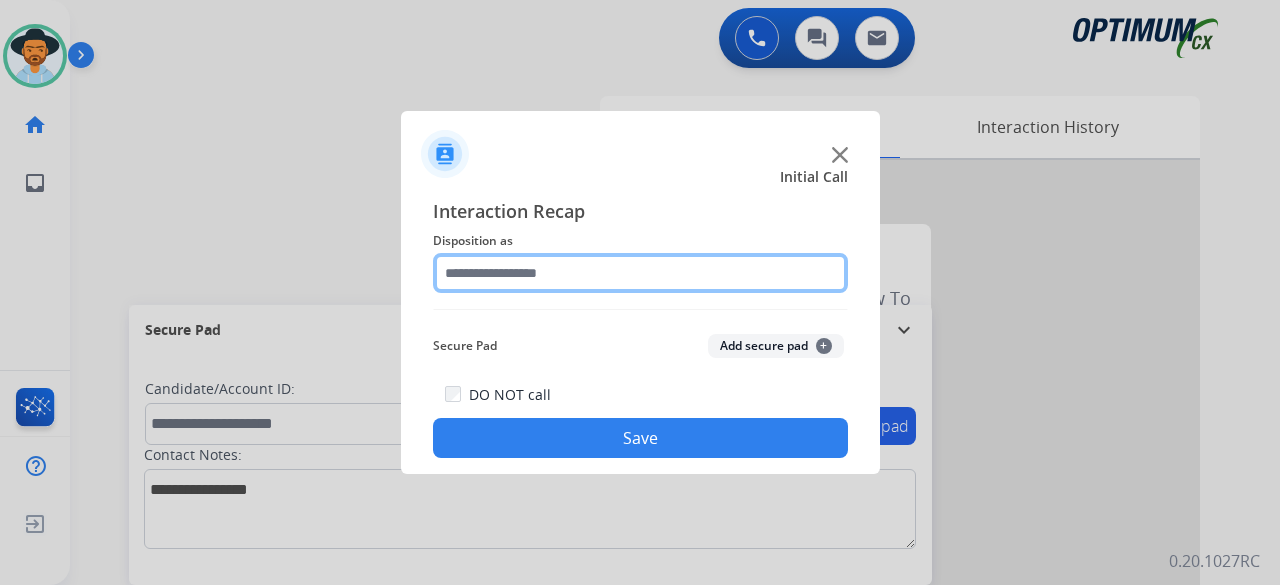 click 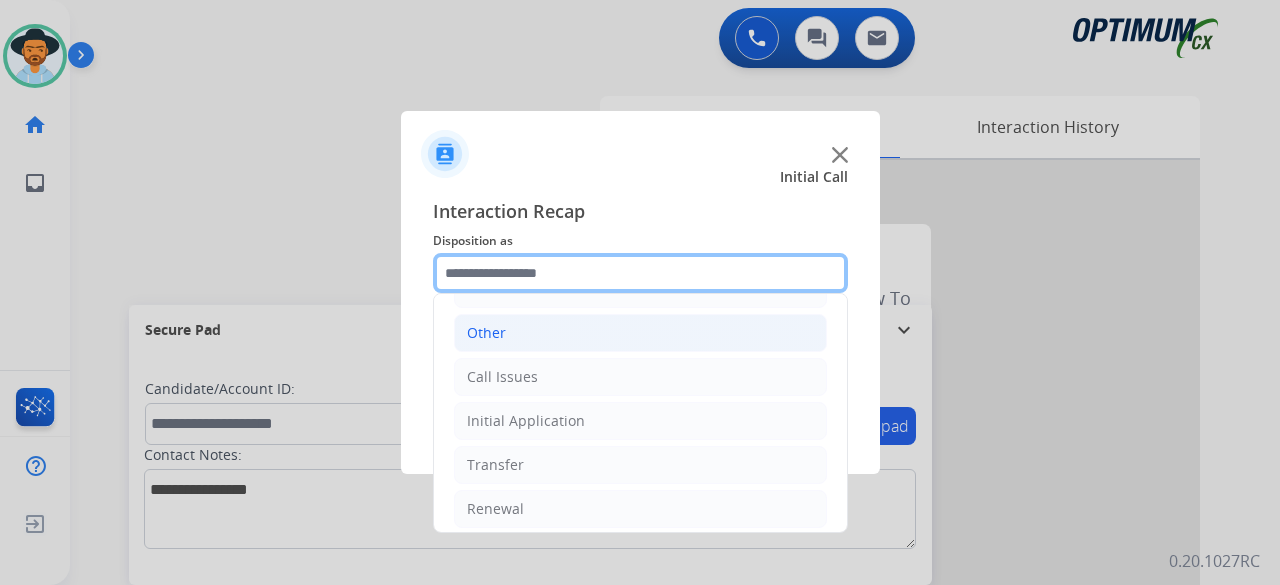 scroll, scrollTop: 130, scrollLeft: 0, axis: vertical 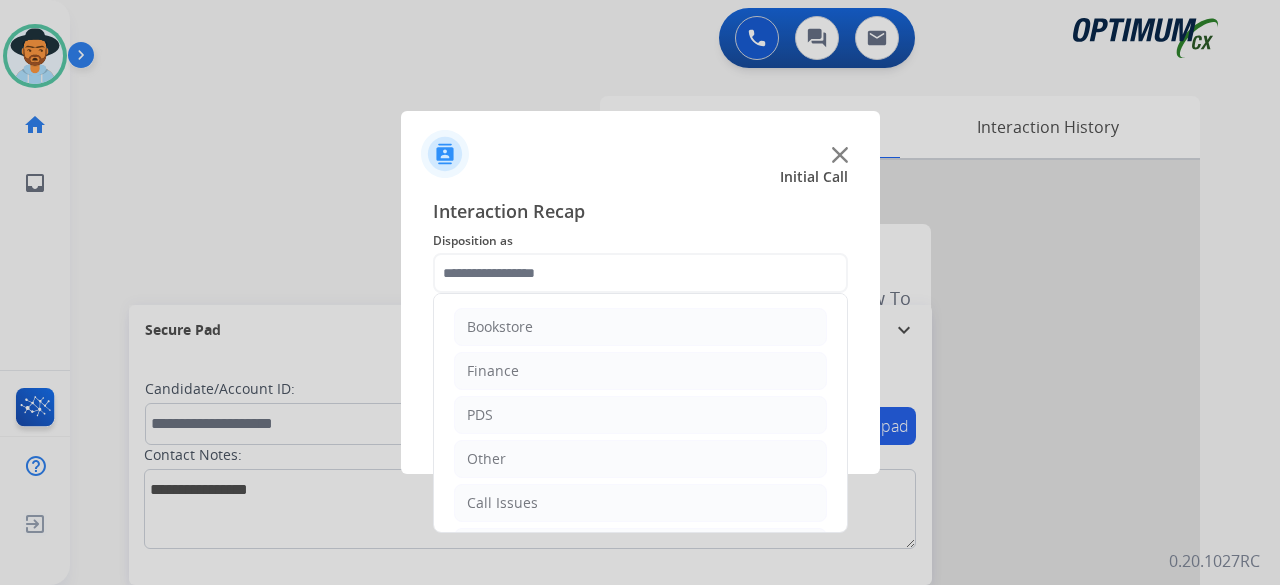 drag, startPoint x: 669, startPoint y: 407, endPoint x: 766, endPoint y: 15, distance: 403.82297 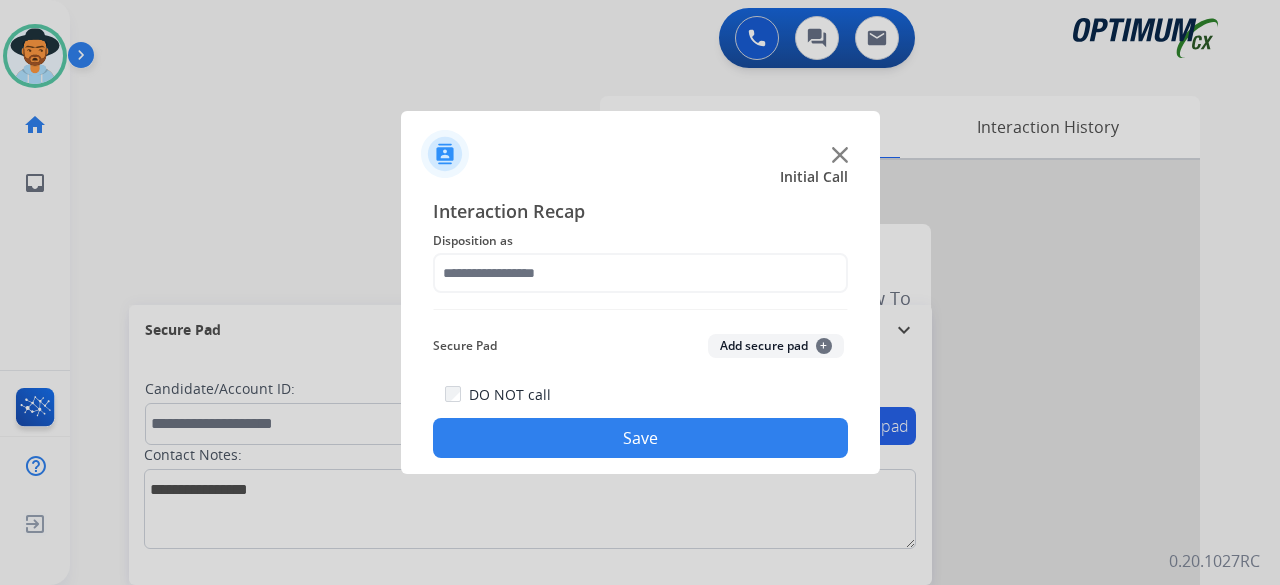 click on "Interaction Recap" 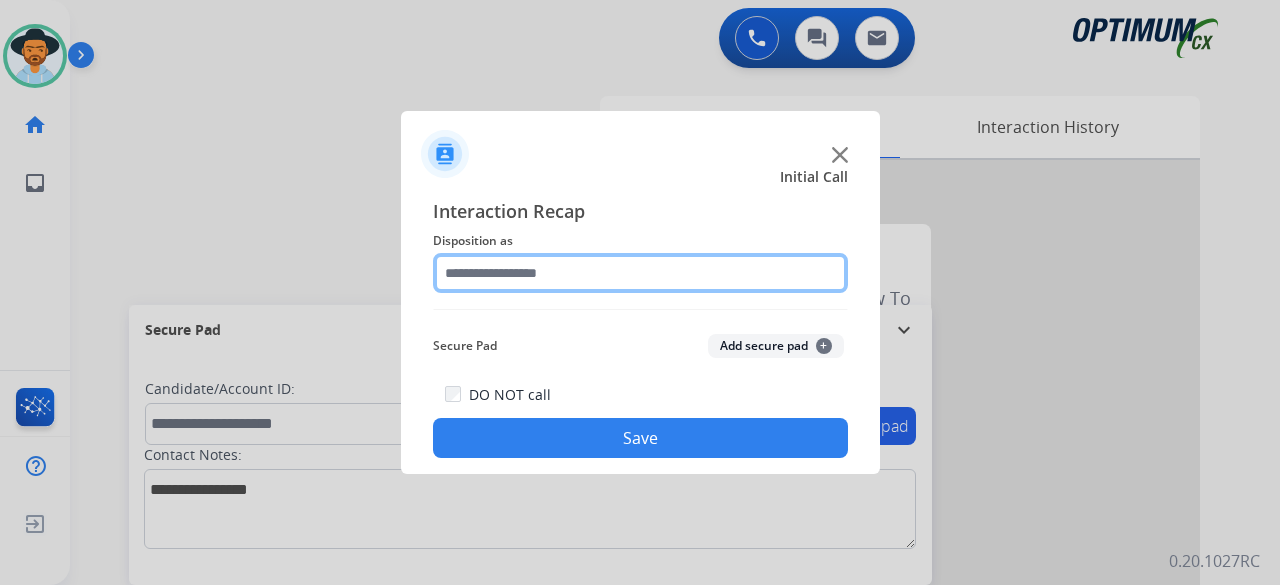 click 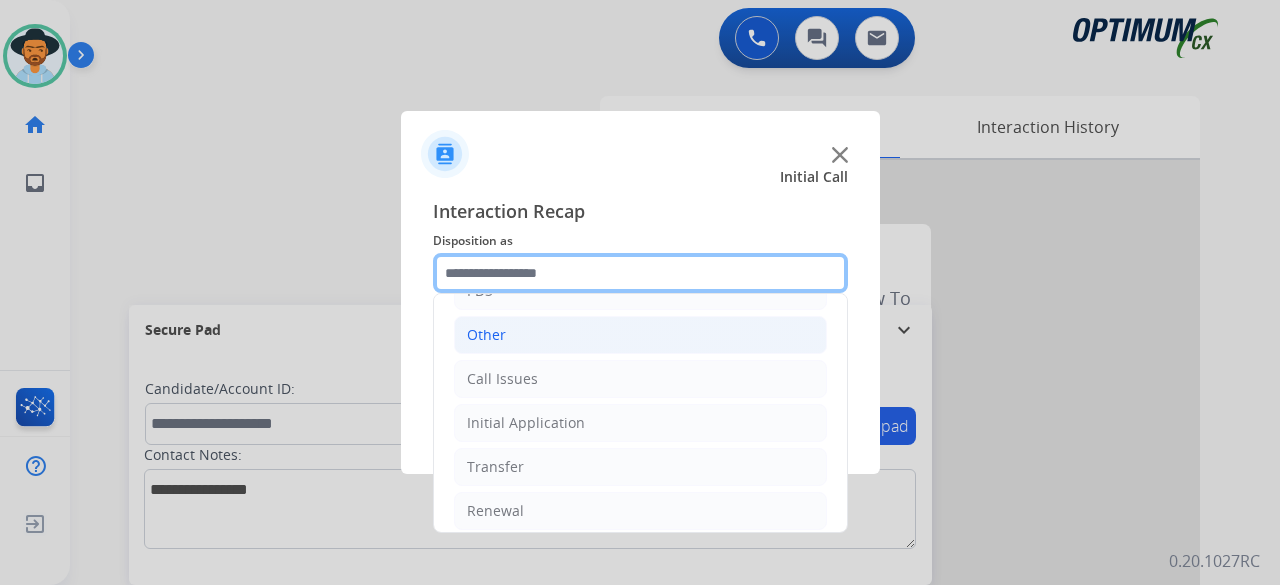 scroll, scrollTop: 130, scrollLeft: 0, axis: vertical 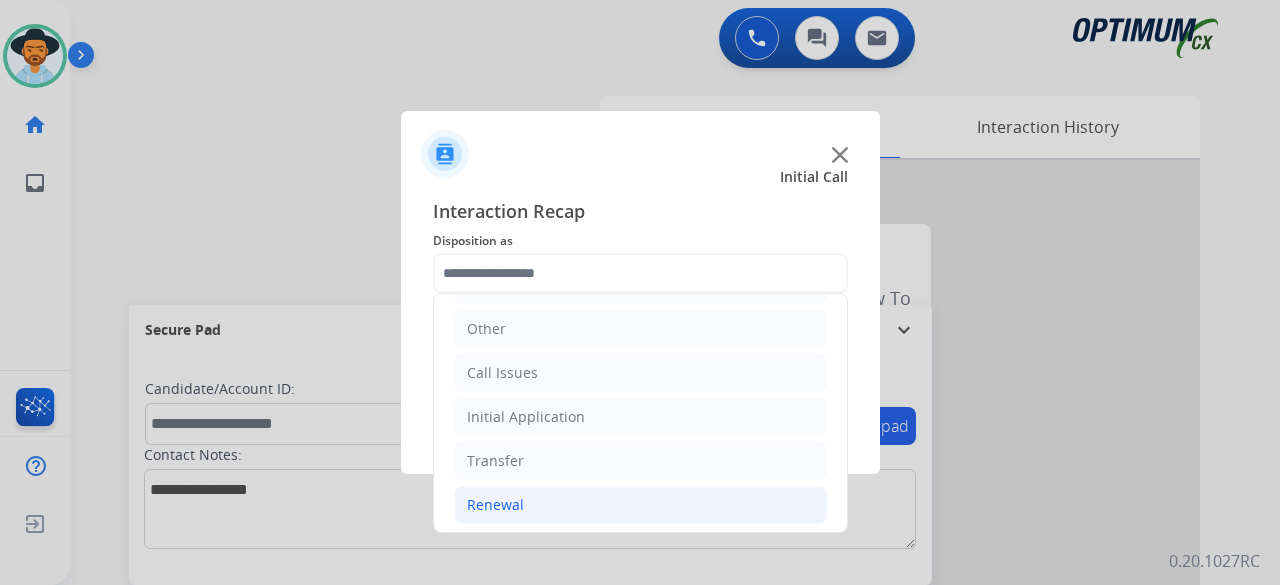 click on "Renewal" 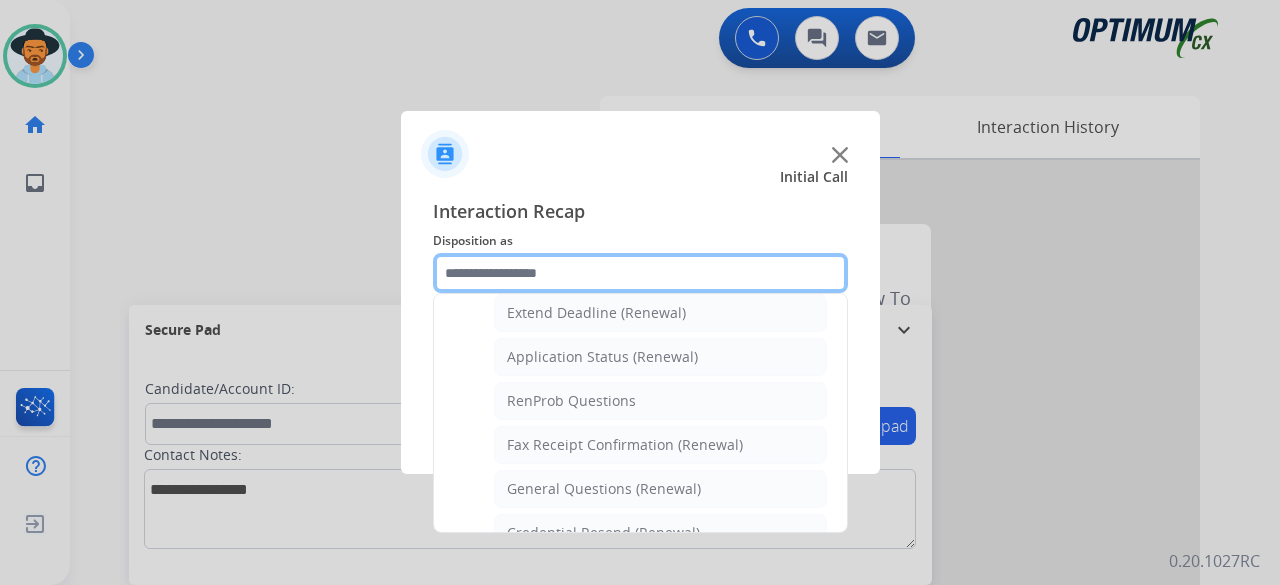 scroll, scrollTop: 445, scrollLeft: 0, axis: vertical 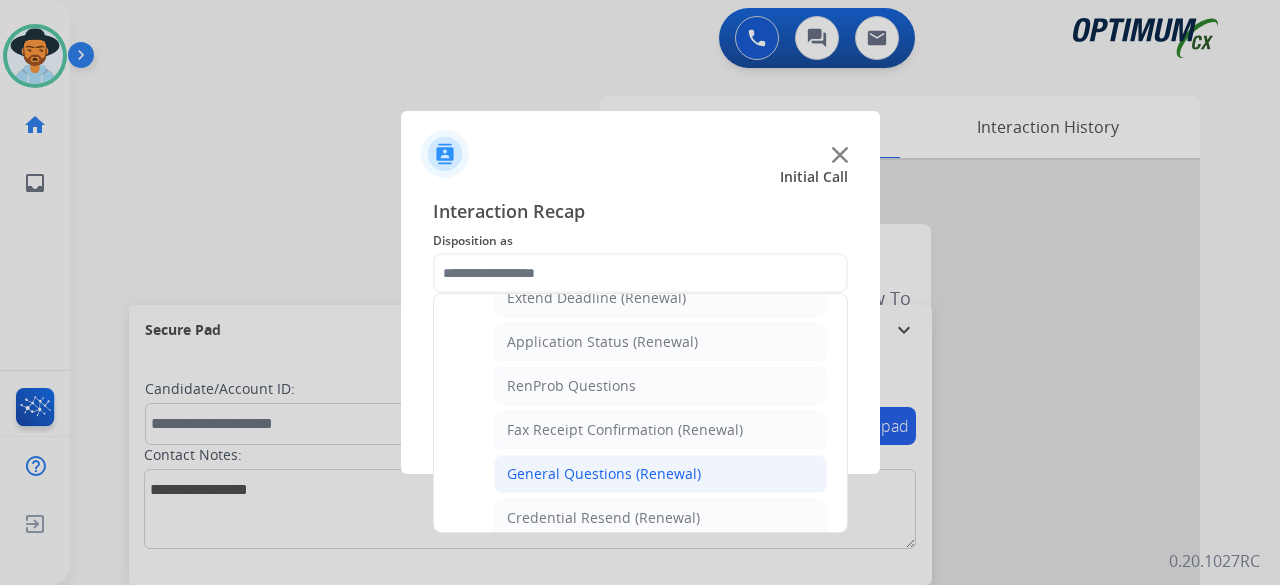 click on "General Questions (Renewal)" 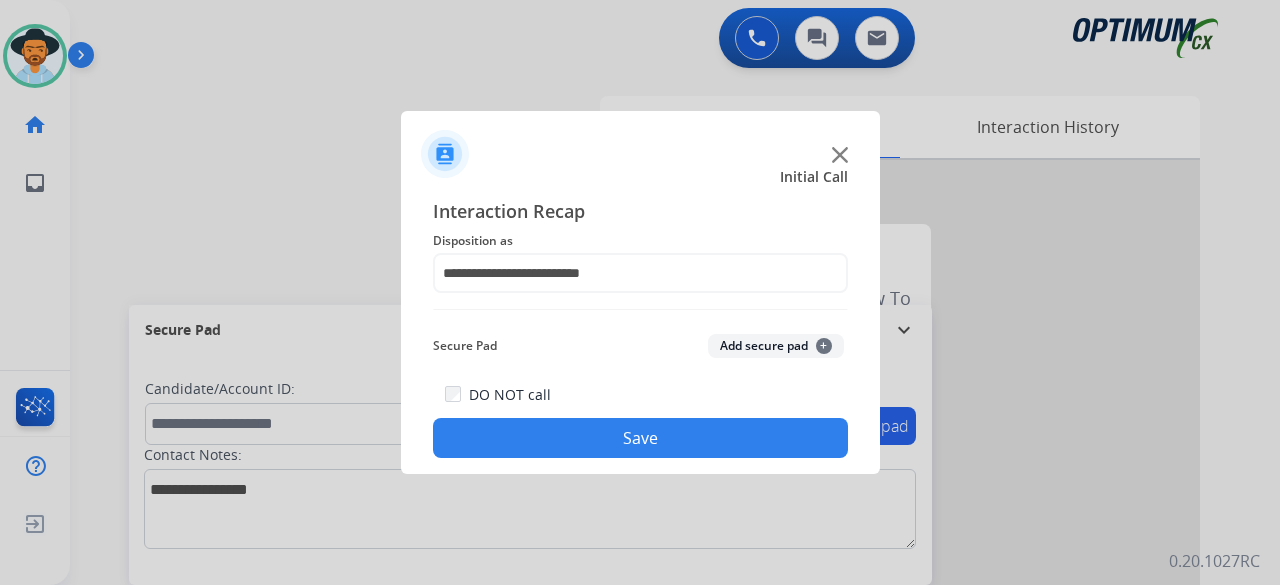 click on "Add secure pad  +" 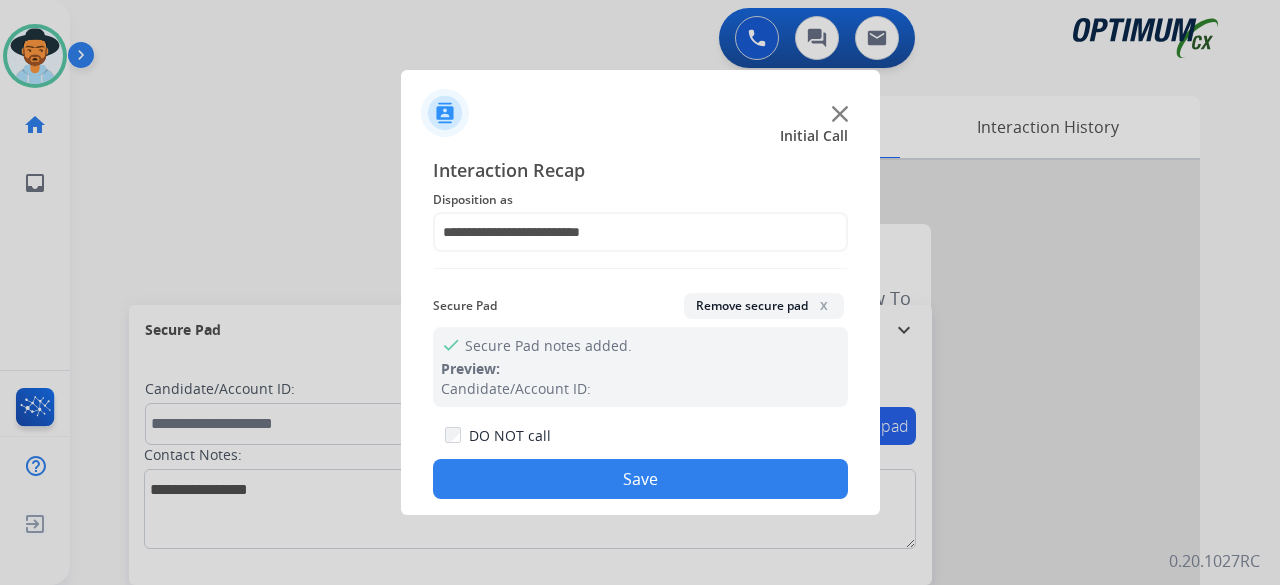 click on "Save" 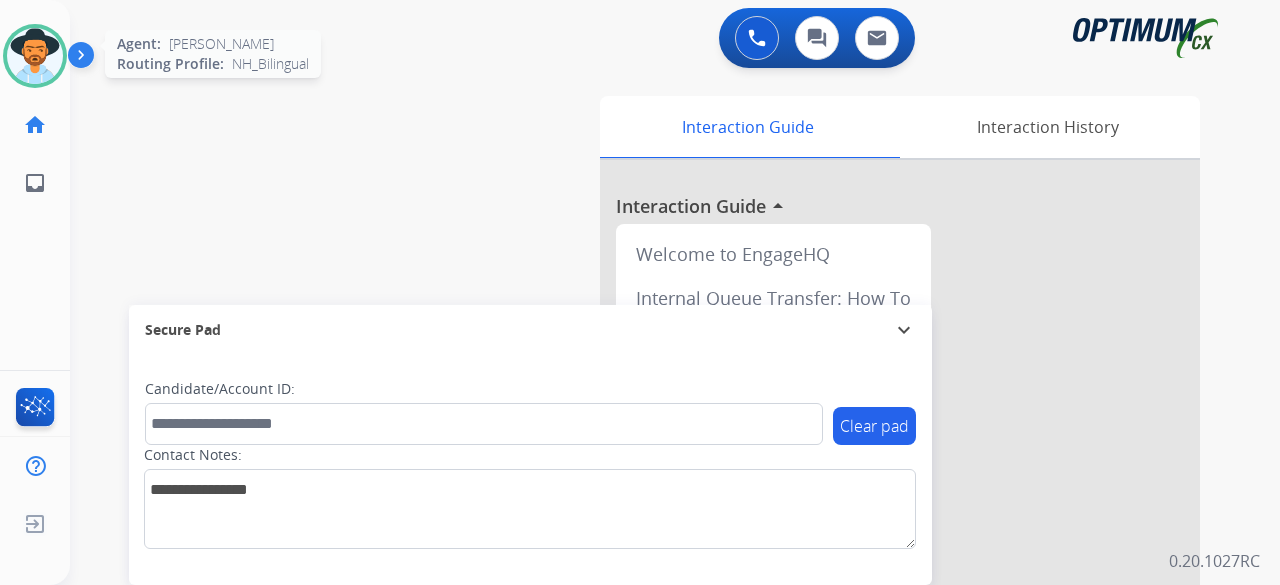 click at bounding box center (35, 56) 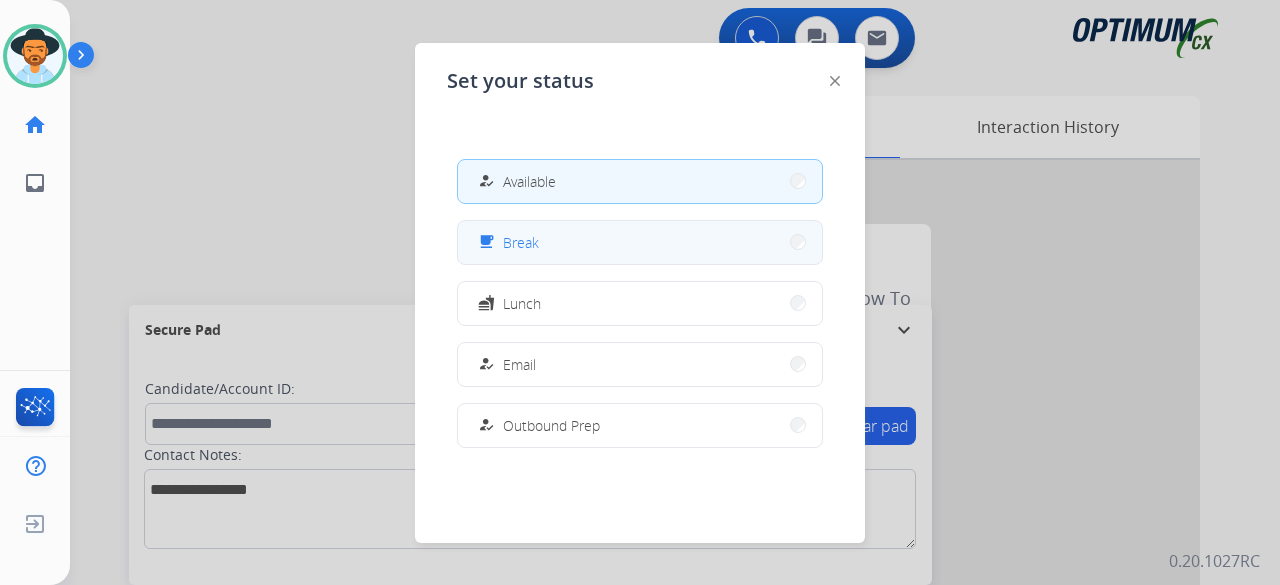 click on "free_breakfast Break" at bounding box center (640, 242) 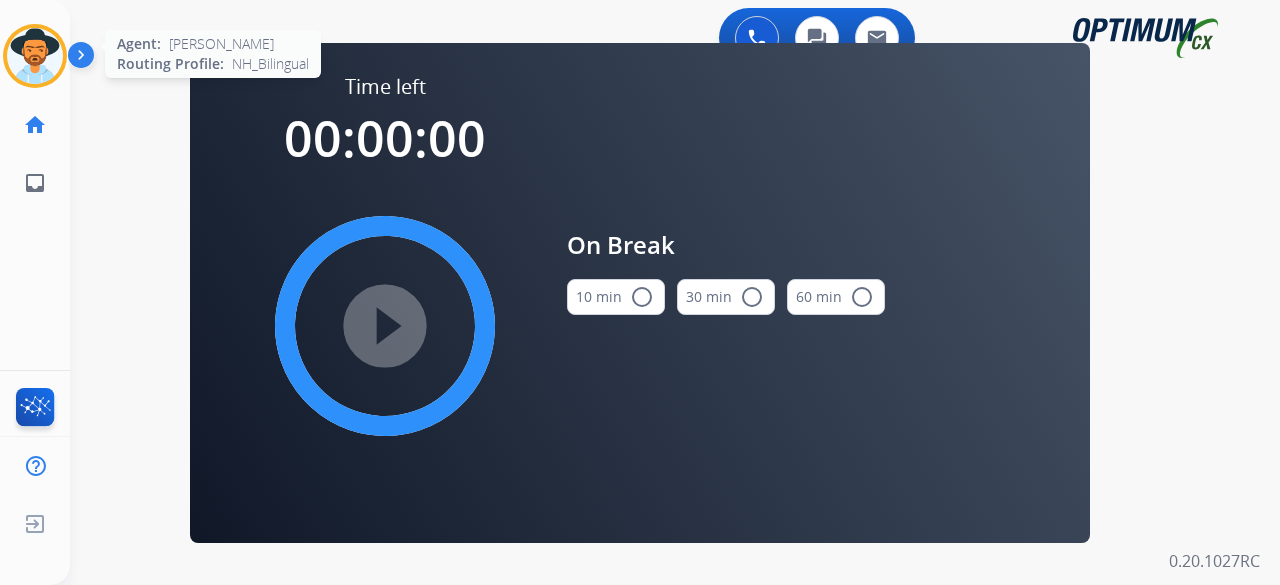 click at bounding box center (35, 56) 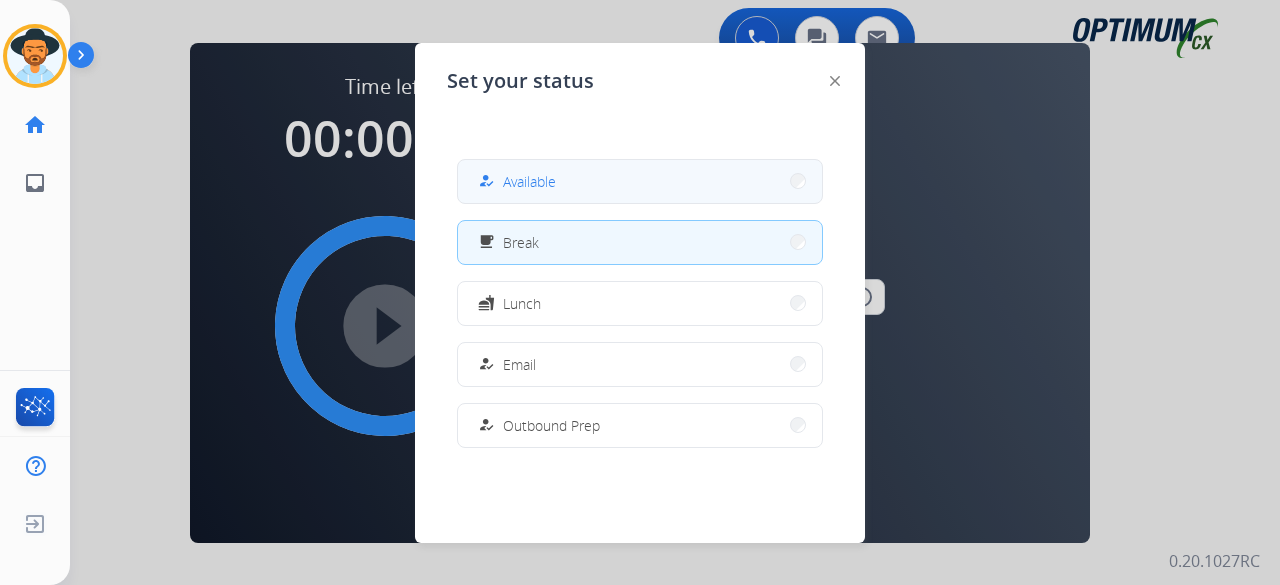 click on "Available" at bounding box center [529, 181] 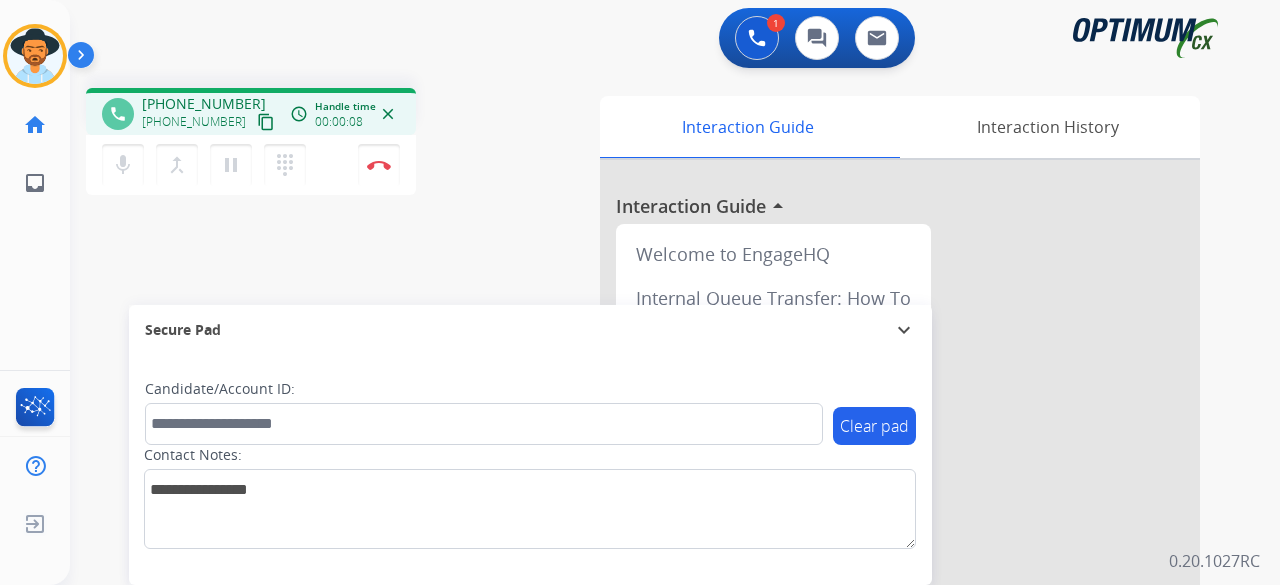 click on "content_copy" at bounding box center [266, 122] 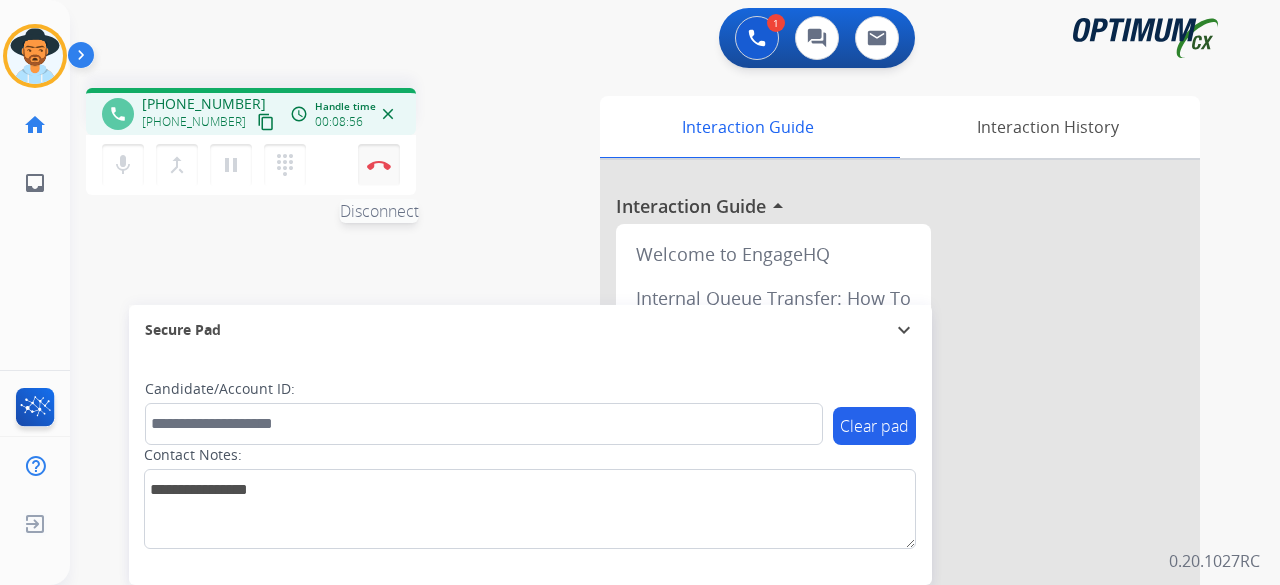 click at bounding box center [379, 165] 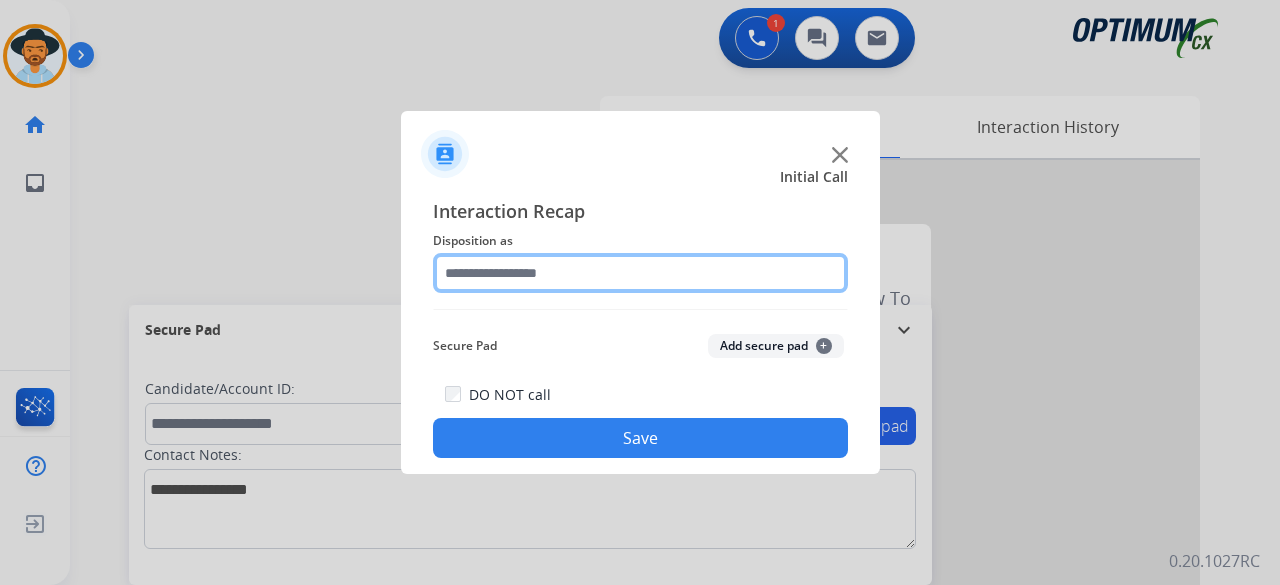 click 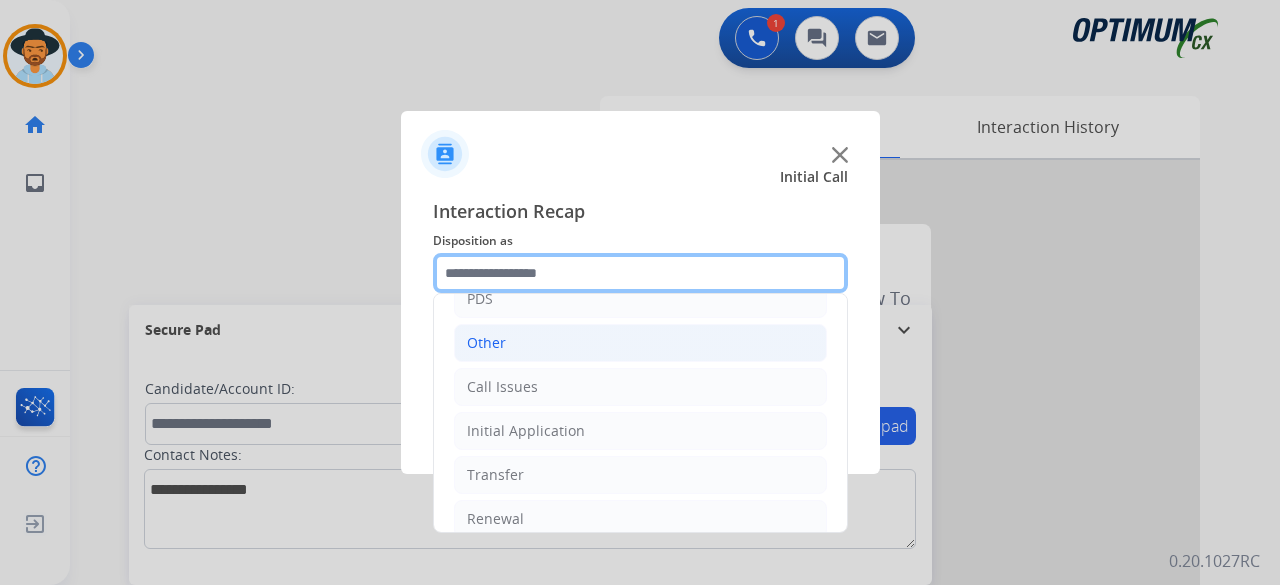 scroll, scrollTop: 130, scrollLeft: 0, axis: vertical 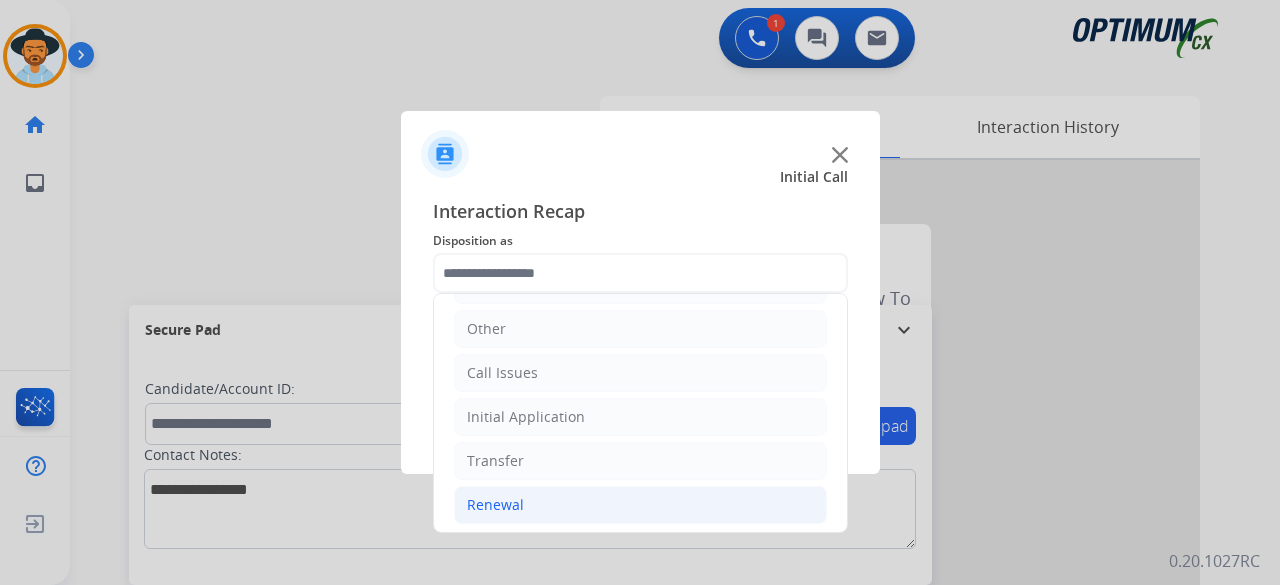 click on "Renewal" 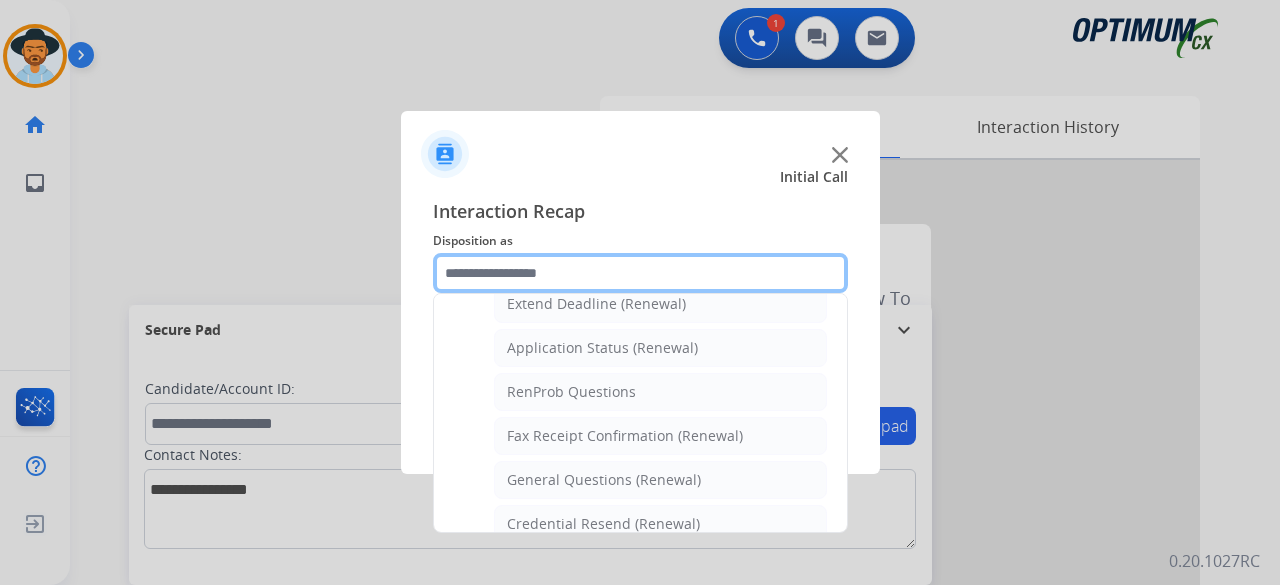 scroll, scrollTop: 442, scrollLeft: 0, axis: vertical 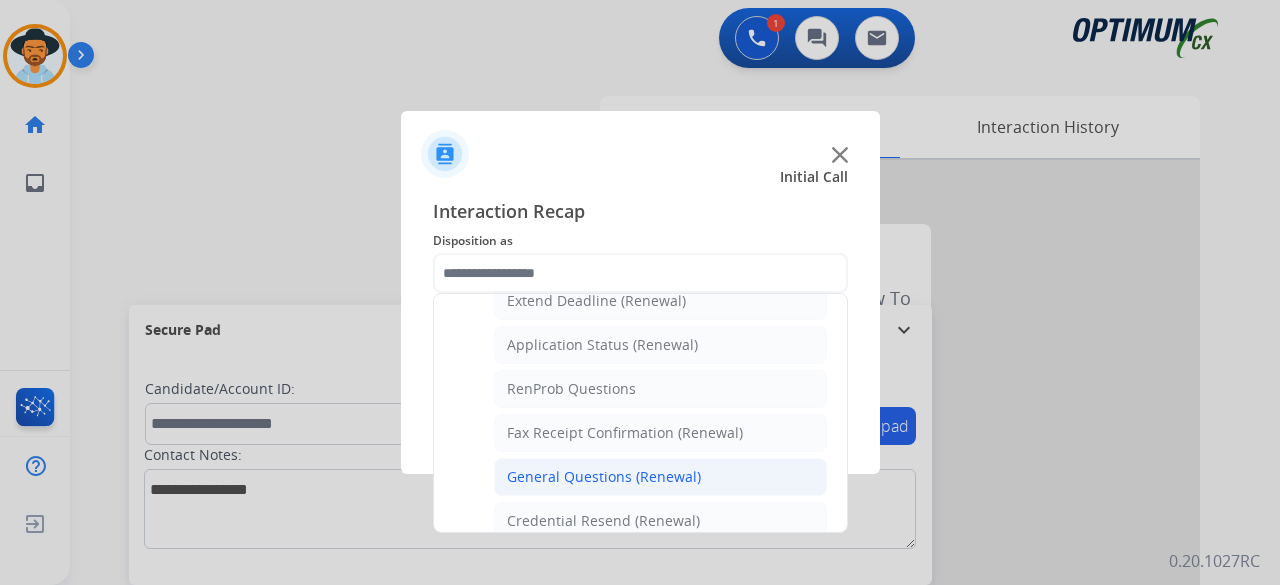 click on "General Questions (Renewal)" 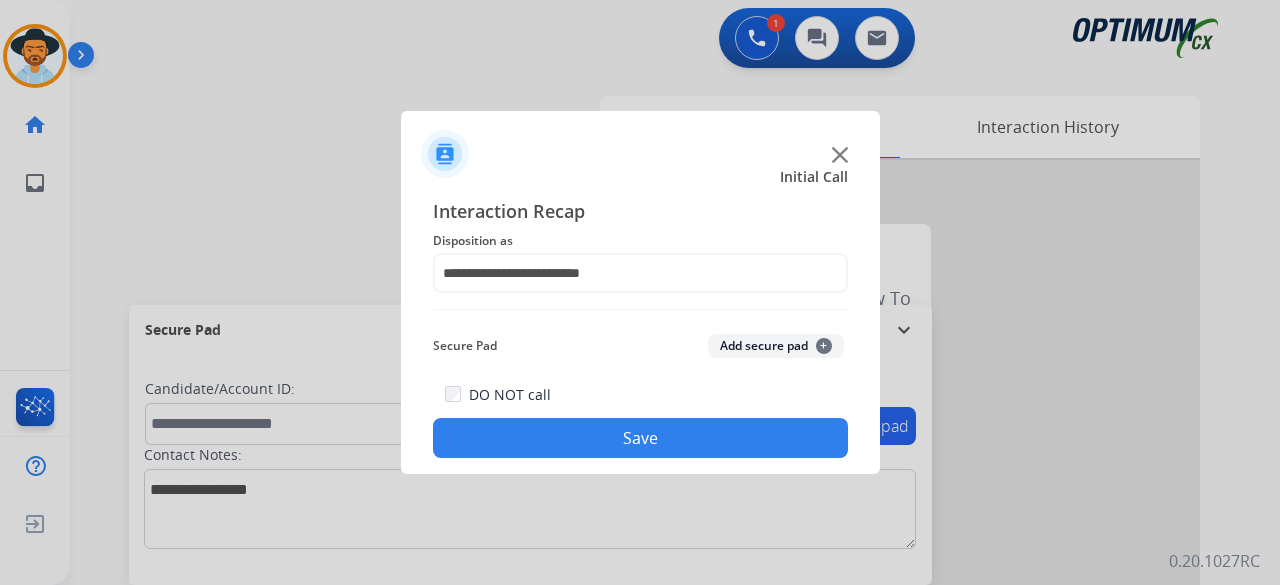 click on "Add secure pad  +" 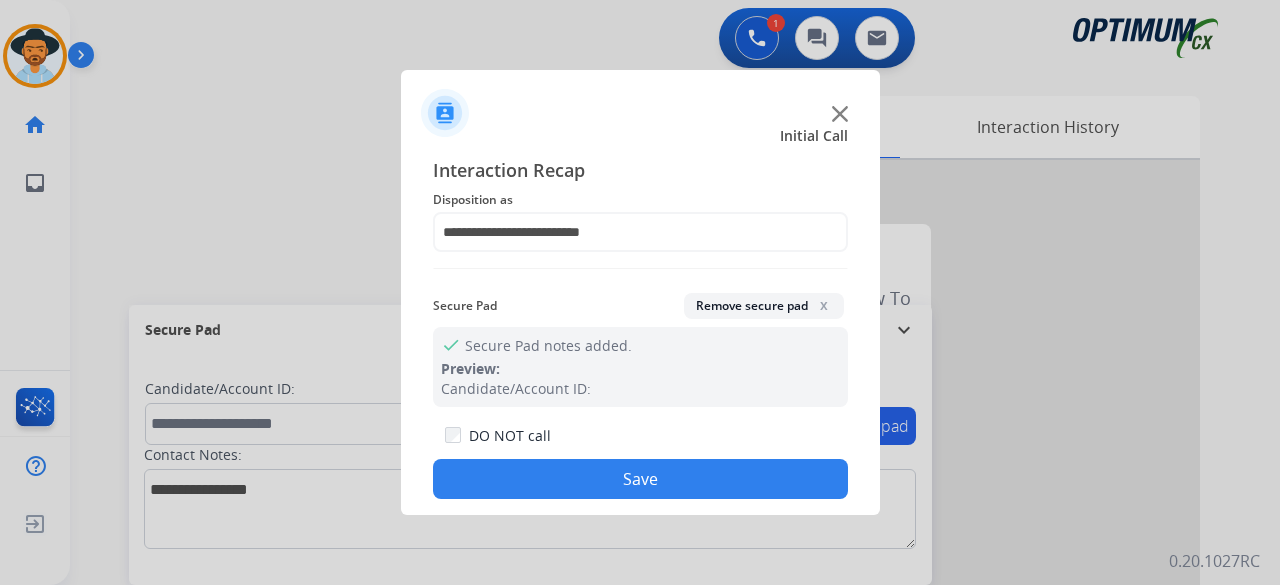 click on "Save" 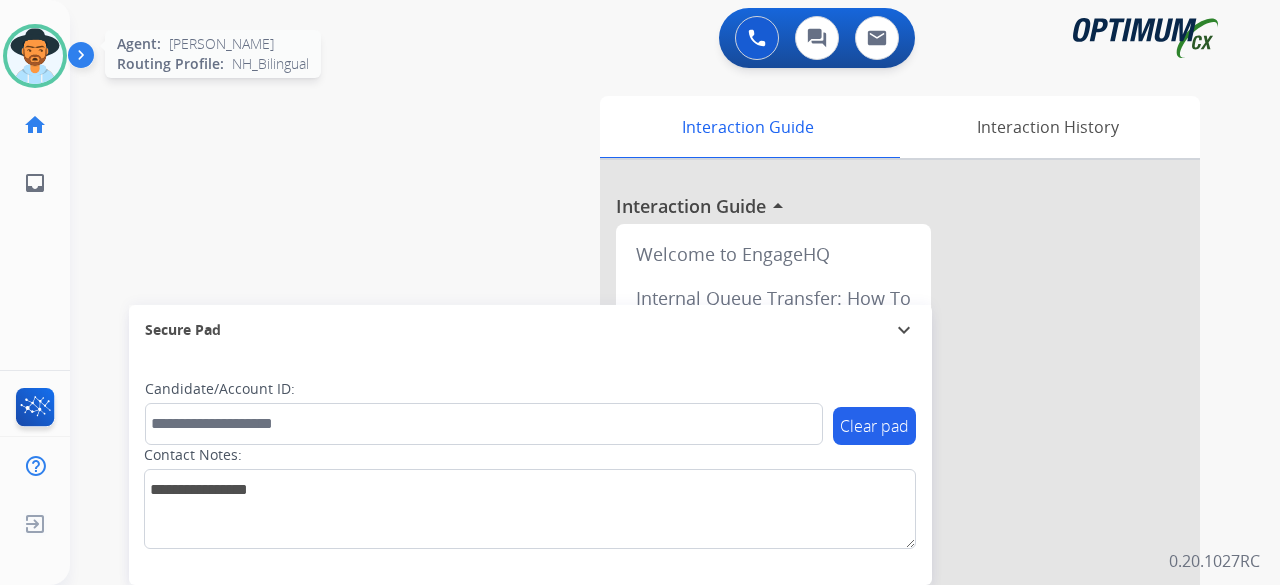 click at bounding box center (35, 56) 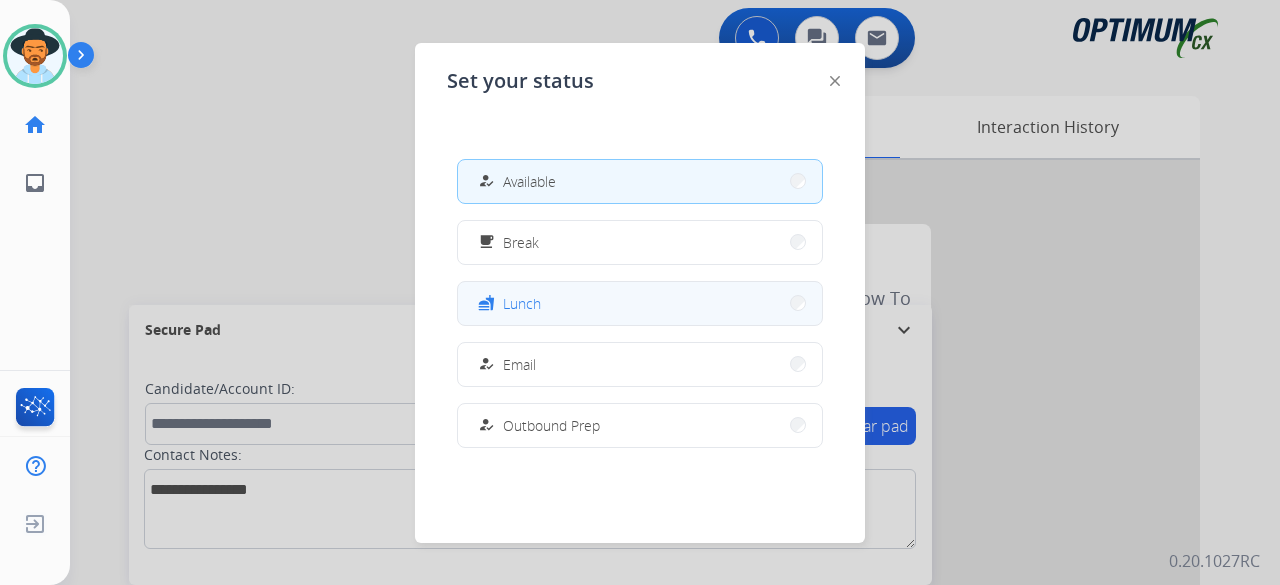 click on "Lunch" at bounding box center [522, 303] 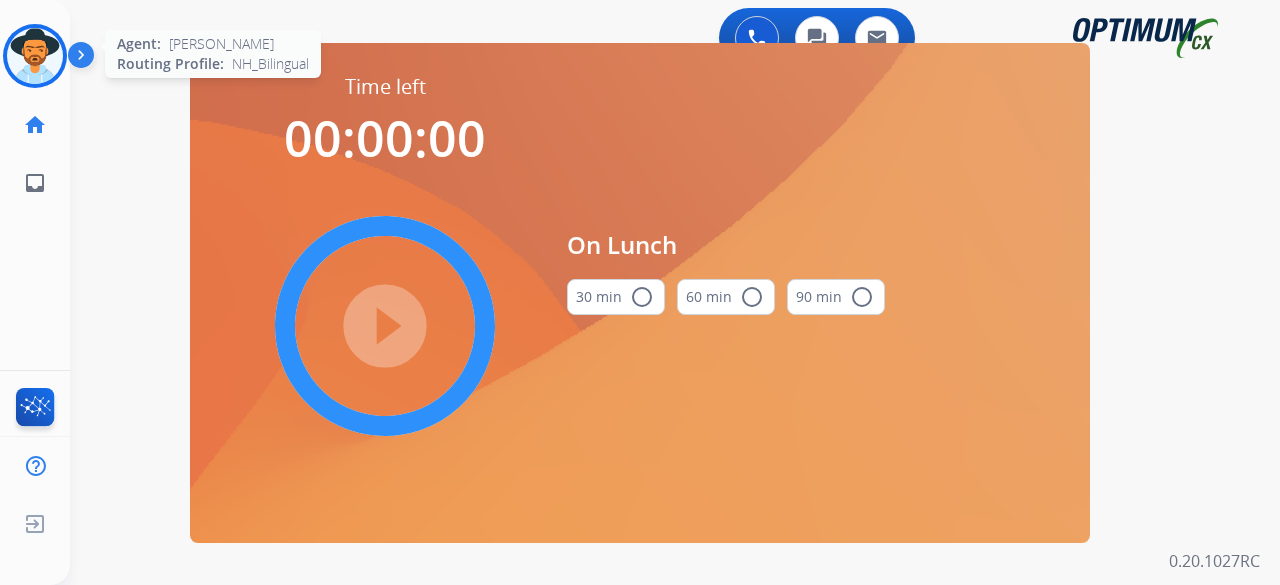 click at bounding box center [35, 56] 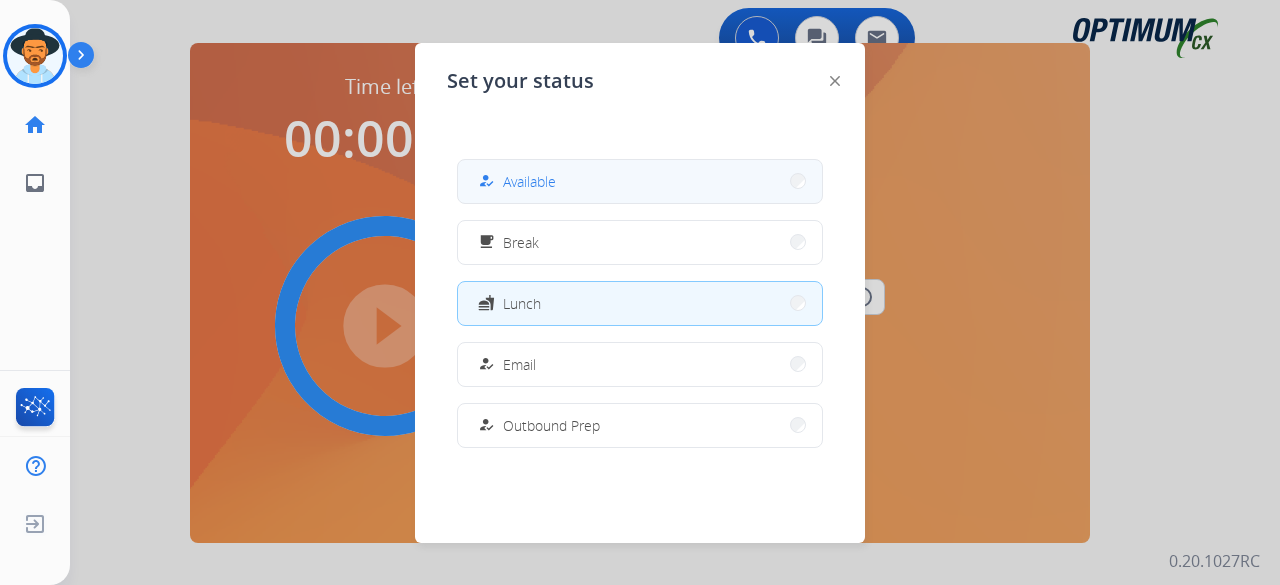 click on "how_to_reg Available" at bounding box center [640, 181] 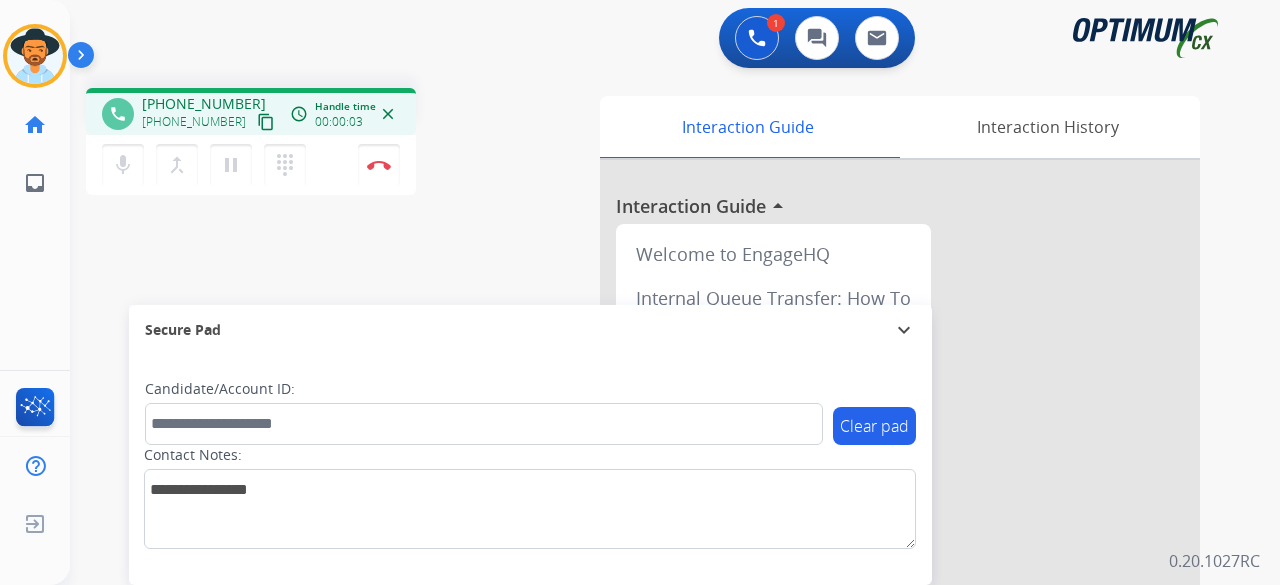 click on "content_copy" at bounding box center [266, 122] 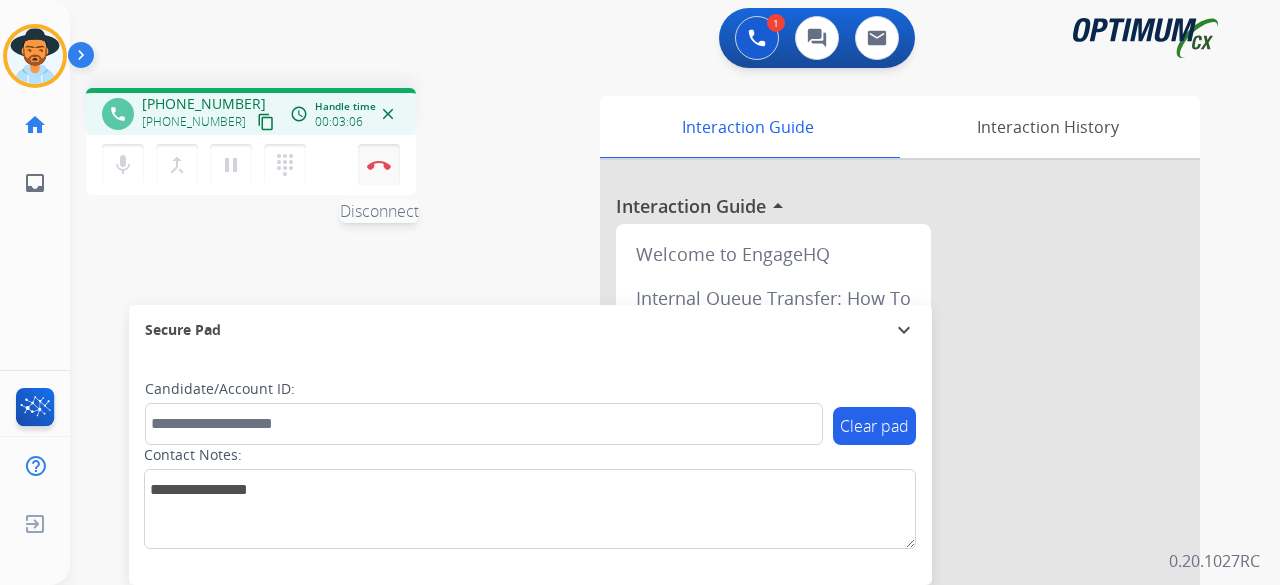 click at bounding box center [379, 165] 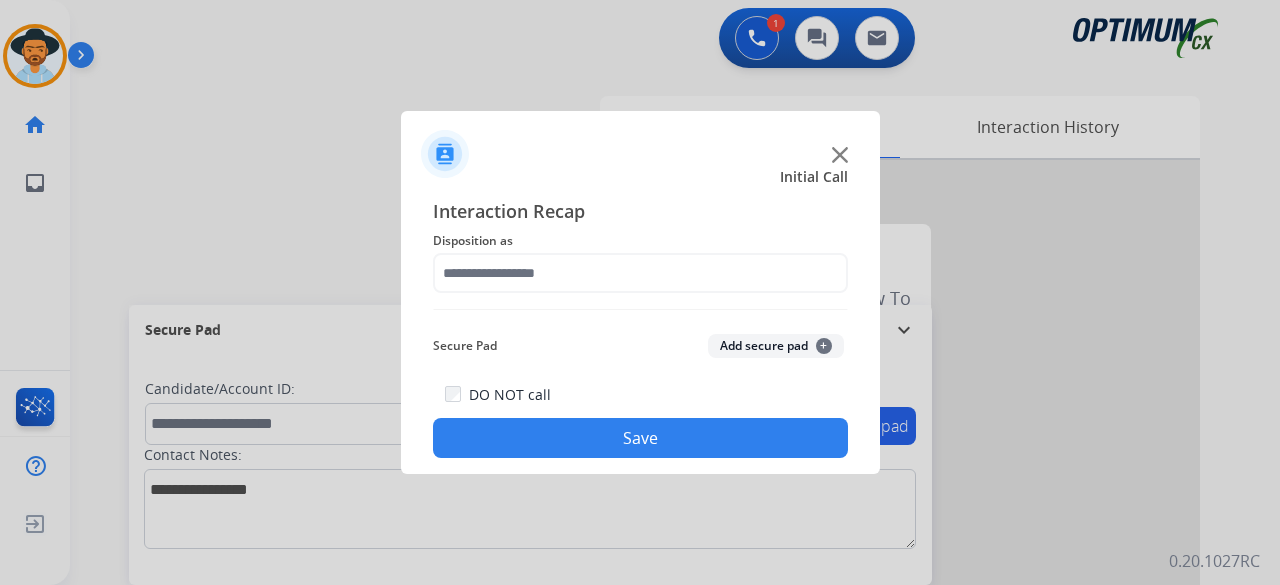 click on "Disposition as" 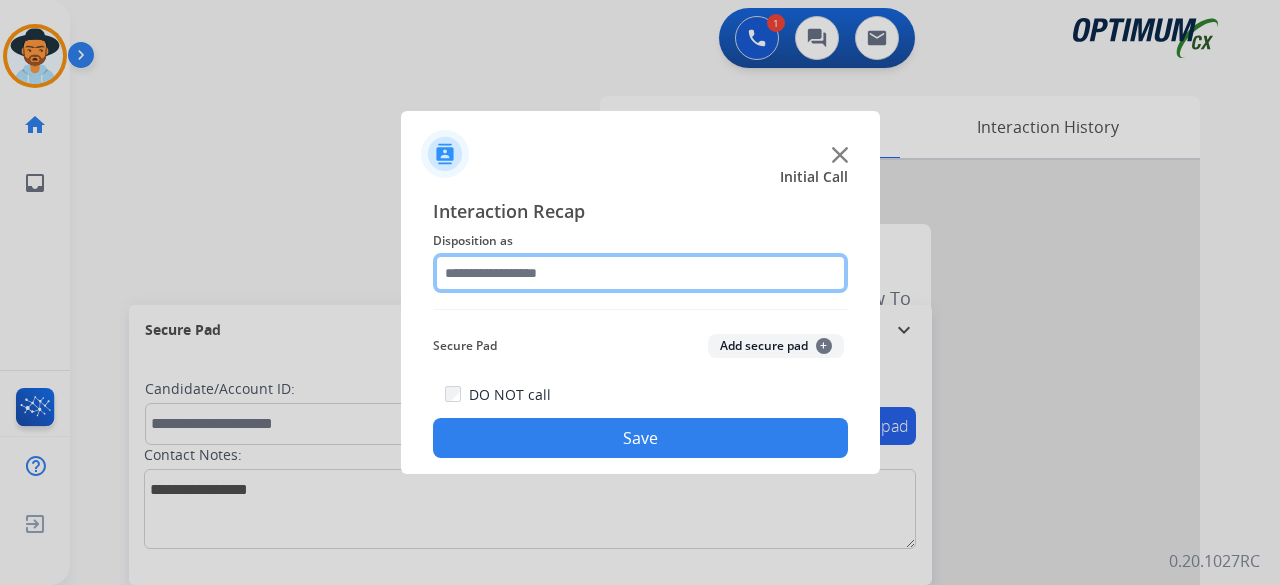 click 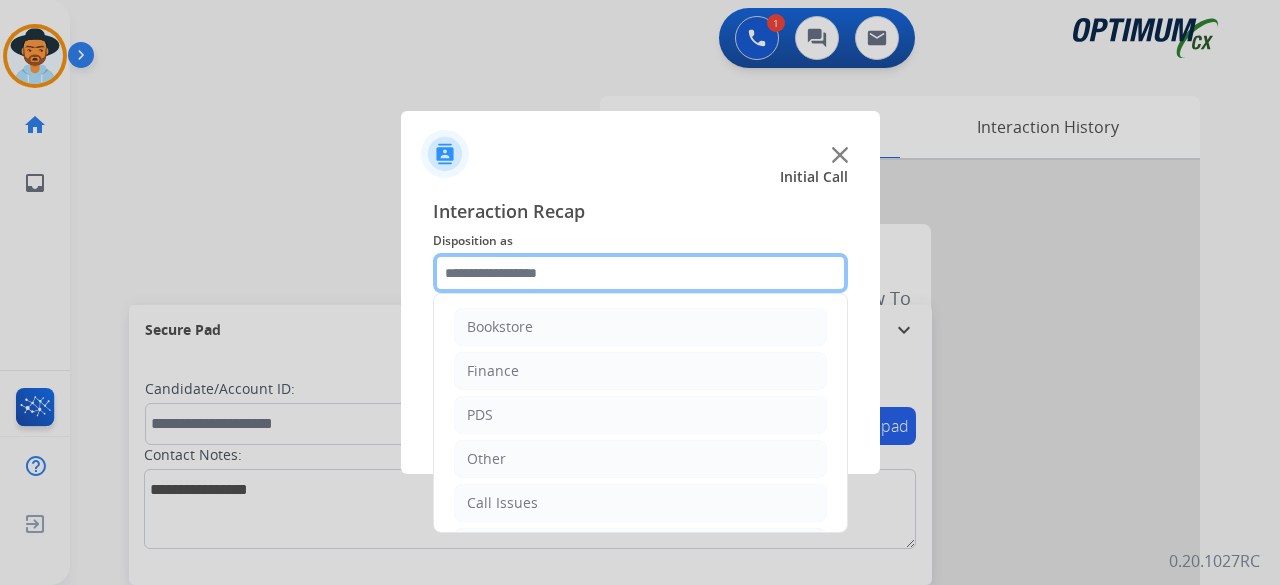 scroll, scrollTop: 130, scrollLeft: 0, axis: vertical 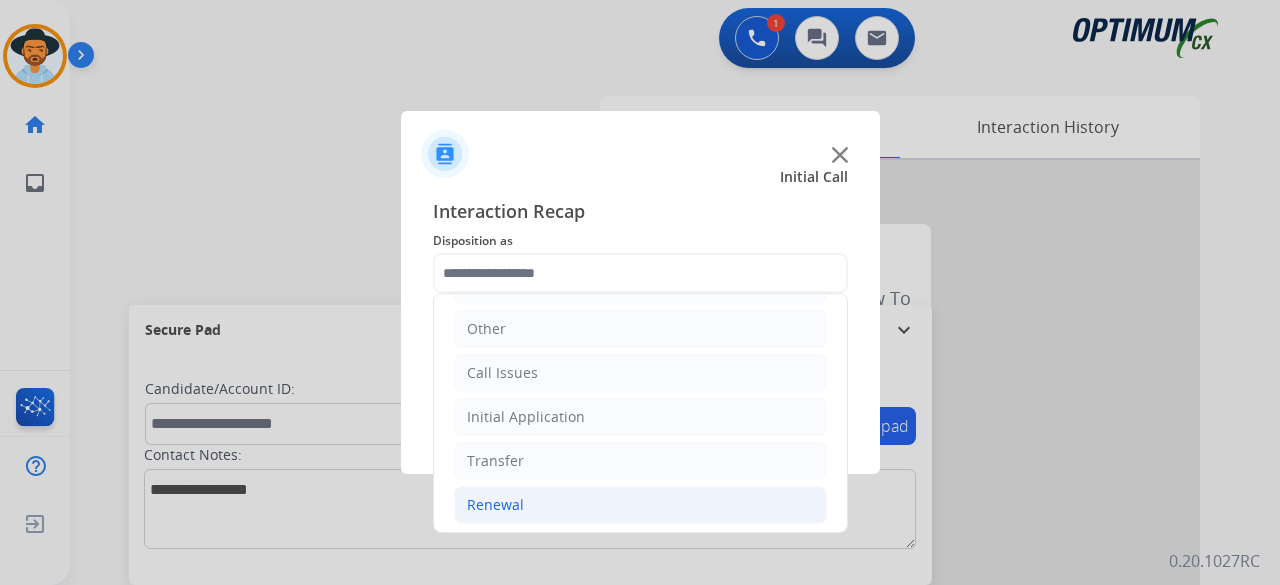 click on "Renewal" 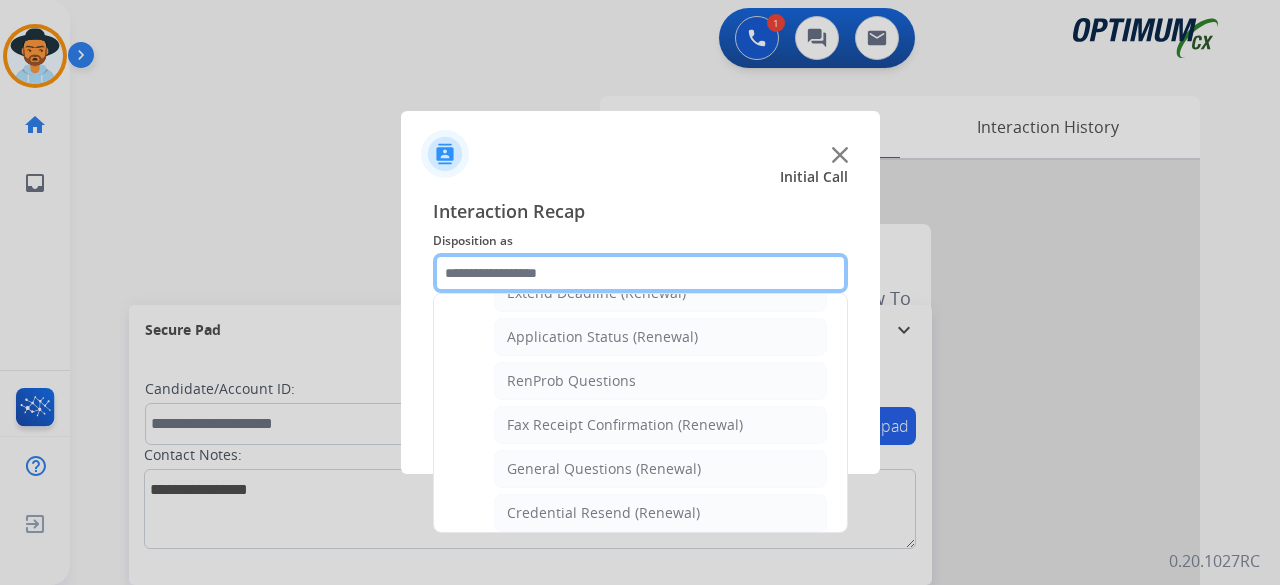 scroll, scrollTop: 452, scrollLeft: 0, axis: vertical 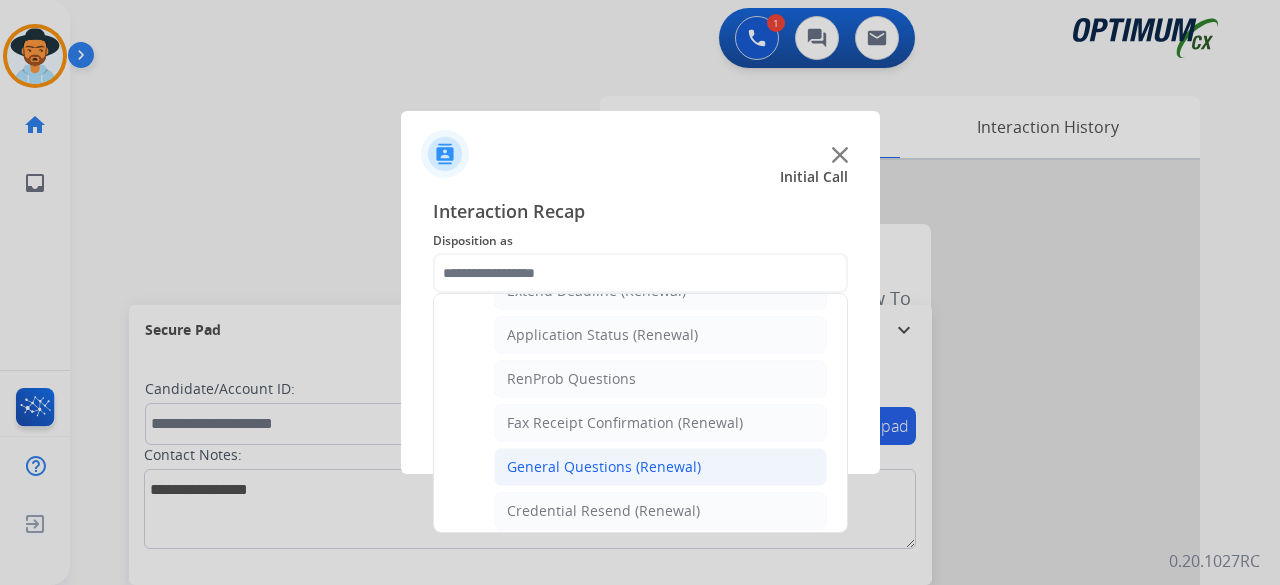 click on "General Questions (Renewal)" 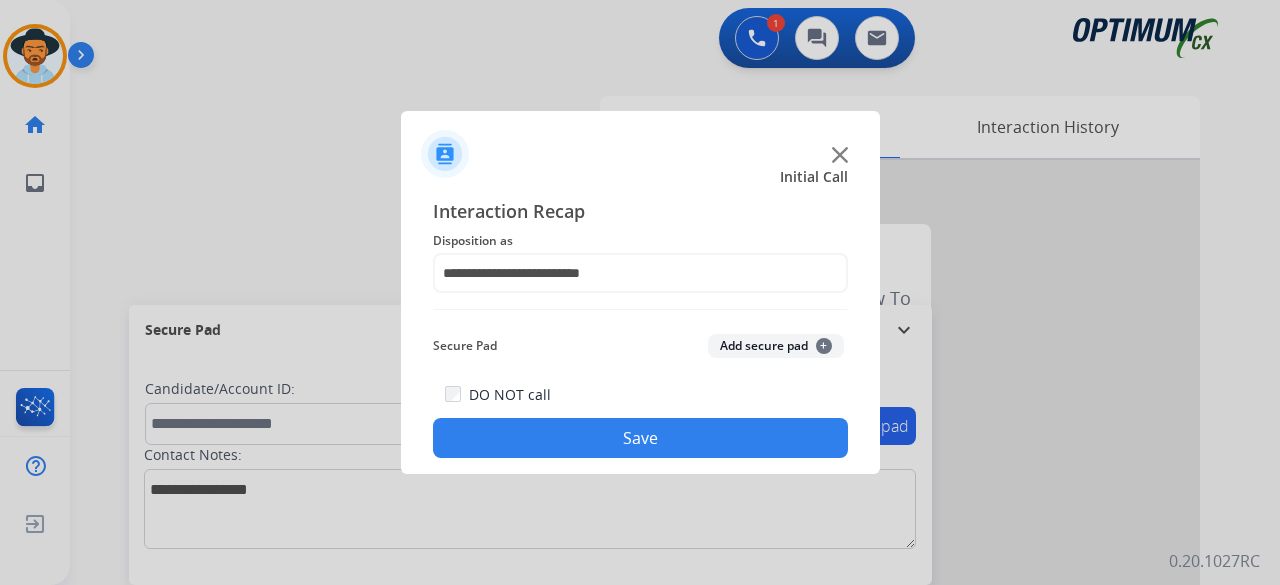 click on "Add secure pad  +" 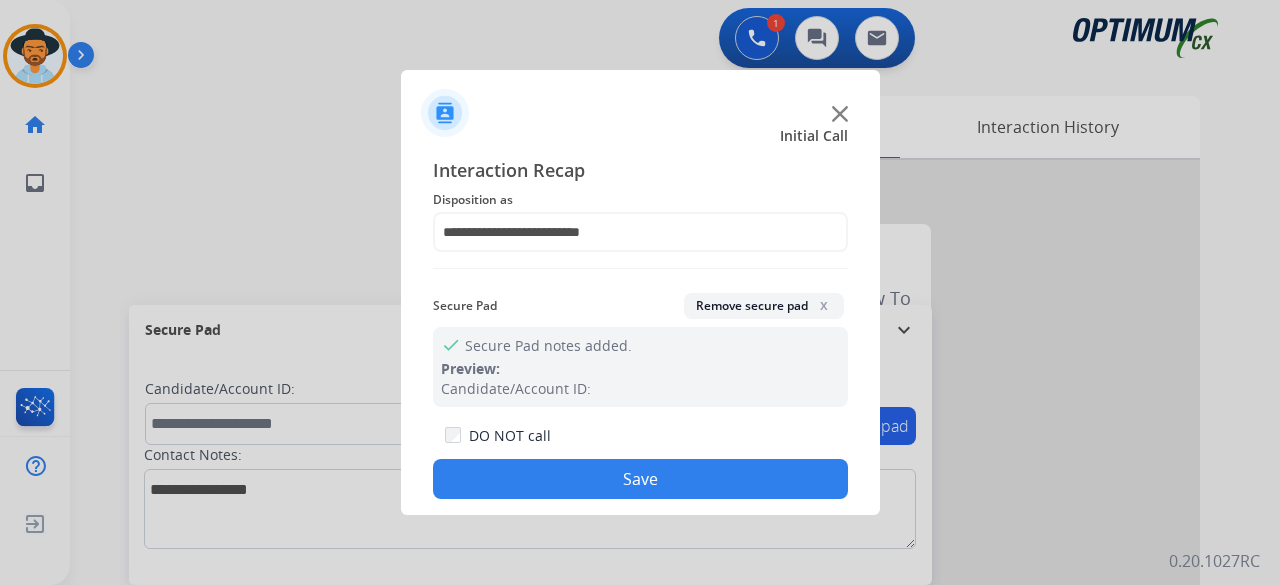 click on "Save" 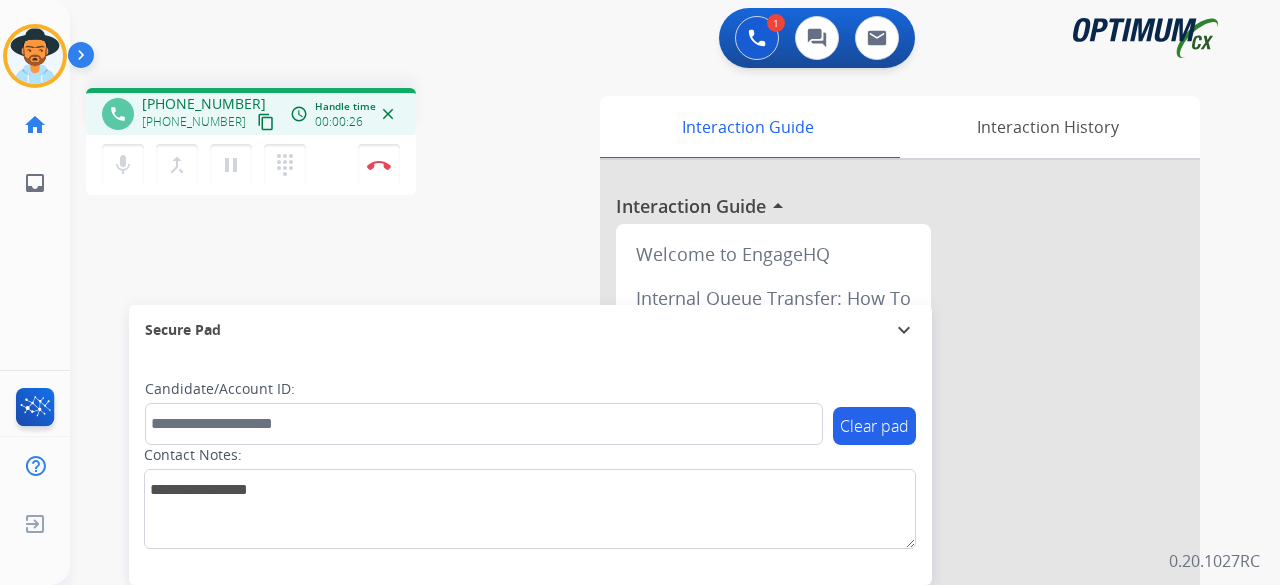 click on "content_copy" at bounding box center (266, 122) 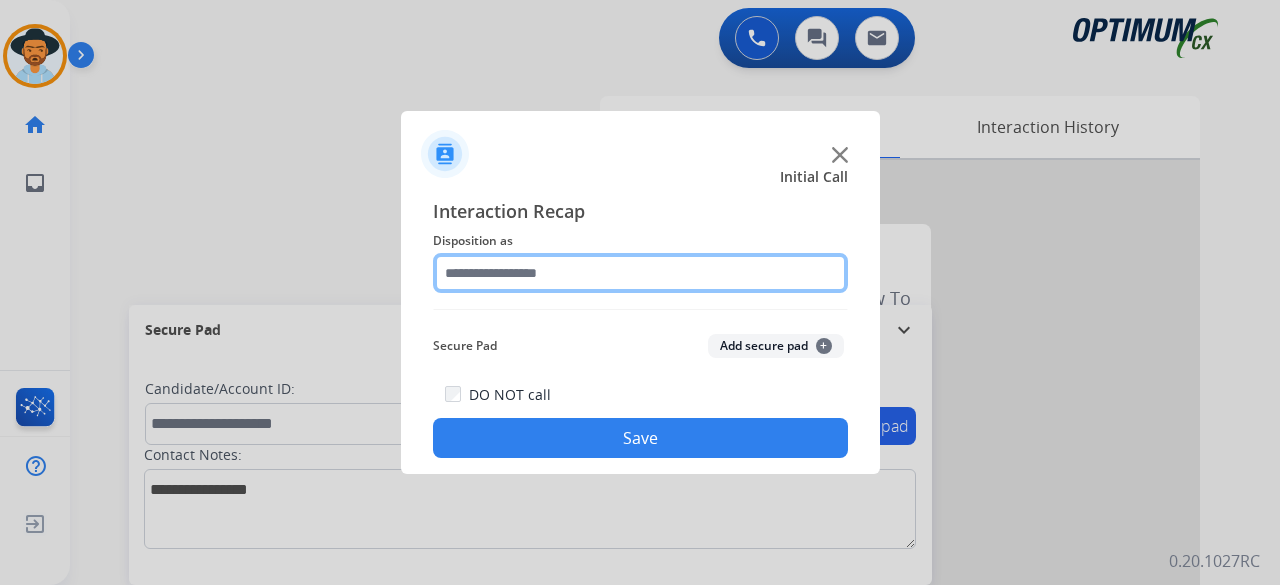 click 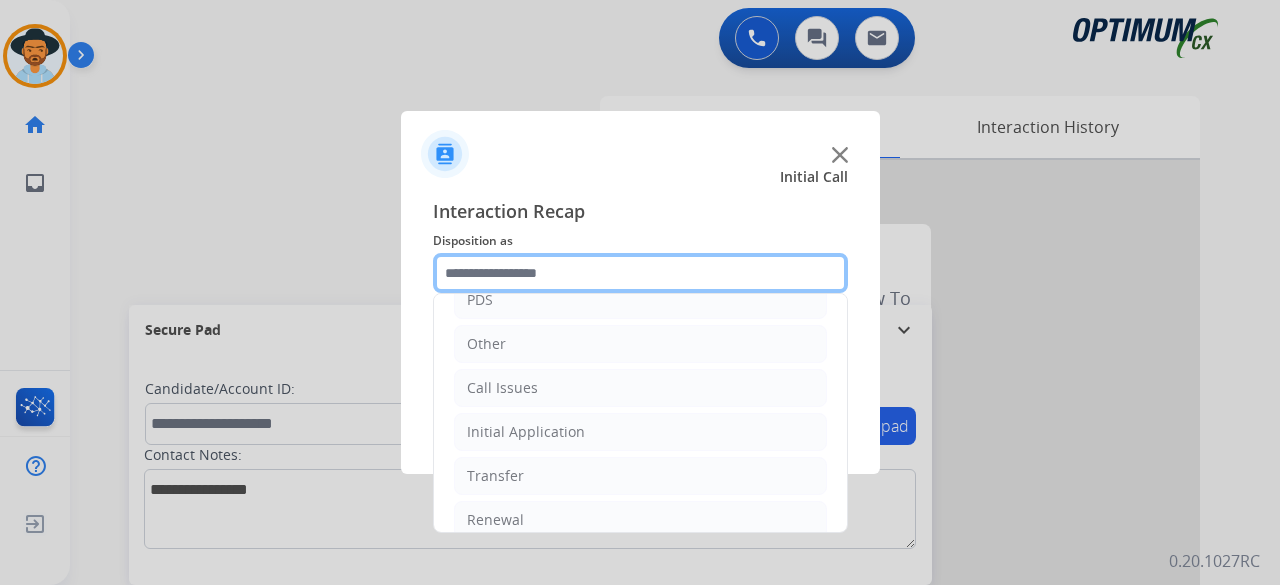 scroll, scrollTop: 130, scrollLeft: 0, axis: vertical 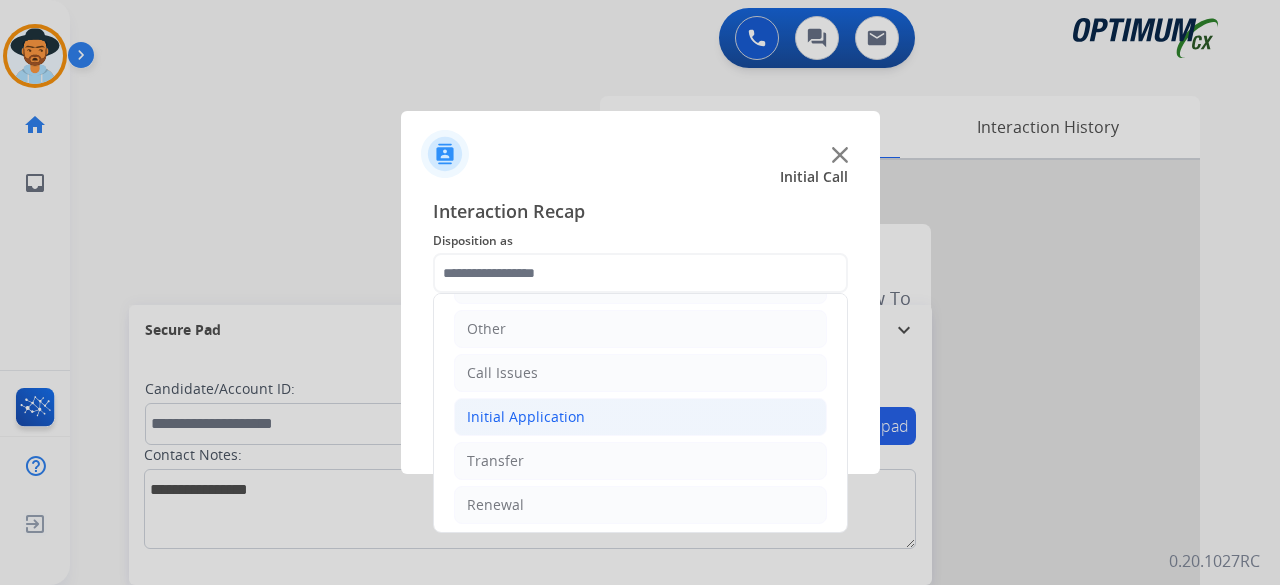 click on "Initial Application" 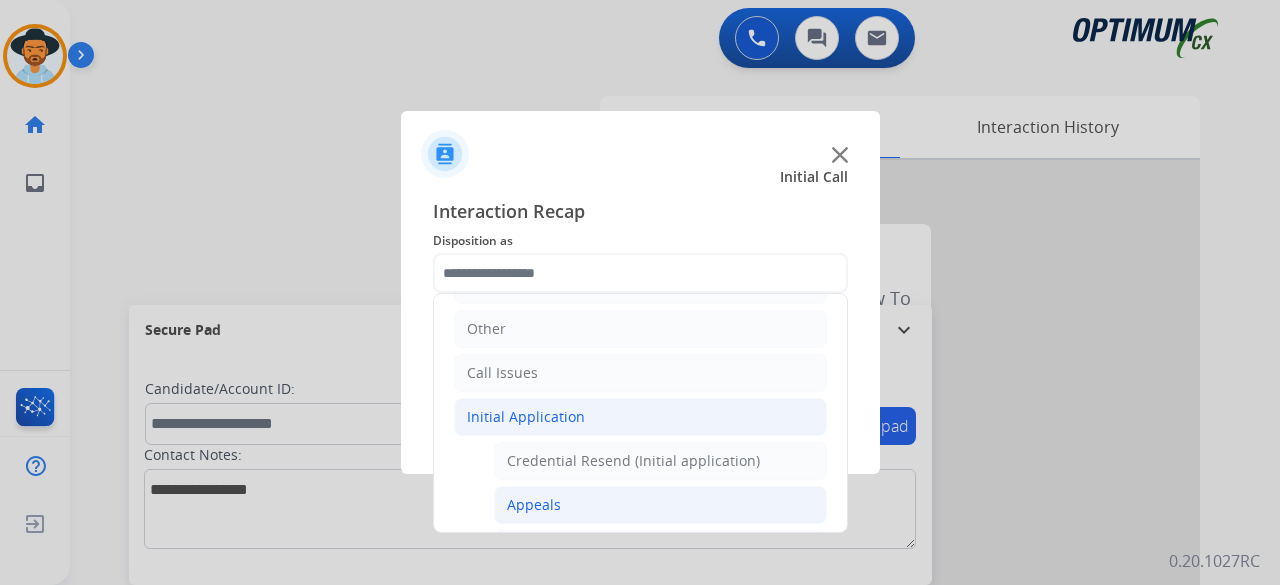 click on "Appeals" 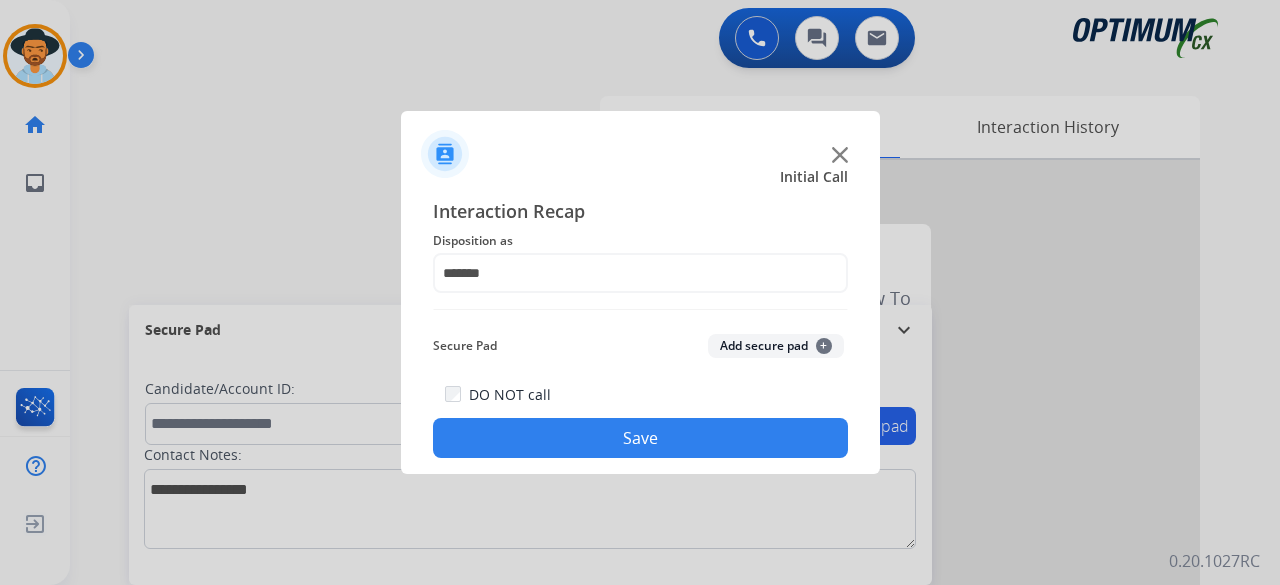 click on "Add secure pad  +" 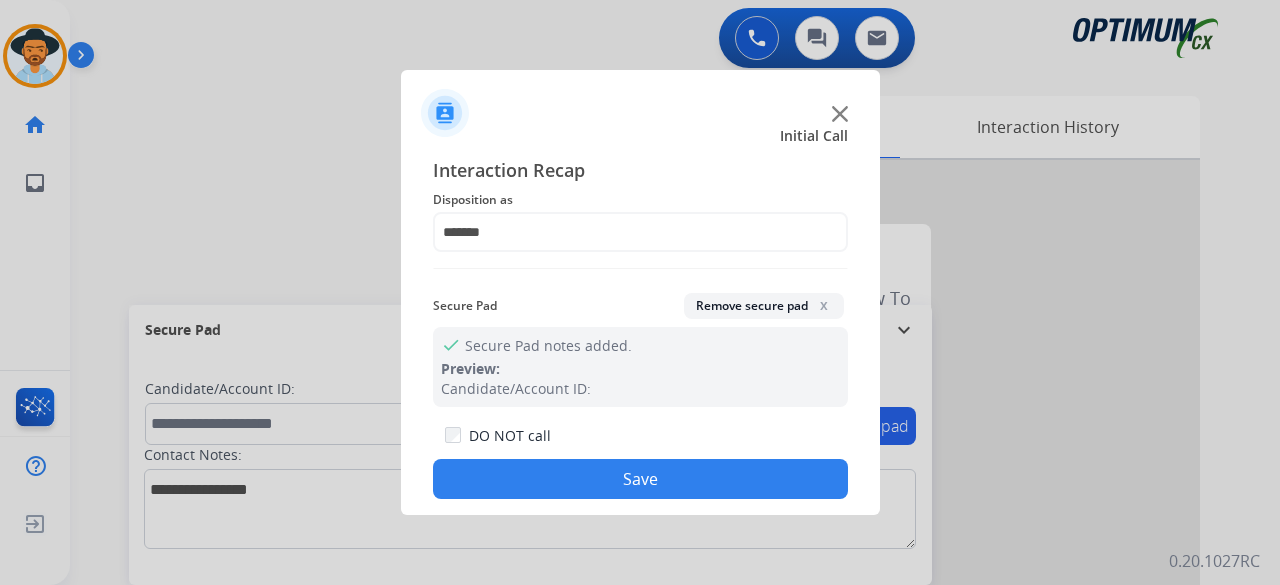 click on "Save" 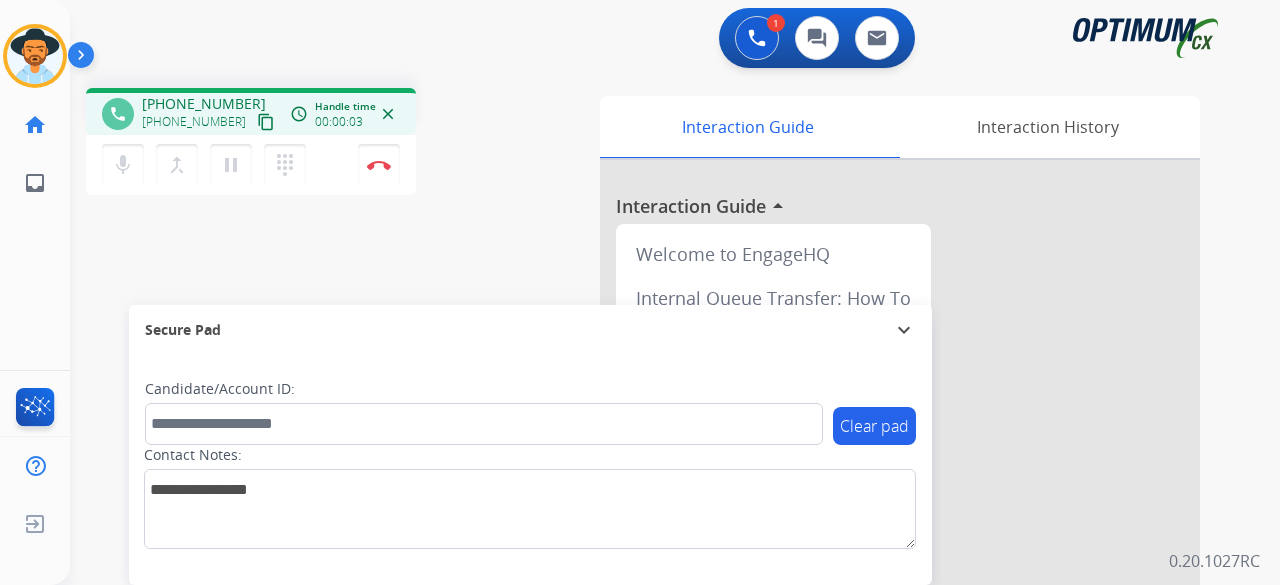 click on "content_copy" at bounding box center [266, 122] 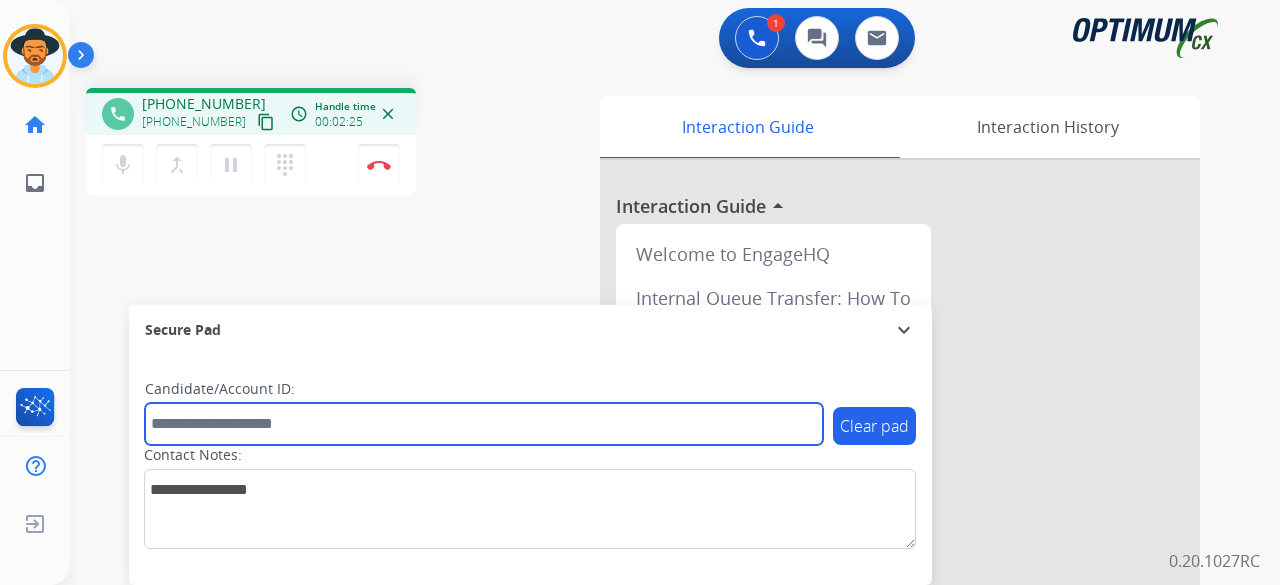 click at bounding box center (484, 424) 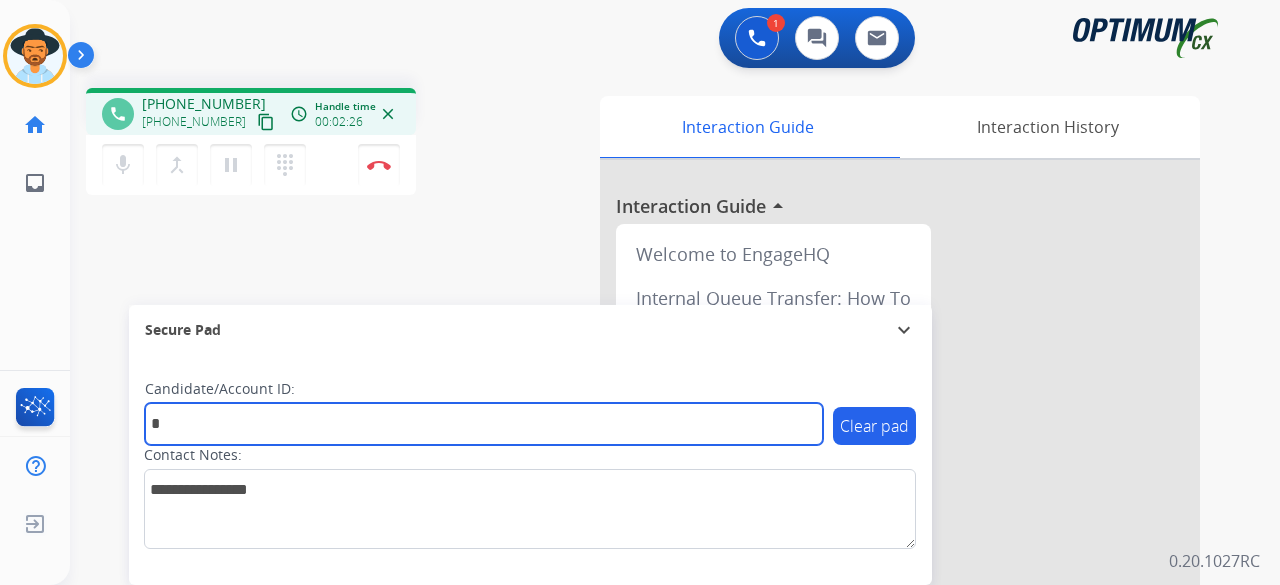 paste on "******" 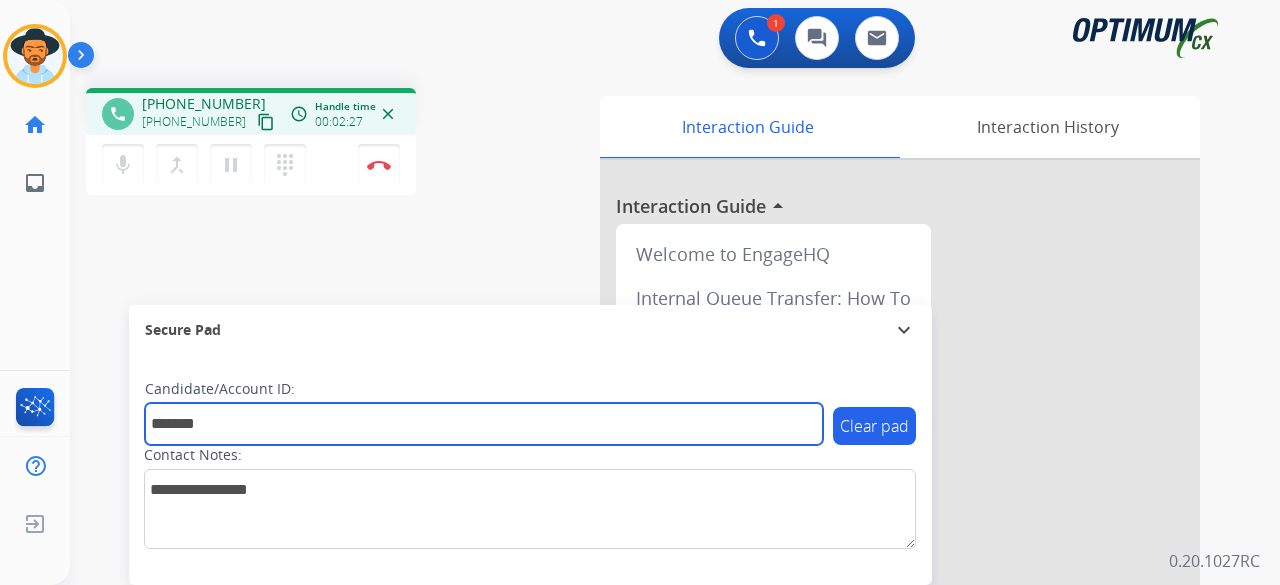 type on "*******" 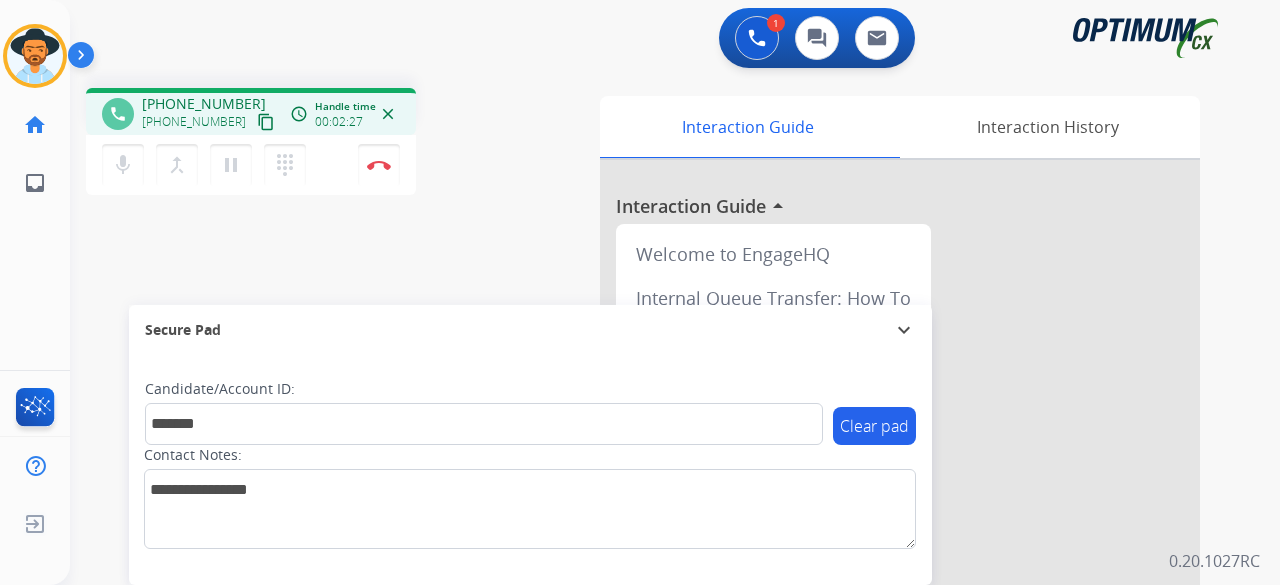 click on "phone [PHONE_NUMBER] [PHONE_NUMBER] content_copy access_time Call metrics Queue   00:08 Hold   00:00 Talk   02:28 Total   02:35 Handle time 00:02:27 close mic Mute merge_type Bridge pause Hold dialpad Dialpad Disconnect swap_horiz Break voice bridge close_fullscreen Connect 3-Way Call merge_type Separate 3-Way Call  Interaction Guide   Interaction History  Interaction Guide arrow_drop_up  Welcome to EngageHQ   Internal Queue Transfer: How To  Secure Pad expand_more Clear pad Candidate/Account ID: ******* Contact Notes:" at bounding box center [651, 489] 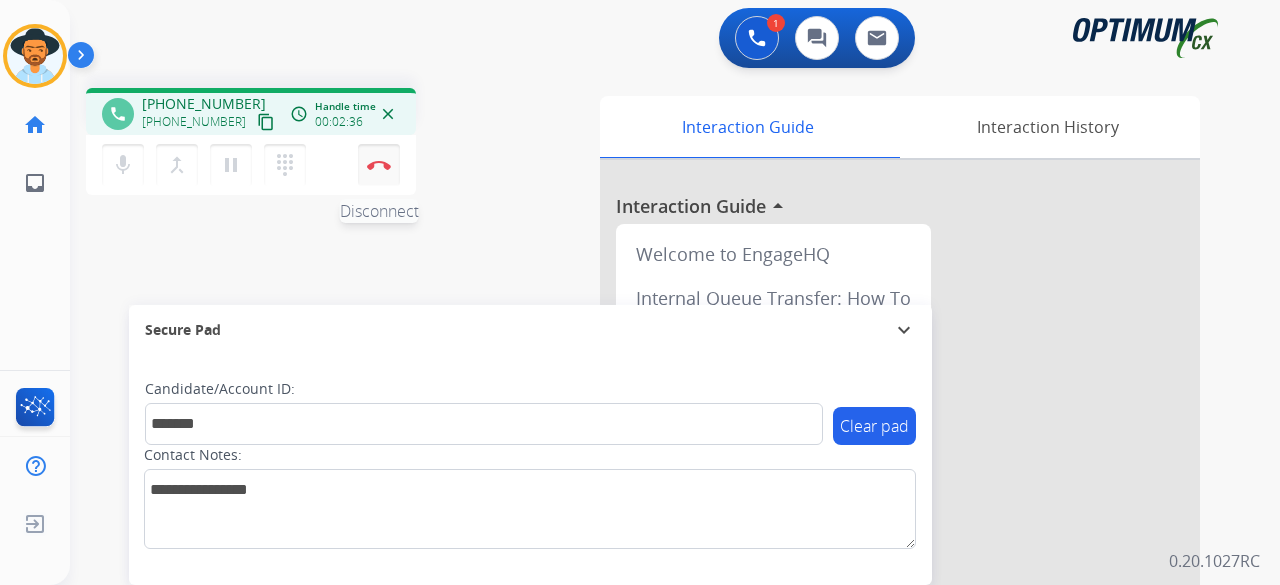 click at bounding box center (379, 165) 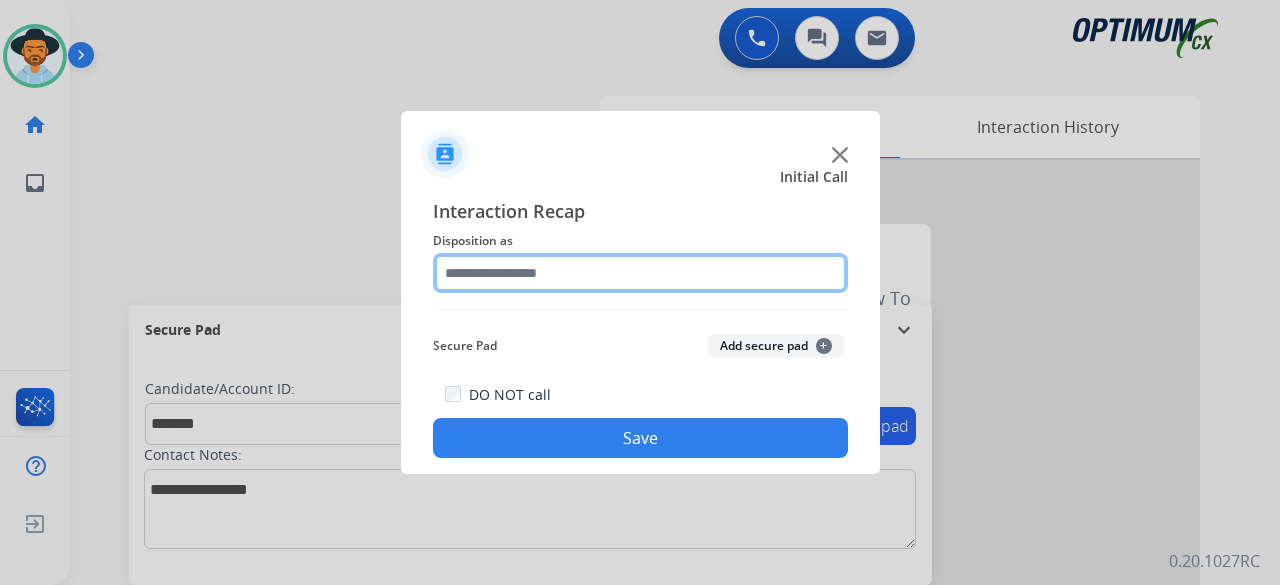 click 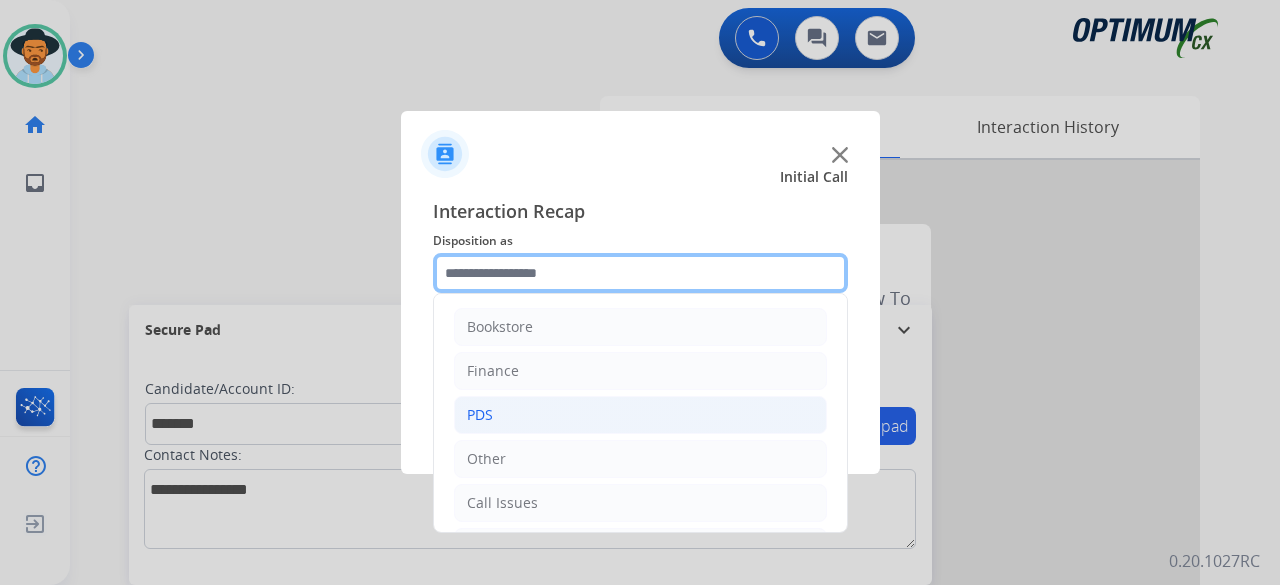 scroll, scrollTop: 130, scrollLeft: 0, axis: vertical 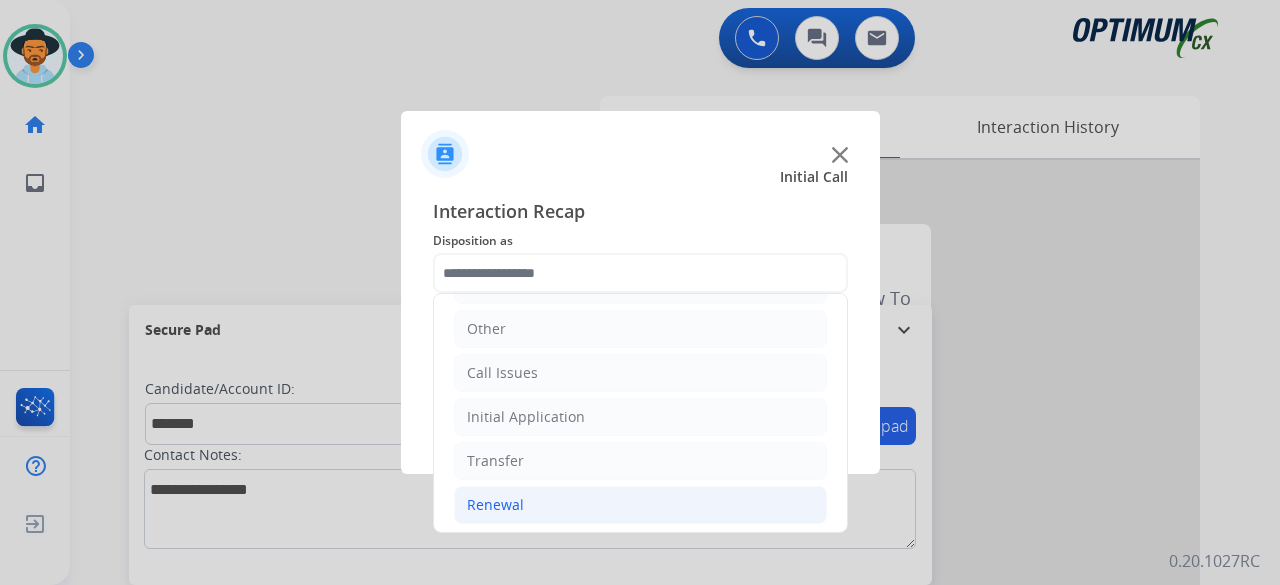 click on "Renewal" 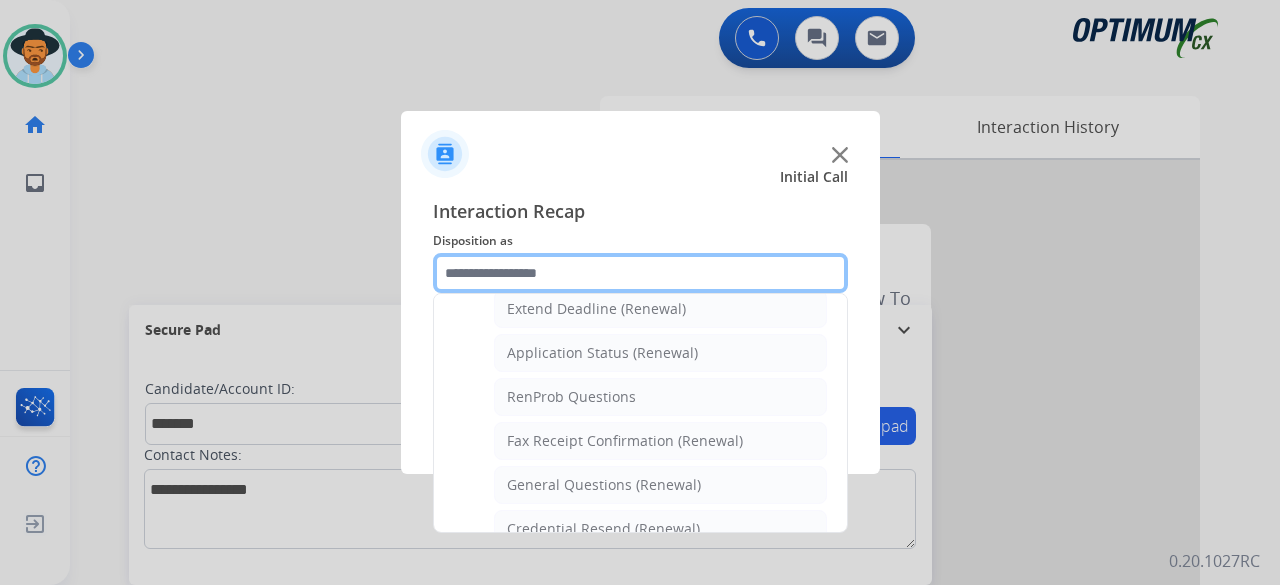 scroll, scrollTop: 437, scrollLeft: 0, axis: vertical 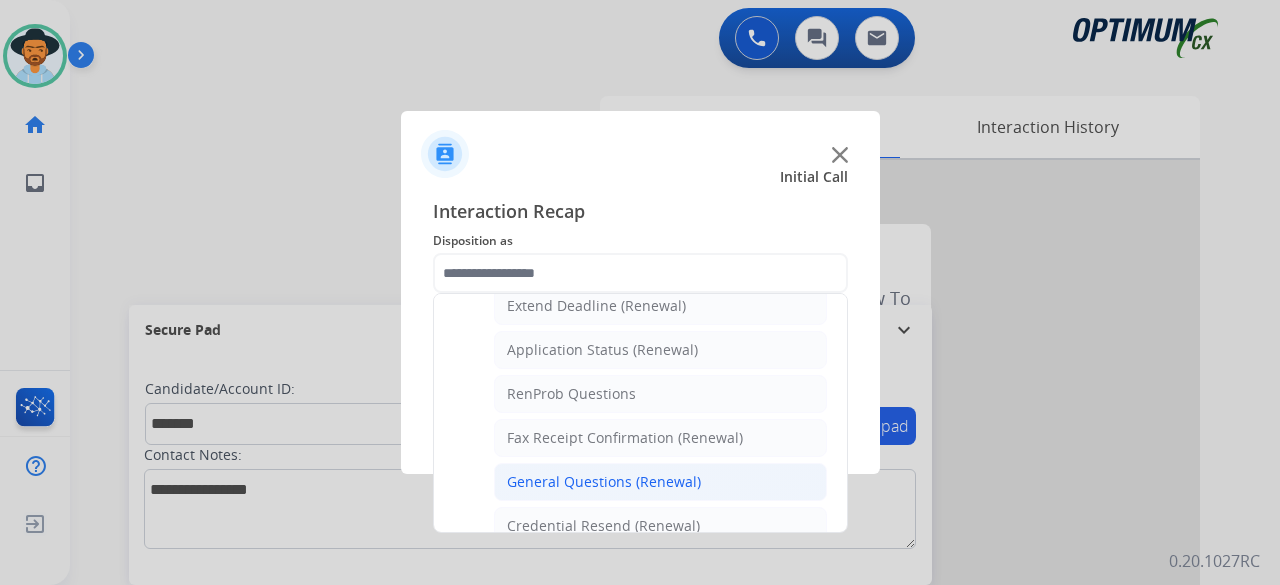 click on "General Questions (Renewal)" 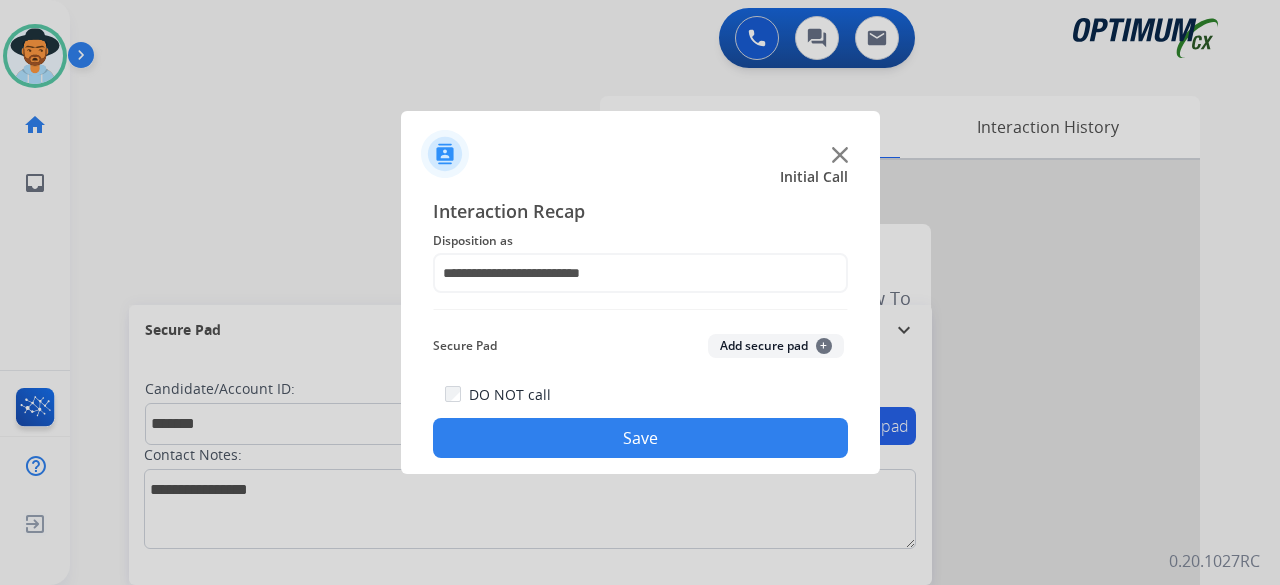 click on "Add secure pad  +" 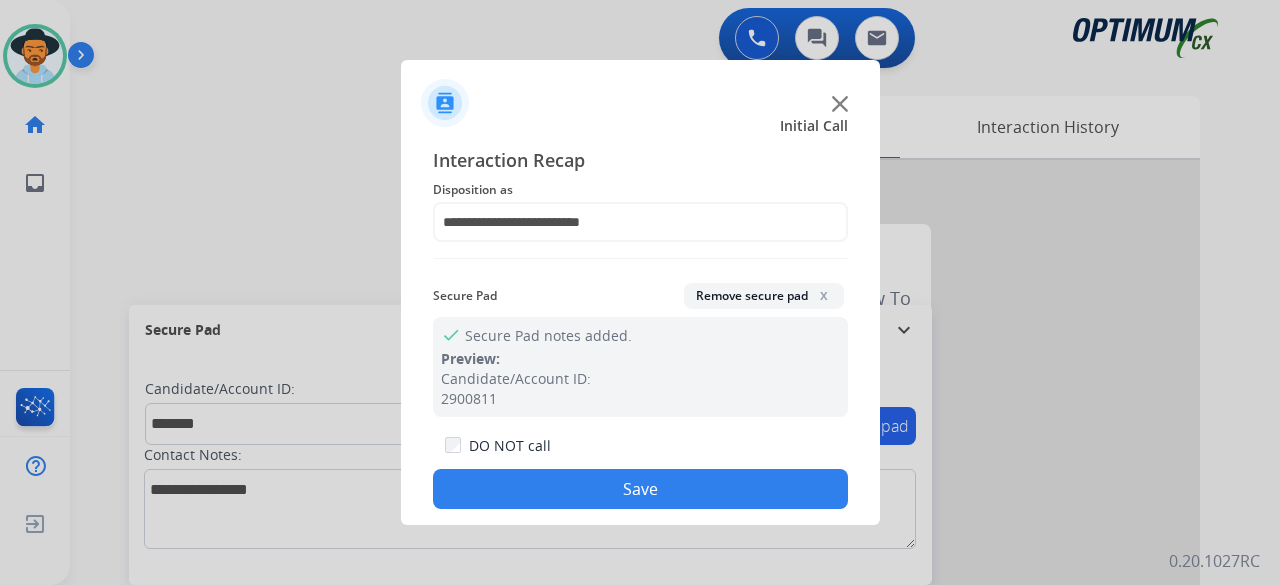 click on "Save" 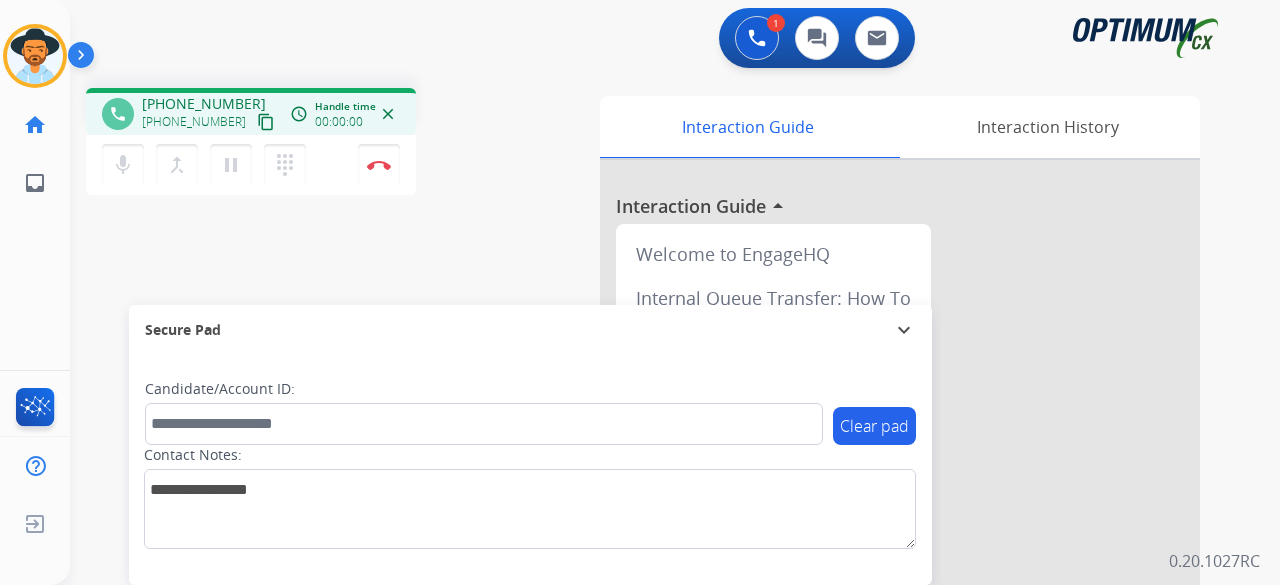 click on "content_copy" at bounding box center [266, 122] 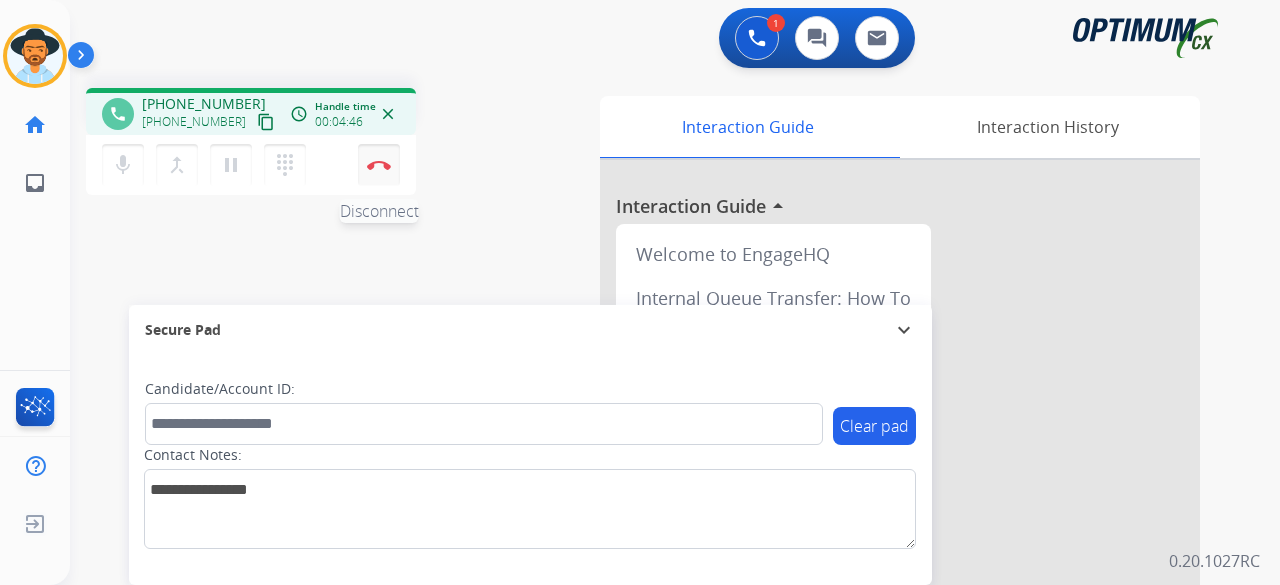 click on "Disconnect" at bounding box center (379, 165) 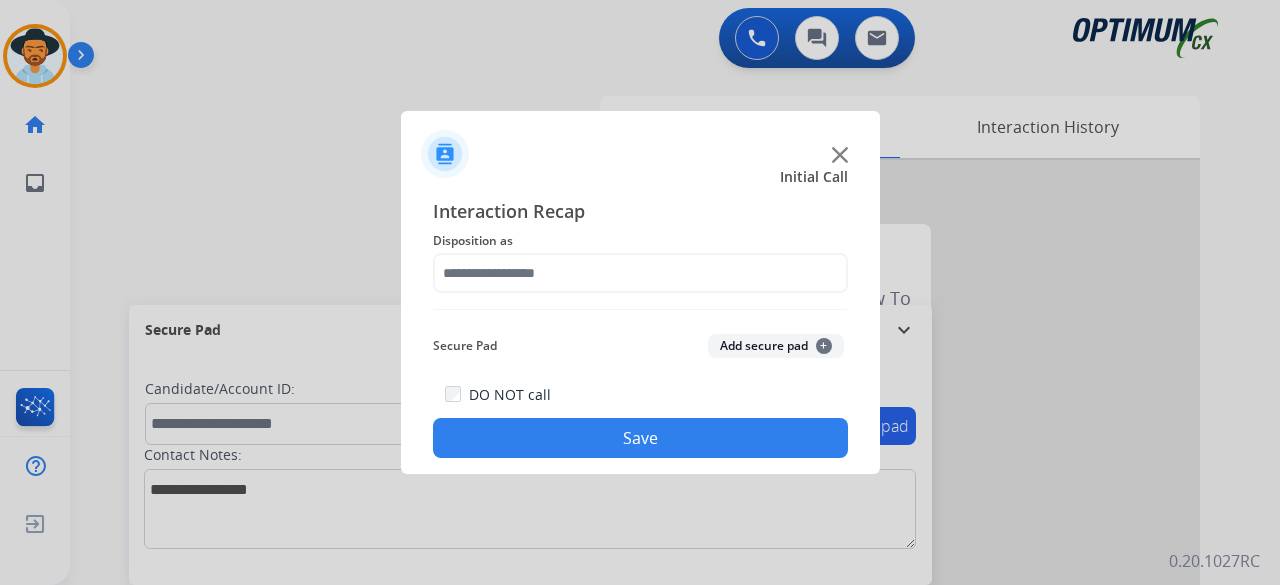 click 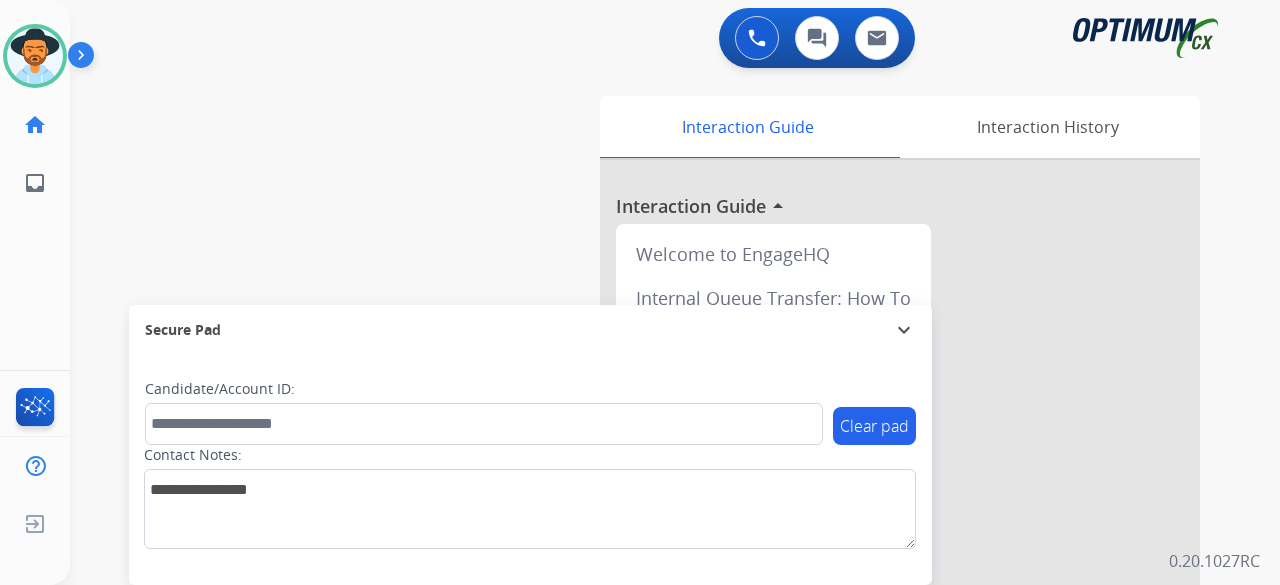 click on "swap_horiz Break voice bridge close_fullscreen Connect 3-Way Call merge_type Separate 3-Way Call  Interaction Guide   Interaction History  Interaction Guide arrow_drop_up  Welcome to EngageHQ   Internal Queue Transfer: How To  Secure Pad expand_more Clear pad Candidate/Account ID: Contact Notes:" at bounding box center (651, 489) 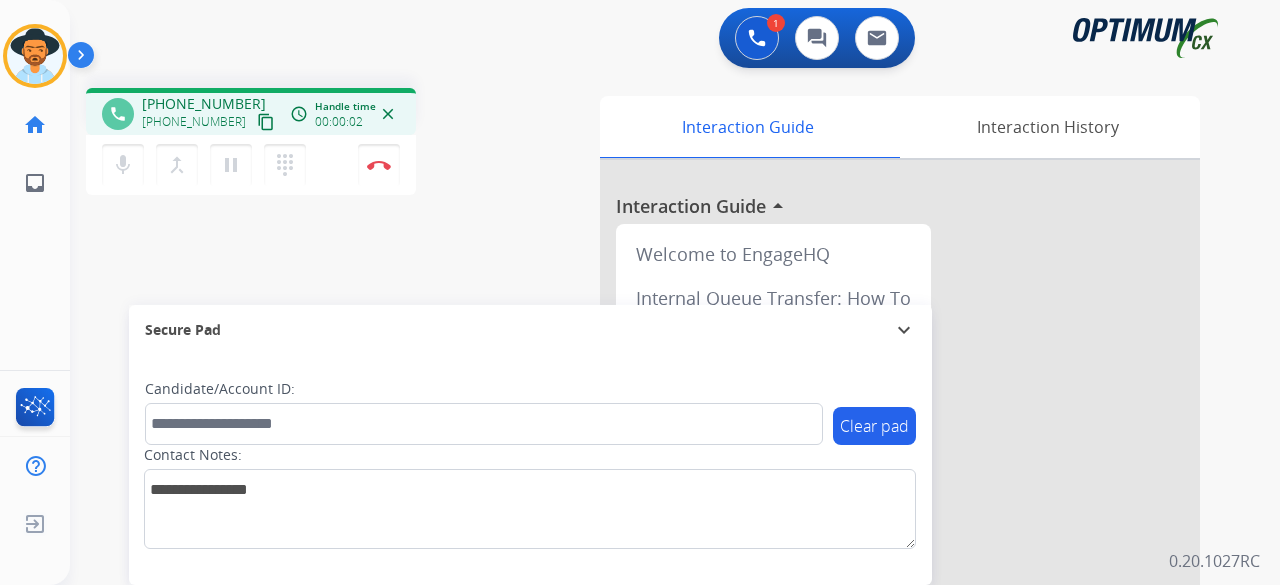 click on "content_copy" at bounding box center [266, 122] 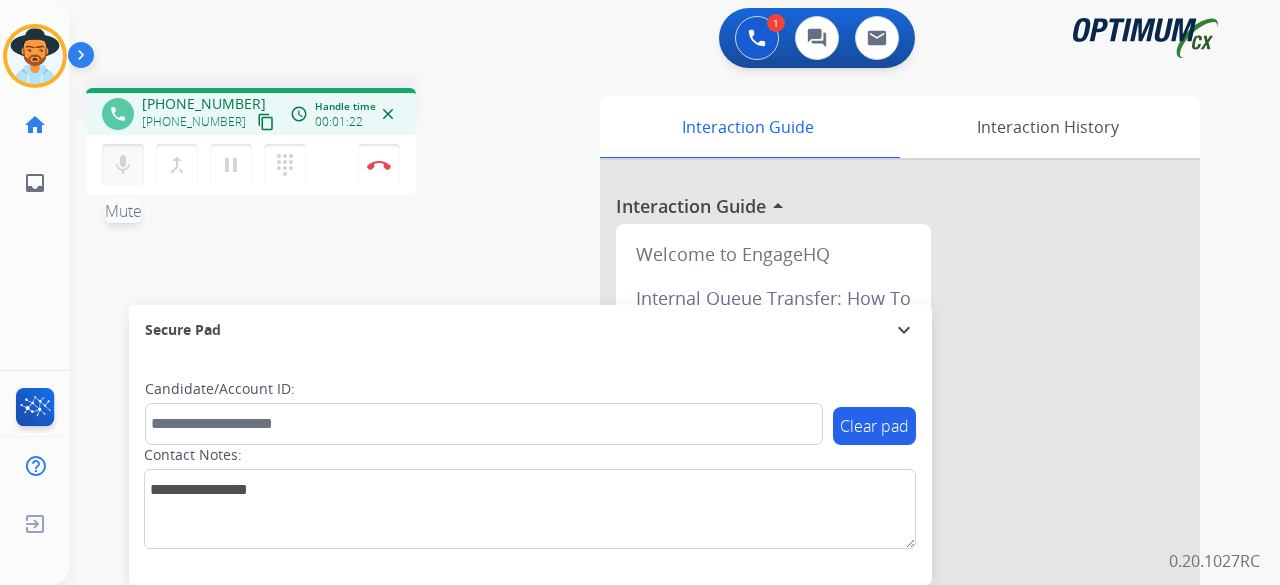 click on "mic" at bounding box center [123, 165] 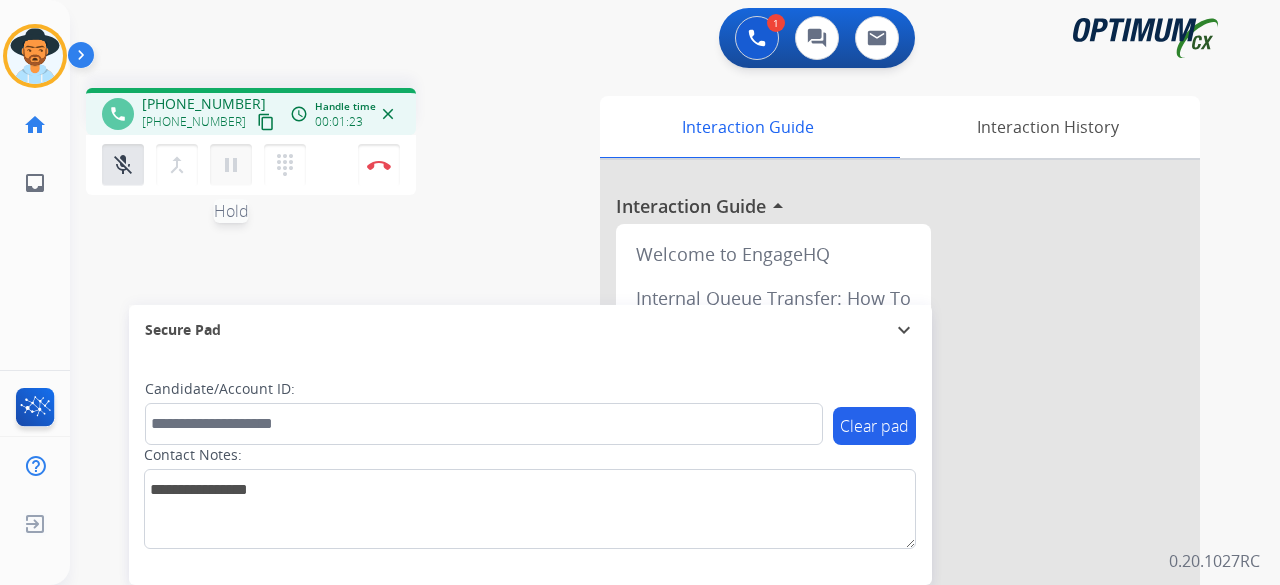 click on "pause" at bounding box center [231, 165] 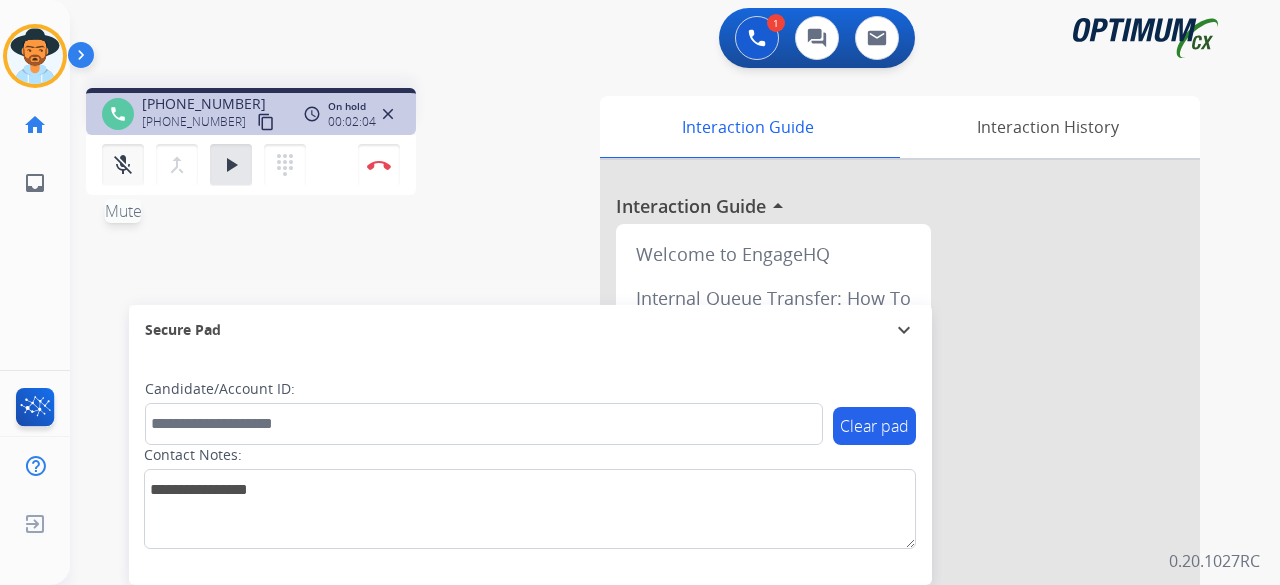 click on "mic_off" at bounding box center (123, 165) 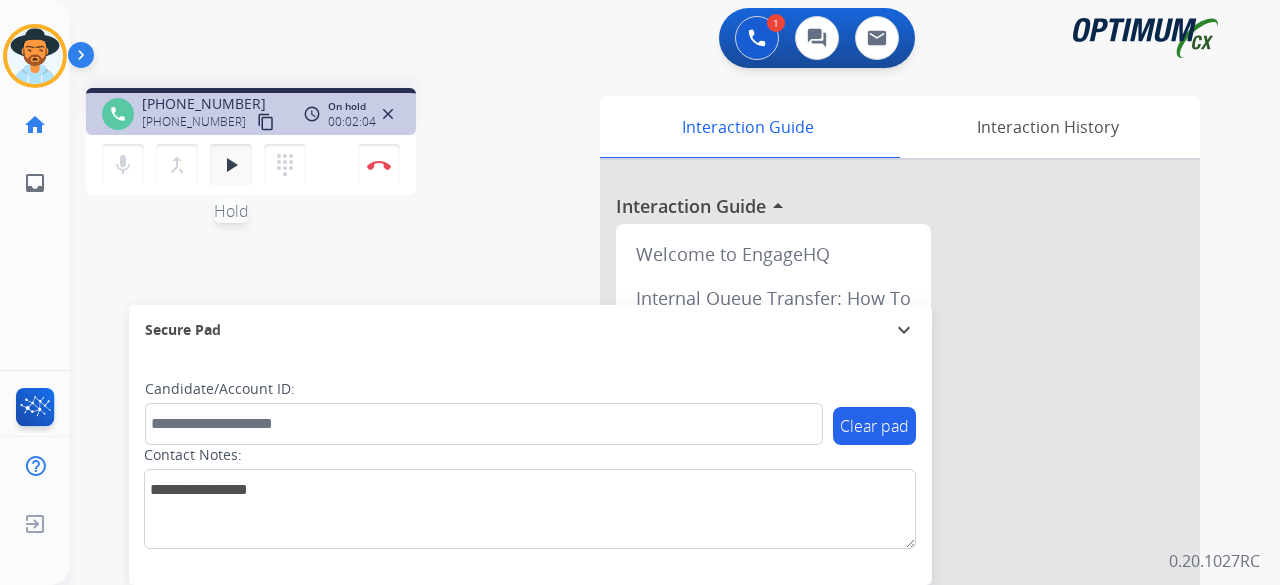click on "play_arrow" at bounding box center [231, 165] 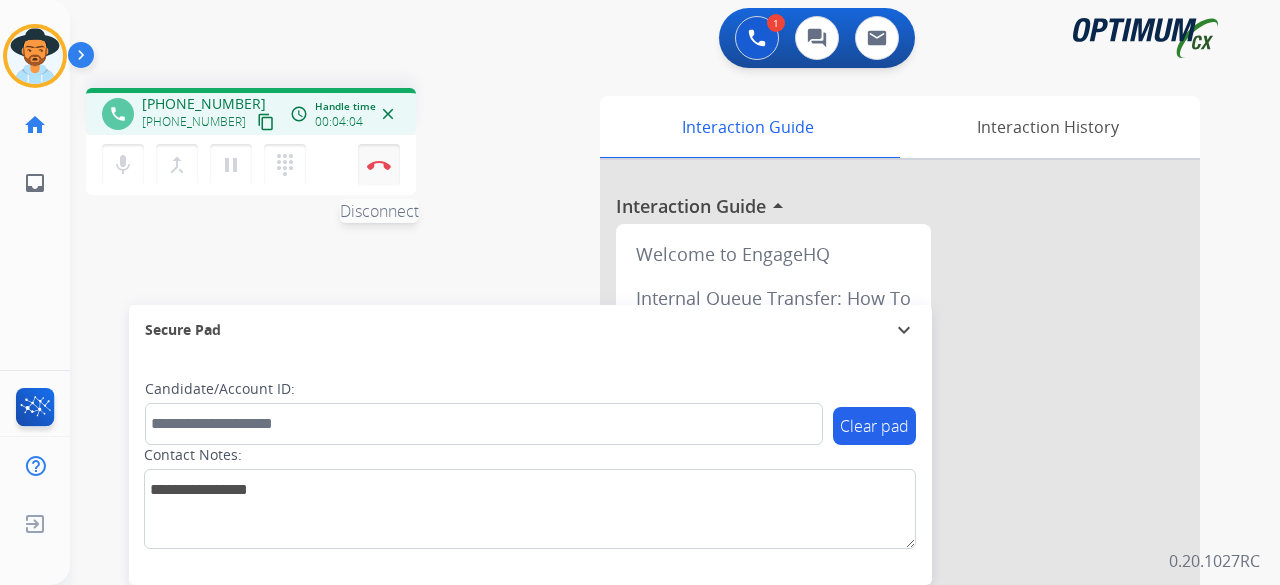 click at bounding box center (379, 165) 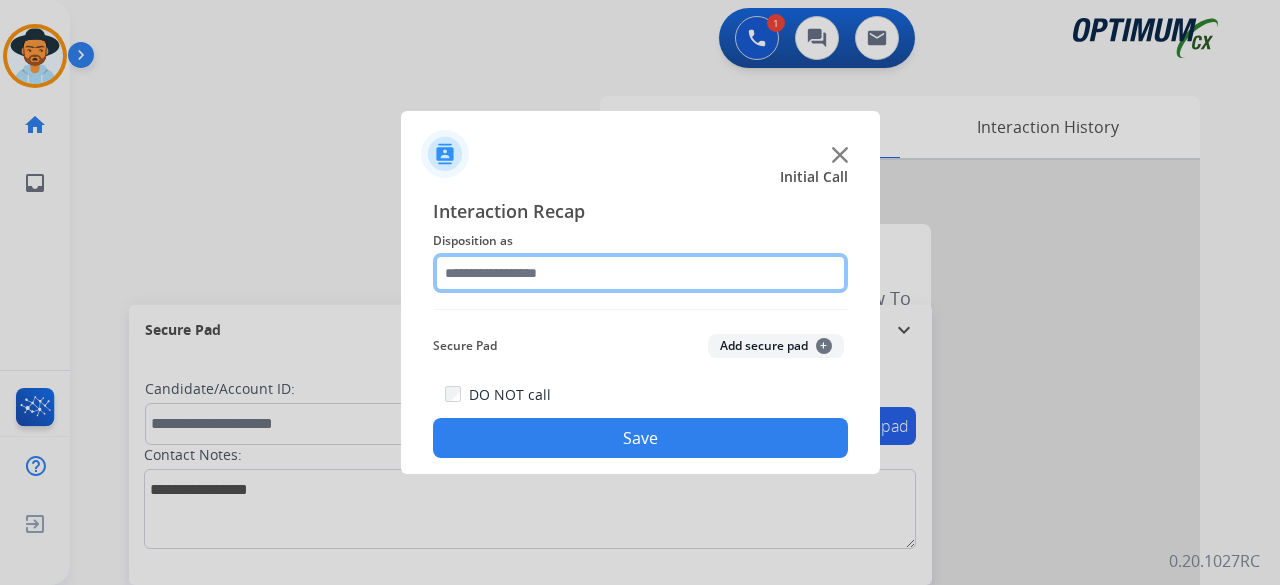 click 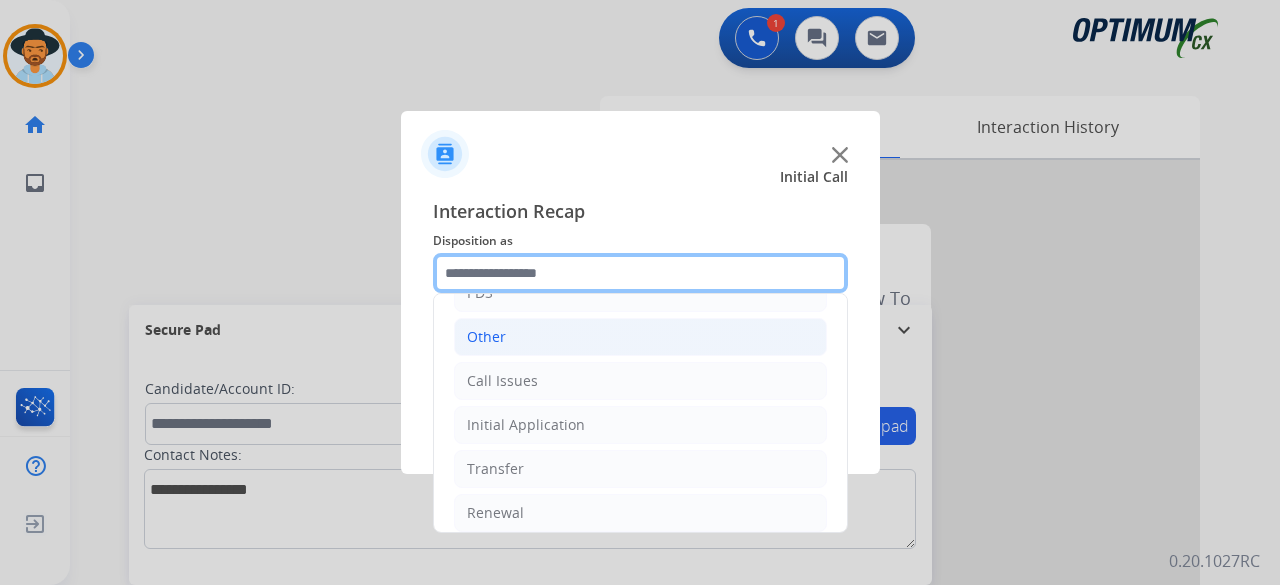 scroll, scrollTop: 130, scrollLeft: 0, axis: vertical 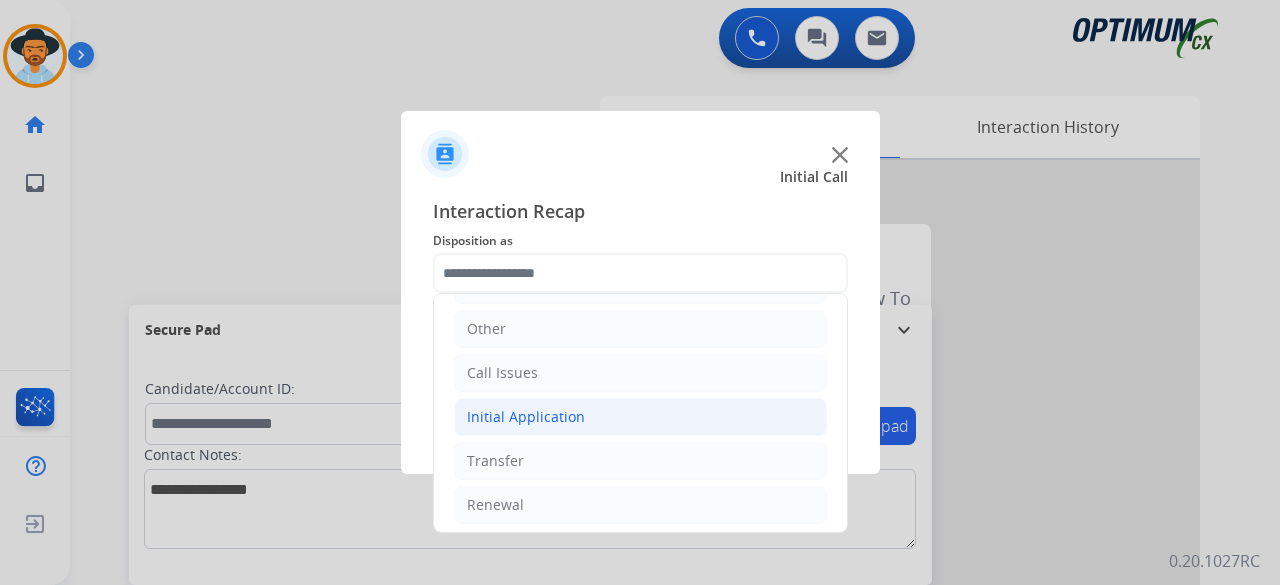 click on "Initial Application" 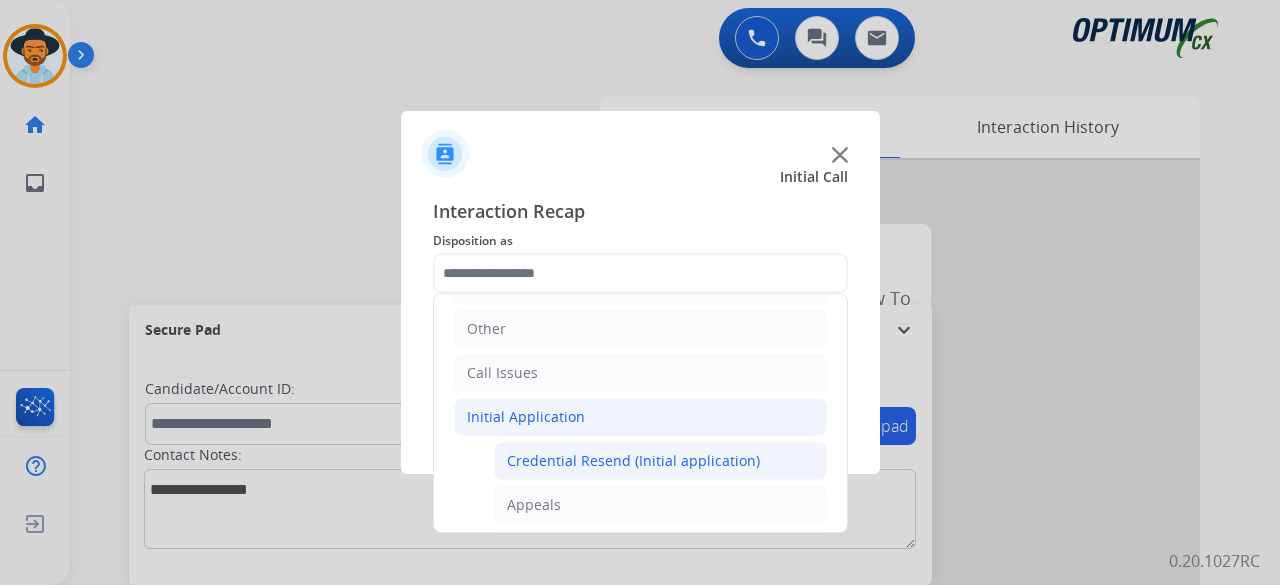 click on "Credential Resend (Initial application)" 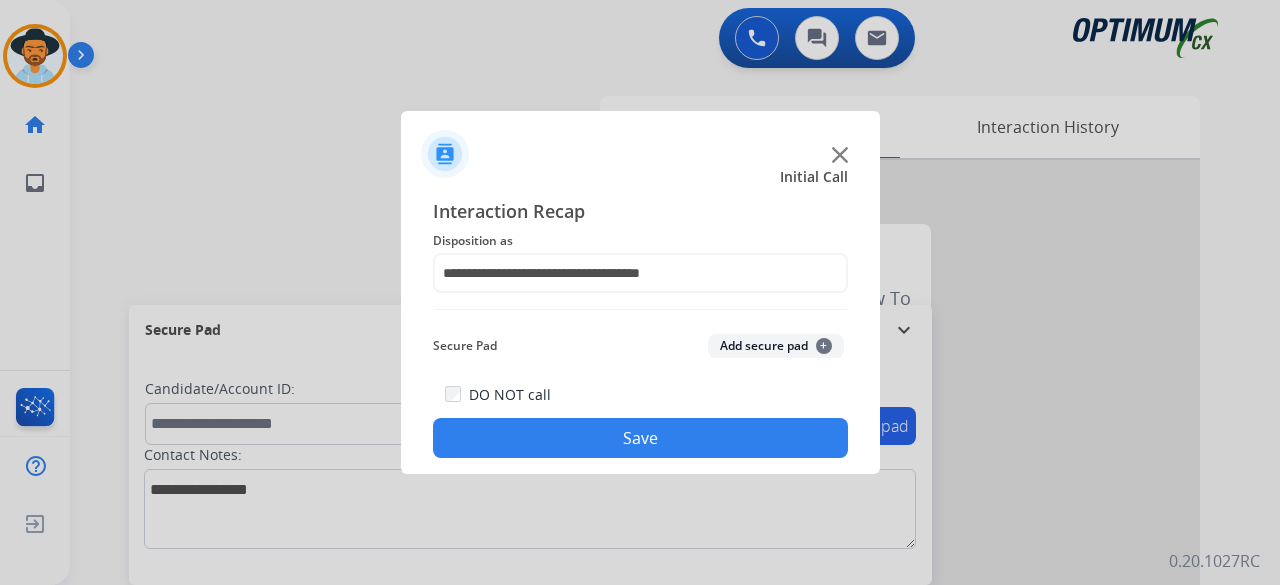 click on "Add secure pad  +" 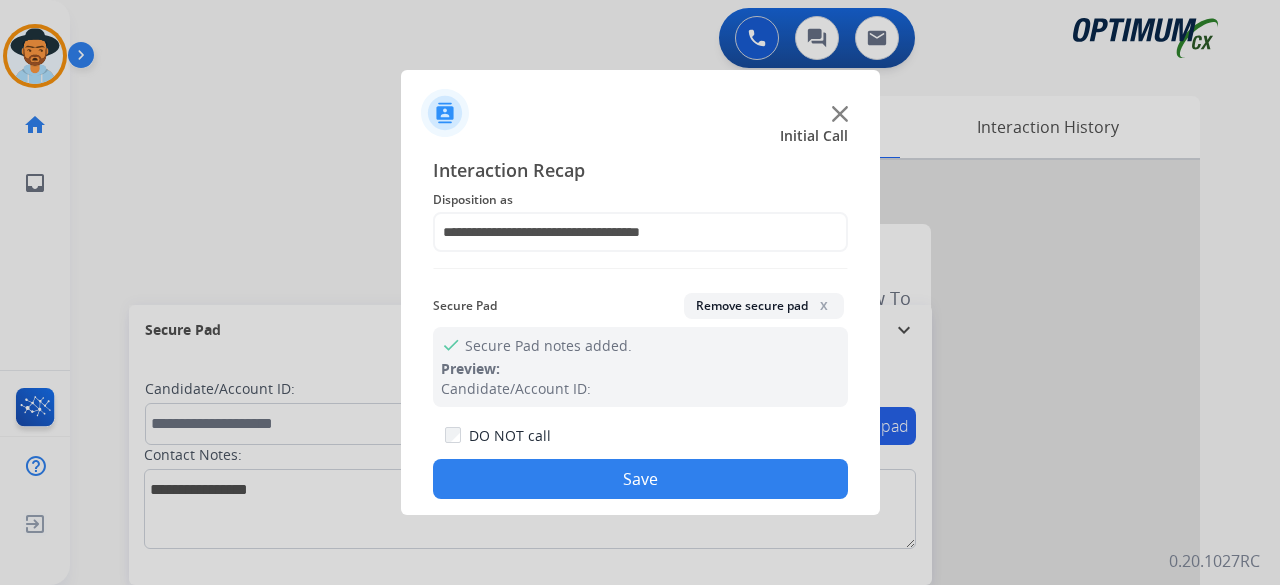 click on "Save" 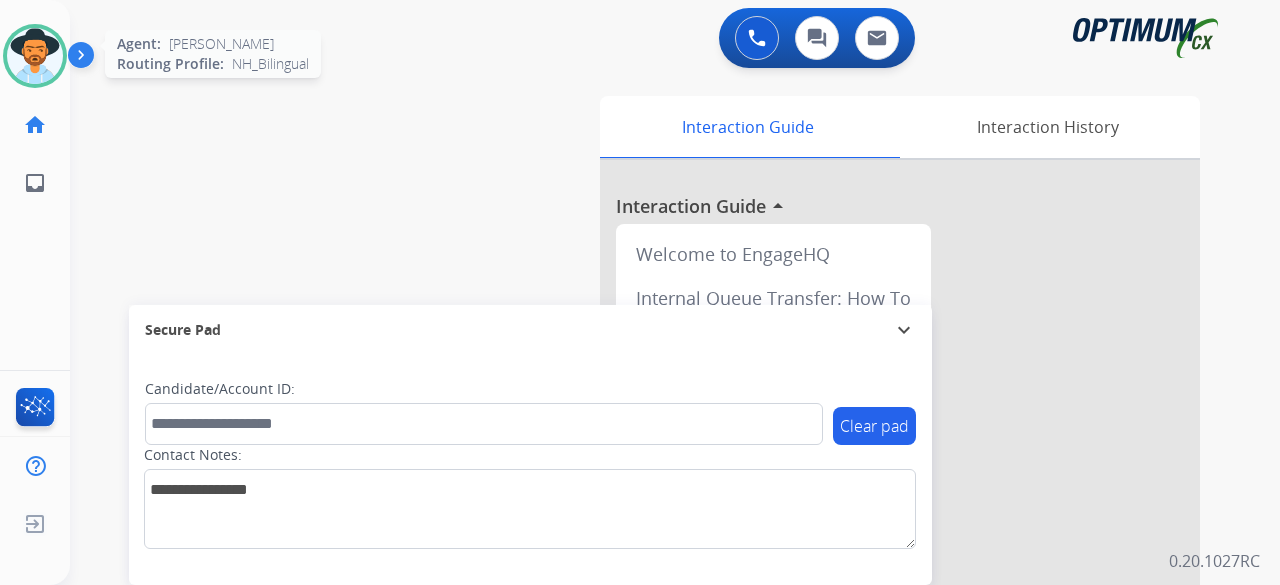 drag, startPoint x: 64, startPoint y: 19, endPoint x: 39, endPoint y: 45, distance: 36.069378 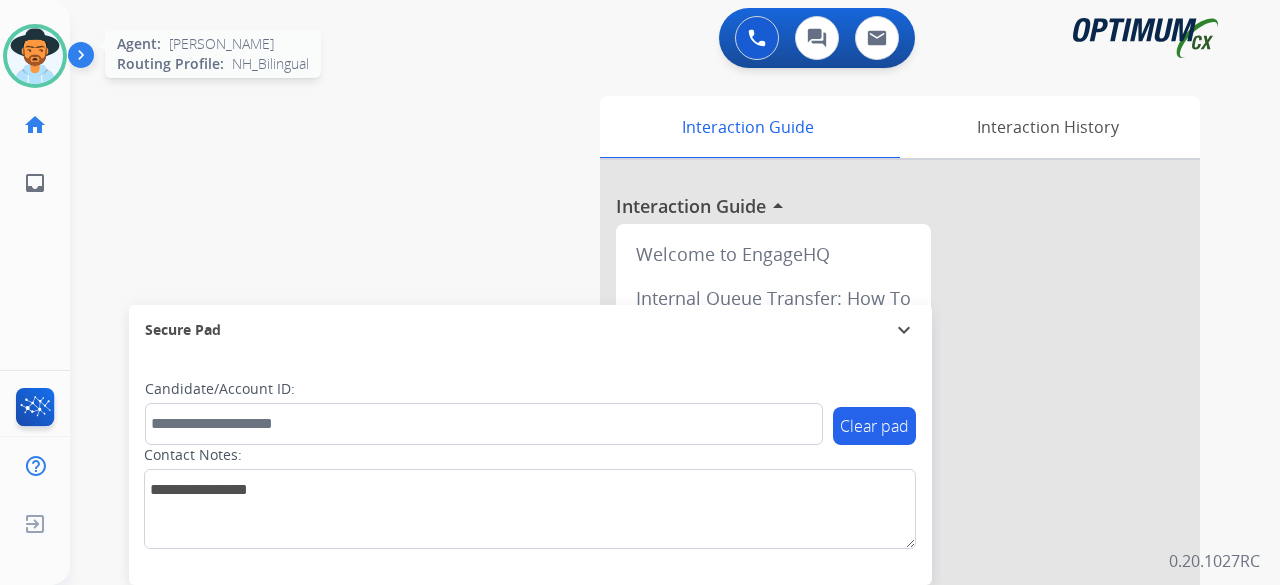 click on "[PERSON_NAME]   Available  Edit Avatar  Agent:   [PERSON_NAME] Profile:  NH_Bilingual home  Home  Home inbox  Emails  Emails" 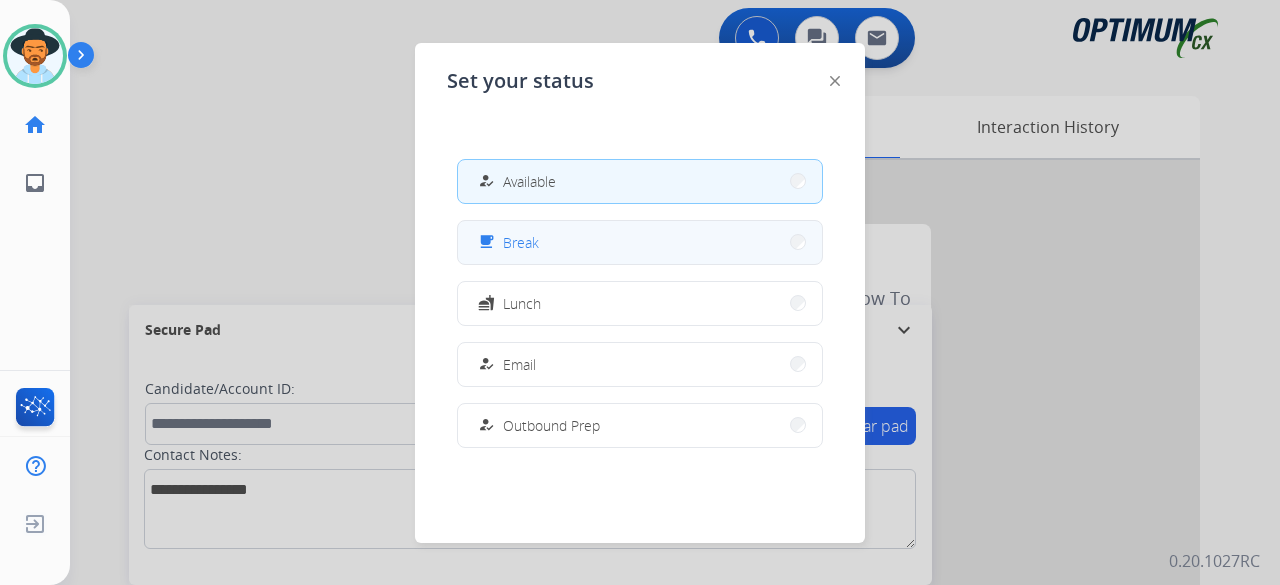 click on "free_breakfast Break" at bounding box center (640, 242) 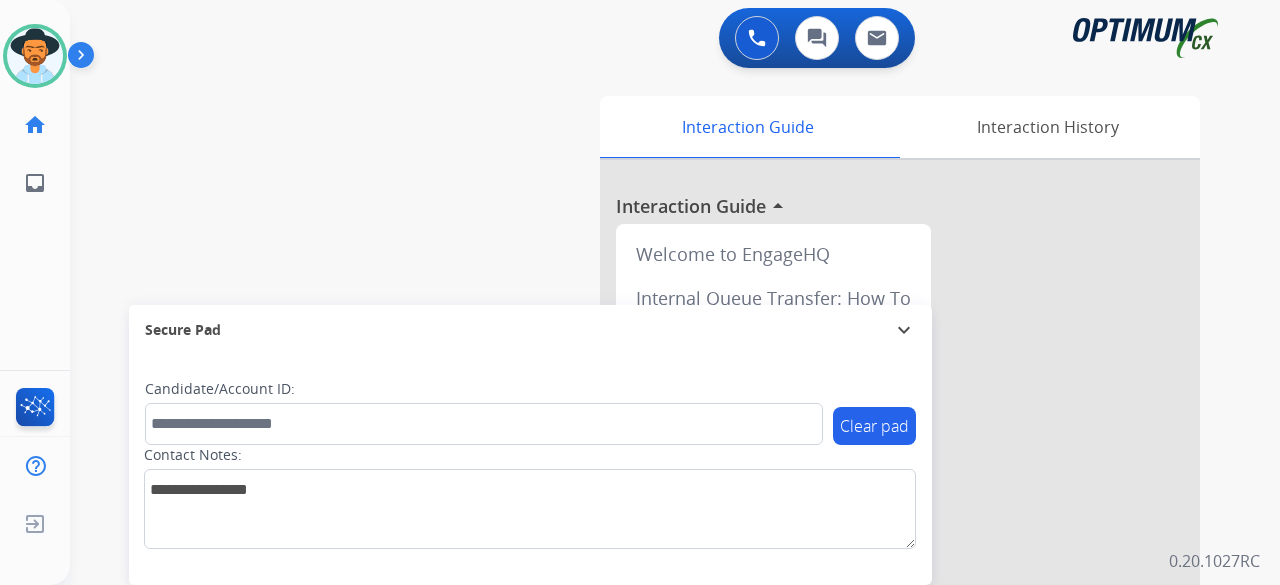 click on "swap_horiz Break voice bridge close_fullscreen Connect 3-Way Call merge_type Separate 3-Way Call  Interaction Guide   Interaction History  Interaction Guide arrow_drop_up  Welcome to EngageHQ   Internal Queue Transfer: How To  Secure Pad expand_more Clear pad Candidate/Account ID: Contact Notes:" at bounding box center [651, 489] 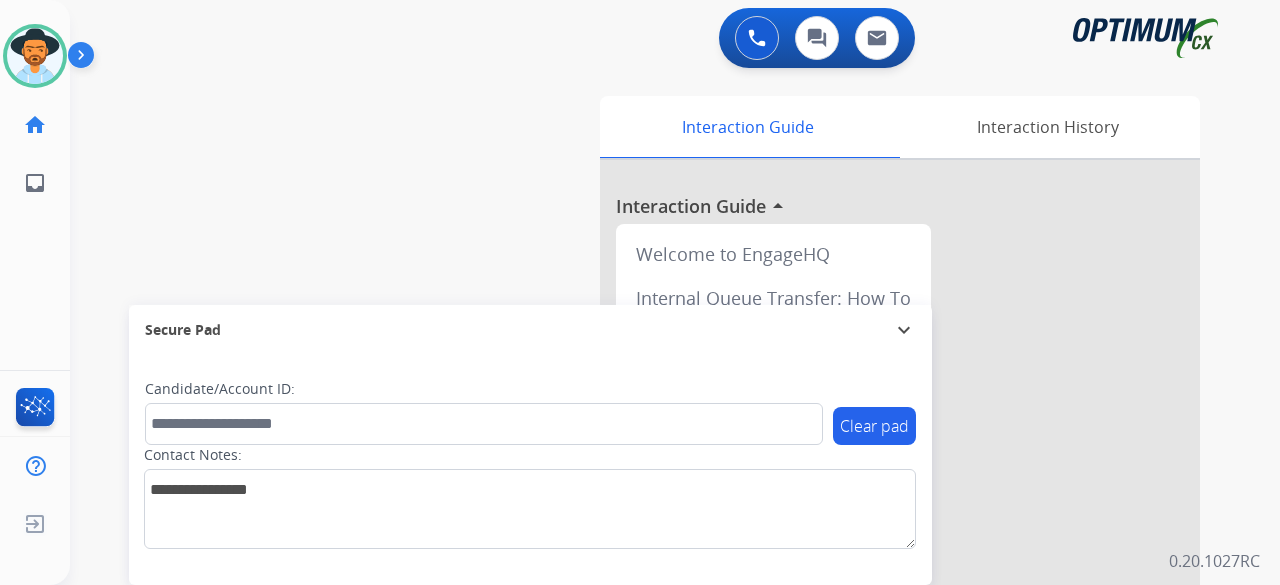 drag, startPoint x: 129, startPoint y: 222, endPoint x: 125, endPoint y: 210, distance: 12.649111 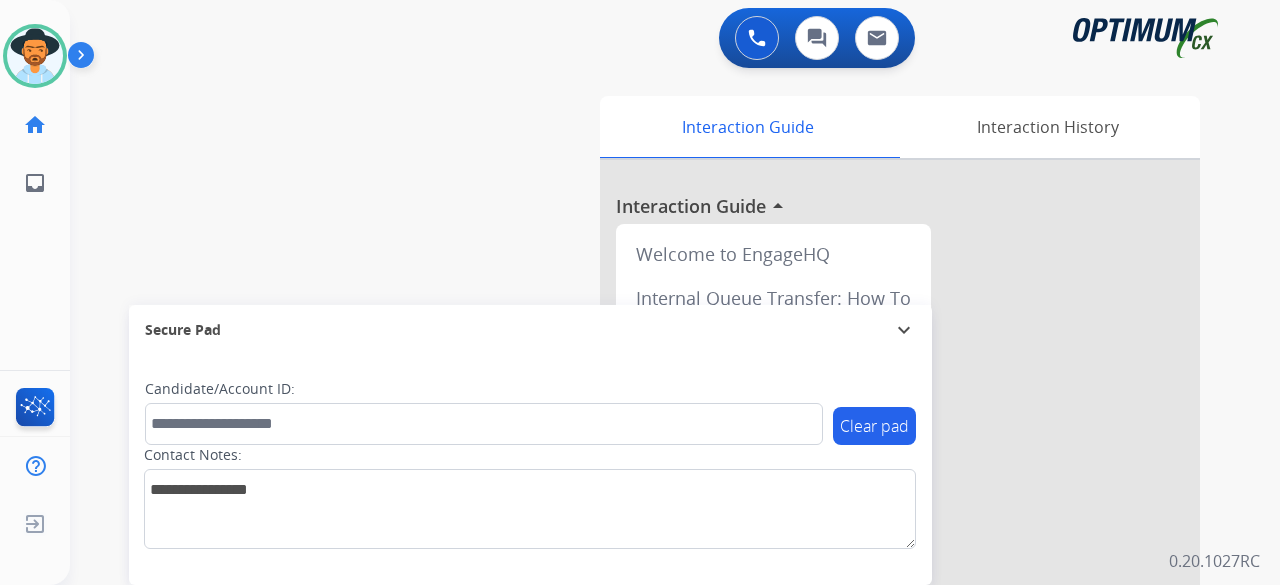 click on "swap_horiz Break voice bridge close_fullscreen Connect 3-Way Call merge_type Separate 3-Way Call  Interaction Guide   Interaction History  Interaction Guide arrow_drop_up  Welcome to EngageHQ   Internal Queue Transfer: How To  Secure Pad expand_more Clear pad Candidate/Account ID: Contact Notes:" at bounding box center (651, 489) 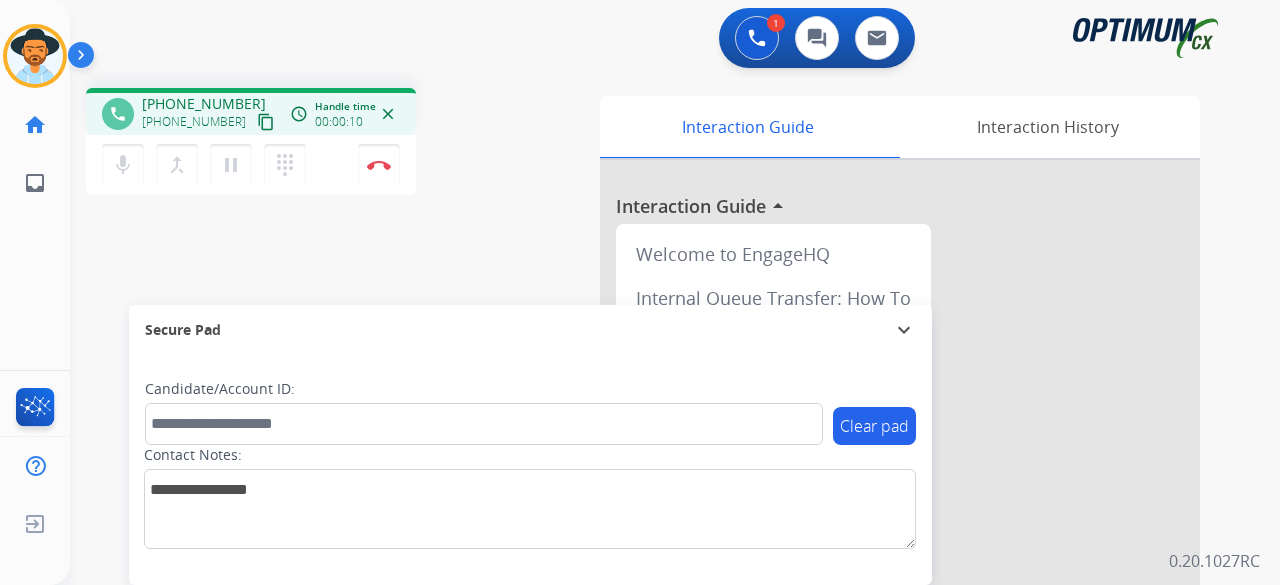 click on "content_copy" at bounding box center (266, 122) 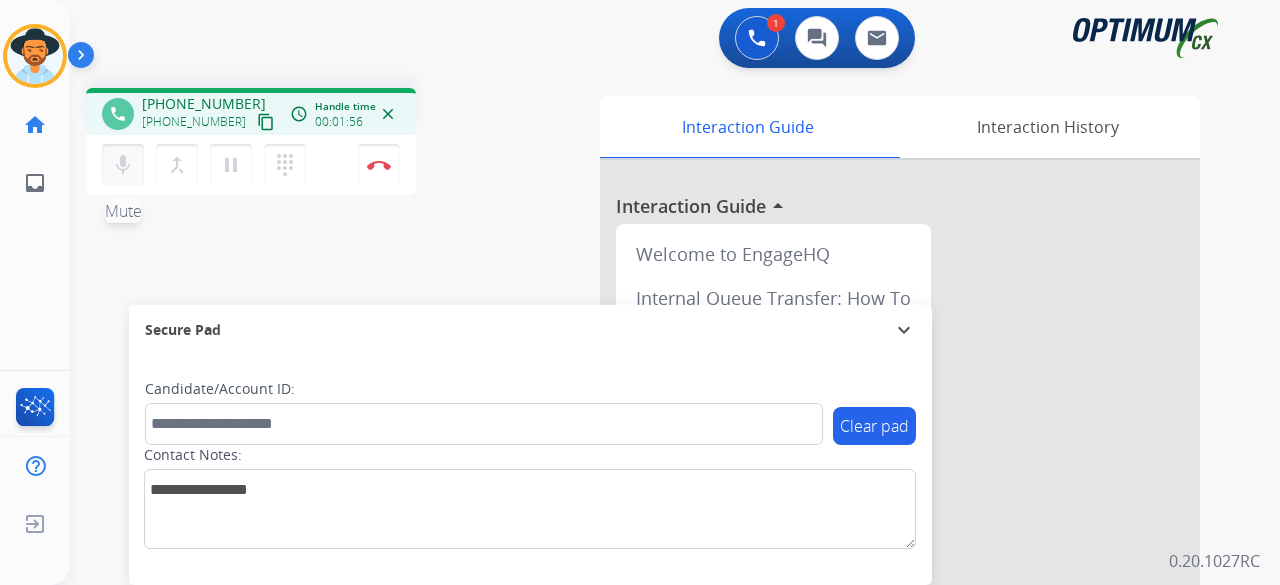 click on "mic" at bounding box center (123, 165) 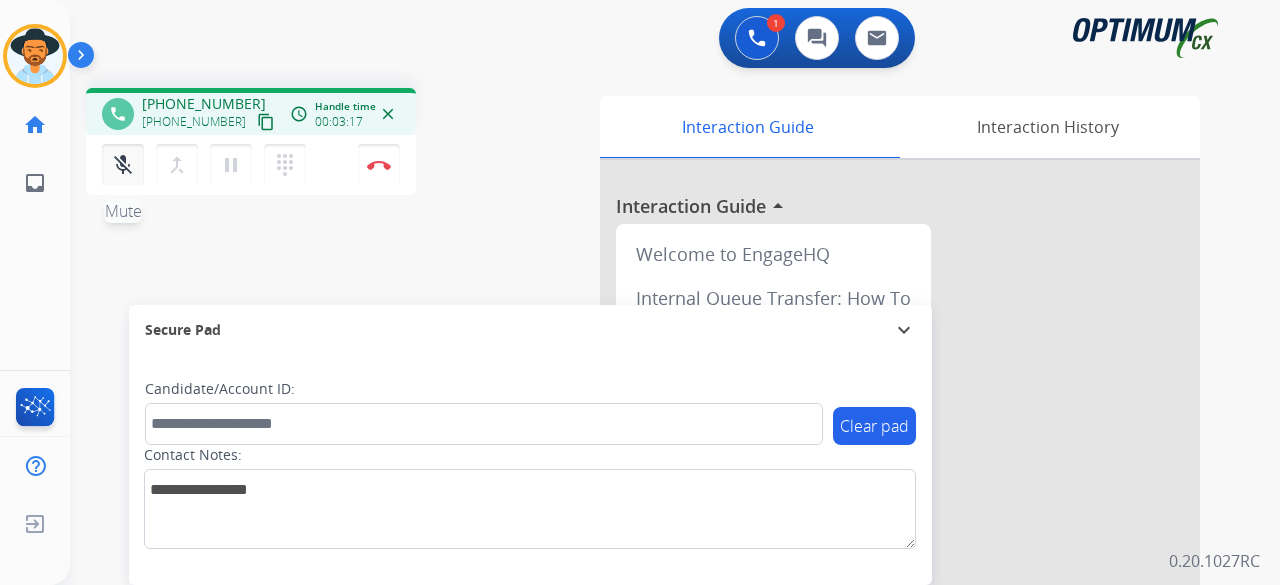 click on "mic_off Mute" at bounding box center (123, 165) 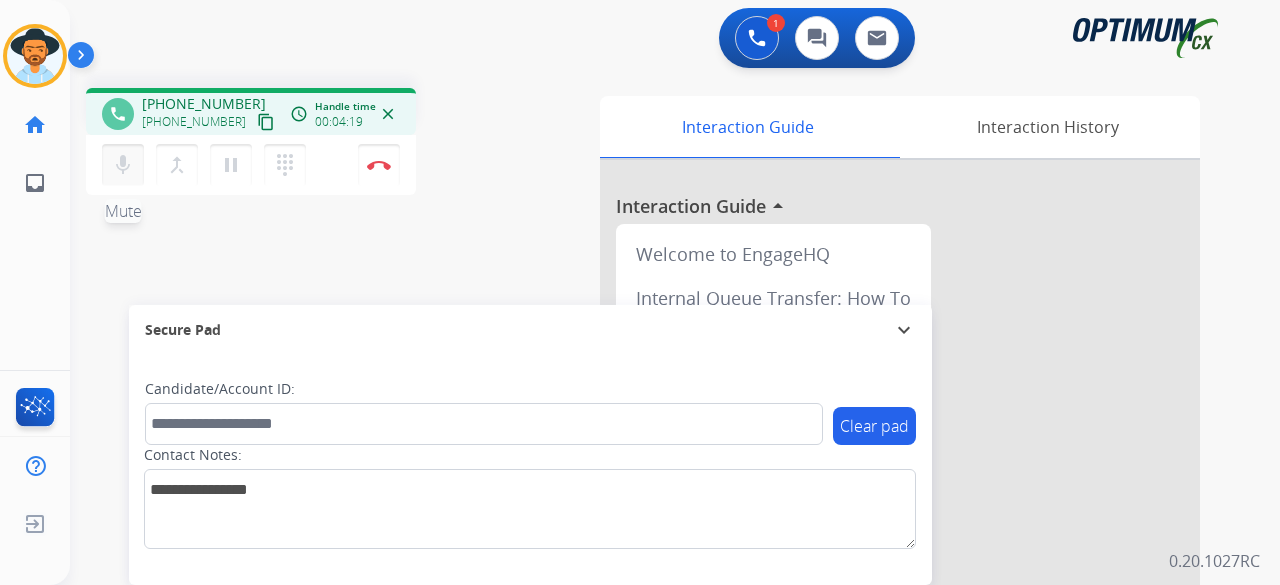 click on "mic" at bounding box center (123, 165) 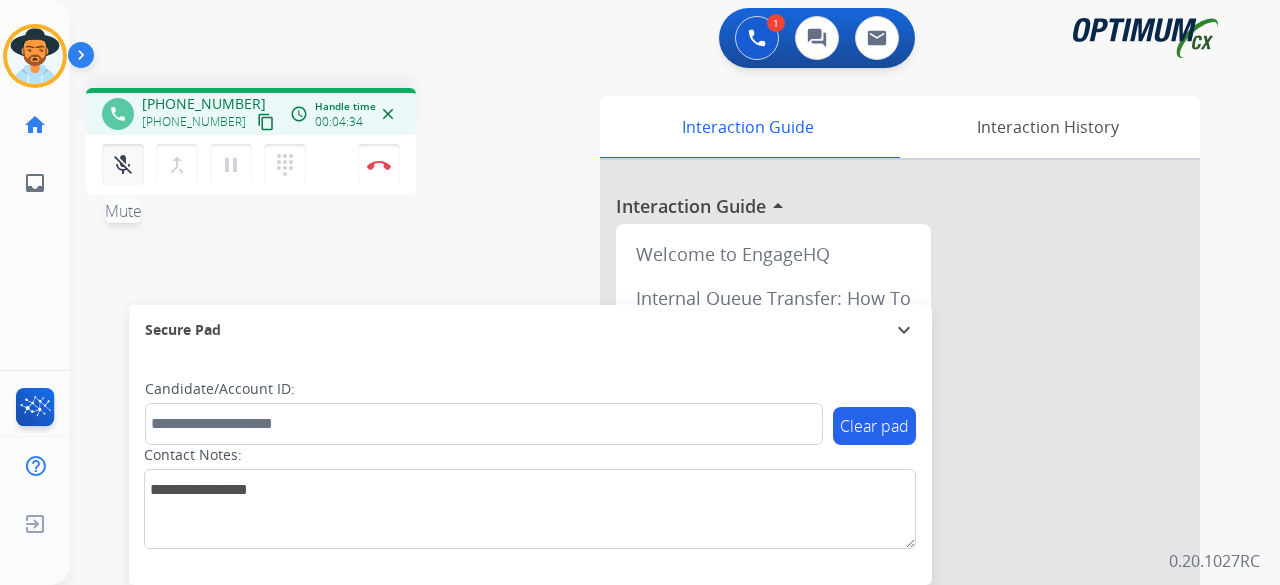 click on "mic_off" at bounding box center (123, 165) 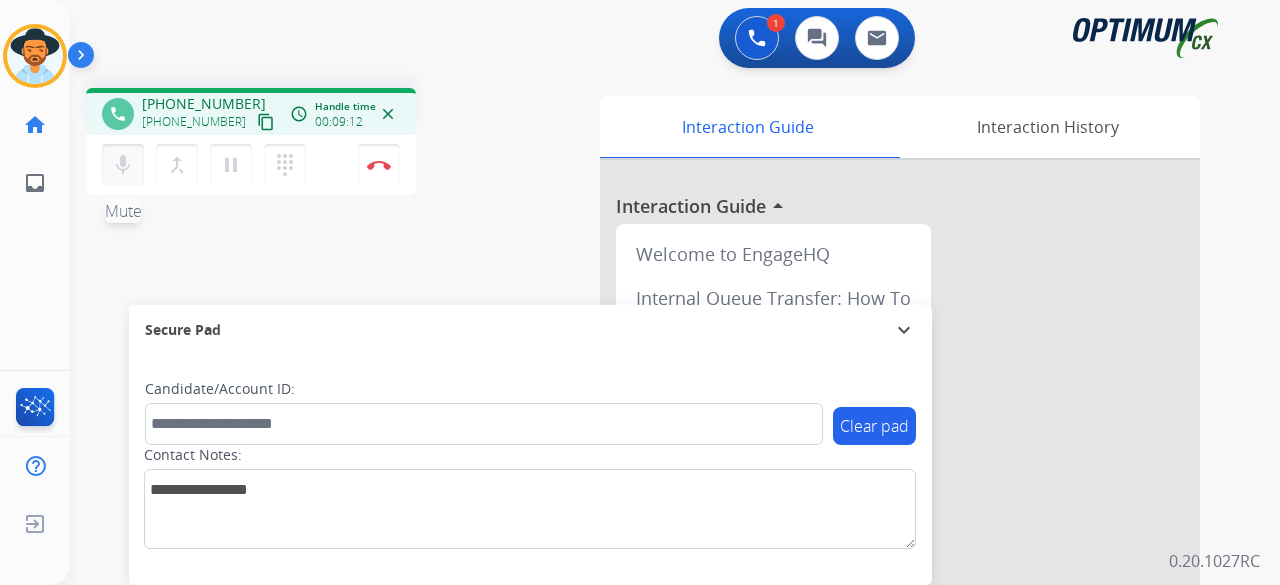 click on "mic" at bounding box center (123, 165) 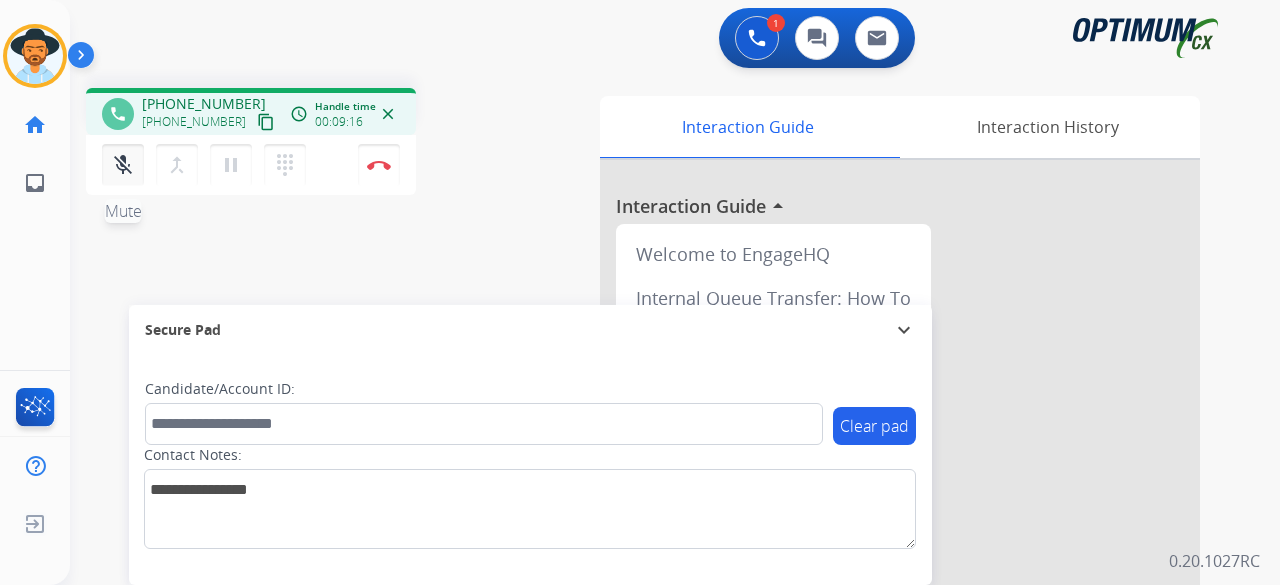 click on "mic_off" at bounding box center [123, 165] 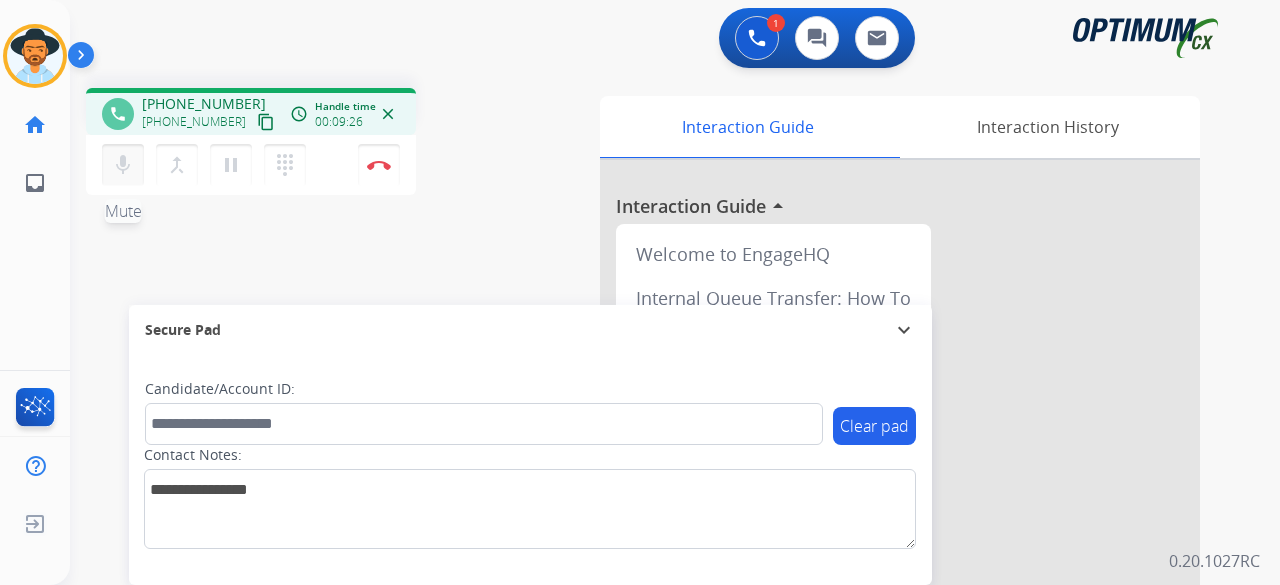 click on "mic" at bounding box center [123, 165] 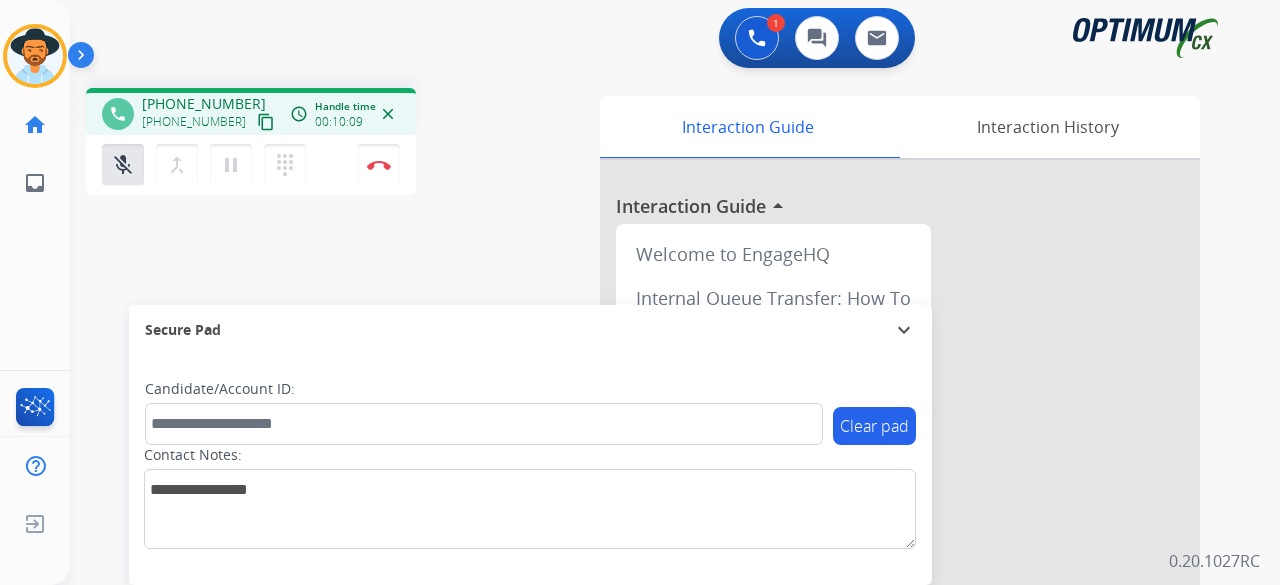click on "mic_off Mute merge_type Bridge pause Hold dialpad Dialpad" at bounding box center [210, 165] 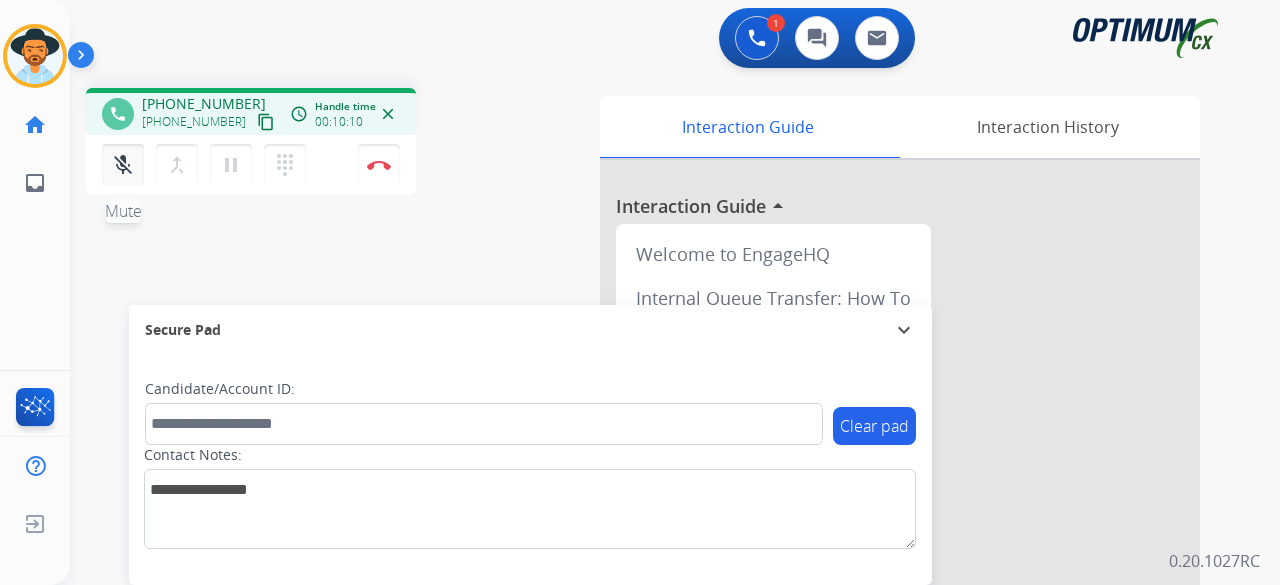 click on "mic_off Mute" at bounding box center (123, 165) 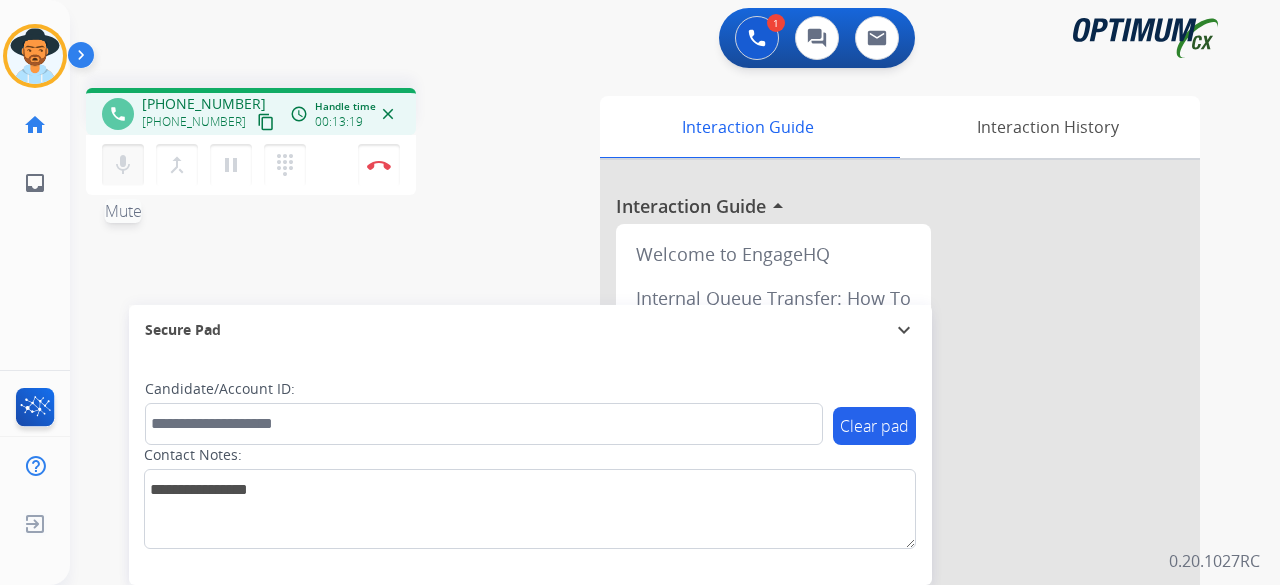 click on "mic" at bounding box center (123, 165) 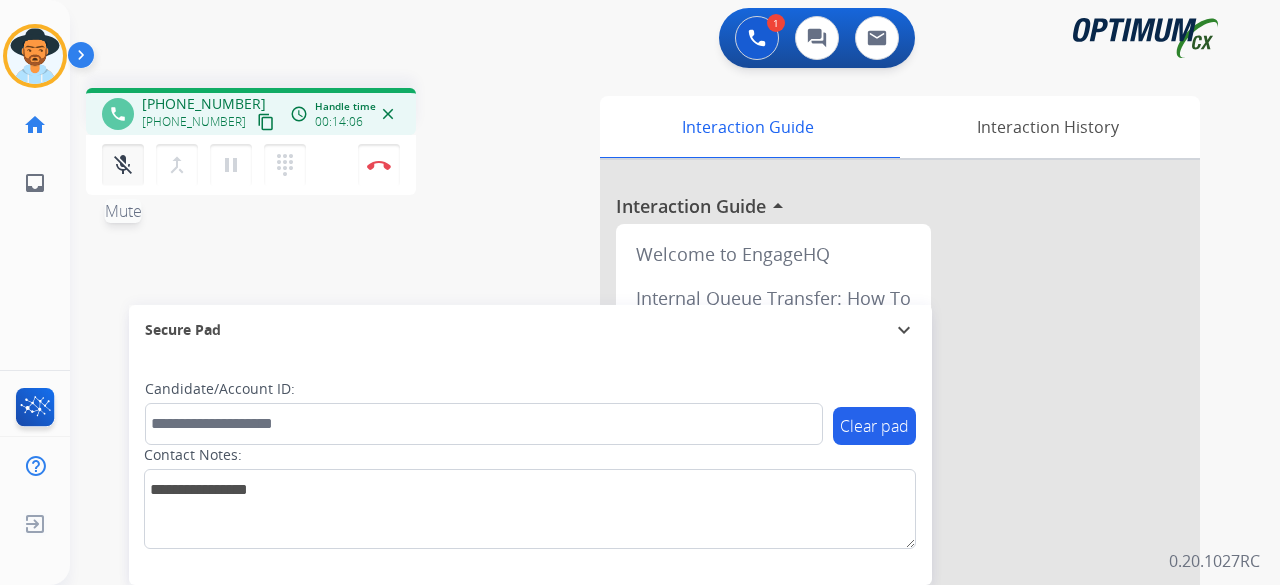 click on "mic_off" at bounding box center (123, 165) 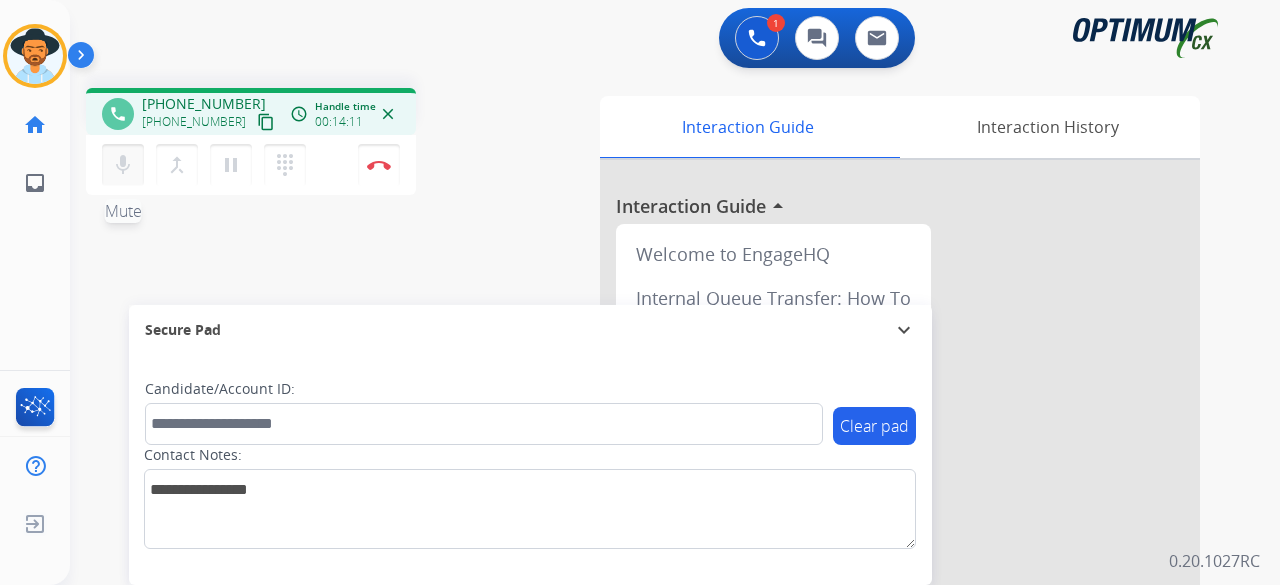 click on "mic Mute" at bounding box center (123, 165) 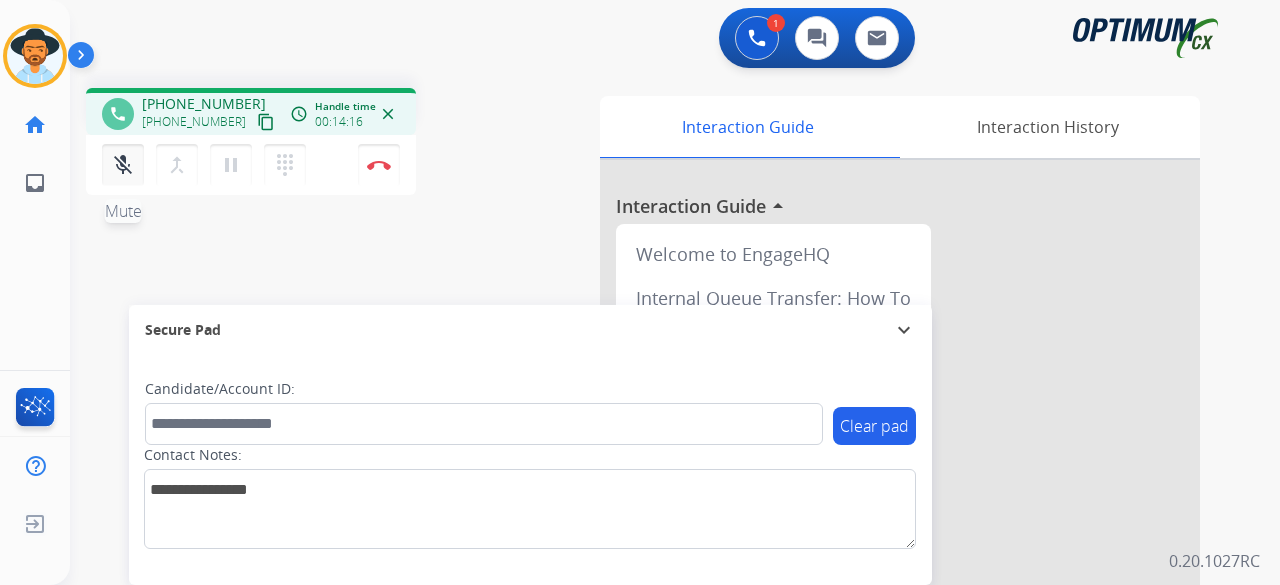 click on "mic_off Mute" at bounding box center (123, 165) 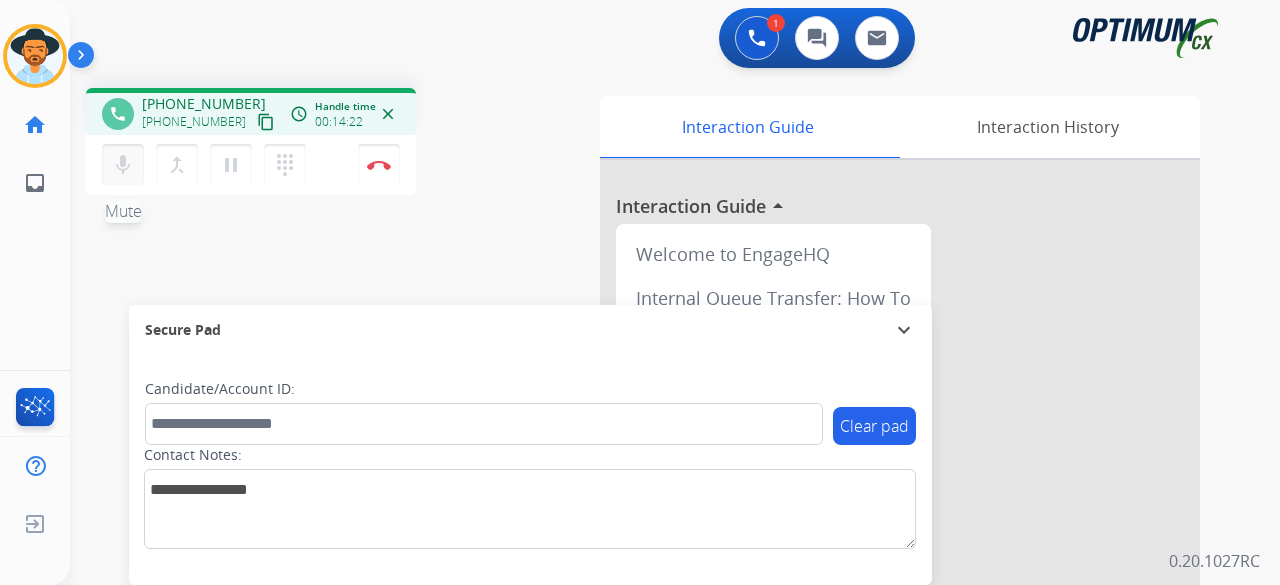 click on "mic Mute" at bounding box center (123, 165) 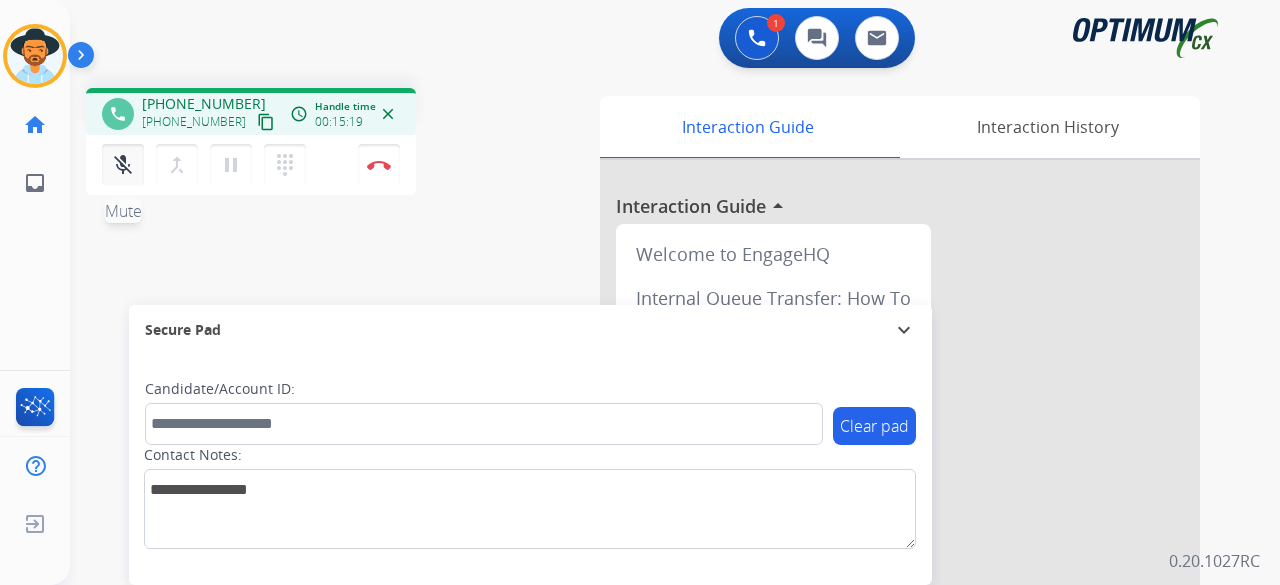 click on "mic_off Mute" at bounding box center [123, 165] 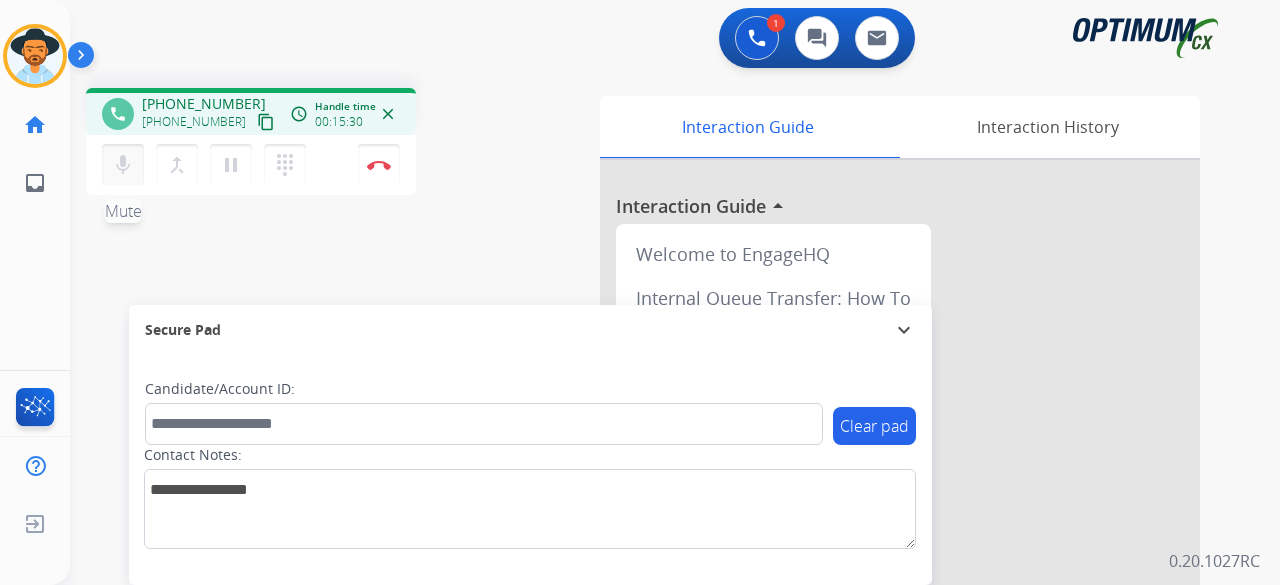 click on "mic Mute" at bounding box center [123, 165] 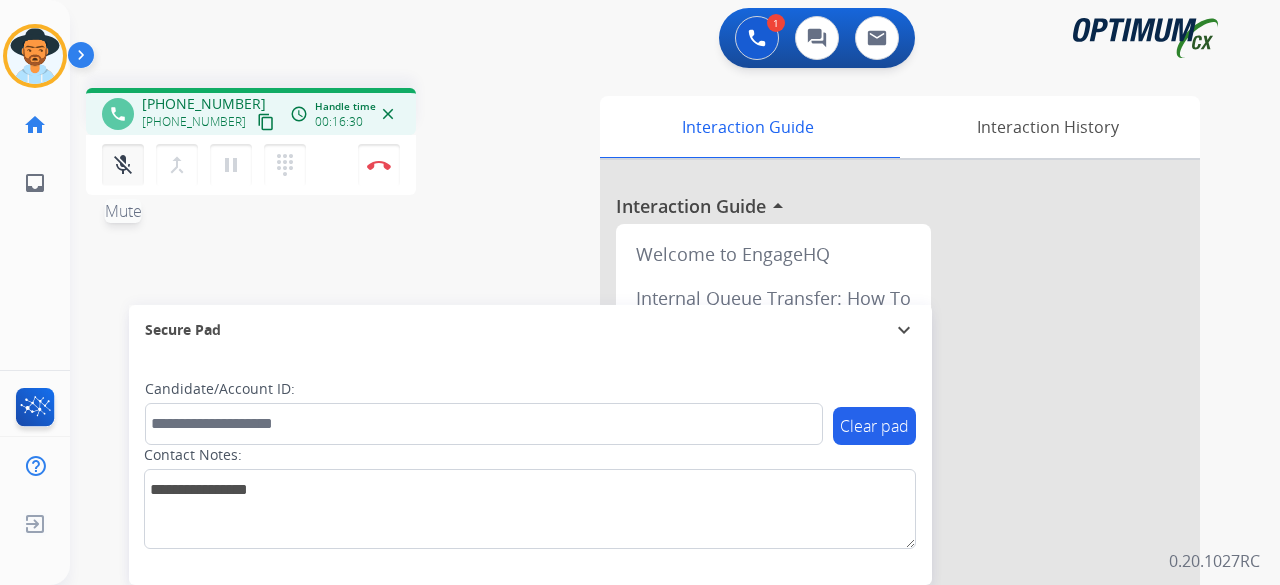 click on "mic_off Mute" at bounding box center (123, 165) 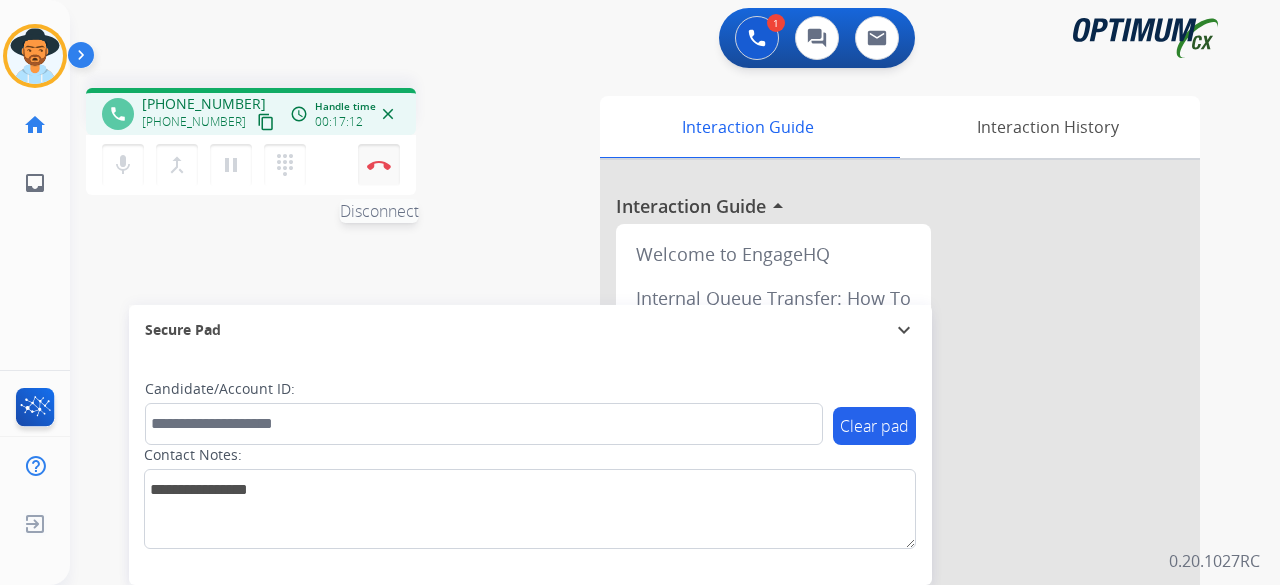 click on "Disconnect" at bounding box center [379, 165] 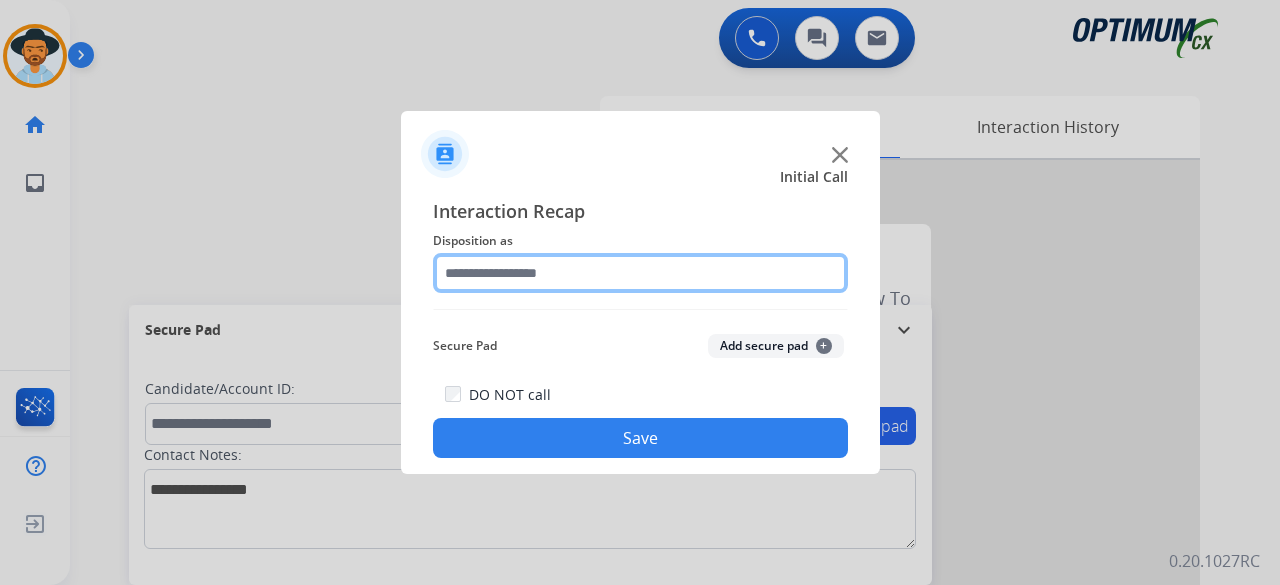 click 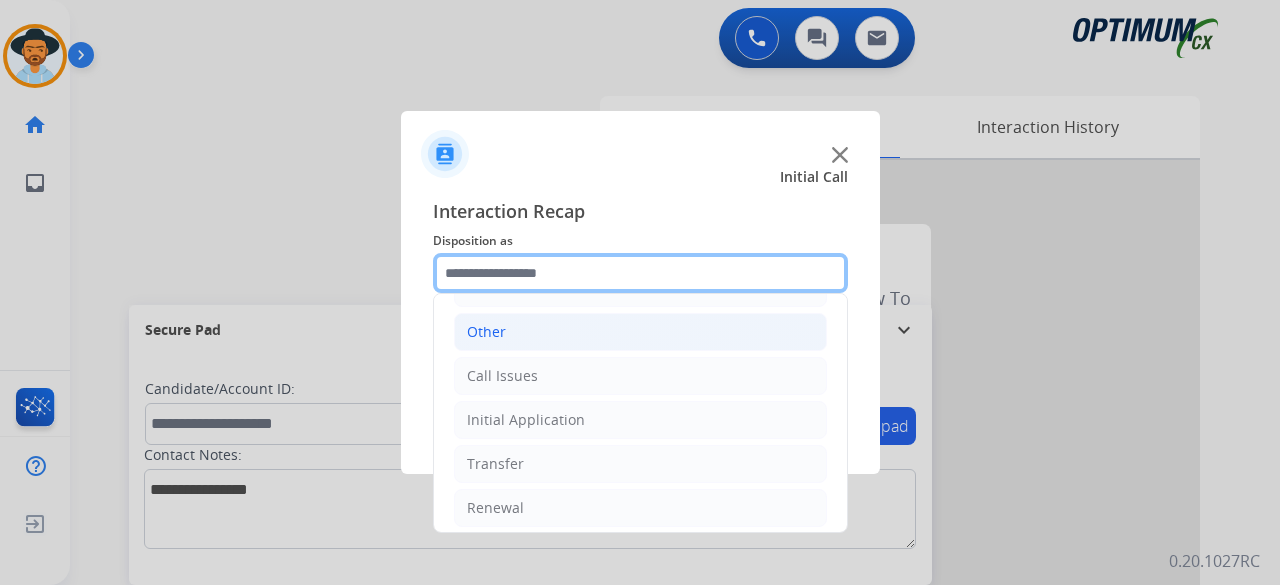 scroll, scrollTop: 130, scrollLeft: 0, axis: vertical 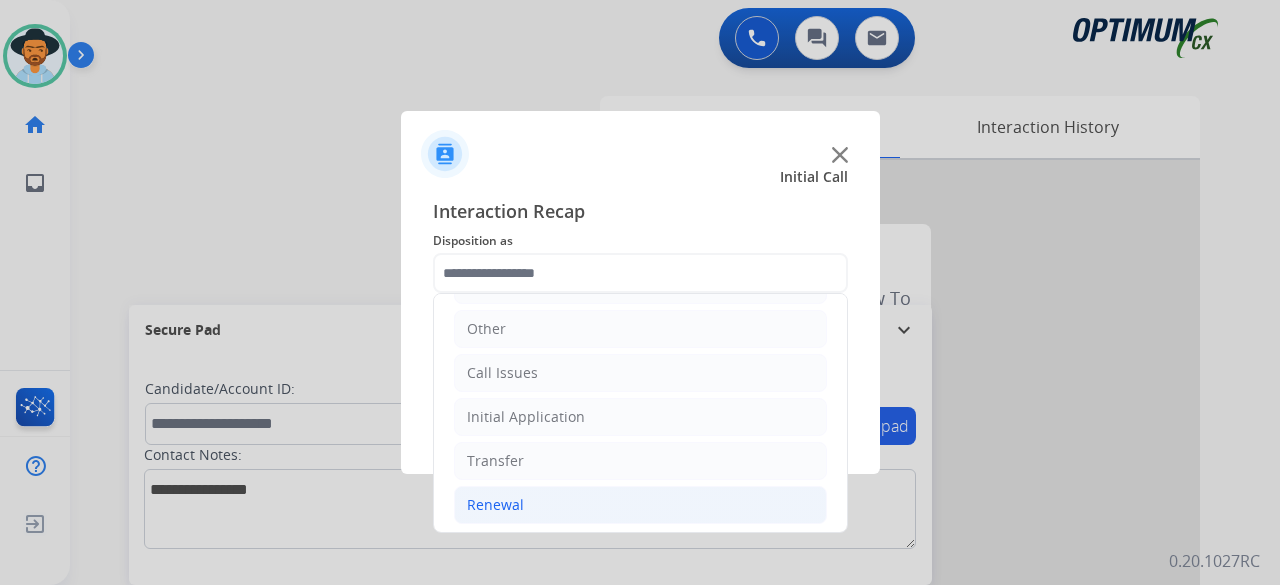 click on "Renewal" 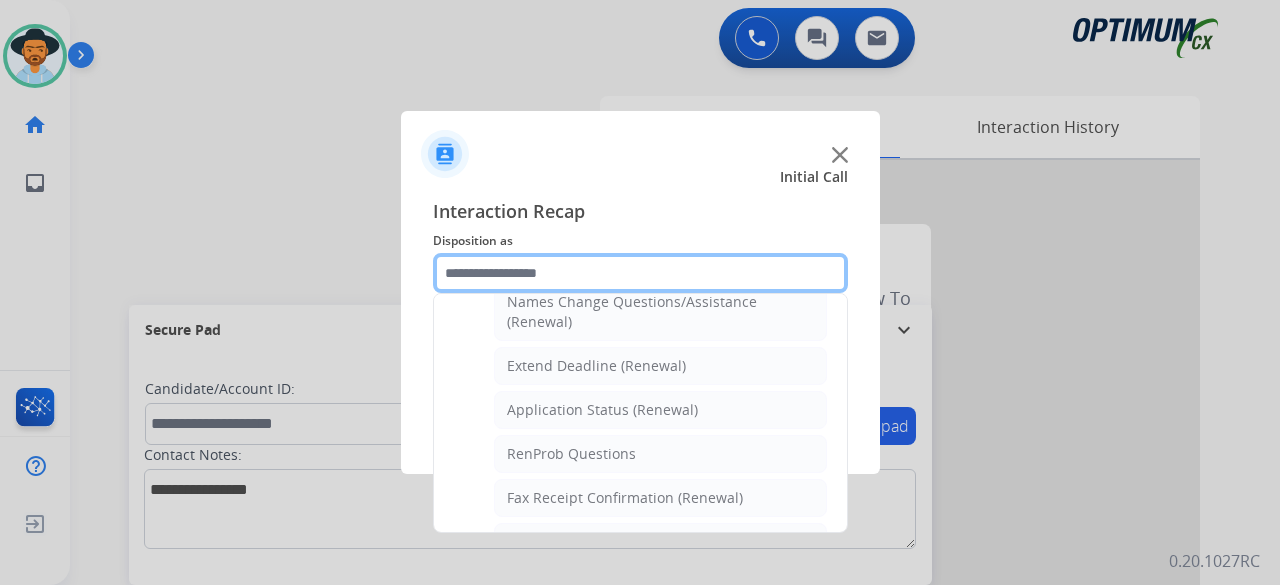 scroll, scrollTop: 409, scrollLeft: 0, axis: vertical 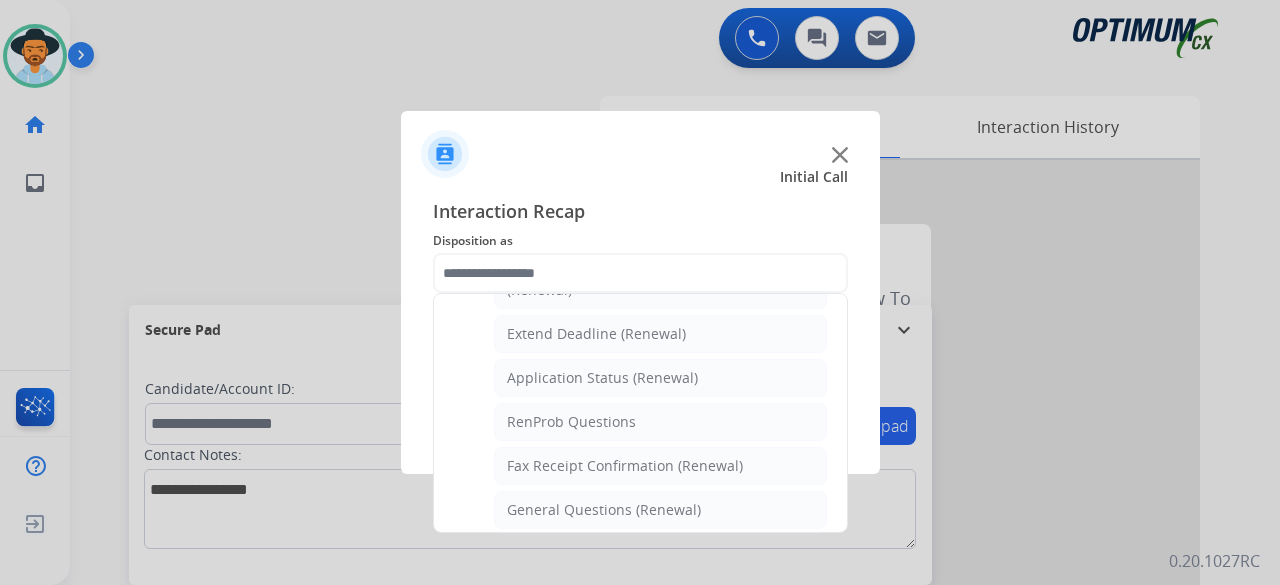 click on "General Questions (Renewal)" 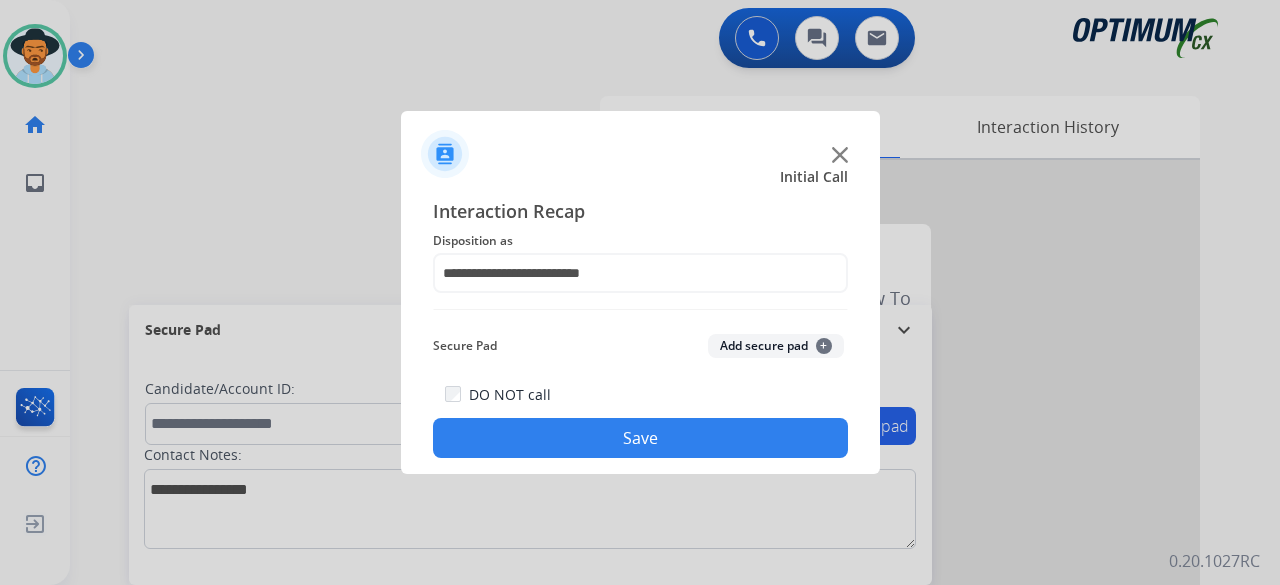 click on "Add secure pad  +" 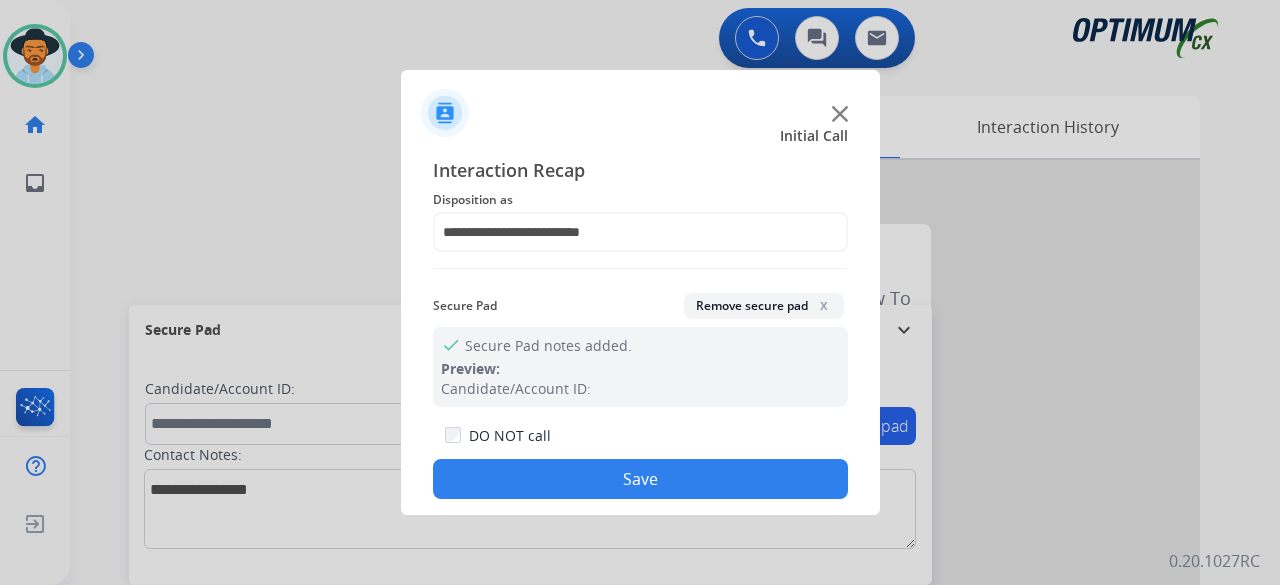 click on "Save" 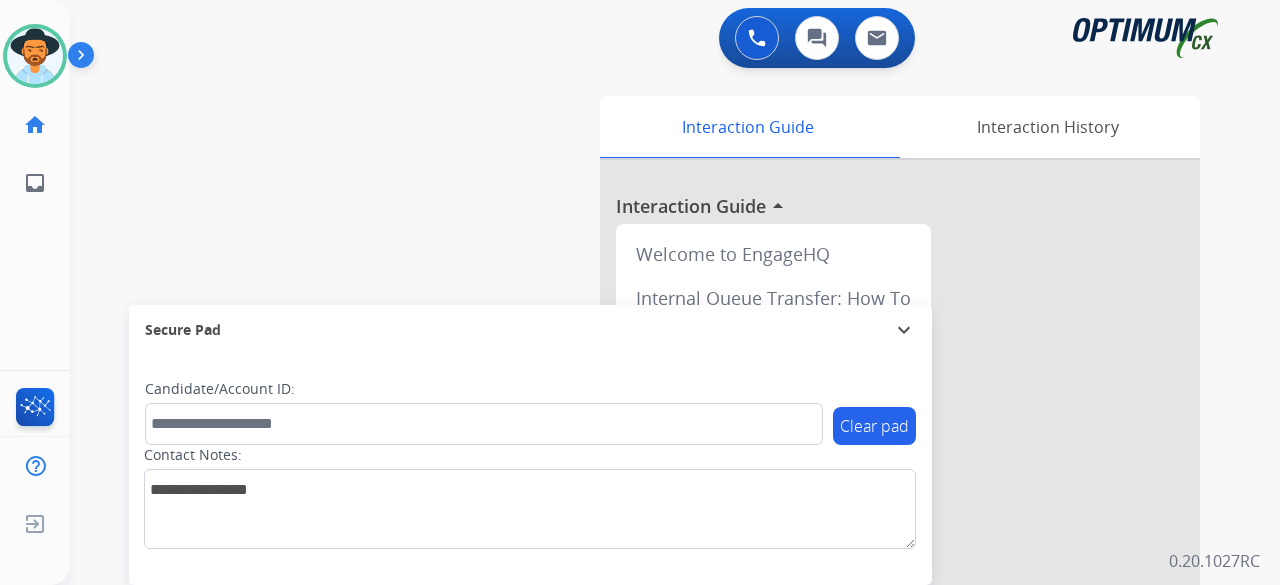 click on "swap_horiz Break voice bridge close_fullscreen Connect 3-Way Call merge_type Separate 3-Way Call  Interaction Guide   Interaction History  Interaction Guide arrow_drop_up  Welcome to EngageHQ   Internal Queue Transfer: How To  Secure Pad expand_more Clear pad Candidate/Account ID: Contact Notes:" at bounding box center [651, 489] 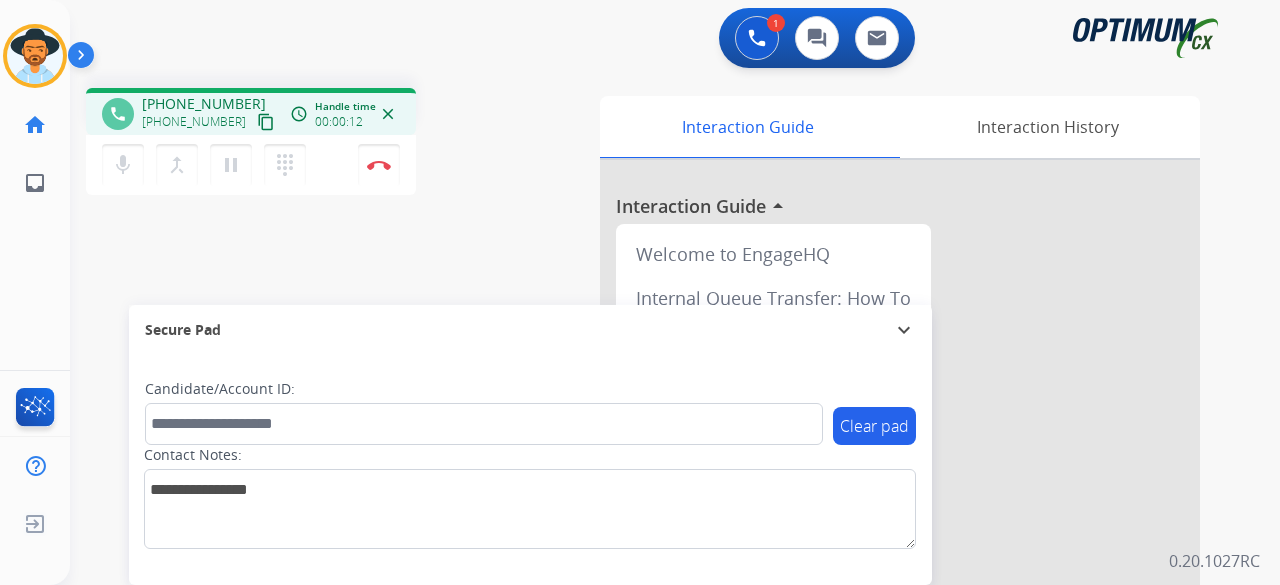 click on "content_copy" at bounding box center (266, 122) 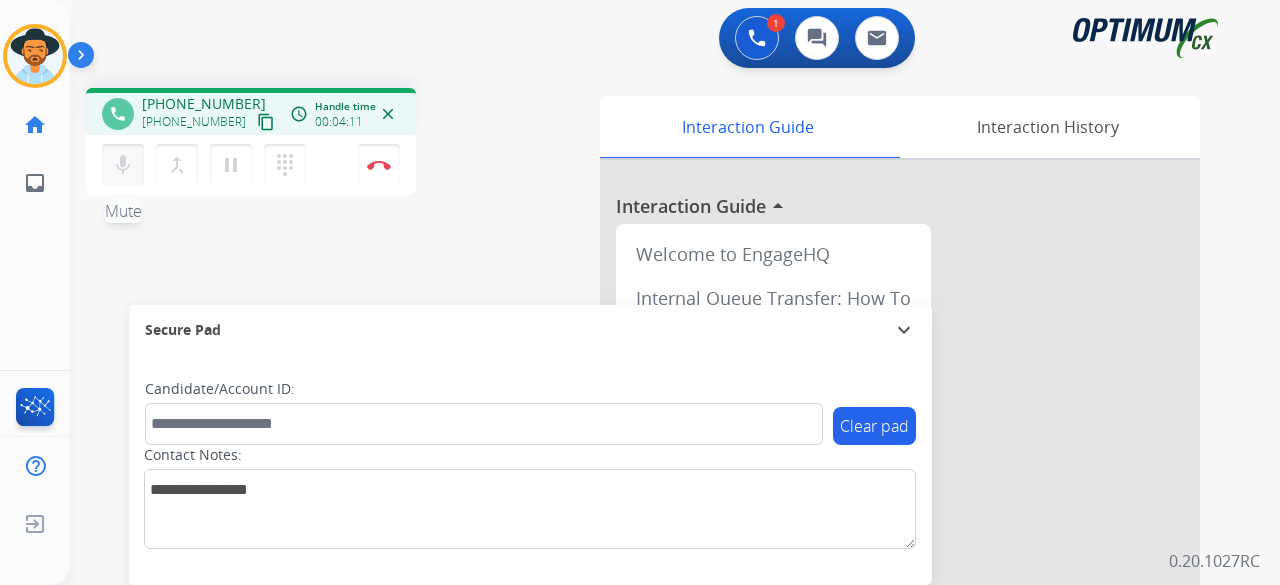 click on "mic" at bounding box center [123, 165] 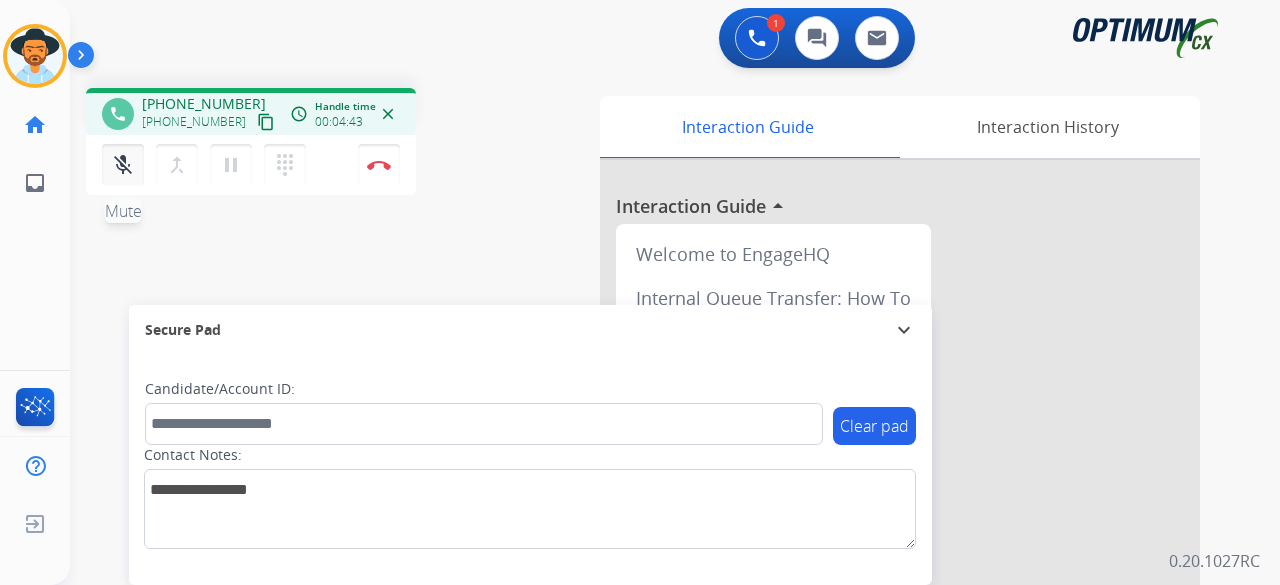 click on "mic_off Mute" at bounding box center [123, 165] 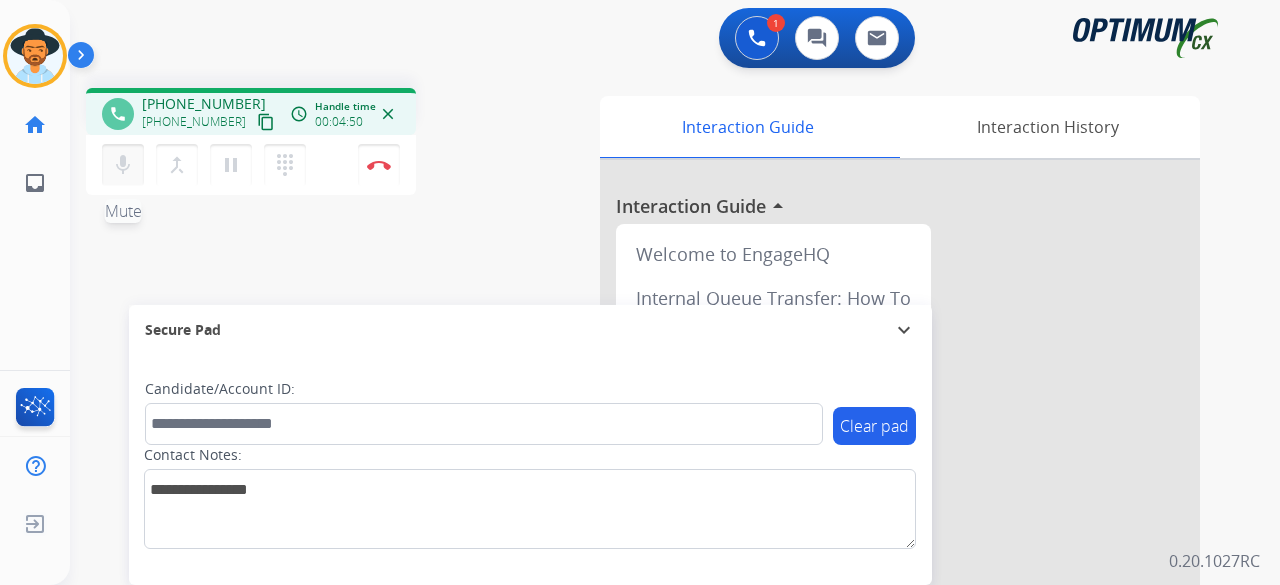 click on "mic" at bounding box center (123, 165) 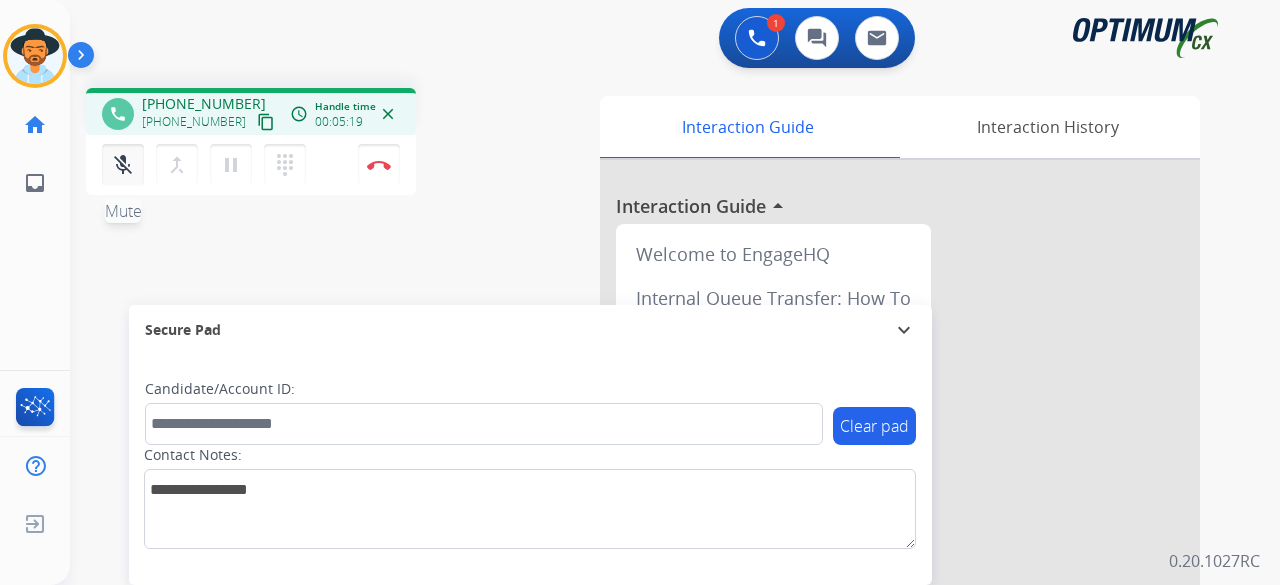 click on "mic_off" at bounding box center [123, 165] 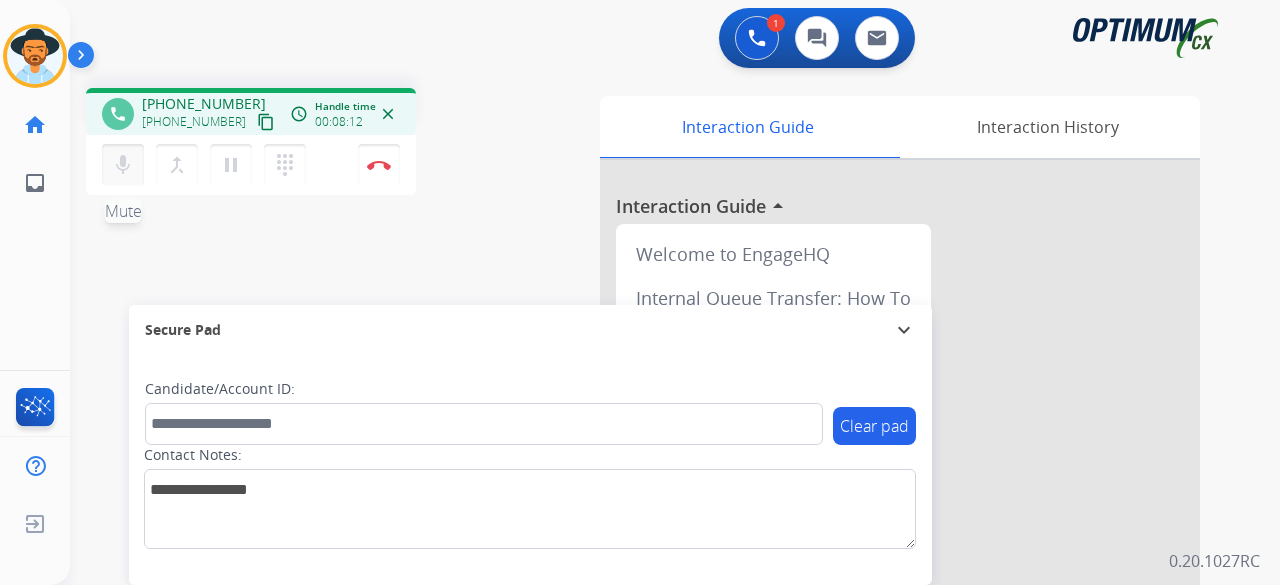 click on "mic" at bounding box center (123, 165) 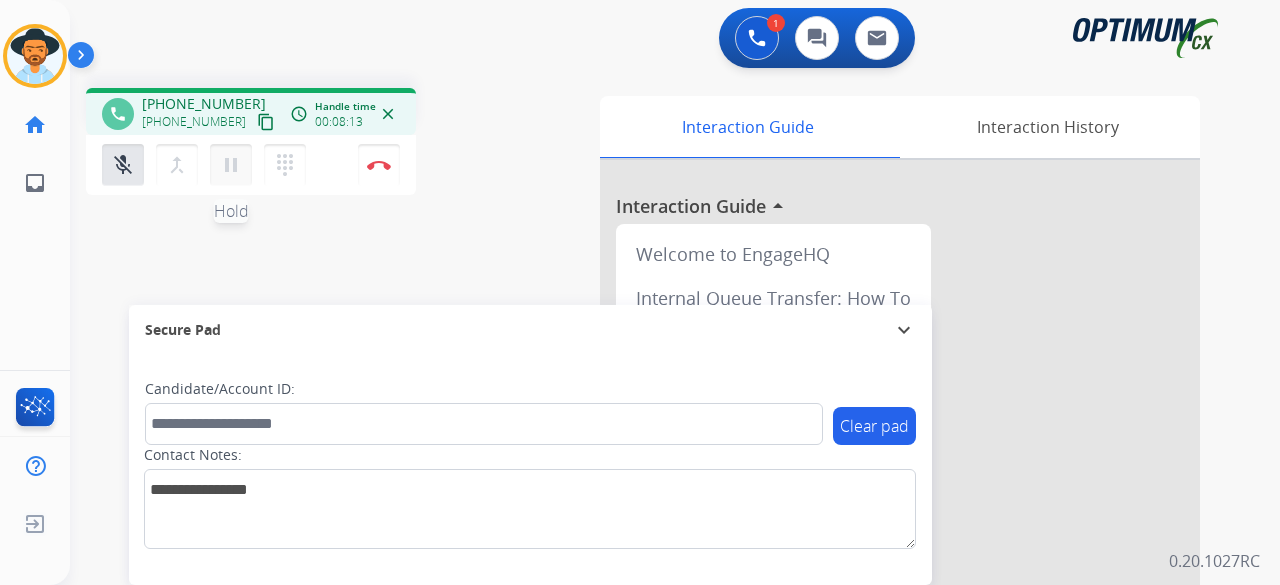 click on "pause" at bounding box center [231, 165] 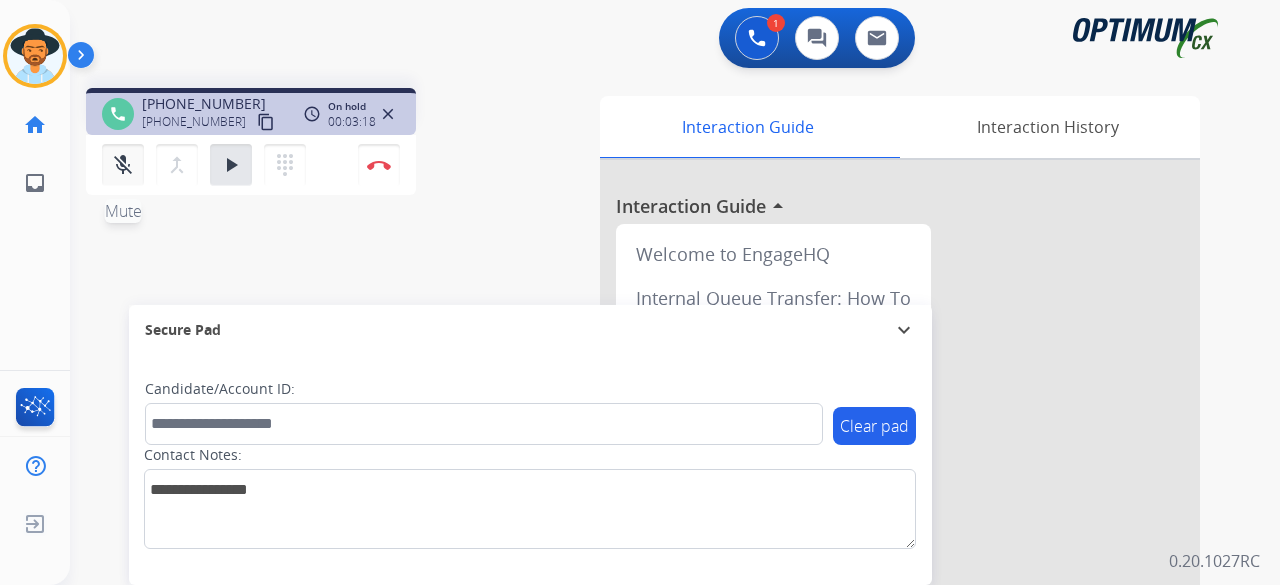 click on "mic_off" at bounding box center [123, 165] 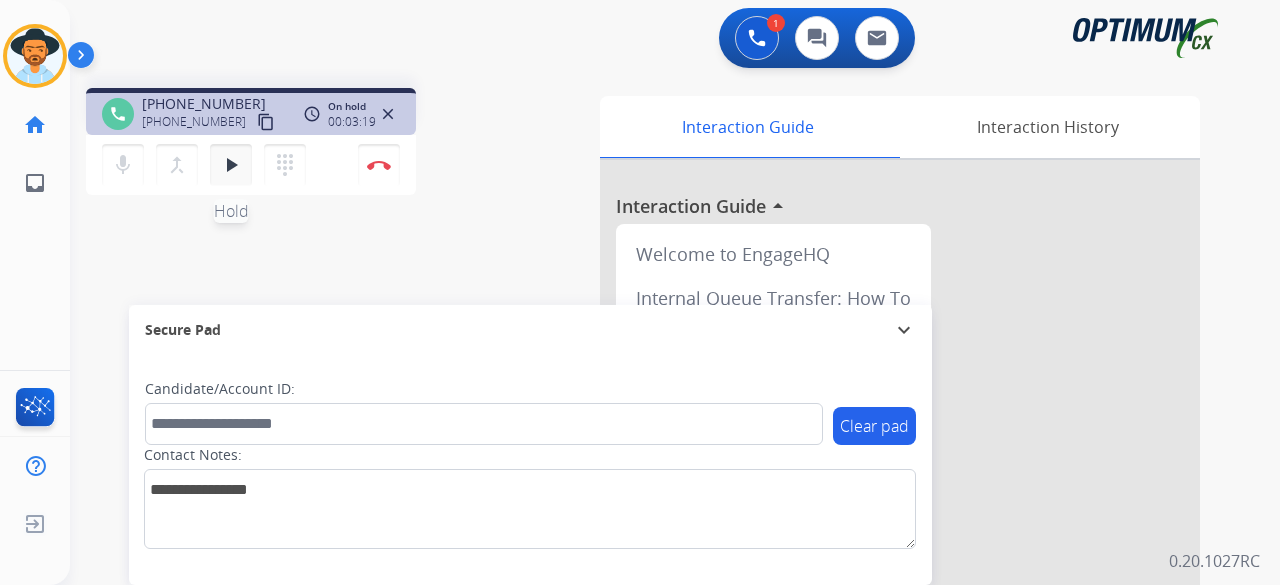 click on "play_arrow" at bounding box center (231, 165) 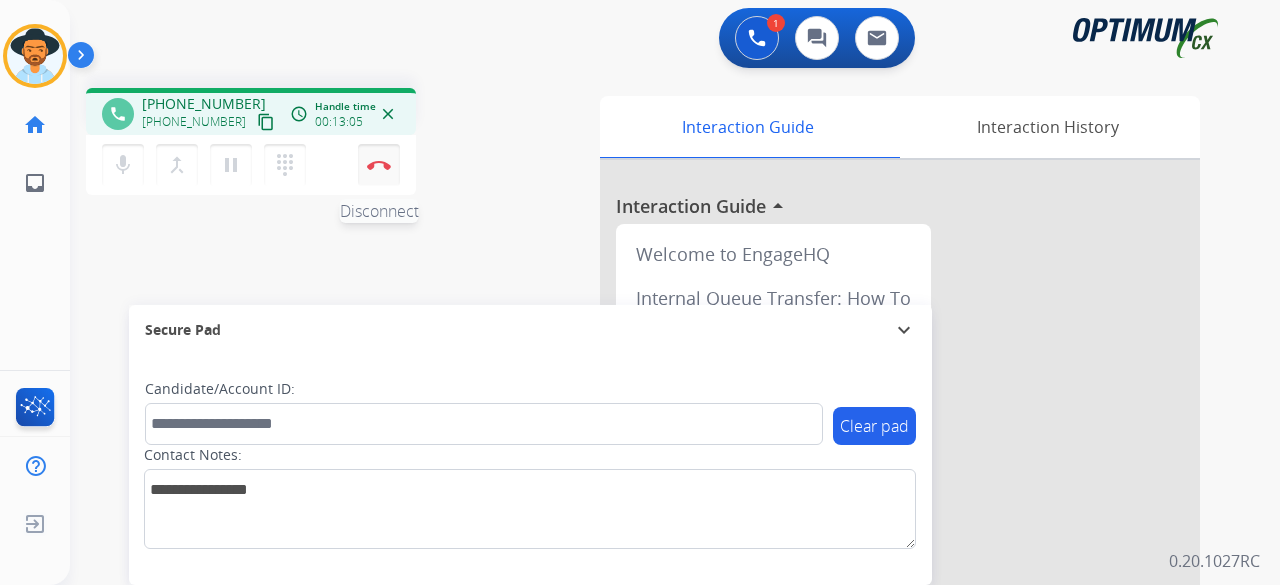 click on "Disconnect" at bounding box center [379, 165] 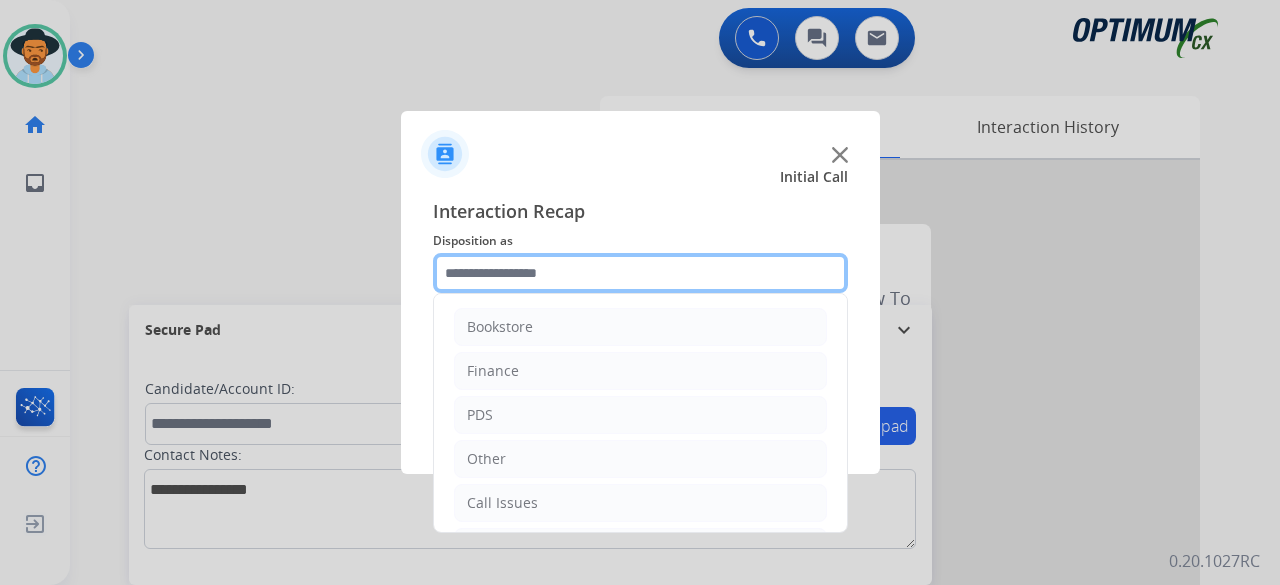 click 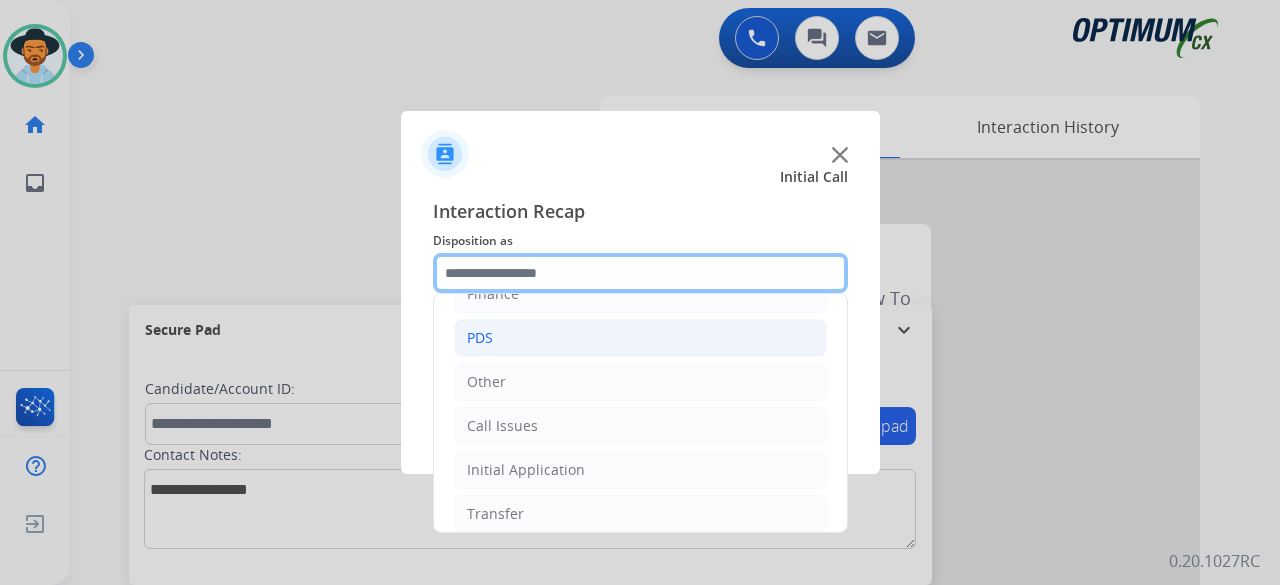 scroll, scrollTop: 0, scrollLeft: 0, axis: both 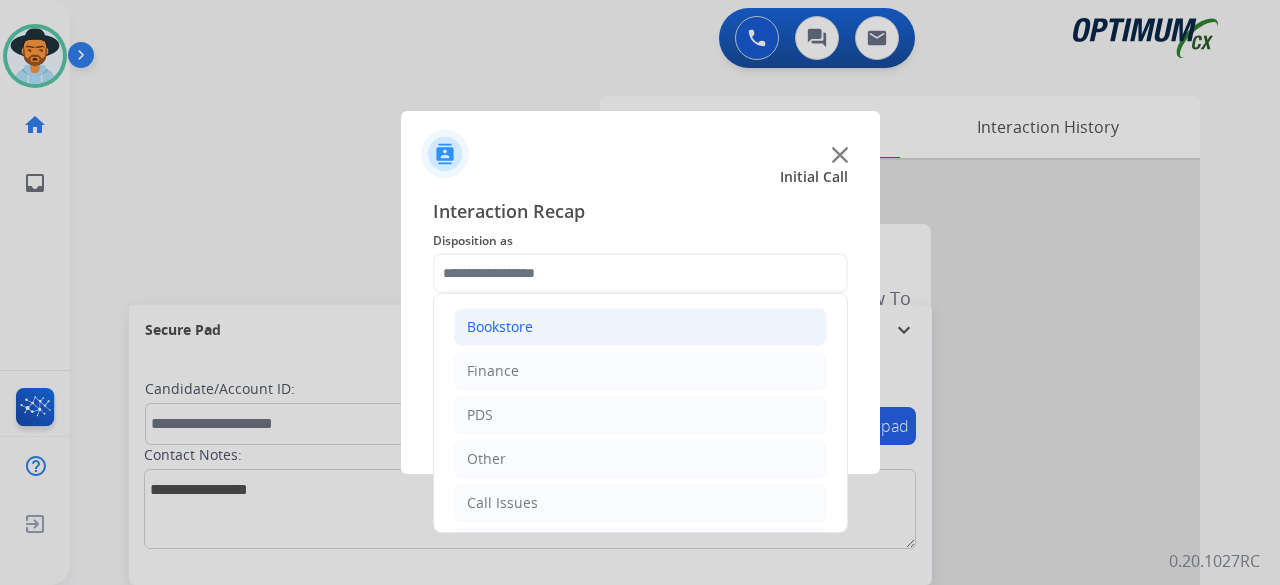 click on "Bookstore" 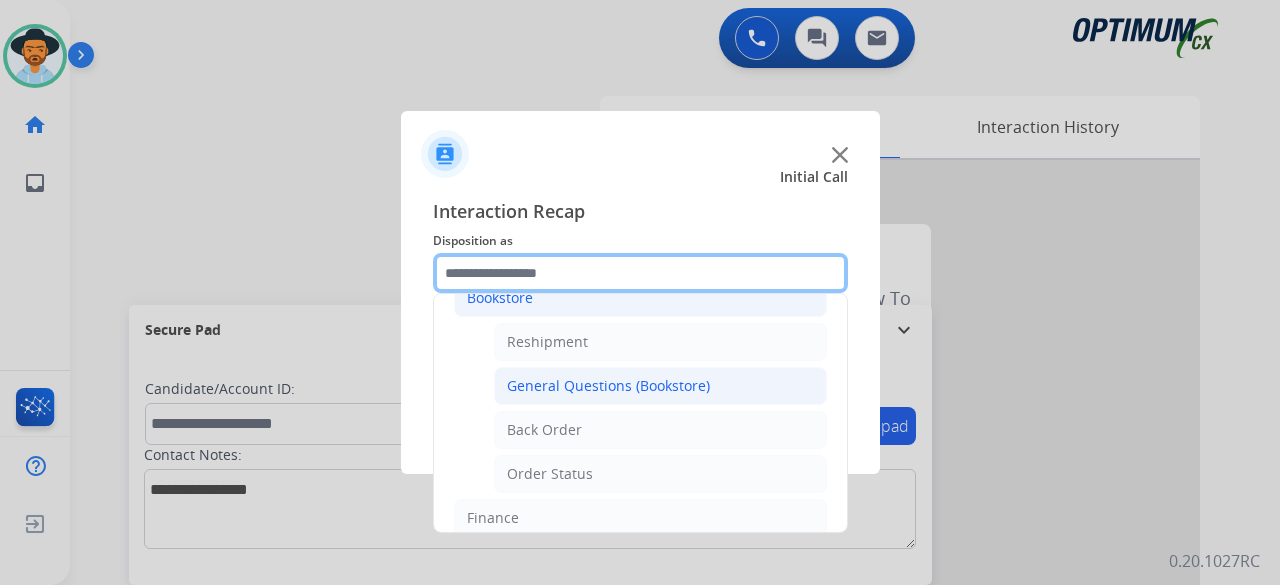 scroll, scrollTop: 12, scrollLeft: 0, axis: vertical 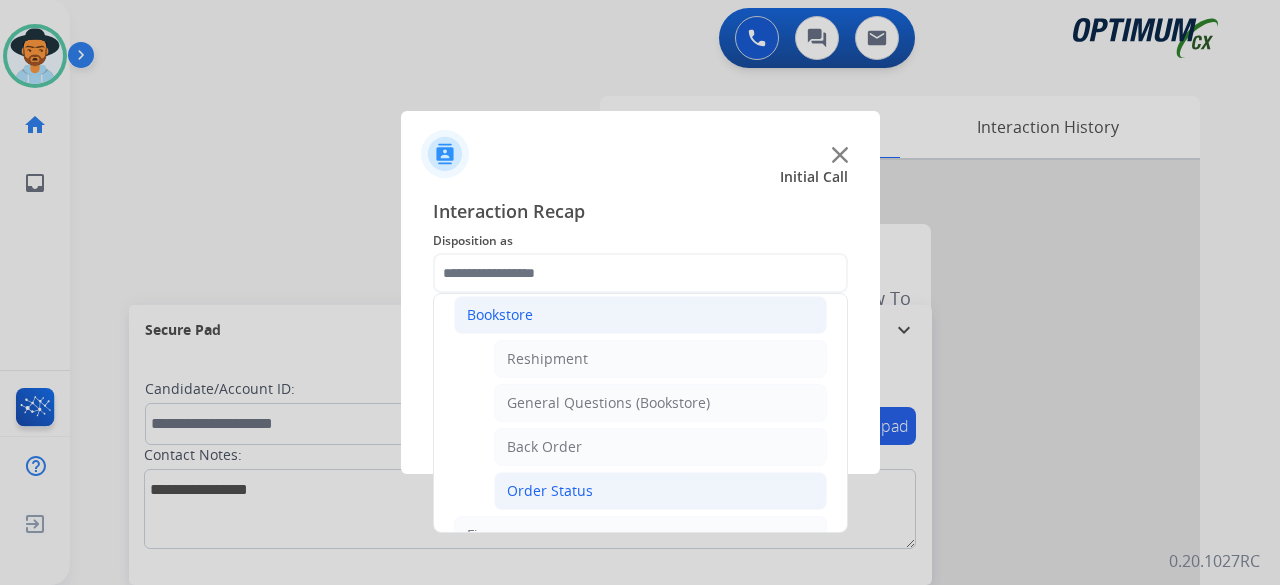 click on "Order Status" 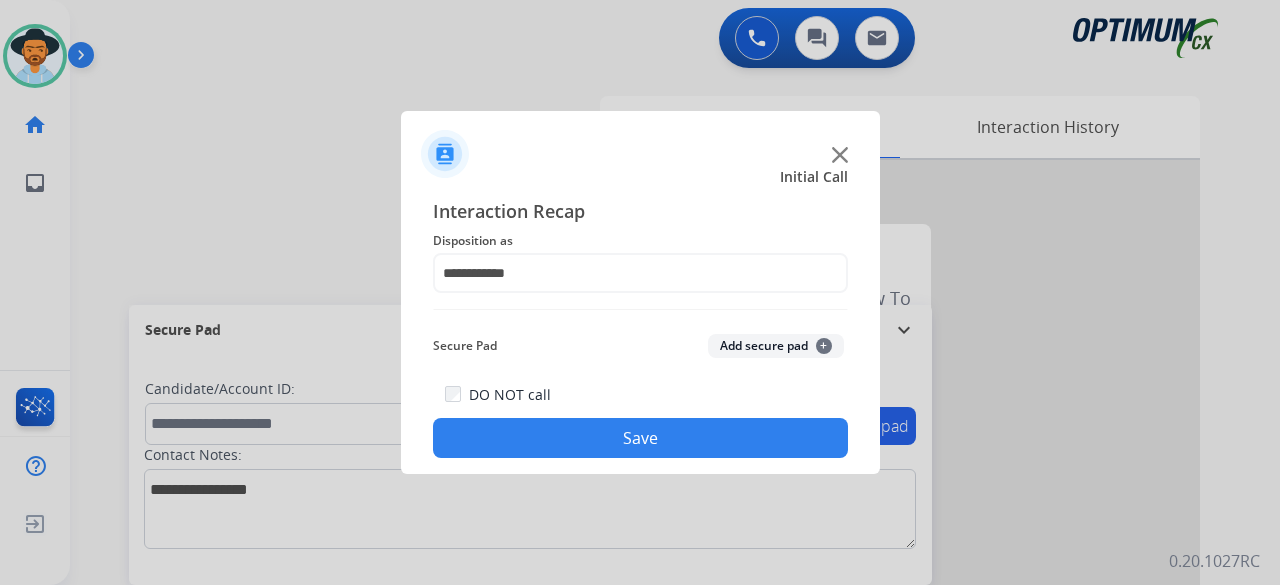 click on "Add secure pad  +" 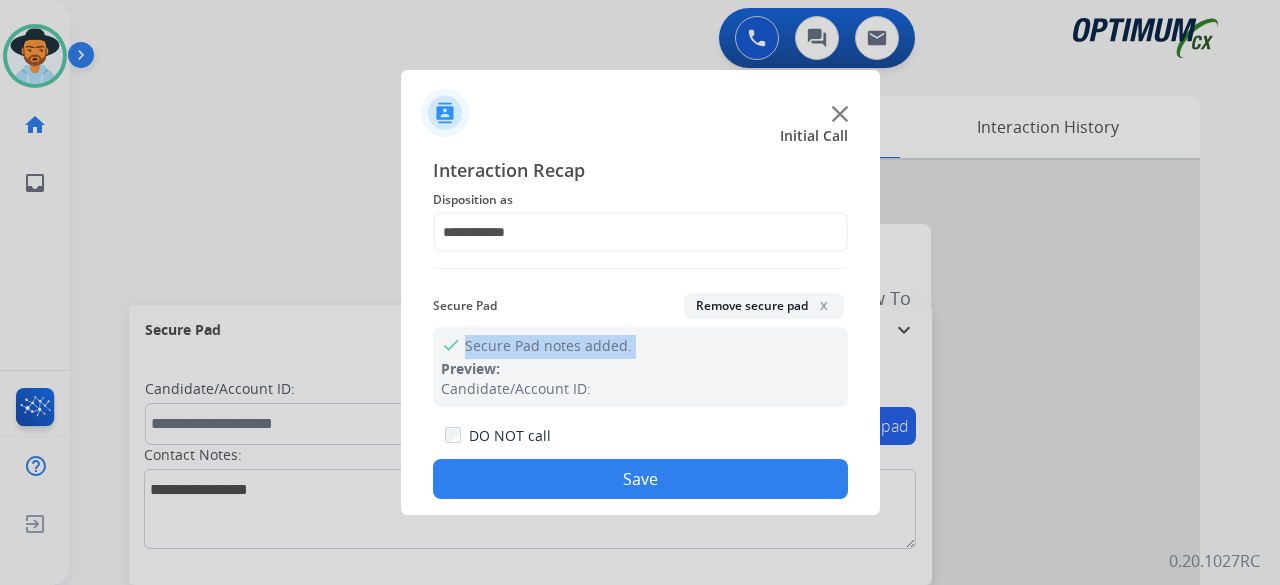 click on "check Secure Pad notes added. Preview: Candidate/Account ID:" 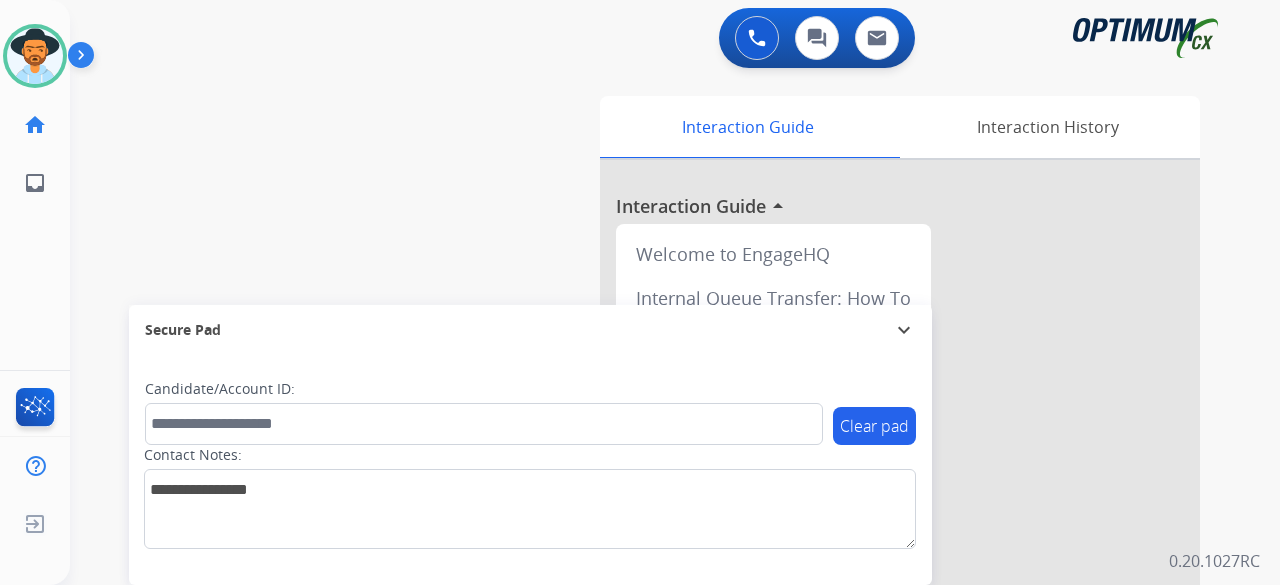 click on "0 Voice Interactions  0  Chat Interactions   0  Email Interactions" at bounding box center [663, 40] 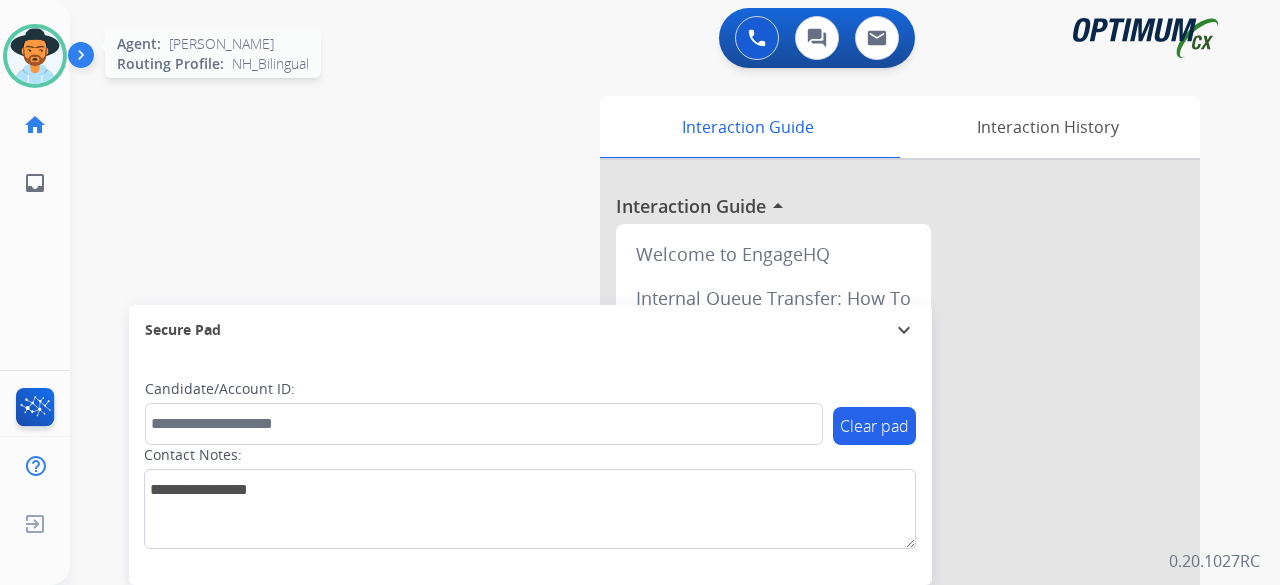 click at bounding box center (35, 56) 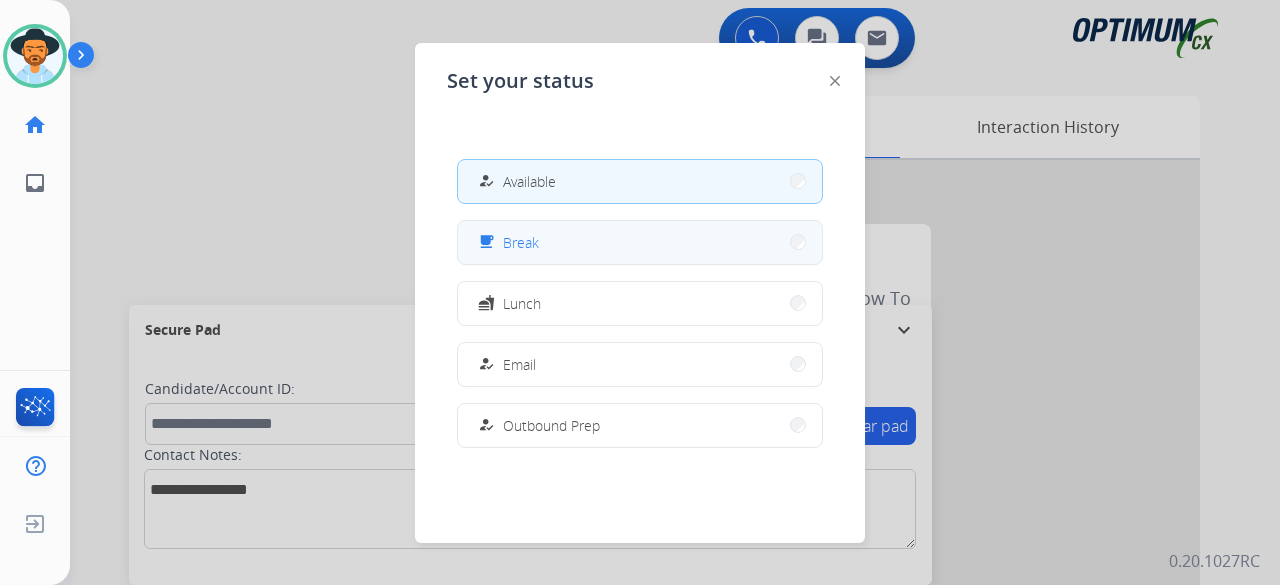 click on "free_breakfast Break" at bounding box center (640, 242) 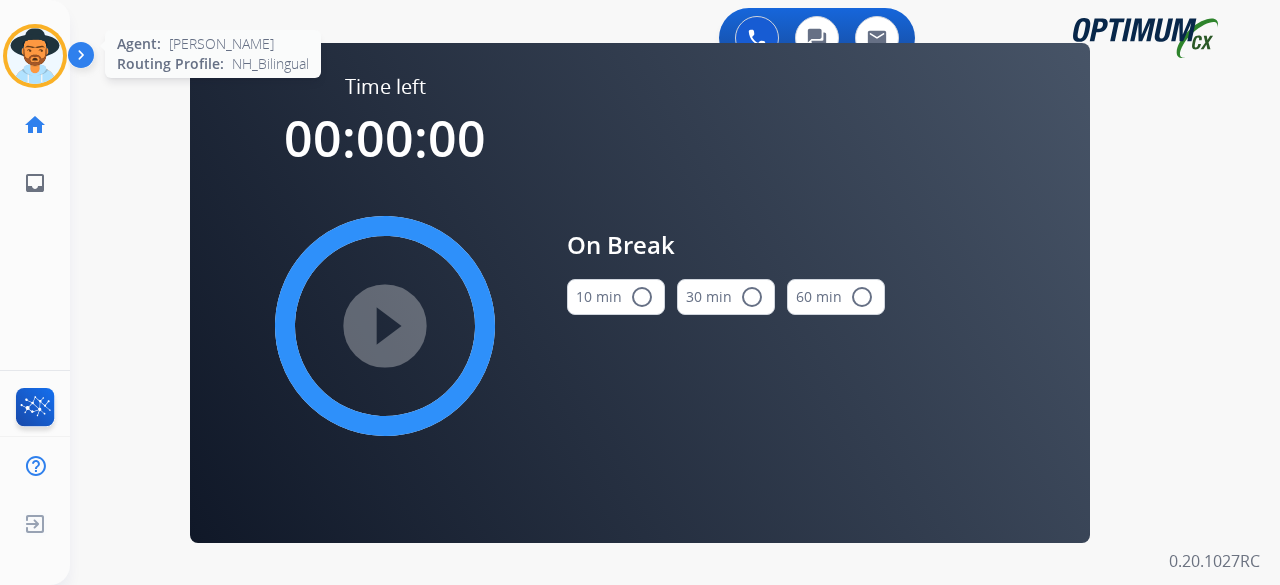 click at bounding box center (35, 56) 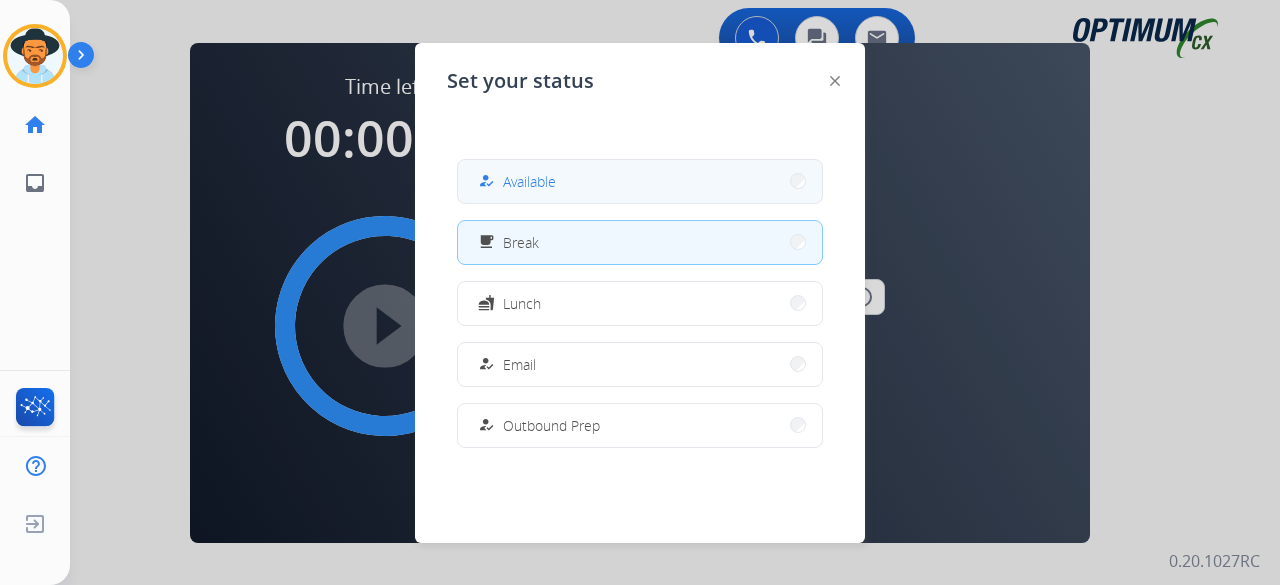 click on "how_to_reg Available" at bounding box center (640, 181) 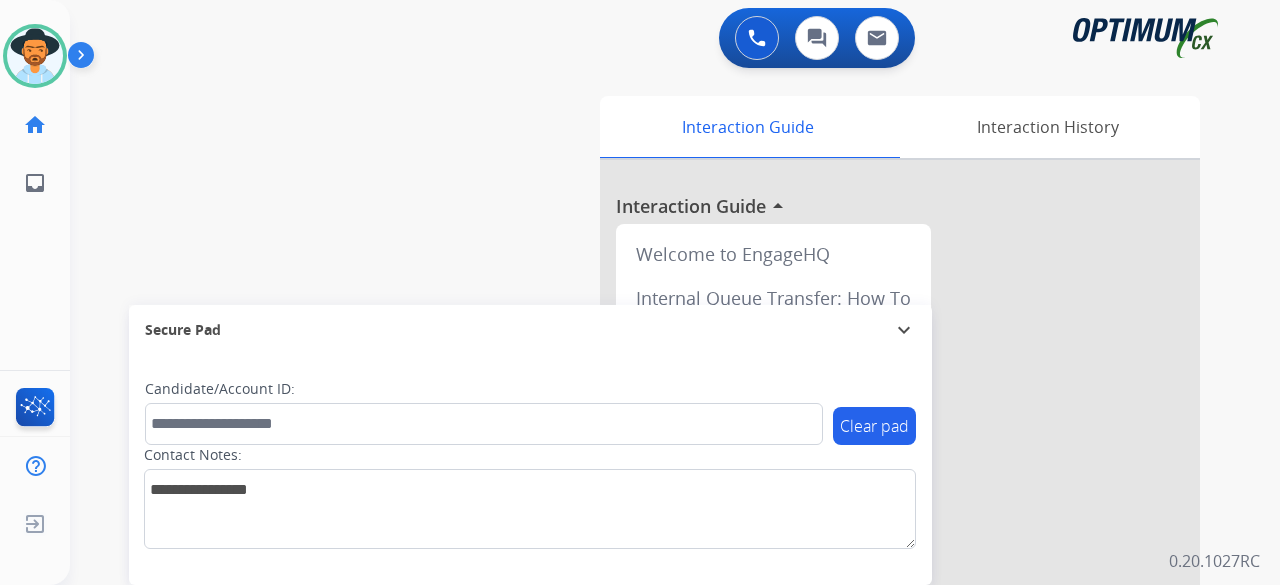 click on "swap_horiz Break voice bridge close_fullscreen Connect 3-Way Call merge_type Separate 3-Way Call  Interaction Guide   Interaction History  Interaction Guide arrow_drop_up  Welcome to EngageHQ   Internal Queue Transfer: How To  Secure Pad expand_more Clear pad Candidate/Account ID: Contact Notes:" at bounding box center (651, 489) 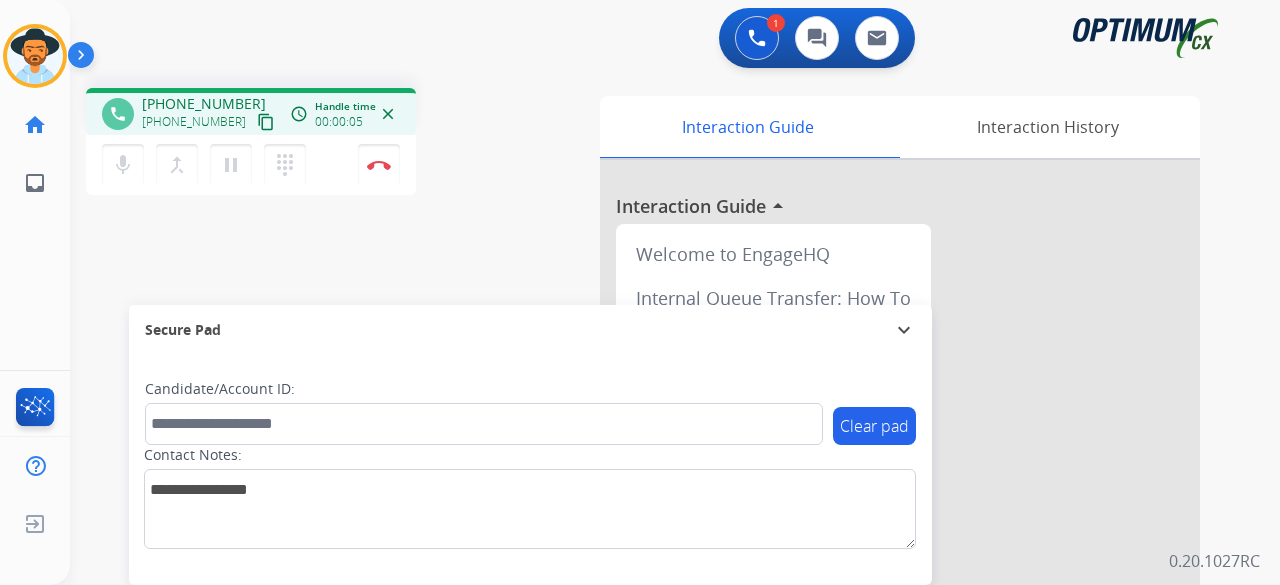 click on "content_copy" at bounding box center [266, 122] 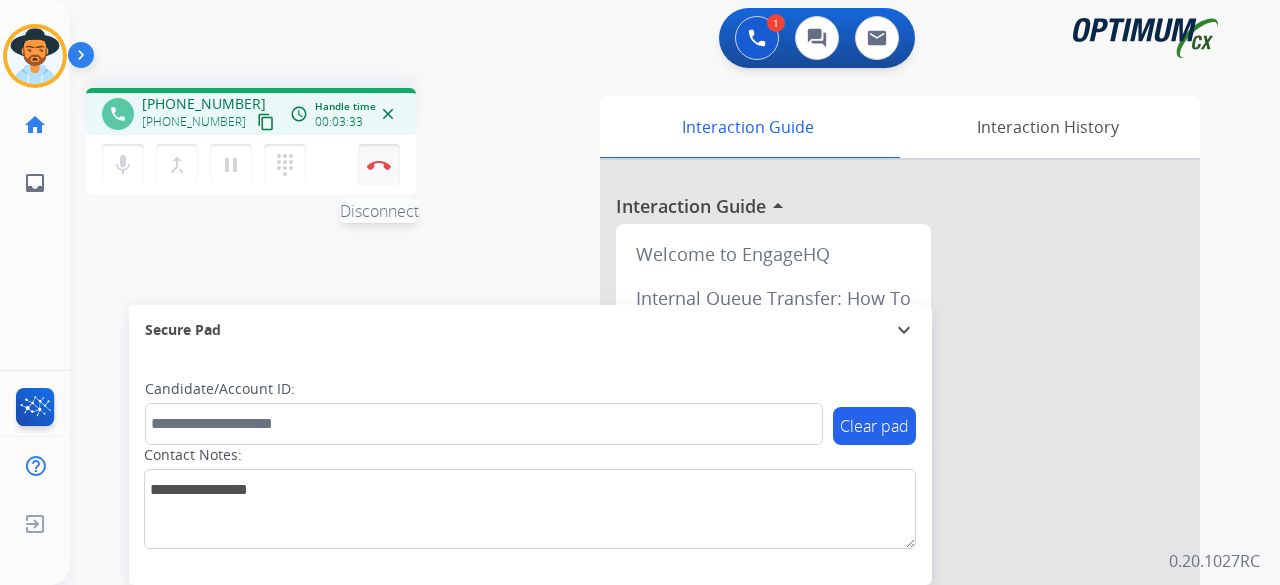 click on "Disconnect" at bounding box center (379, 165) 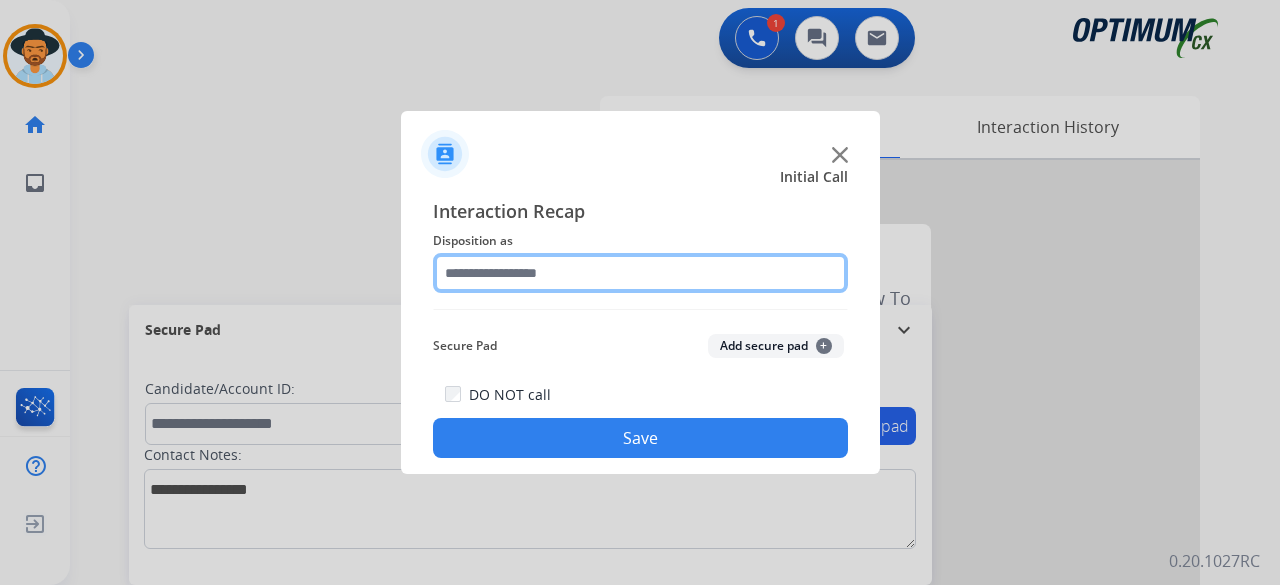 click 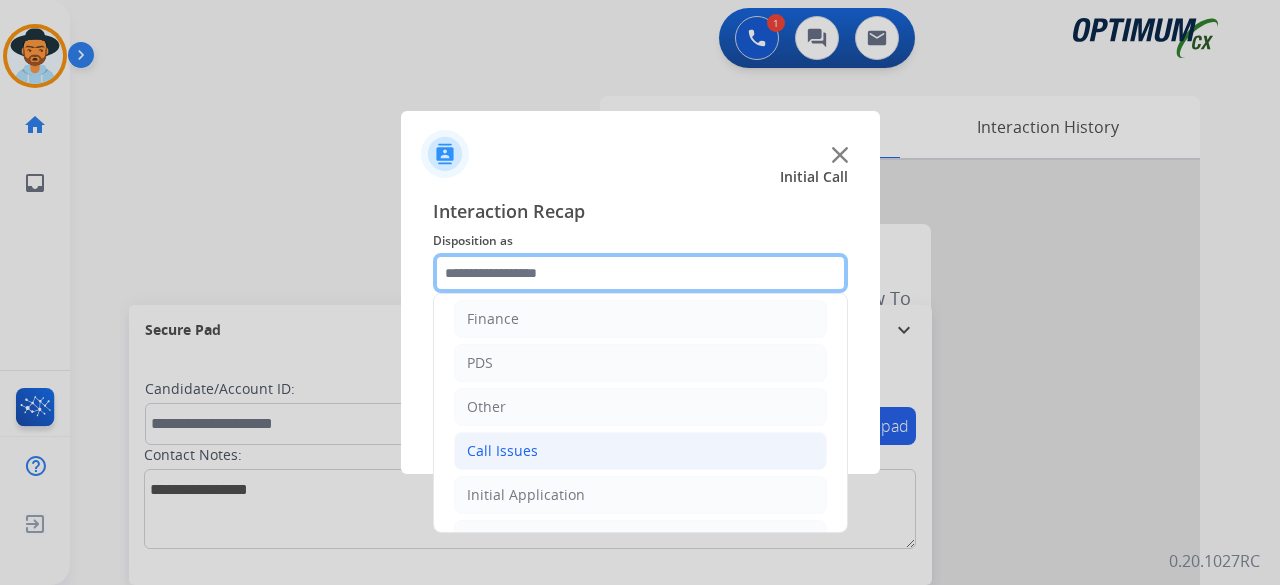 scroll, scrollTop: 130, scrollLeft: 0, axis: vertical 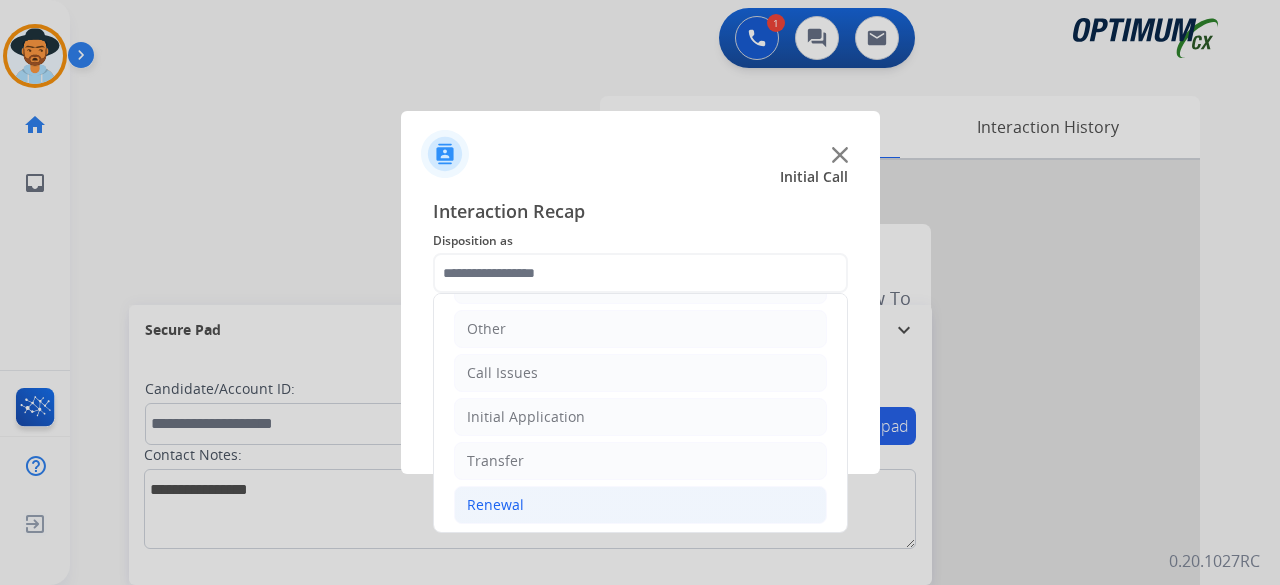 click on "Renewal" 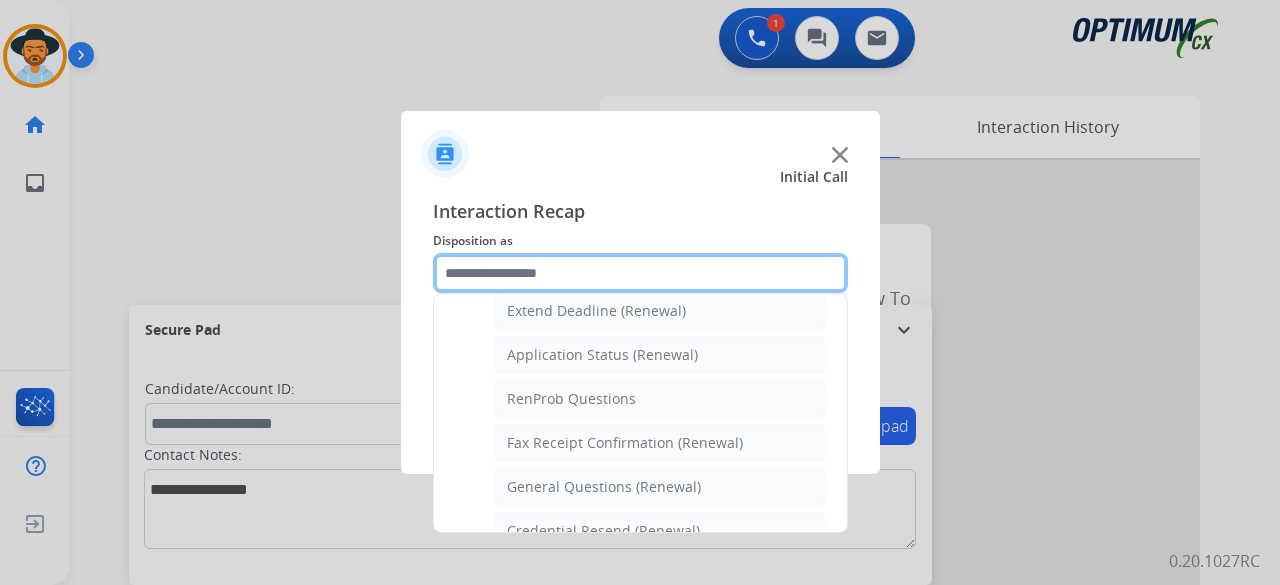 scroll, scrollTop: 476, scrollLeft: 0, axis: vertical 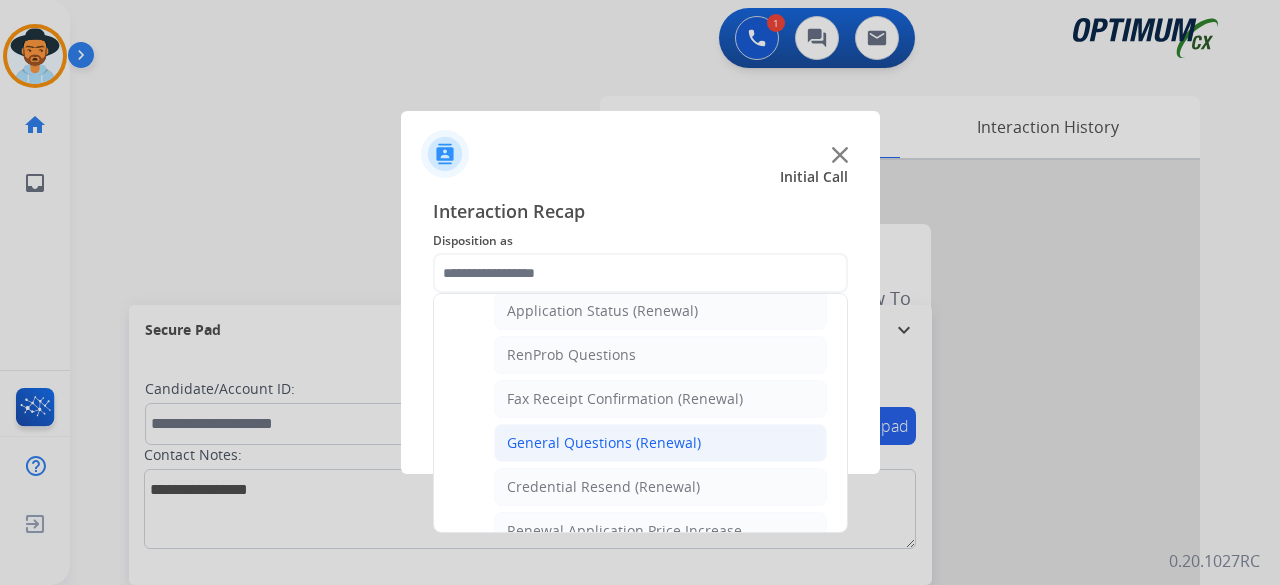 click on "General Questions (Renewal)" 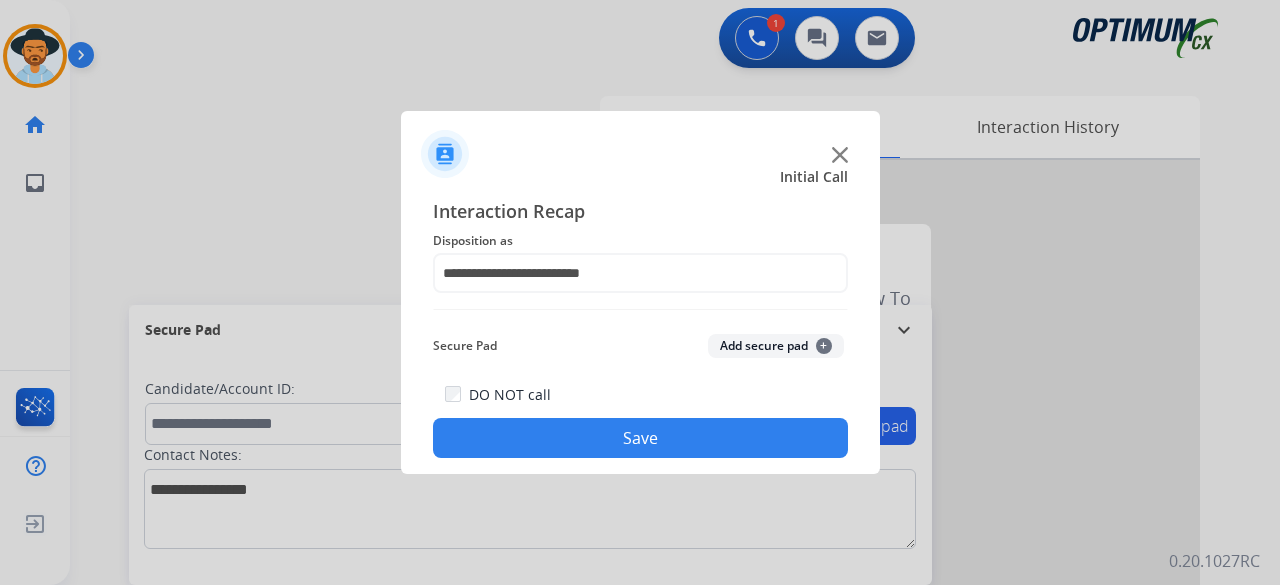 click on "Add secure pad  +" 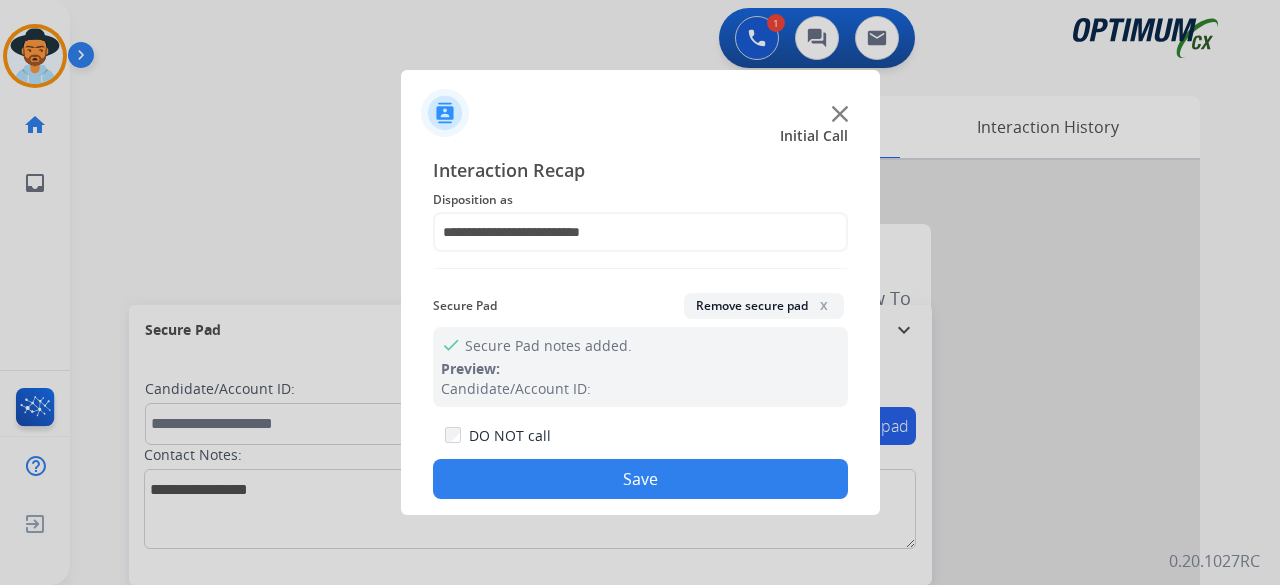 click on "Save" 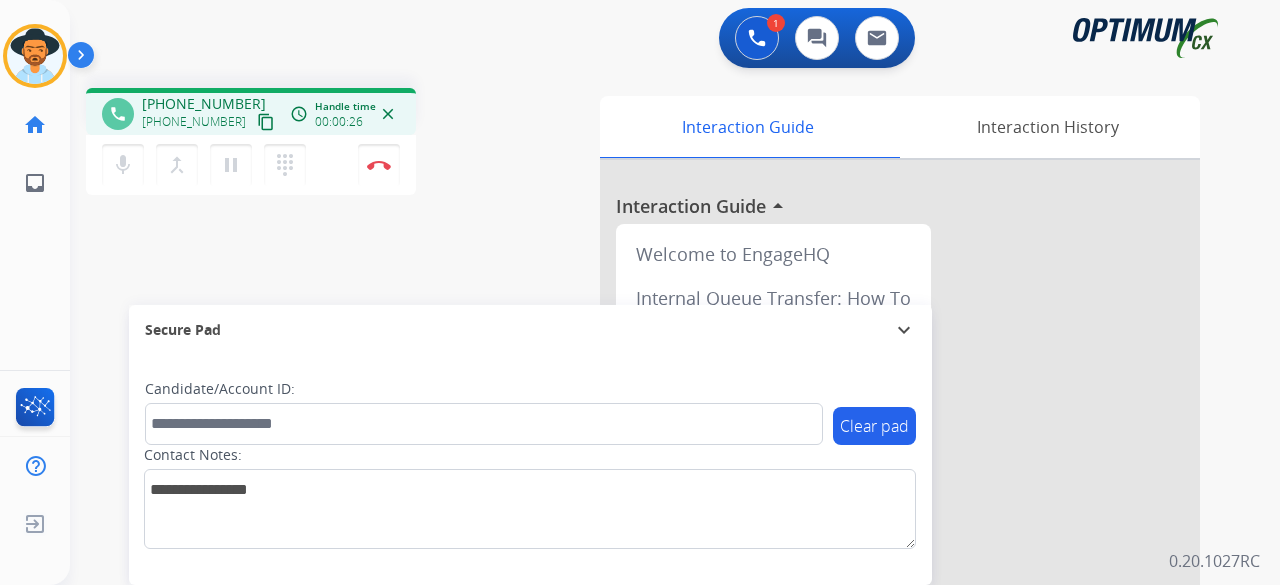 click on "content_copy" at bounding box center (266, 122) 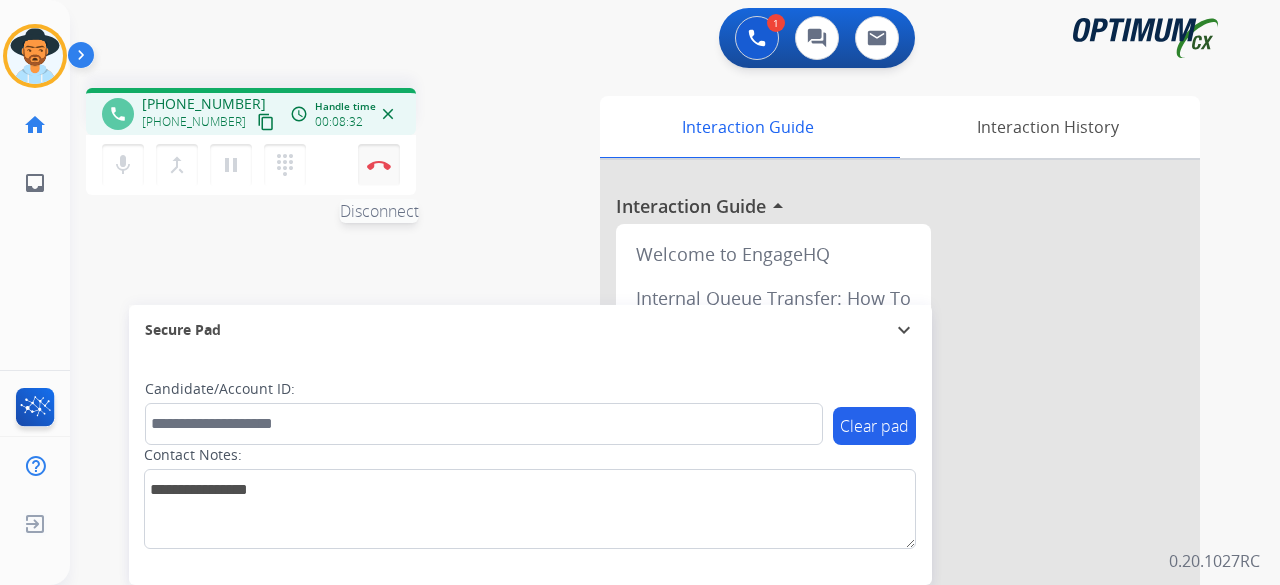 click at bounding box center (379, 165) 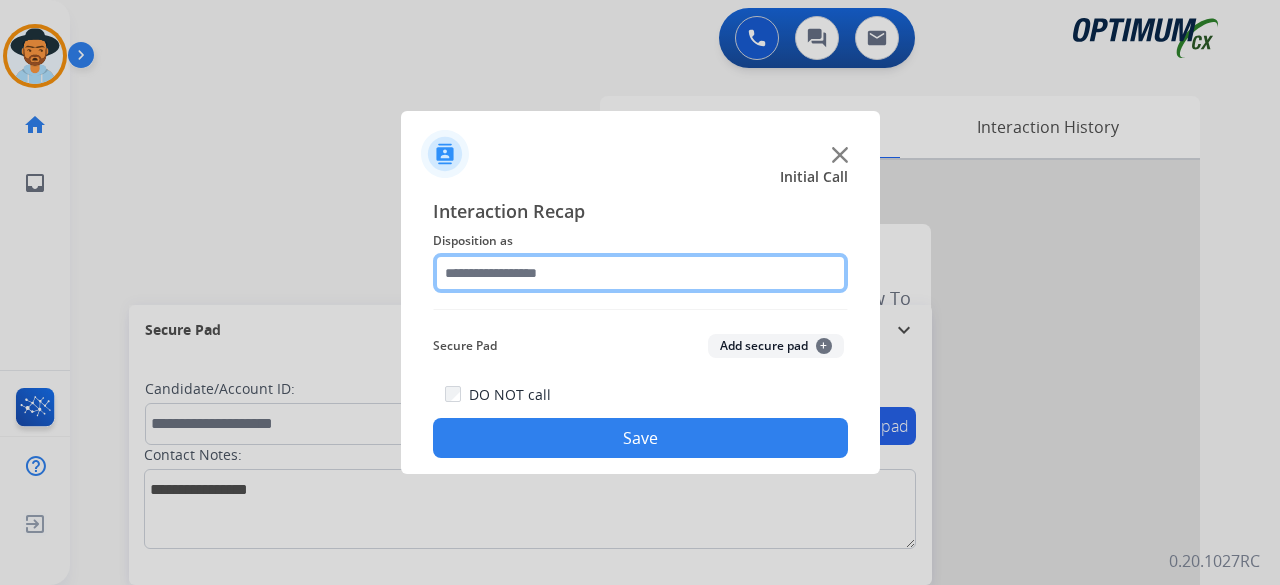click 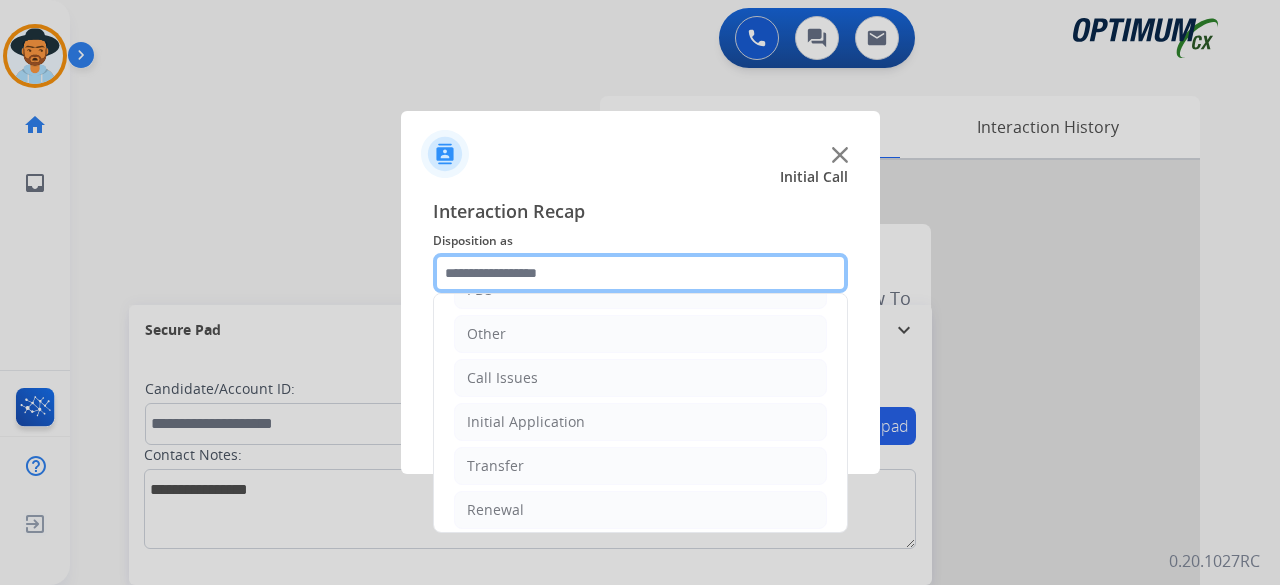 scroll, scrollTop: 130, scrollLeft: 0, axis: vertical 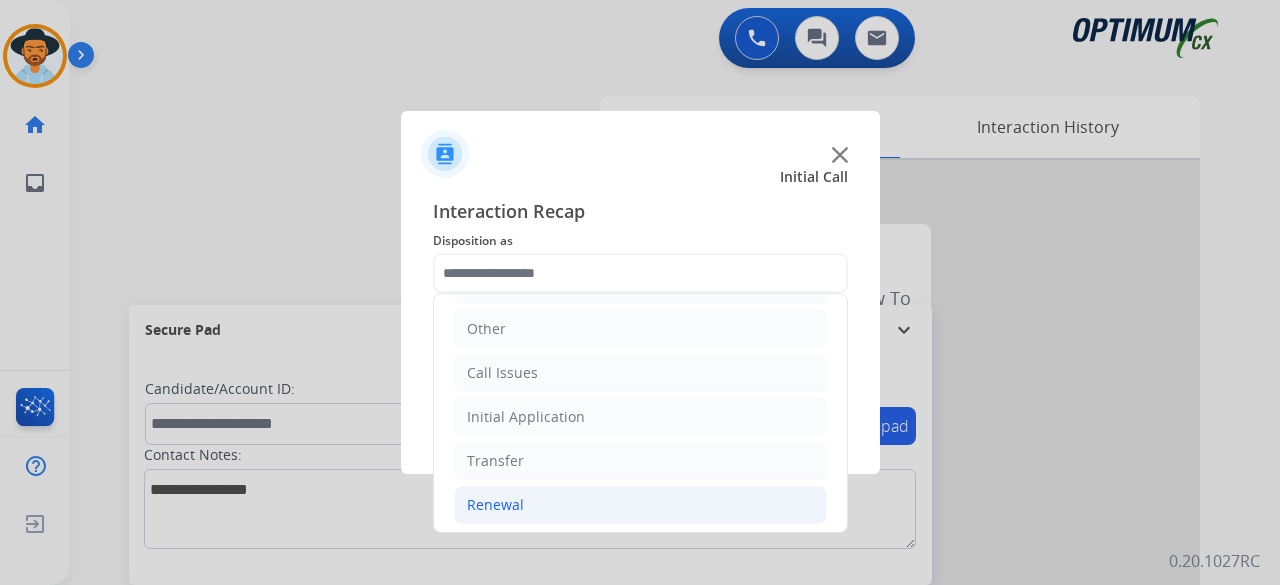 click on "Renewal" 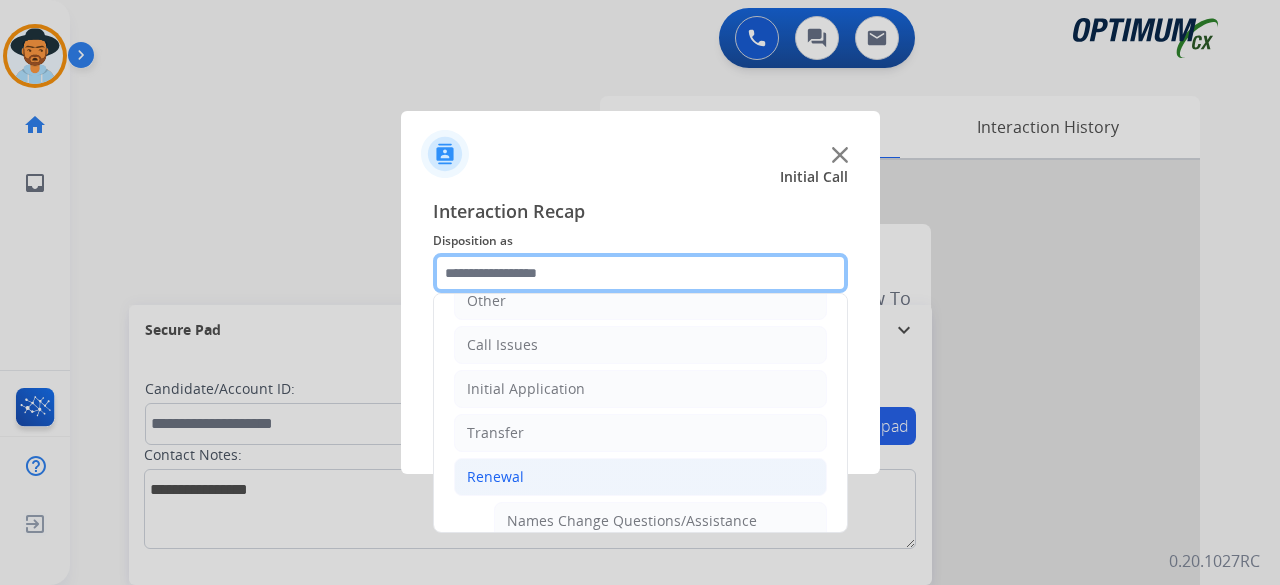 scroll, scrollTop: 157, scrollLeft: 0, axis: vertical 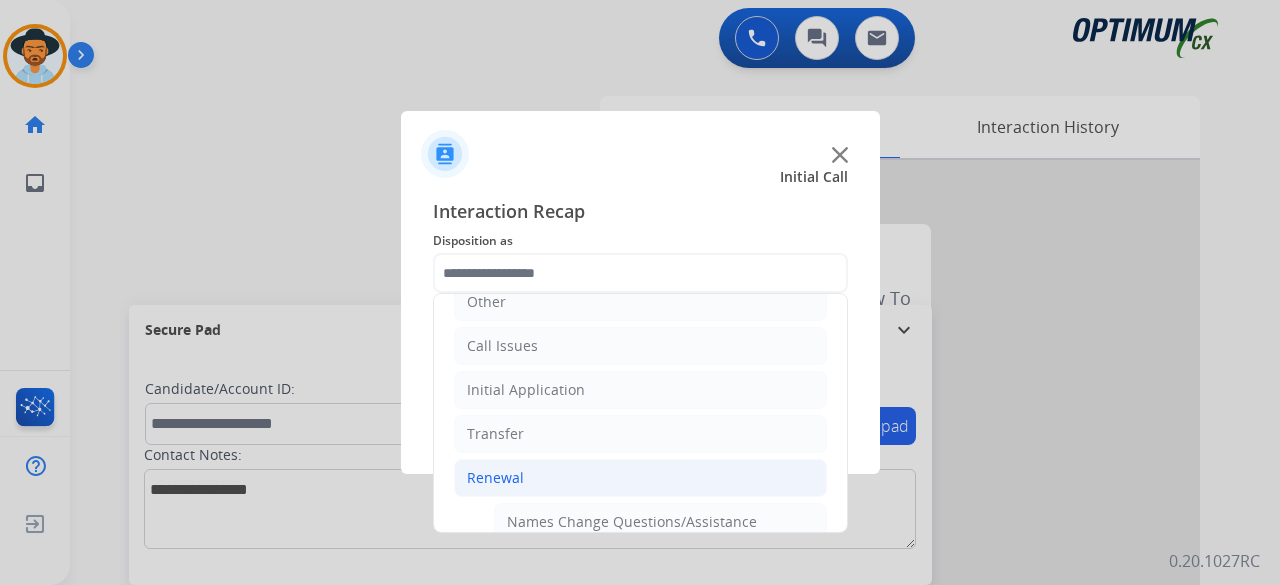 click 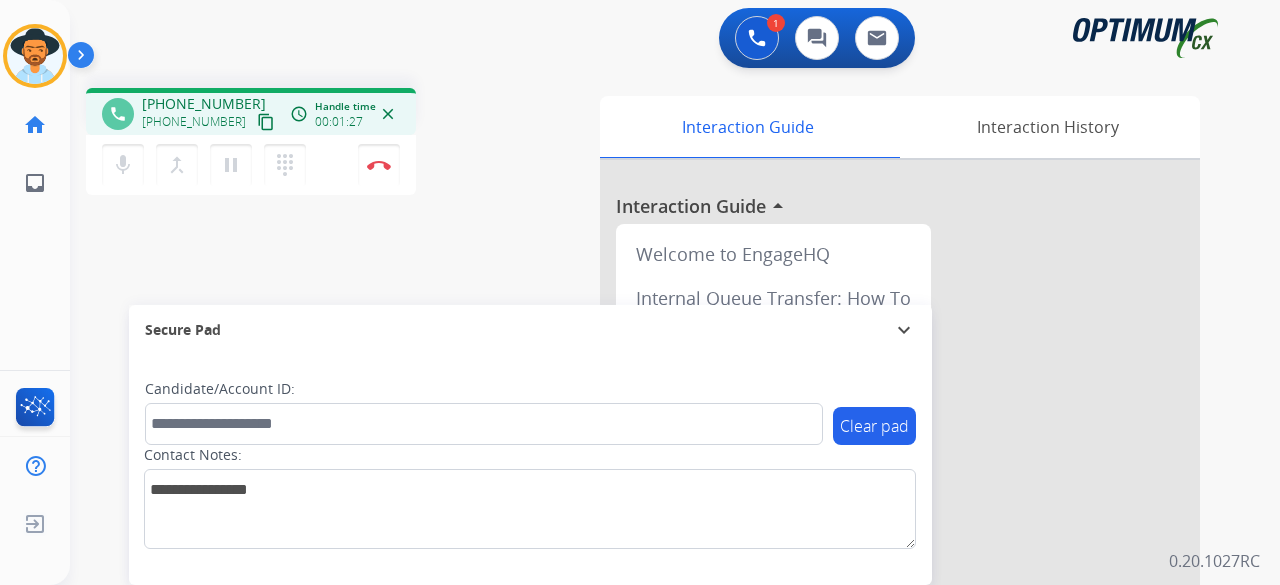 click on "content_copy" at bounding box center [266, 122] 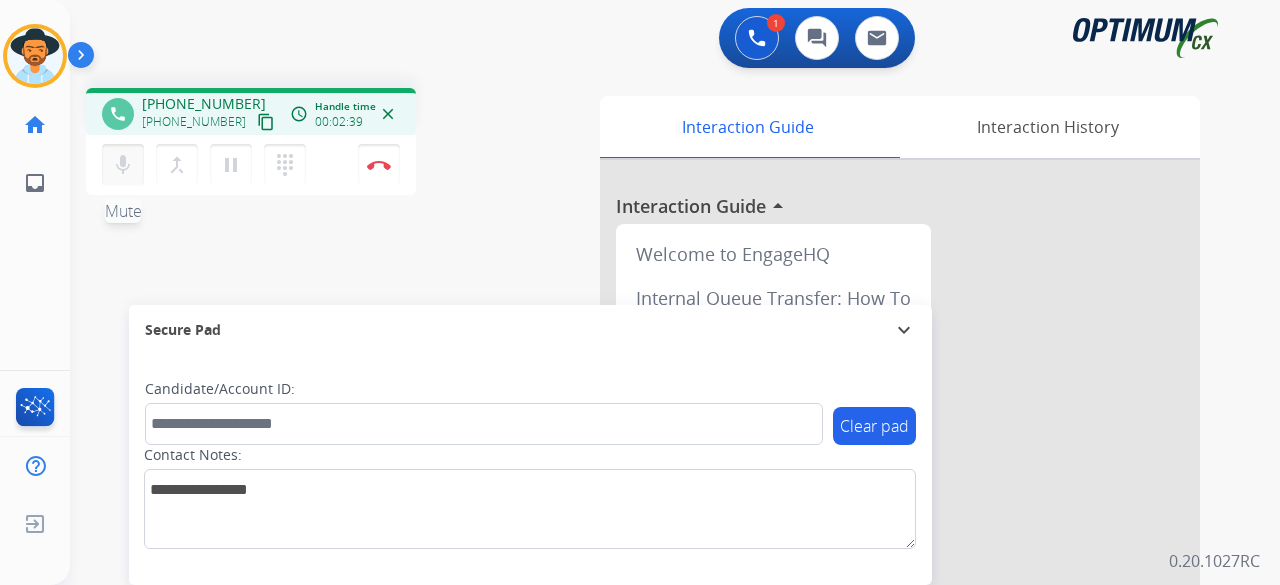 click on "mic" at bounding box center (123, 165) 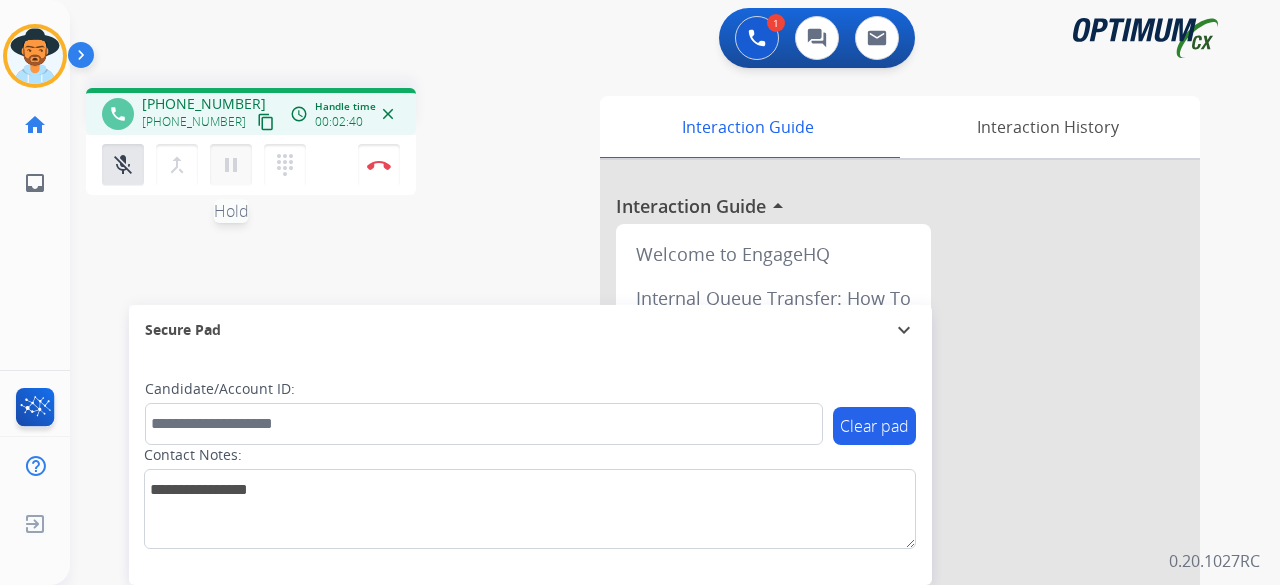 click on "pause" at bounding box center [231, 165] 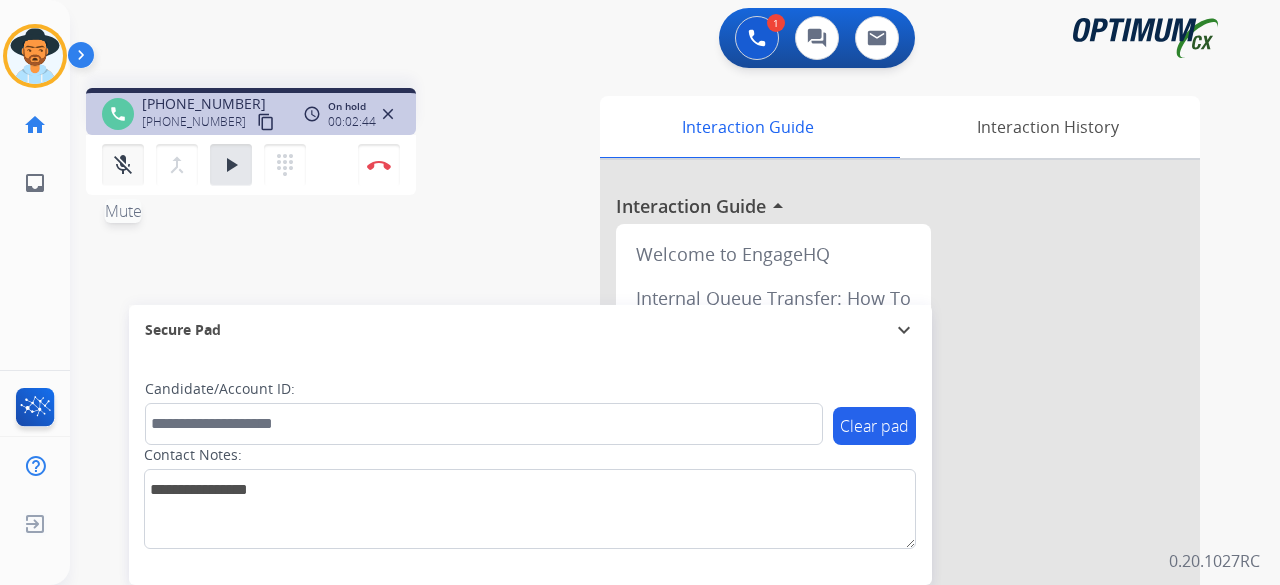 click on "mic_off Mute" at bounding box center (123, 165) 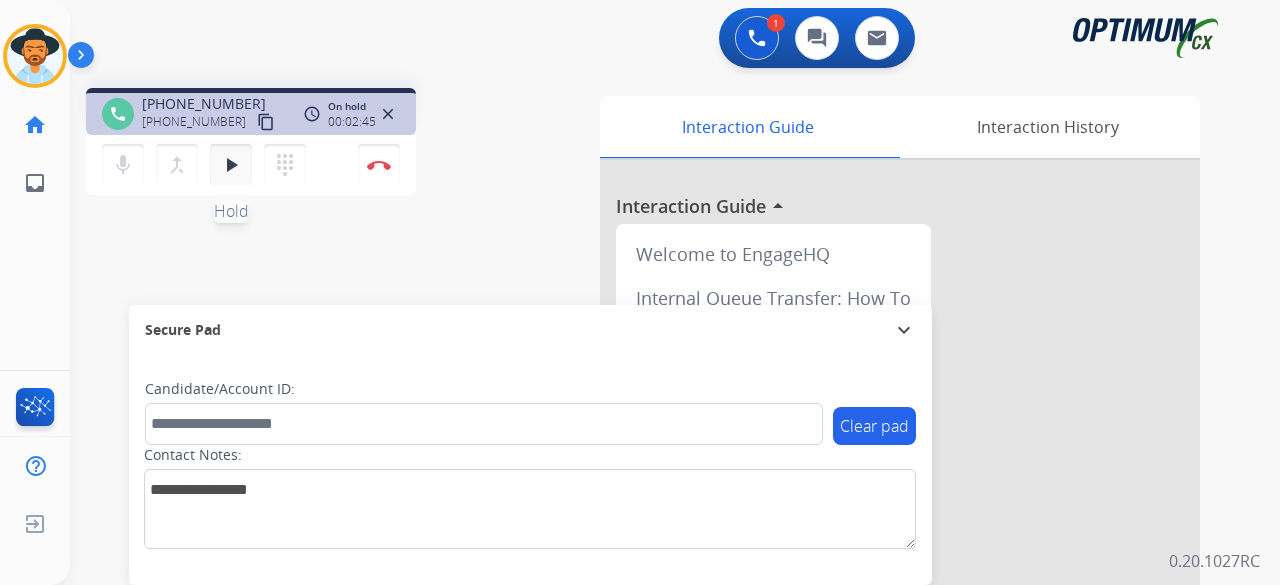 click on "play_arrow" at bounding box center (231, 165) 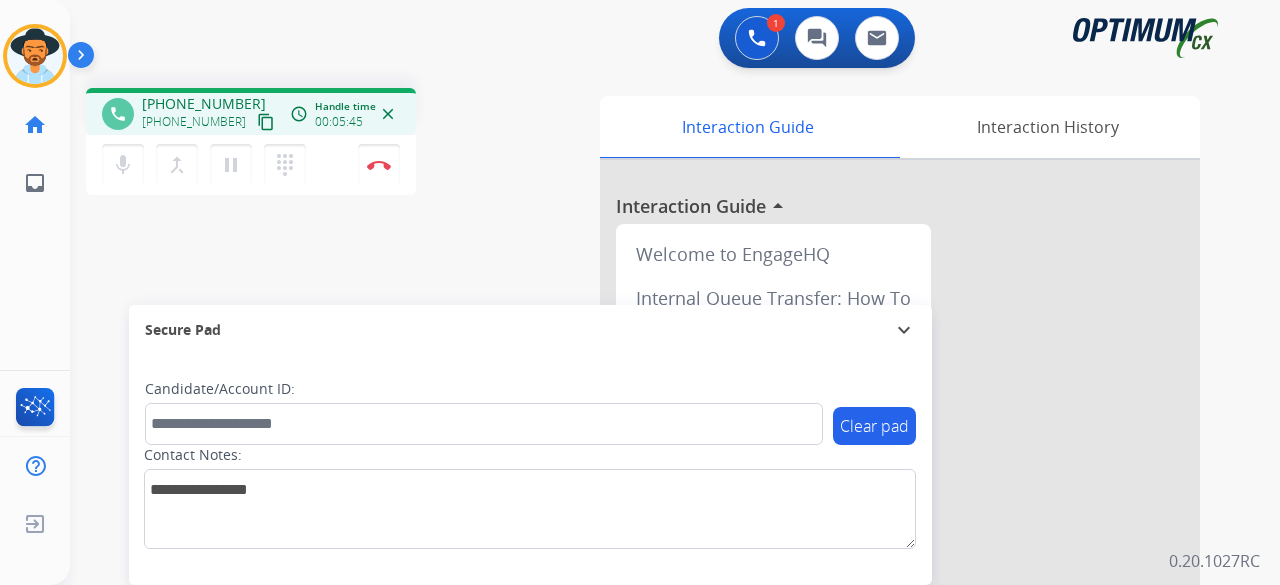 click on "phone [PHONE_NUMBER] [PHONE_NUMBER] content_copy access_time Call metrics Queue   00:17 Hold   02:46 Talk   02:54 Total   05:56 Handle time 00:05:45 close mic Mute merge_type Bridge pause Hold dialpad Dialpad Disconnect swap_horiz Break voice bridge close_fullscreen Connect 3-Way Call merge_type Separate 3-Way Call  Interaction Guide   Interaction History  Interaction Guide arrow_drop_up  Welcome to EngageHQ   Internal Queue Transfer: How To  Secure Pad expand_more Clear pad Candidate/Account ID: Contact Notes:" at bounding box center (651, 489) 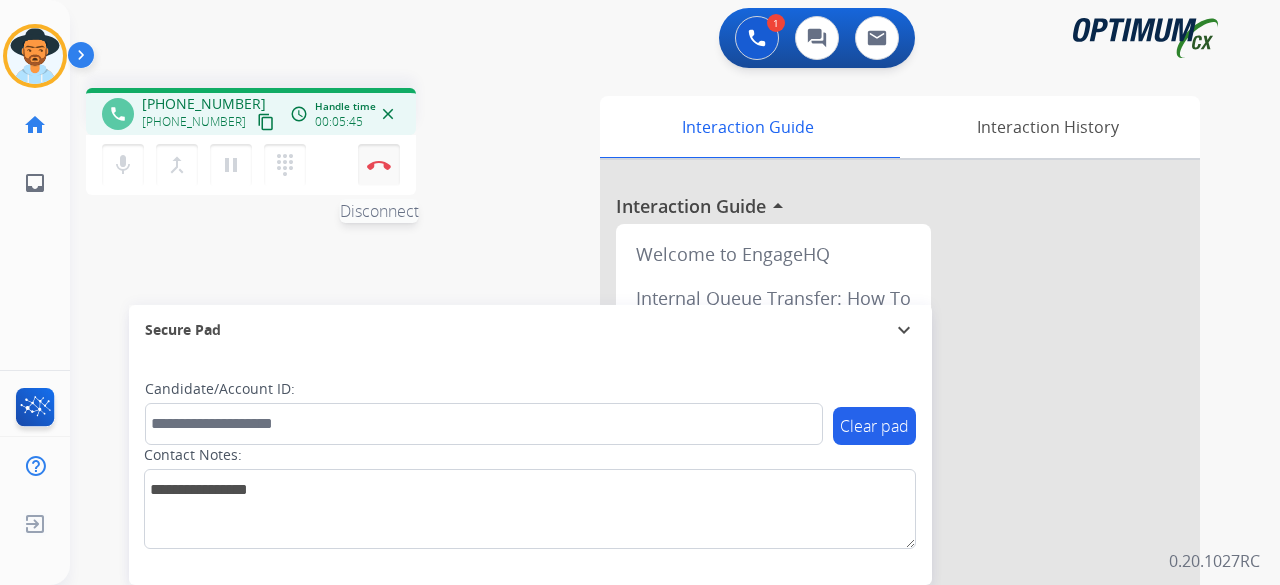 click on "Disconnect" at bounding box center [379, 165] 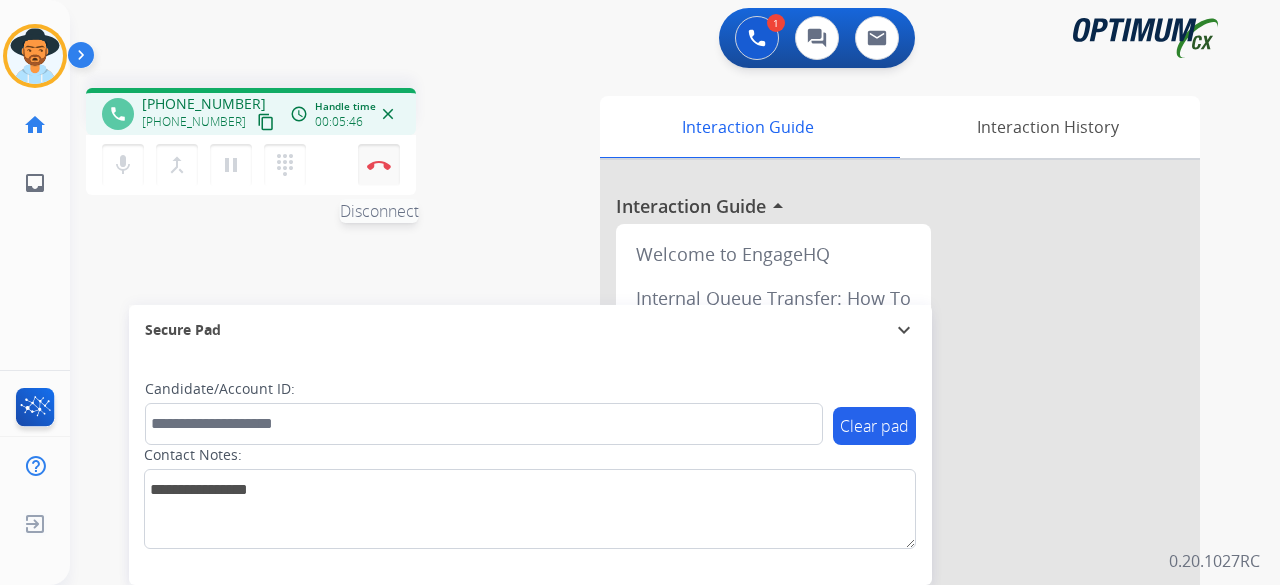click on "Disconnect" at bounding box center (379, 165) 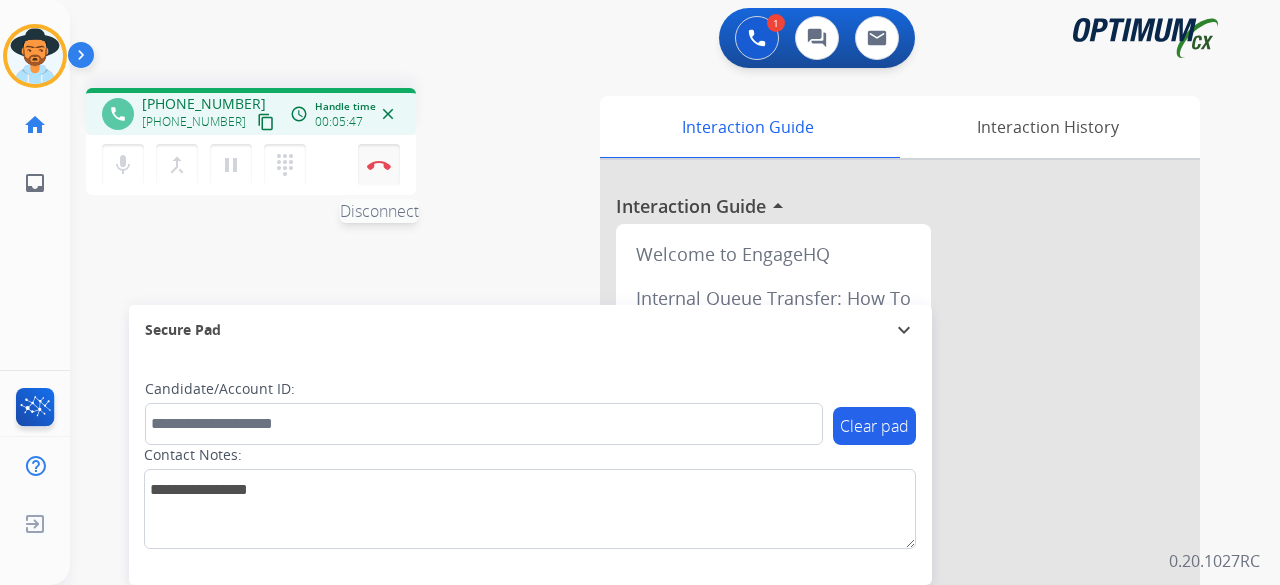 click on "Disconnect" at bounding box center [379, 165] 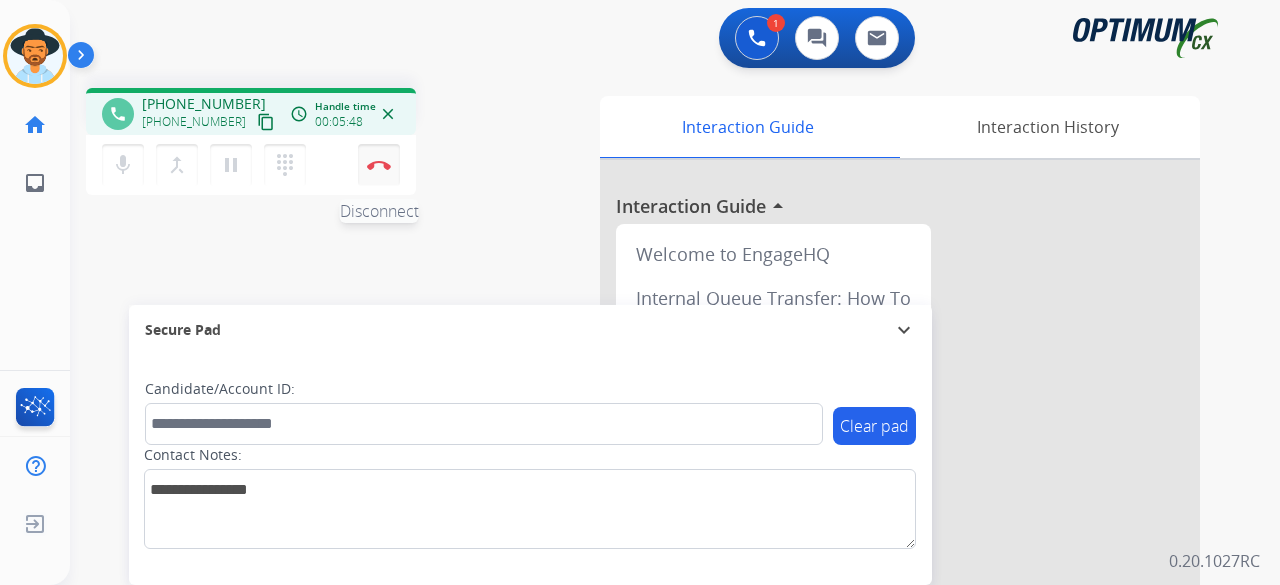 click on "Disconnect" at bounding box center (379, 165) 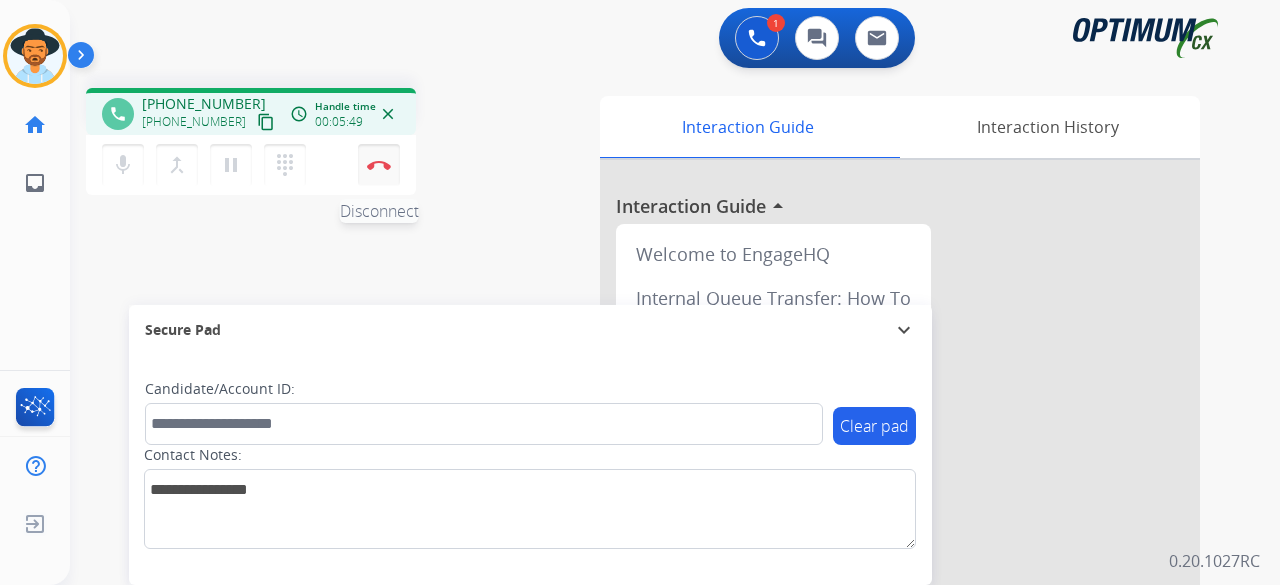 click on "Disconnect" at bounding box center (379, 165) 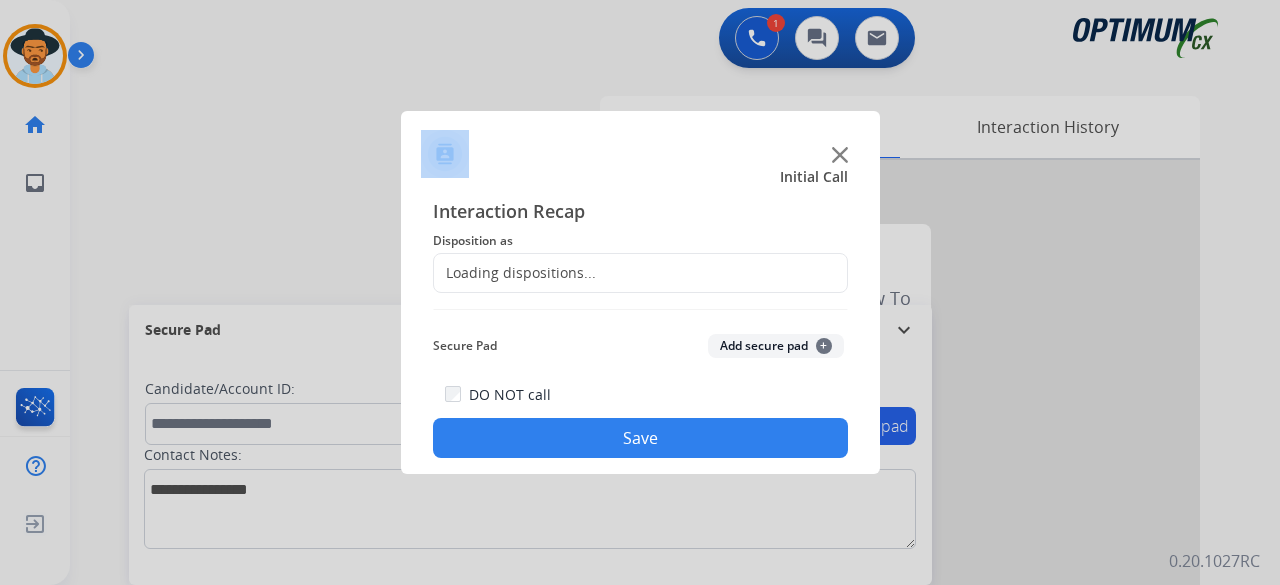click at bounding box center (640, 292) 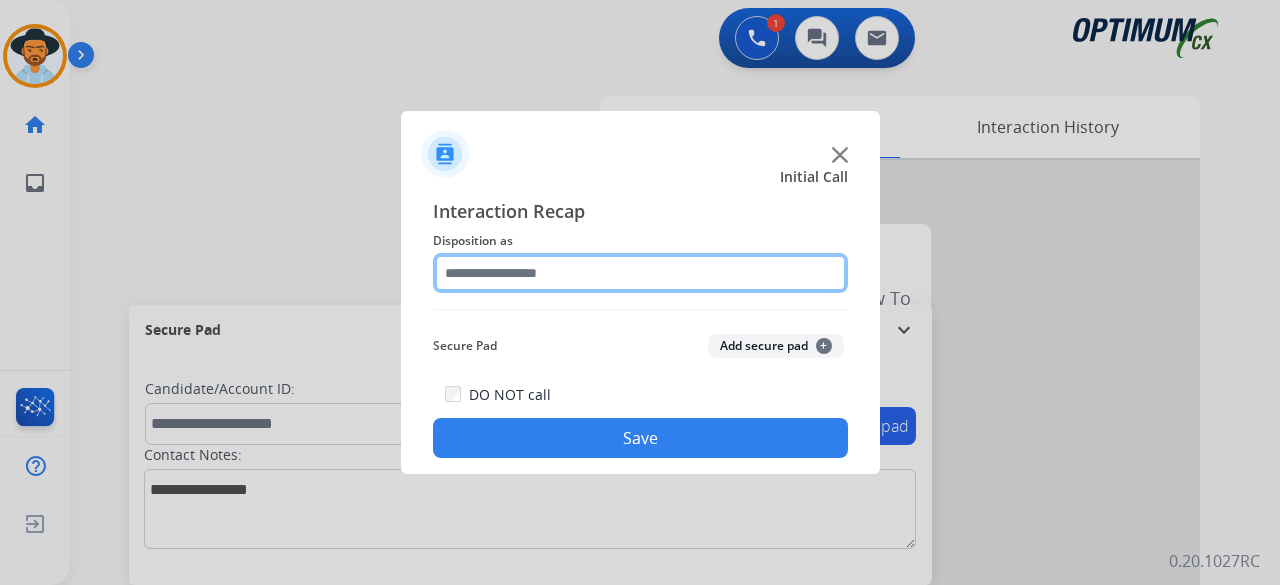 click 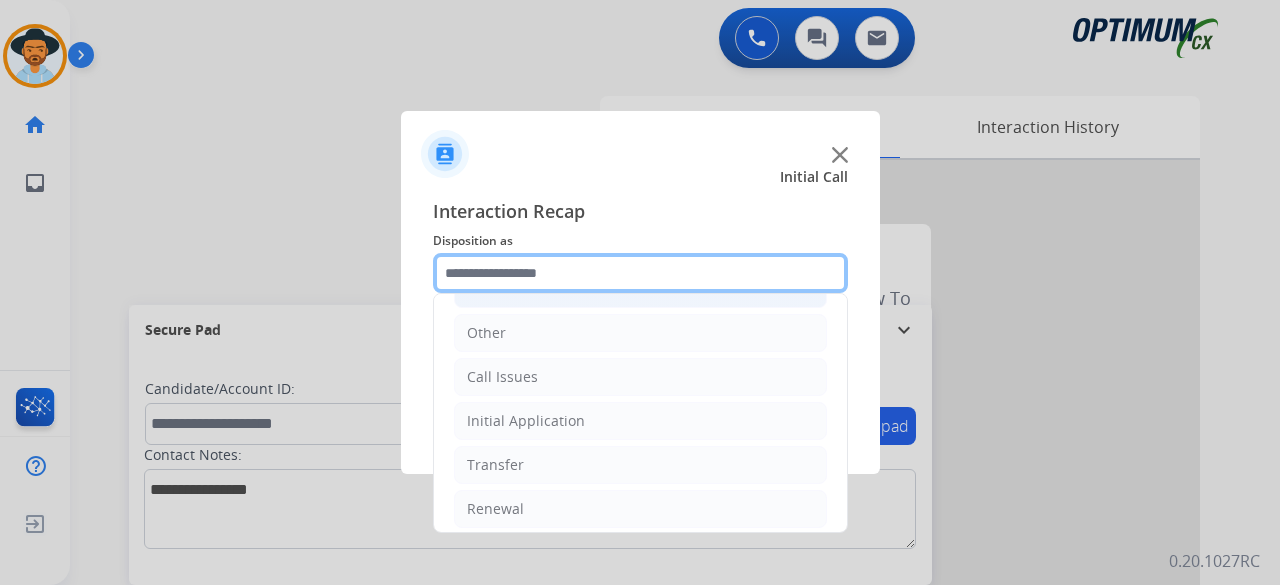 scroll, scrollTop: 130, scrollLeft: 0, axis: vertical 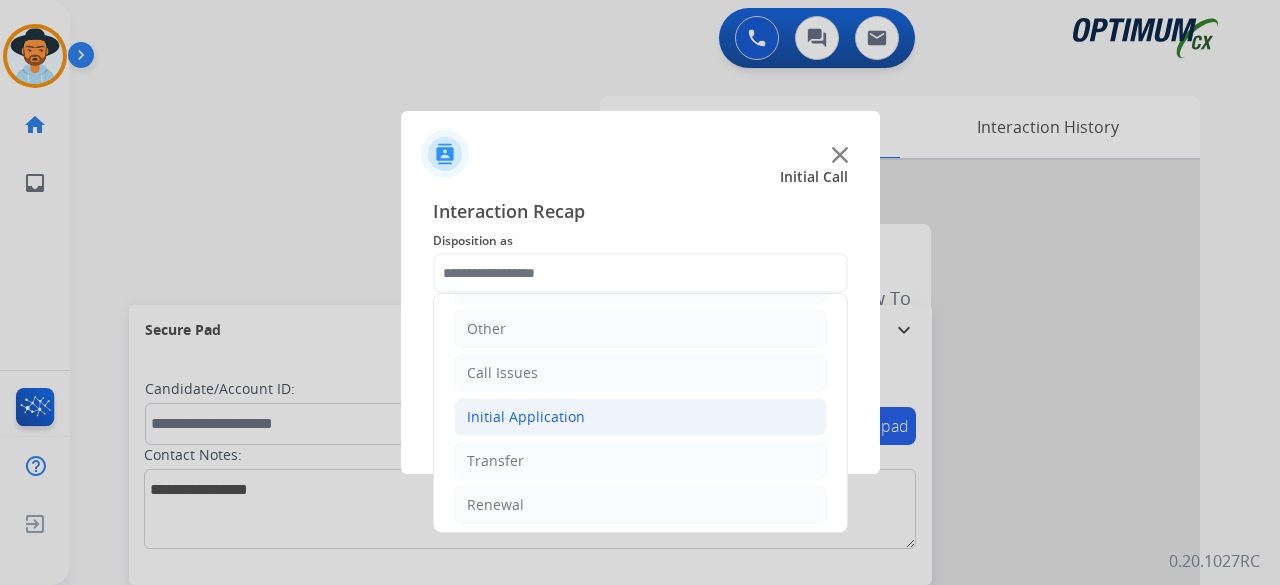 click on "Initial Application" 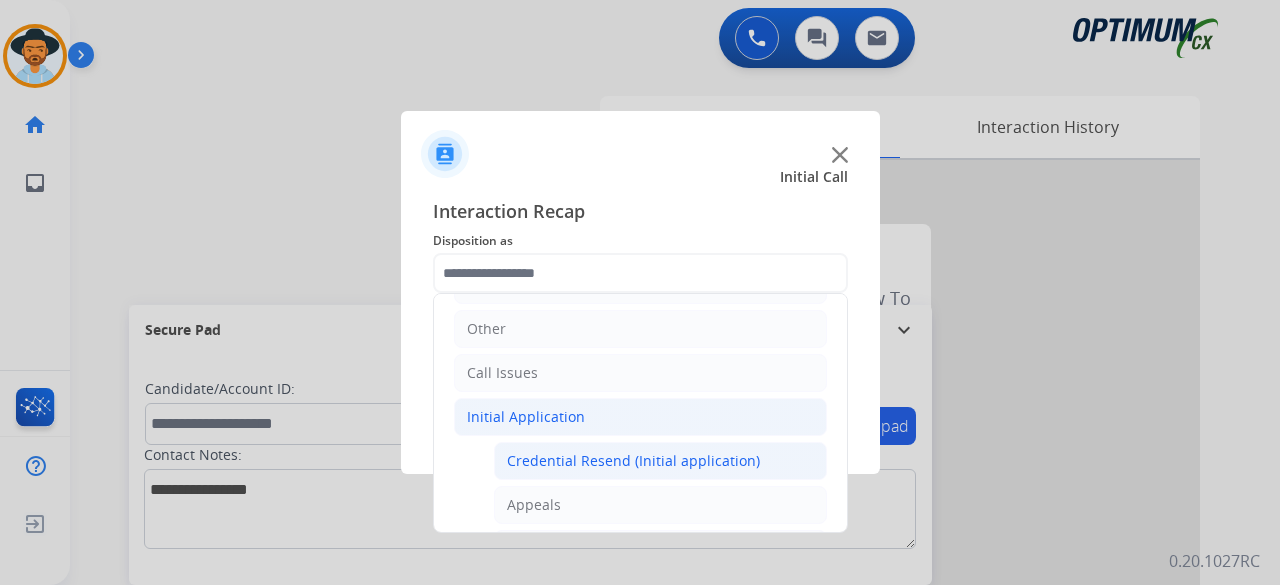 click on "Credential Resend (Initial application)" 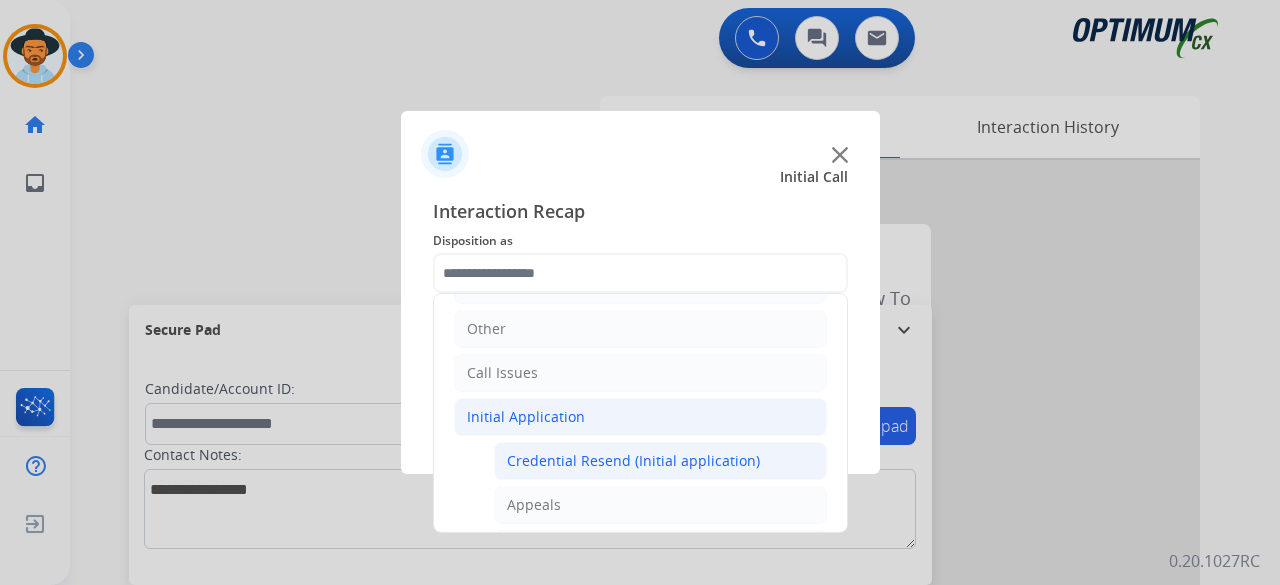 type on "**********" 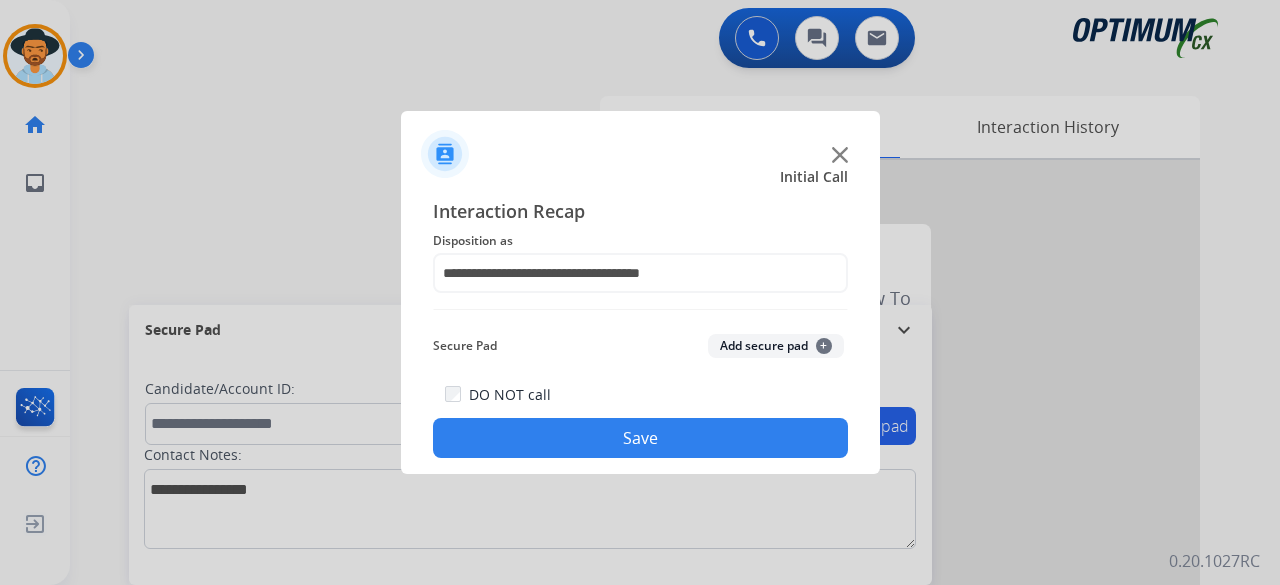 click on "Save" 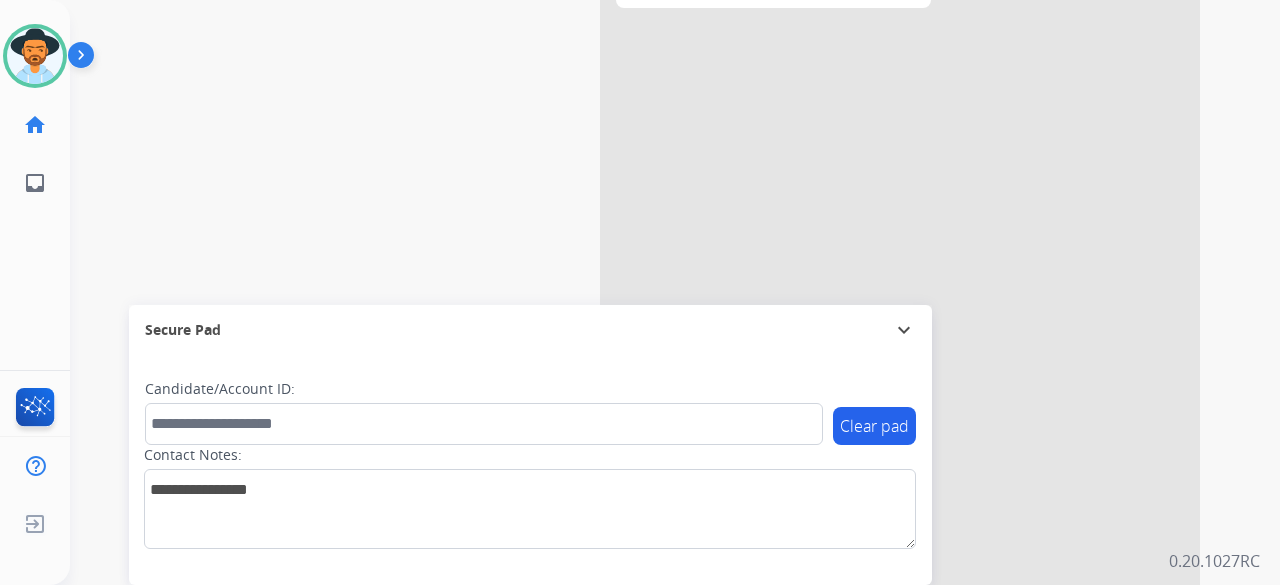 scroll, scrollTop: 0, scrollLeft: 0, axis: both 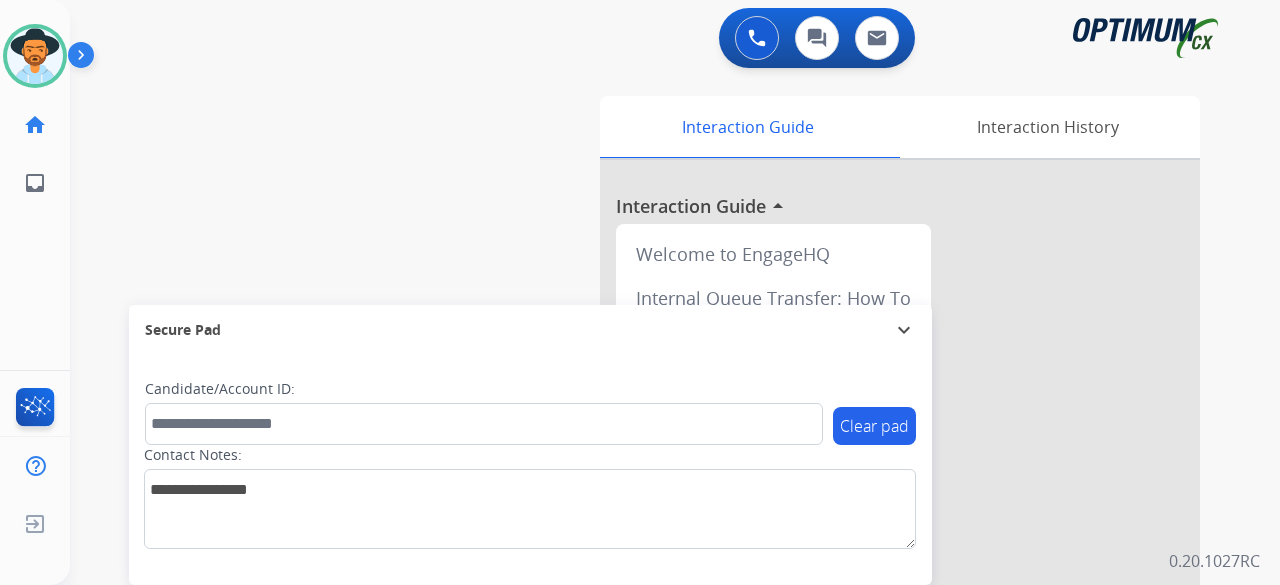 click on "swap_horiz Break voice bridge close_fullscreen Connect 3-Way Call merge_type Separate 3-Way Call  Interaction Guide   Interaction History  Interaction Guide arrow_drop_up  Welcome to EngageHQ   Internal Queue Transfer: How To  Secure Pad expand_more Clear pad Candidate/Account ID: Contact Notes:" at bounding box center [651, 489] 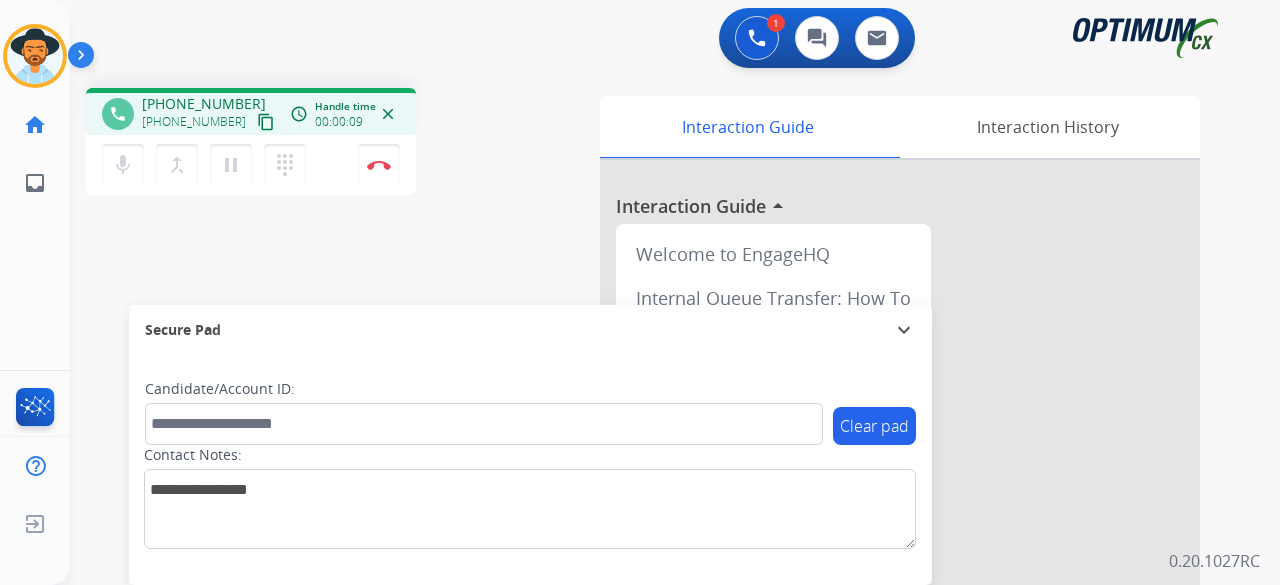 click on "content_copy" at bounding box center [266, 122] 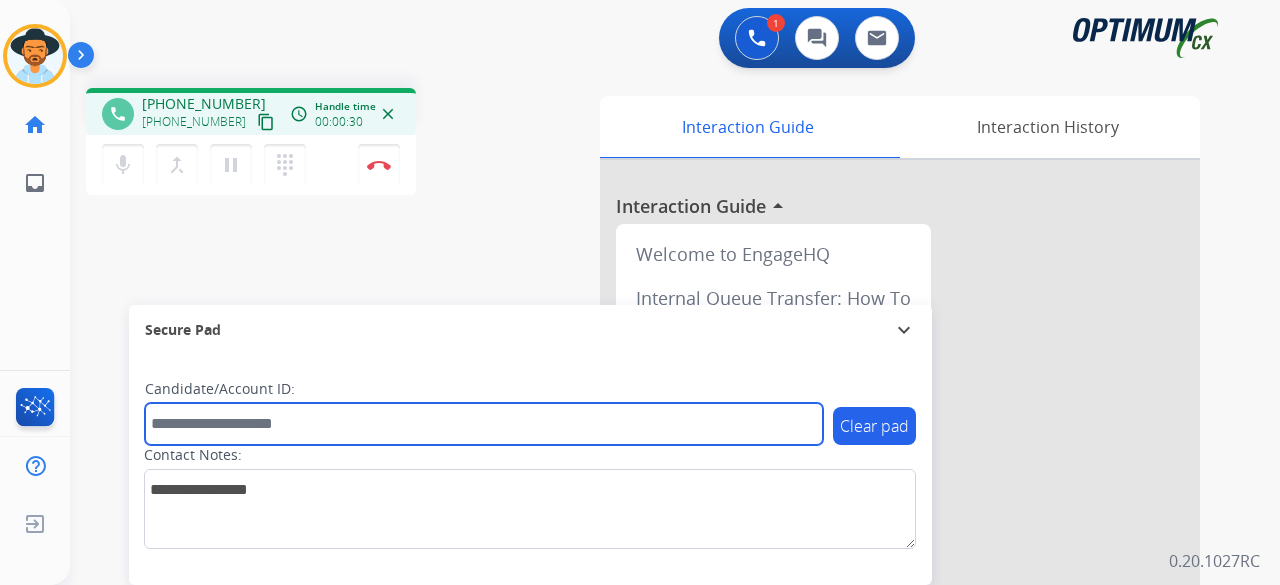 click at bounding box center (484, 424) 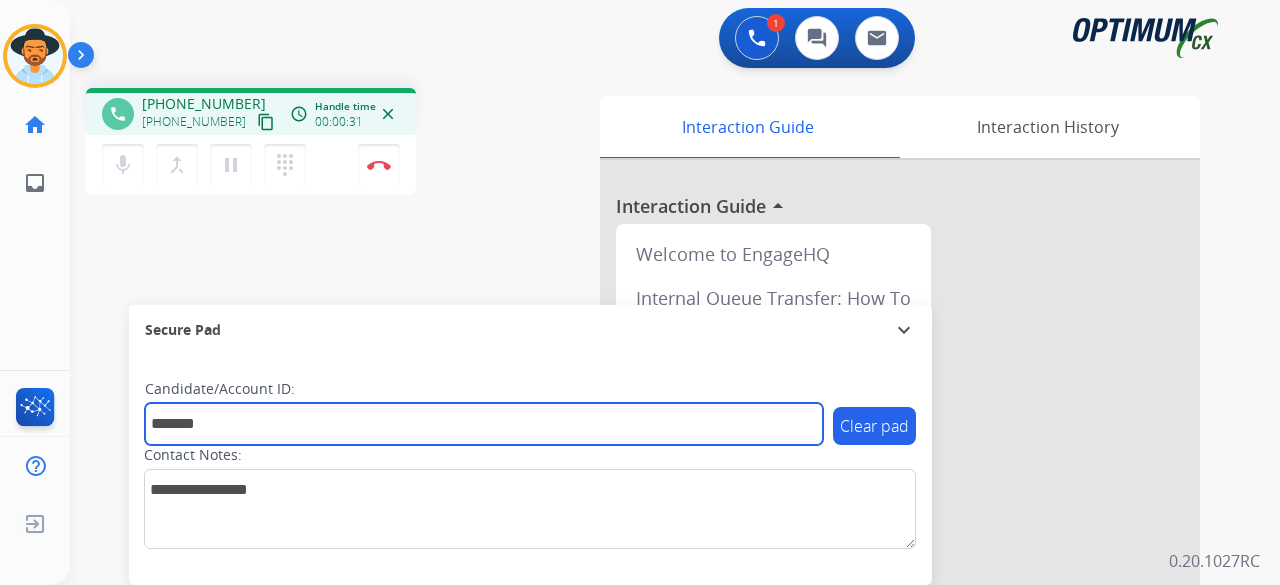 type on "*******" 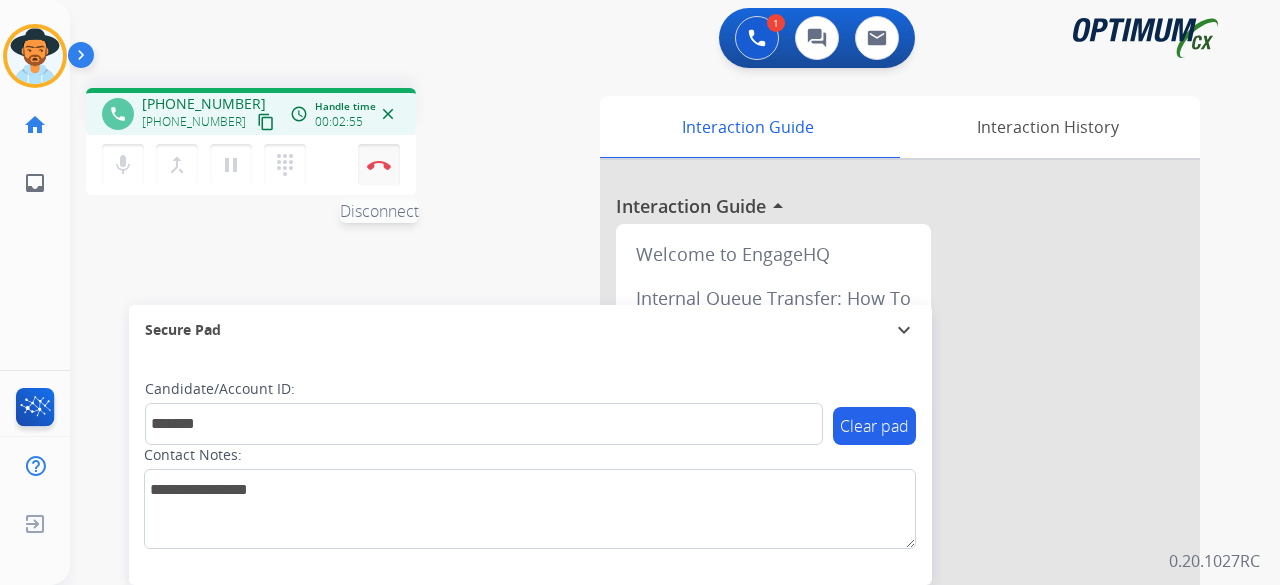 click at bounding box center (379, 165) 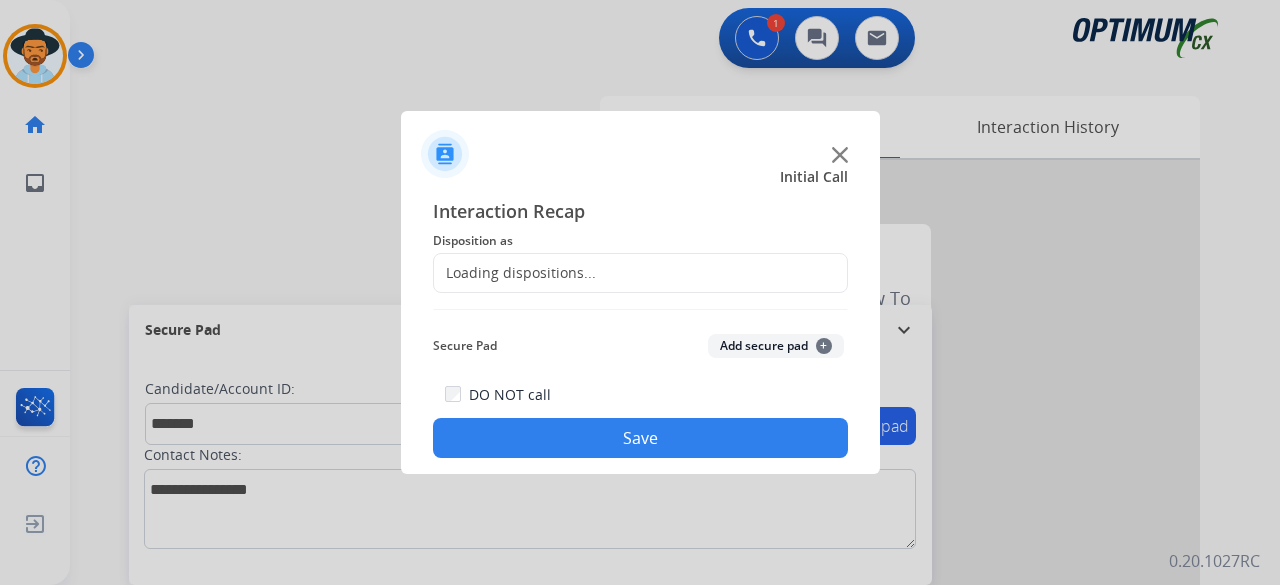 click on "Loading dispositions..." 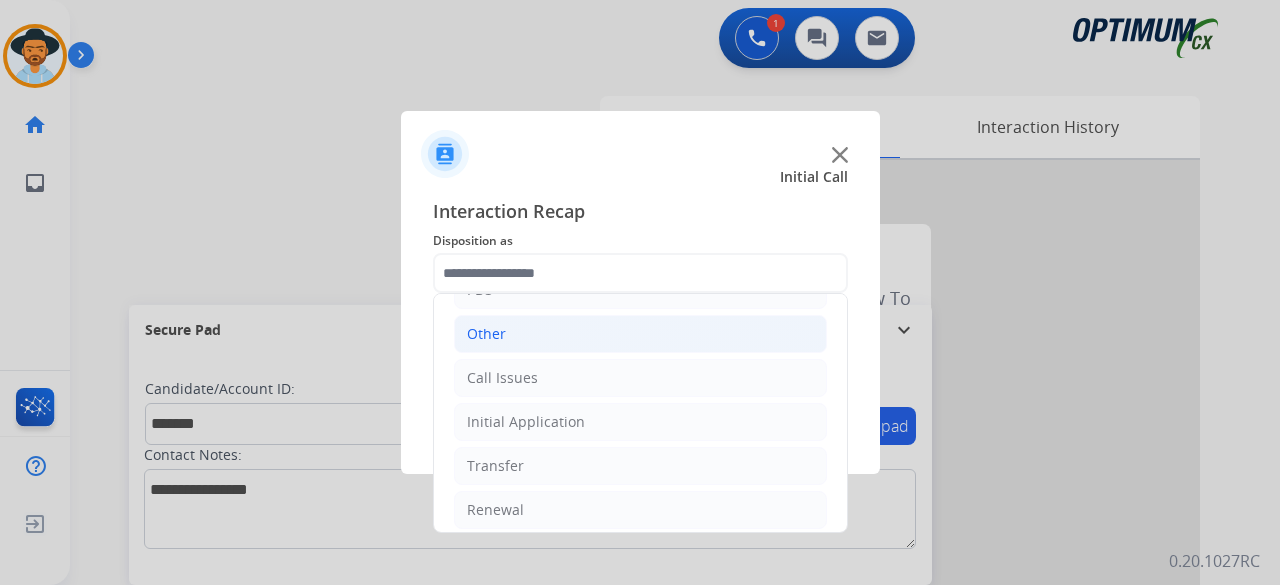 scroll, scrollTop: 130, scrollLeft: 0, axis: vertical 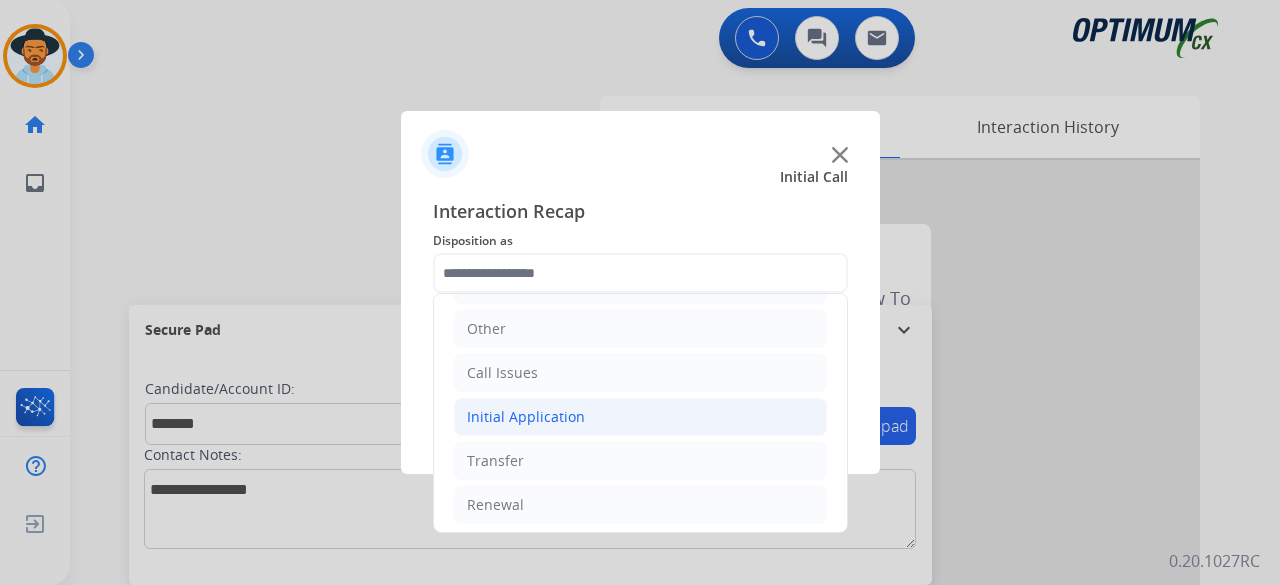 click on "Initial Application" 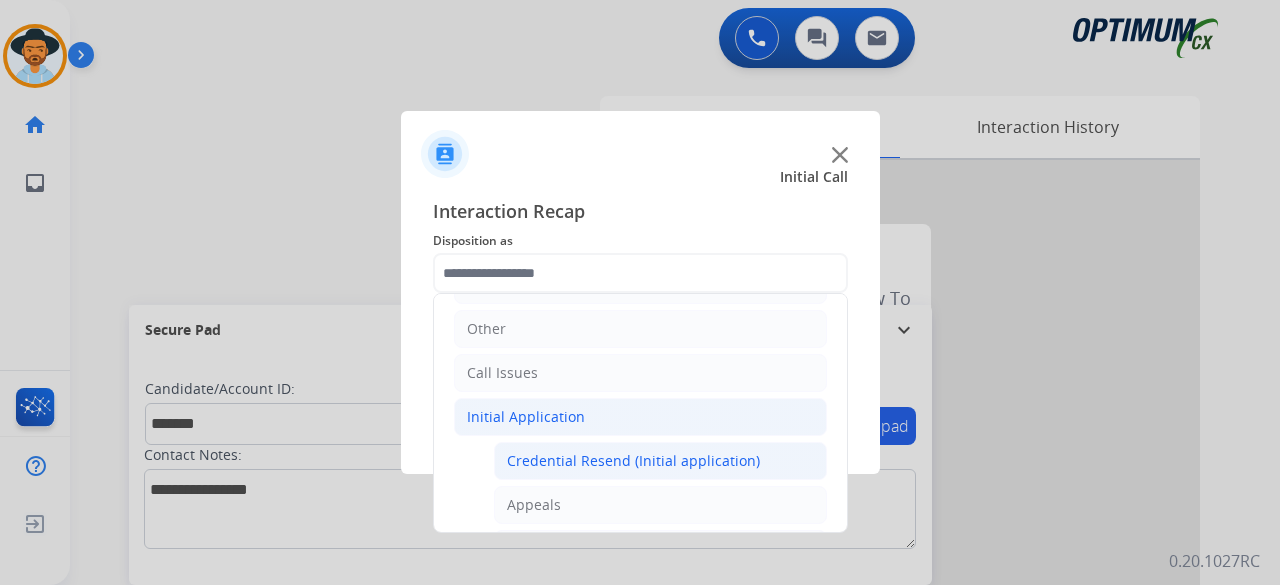 click on "Credential Resend (Initial application)" 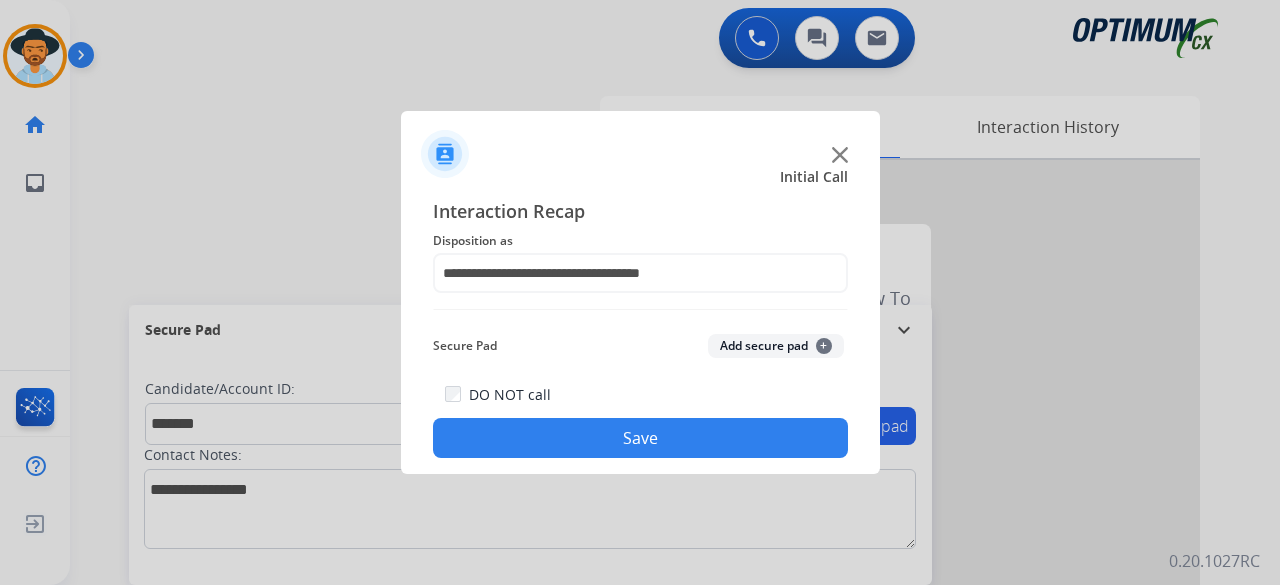 click on "Add secure pad  +" 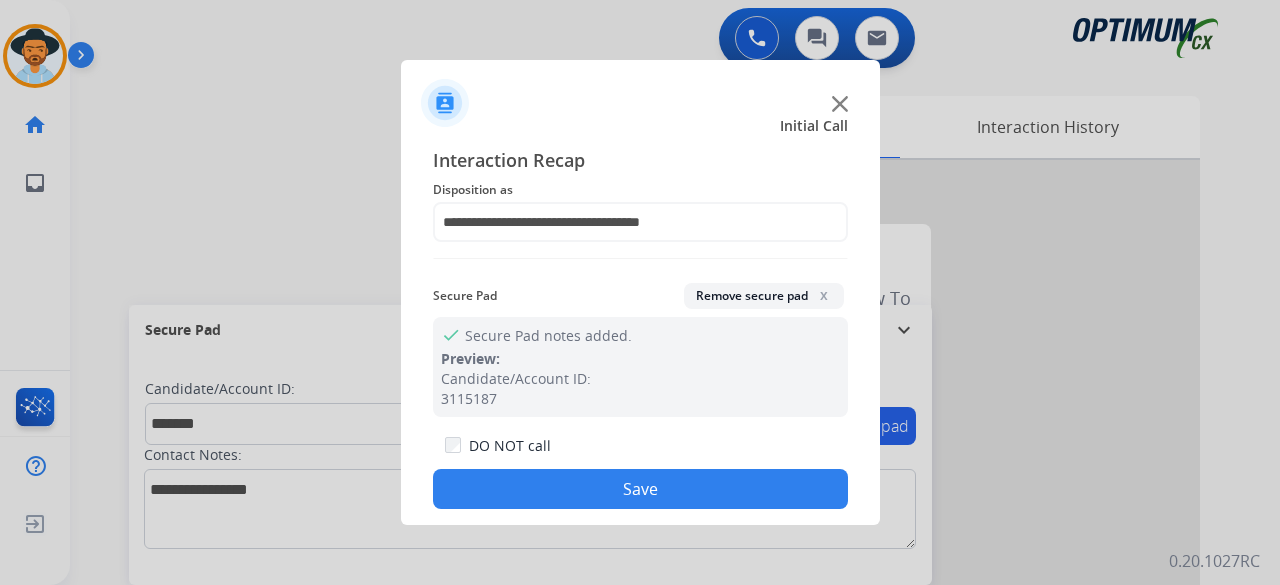 click on "Save" 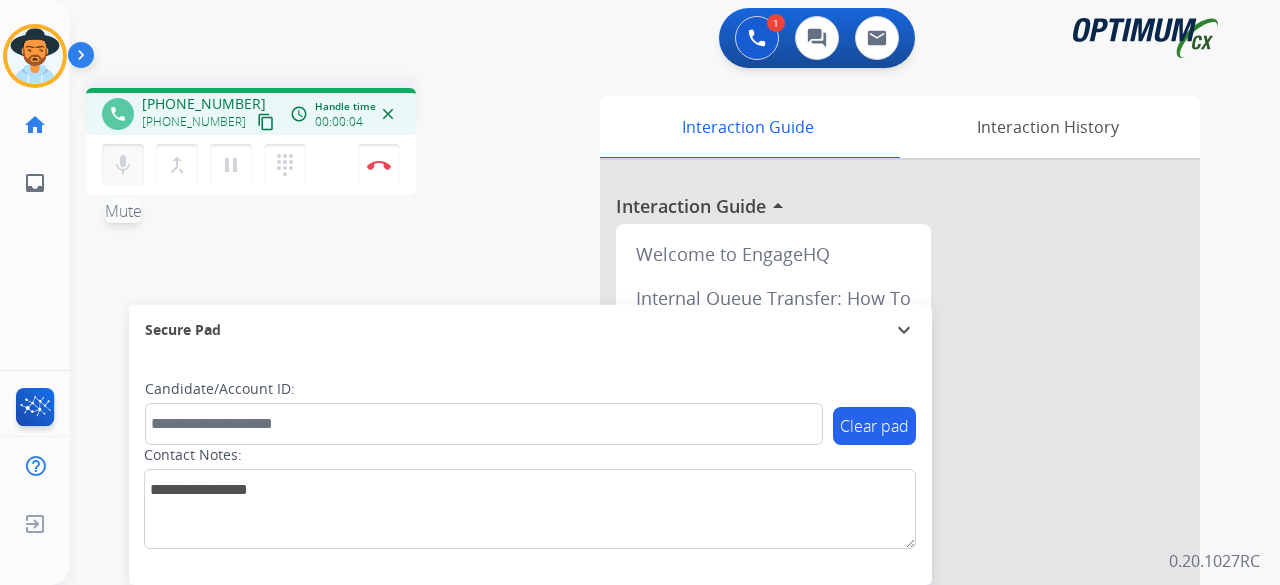 click on "mic" at bounding box center [123, 165] 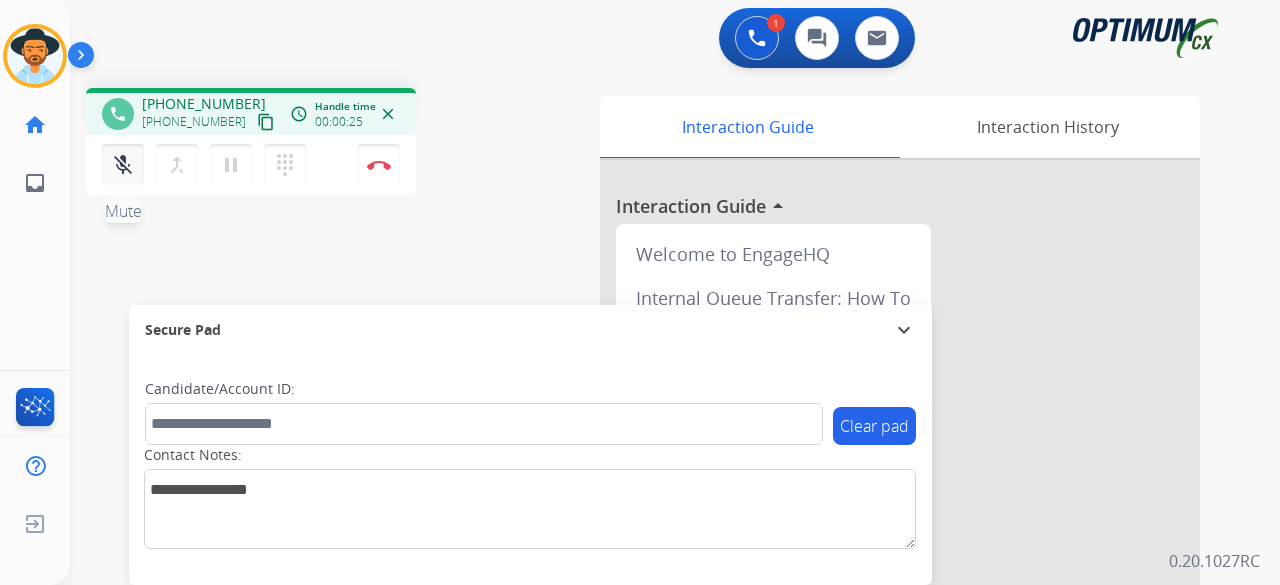 click on "mic_off" at bounding box center [123, 165] 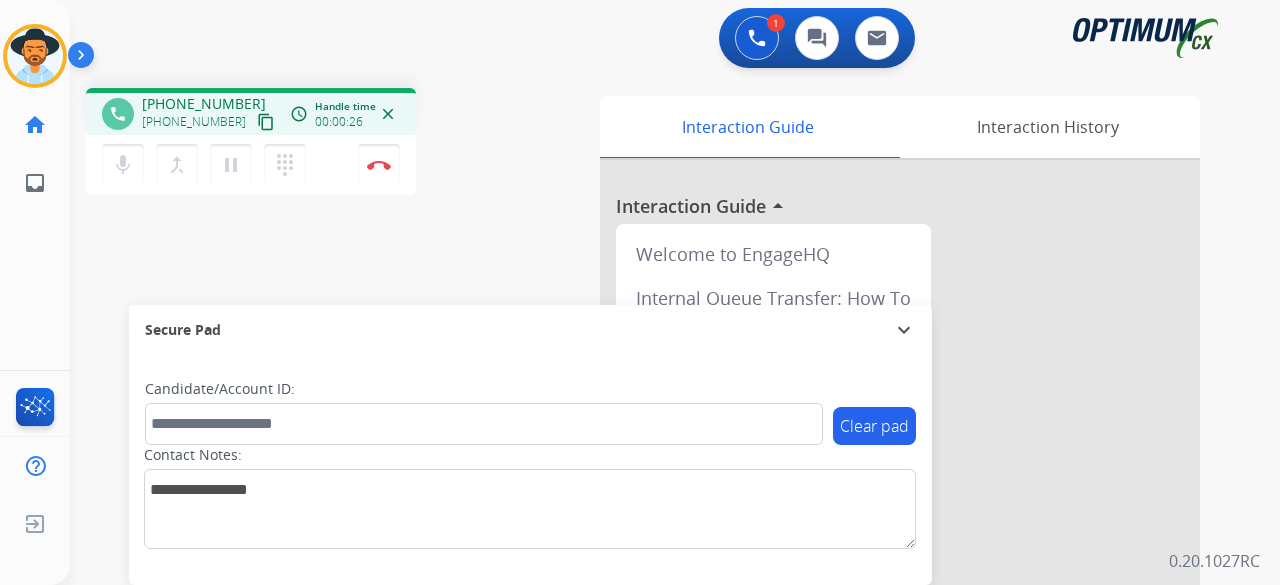 click on "content_copy" at bounding box center (266, 122) 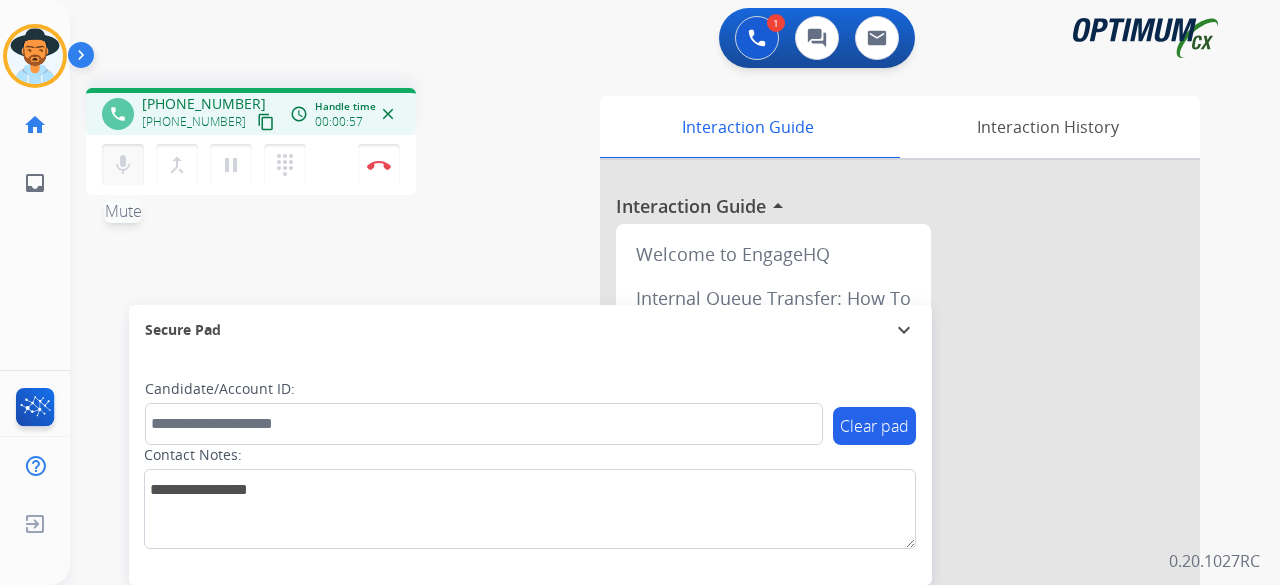 click on "mic" at bounding box center (123, 165) 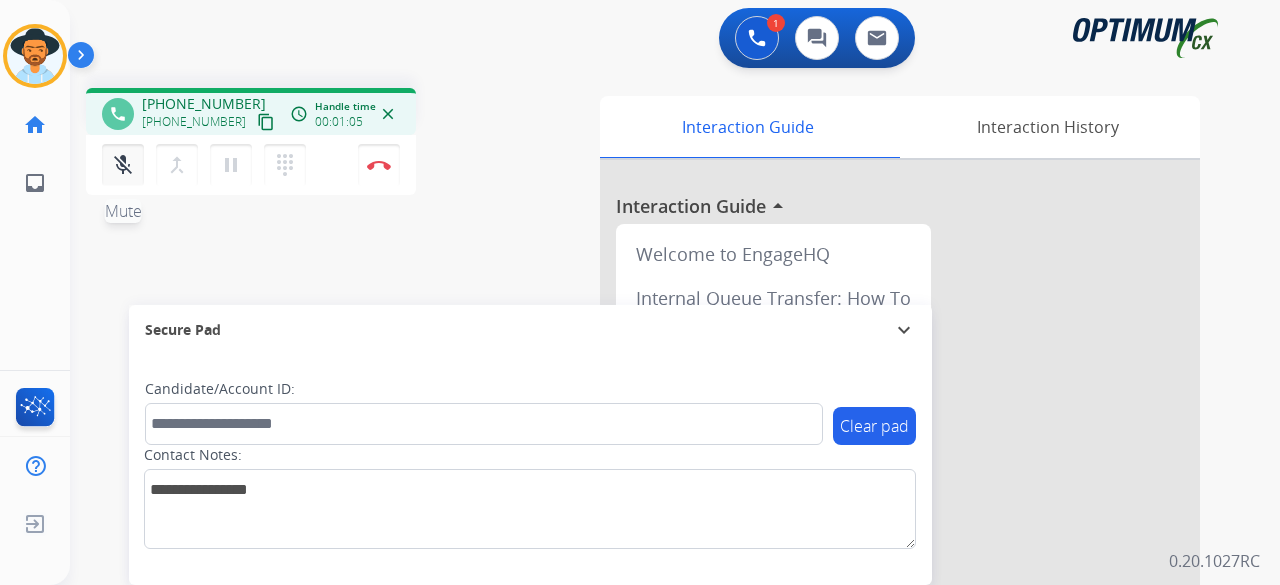 click on "mic_off" at bounding box center (123, 165) 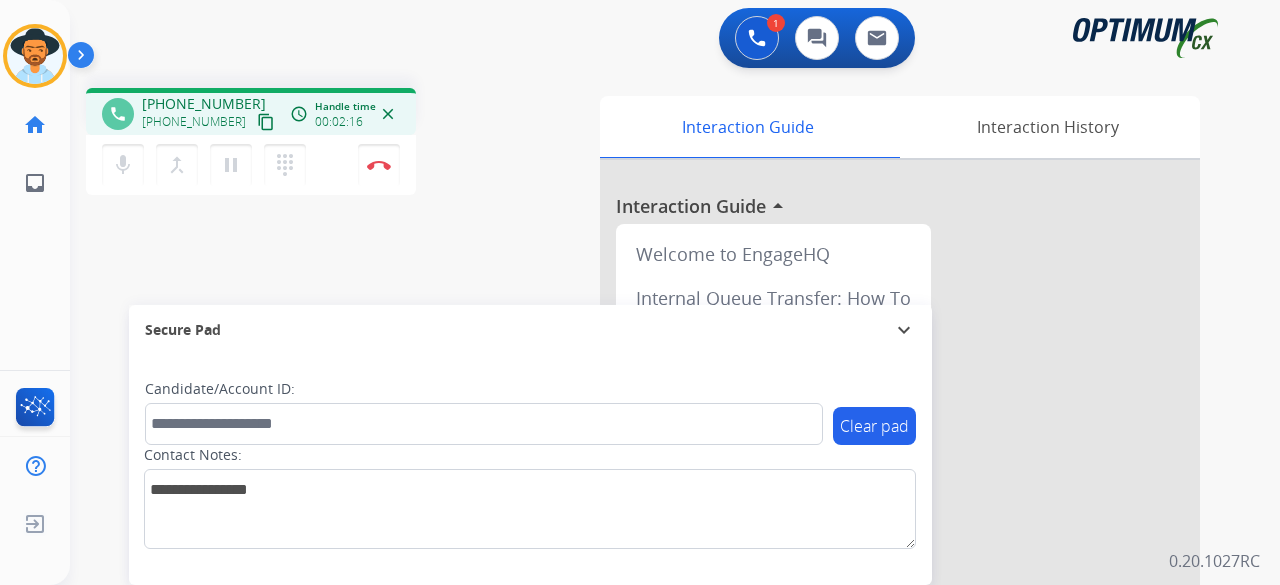 click on "content_copy" at bounding box center (266, 122) 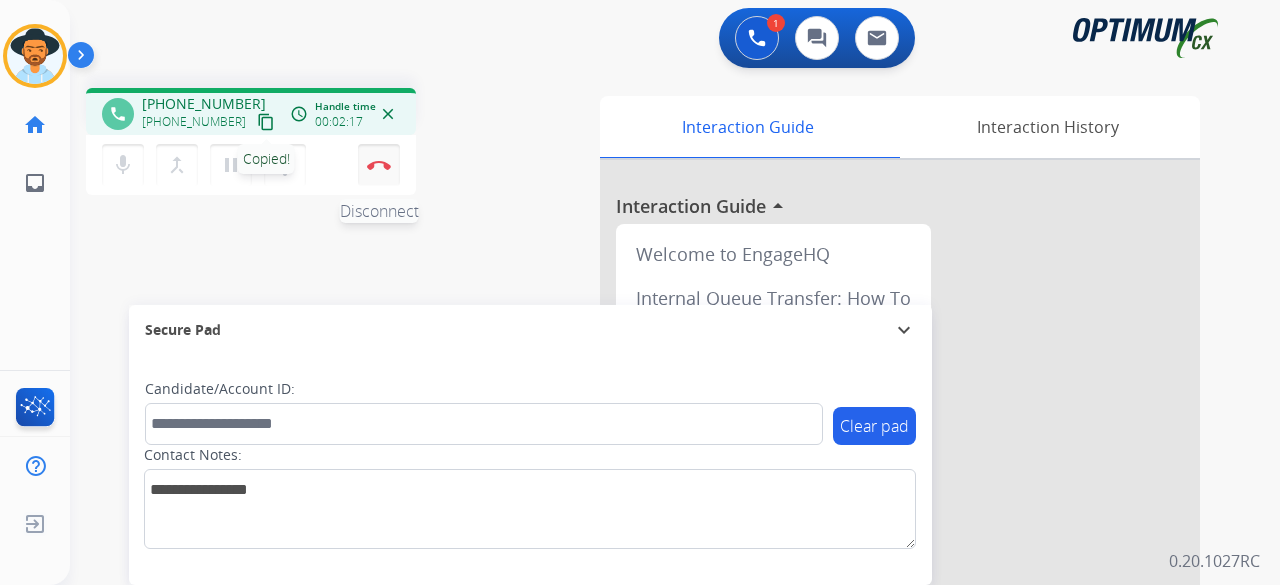 click at bounding box center (379, 165) 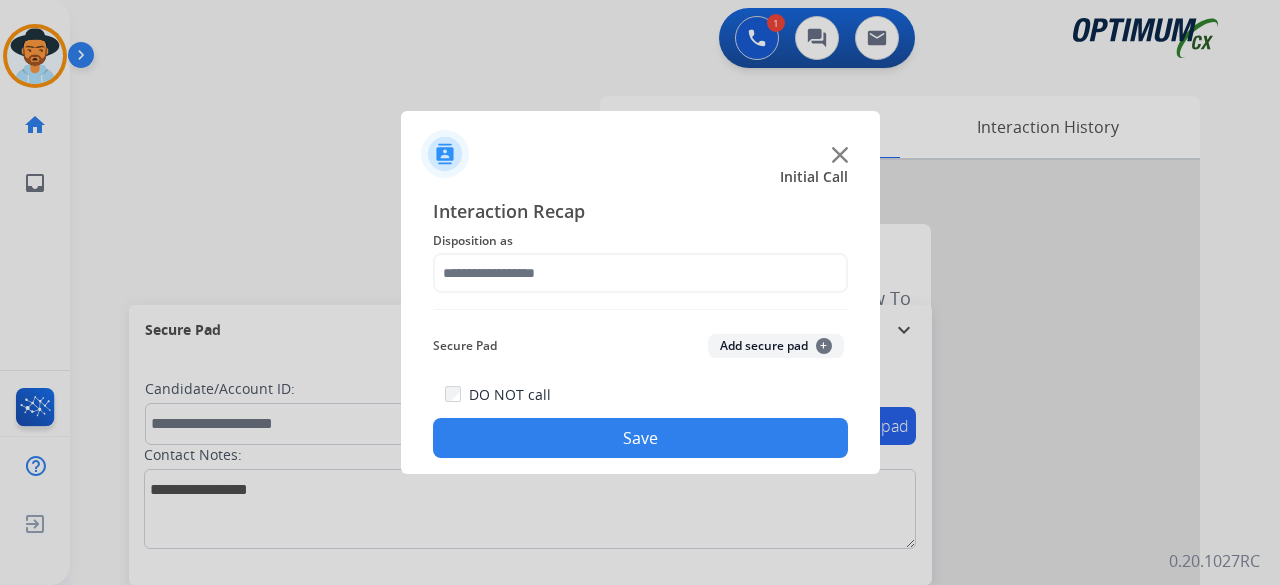 click 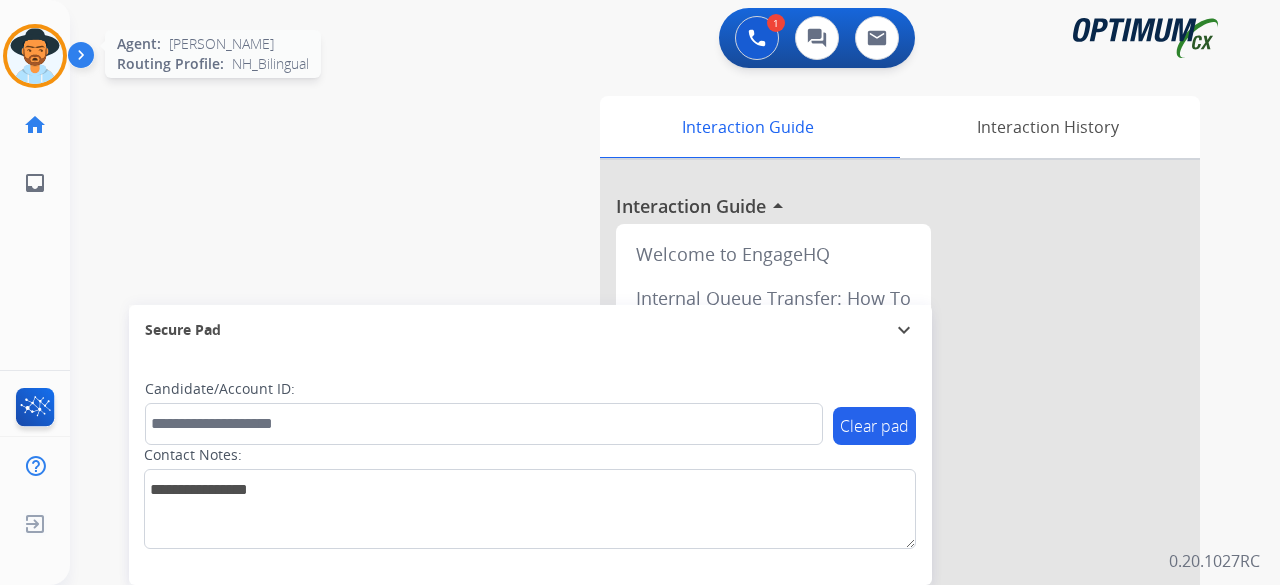 click at bounding box center (35, 56) 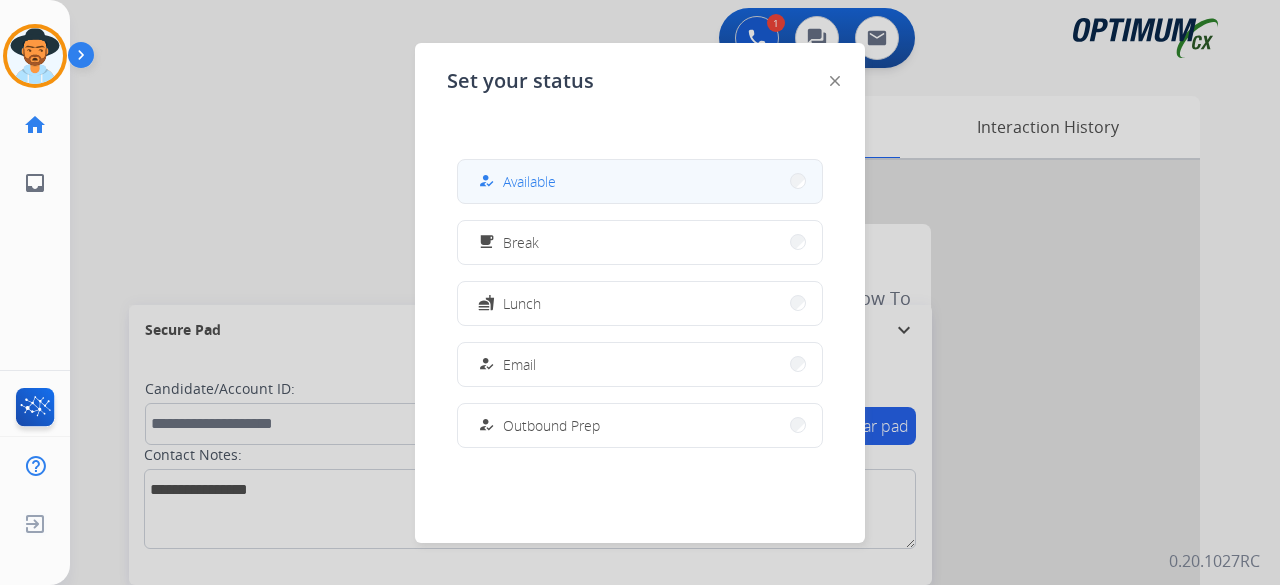 click on "how_to_reg Available" at bounding box center [640, 181] 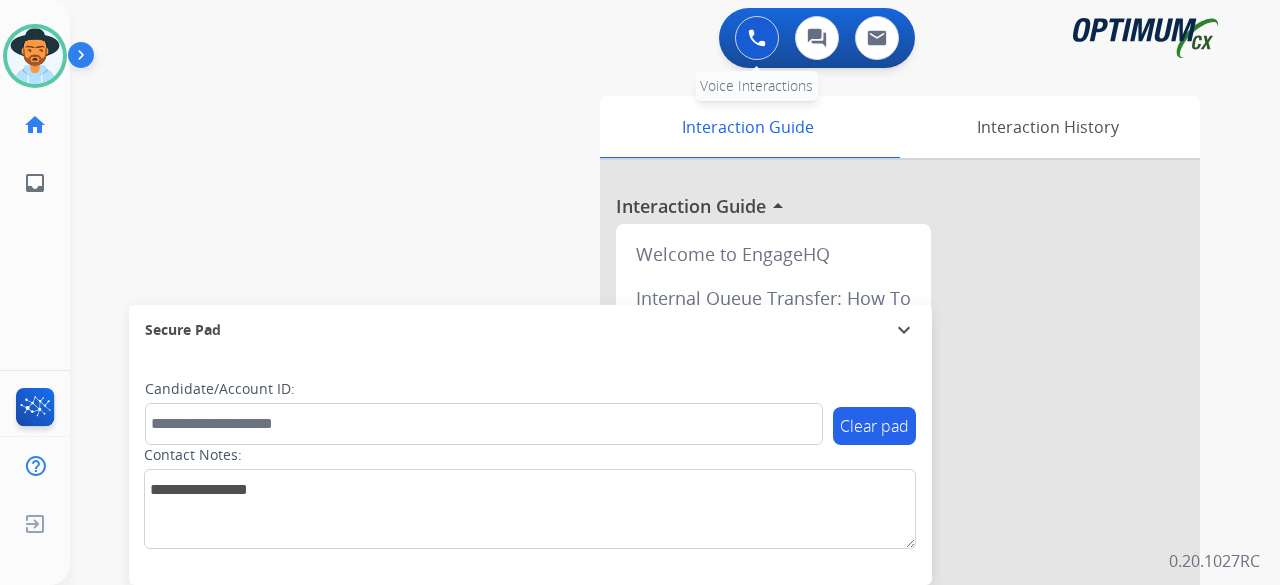 click at bounding box center [757, 38] 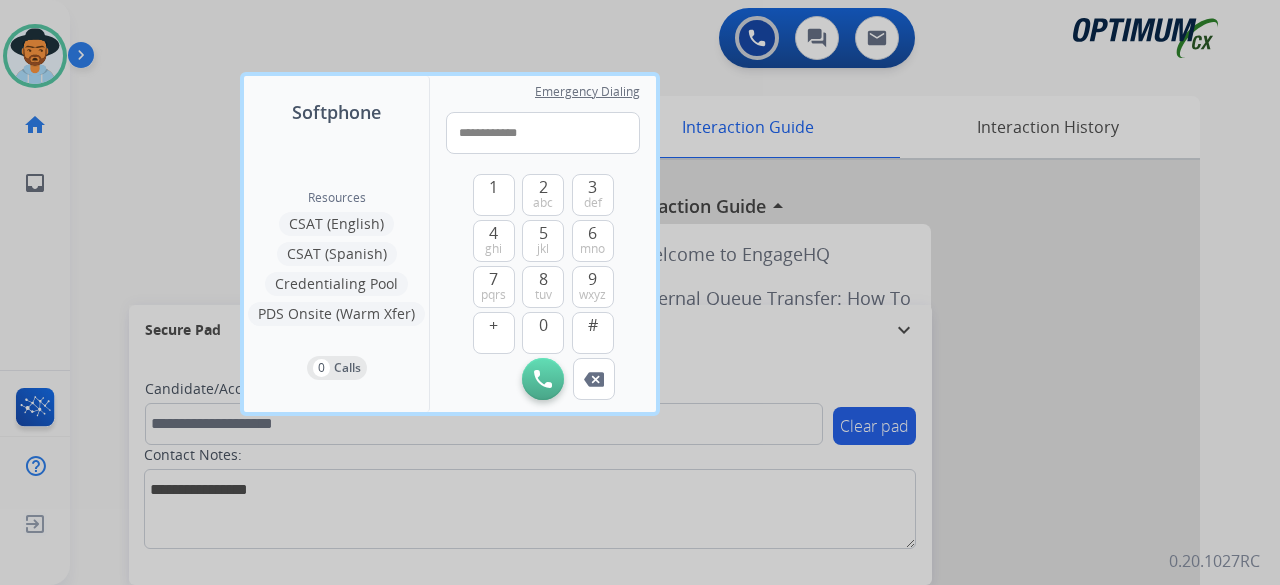 drag, startPoint x: 472, startPoint y: 127, endPoint x: 441, endPoint y: 129, distance: 31.06445 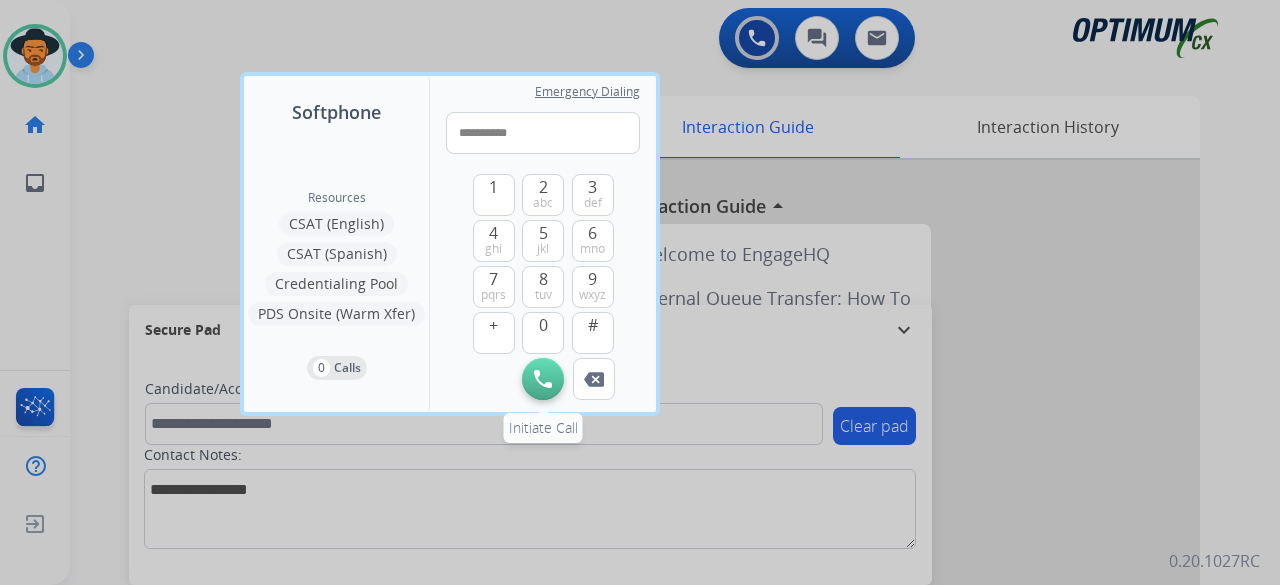 type on "**********" 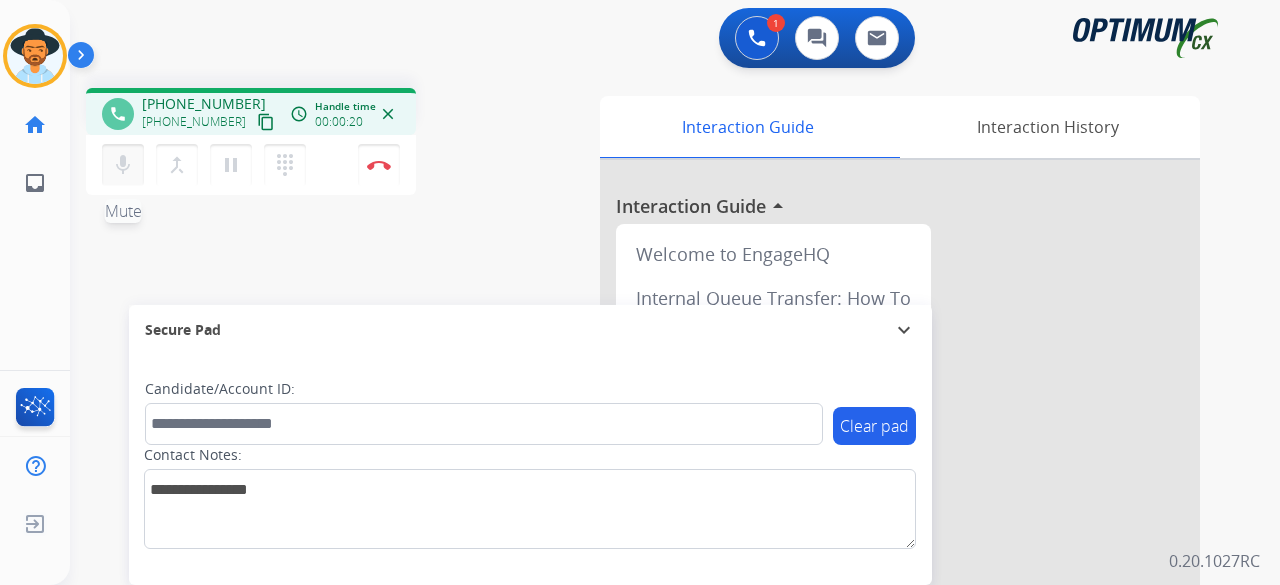 click on "mic" at bounding box center (123, 165) 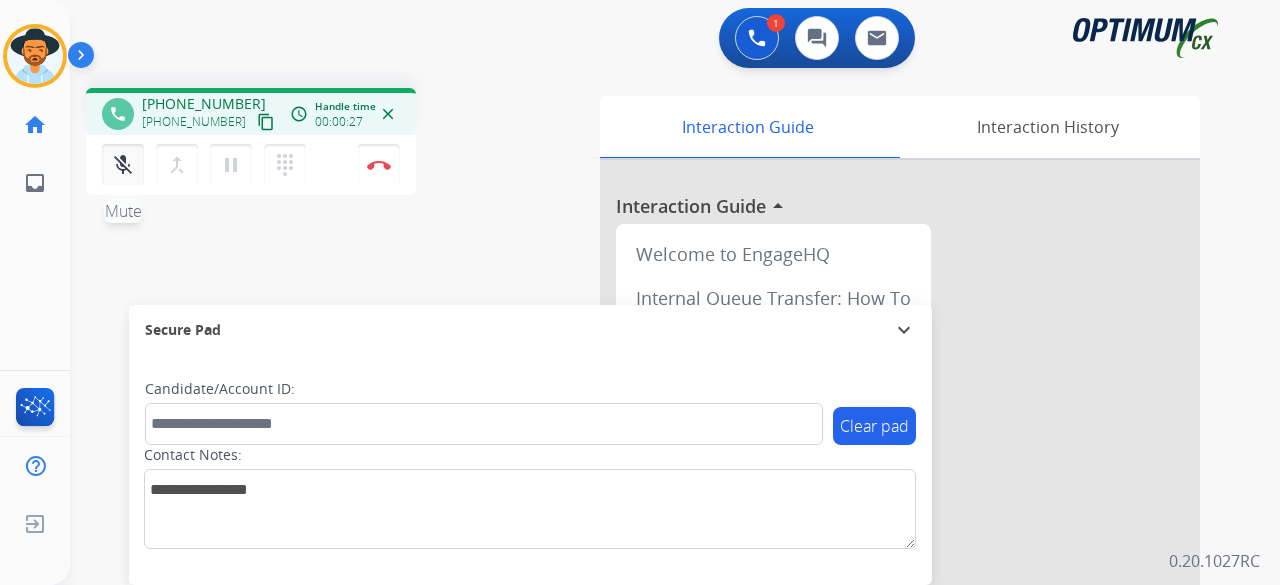 click on "mic_off" at bounding box center (123, 165) 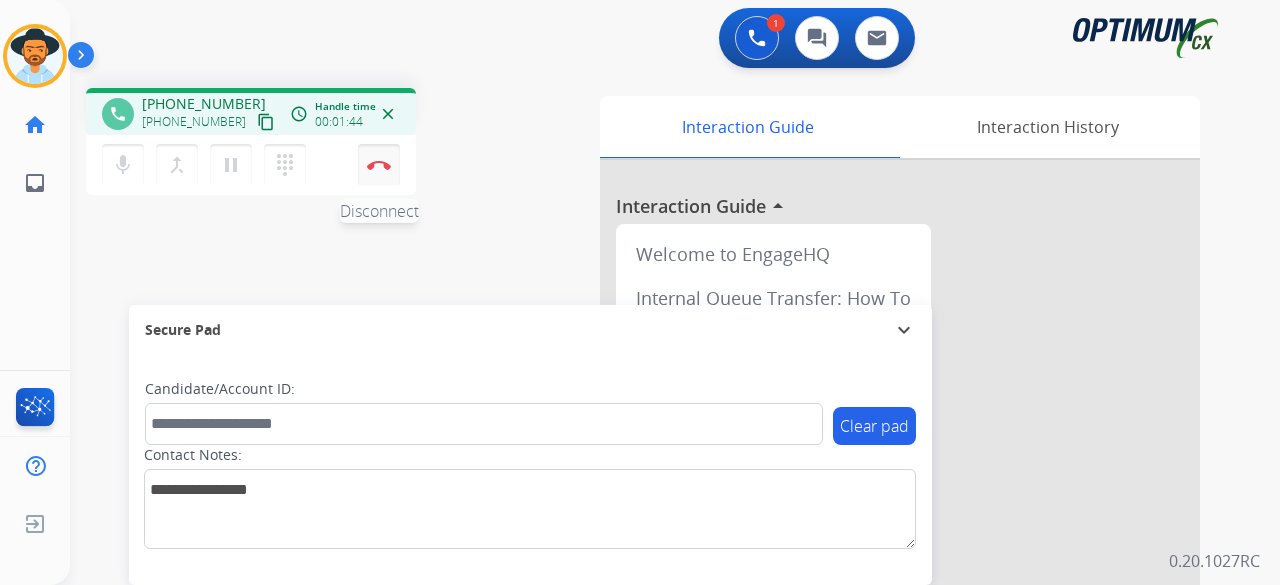 click on "Disconnect" at bounding box center (379, 165) 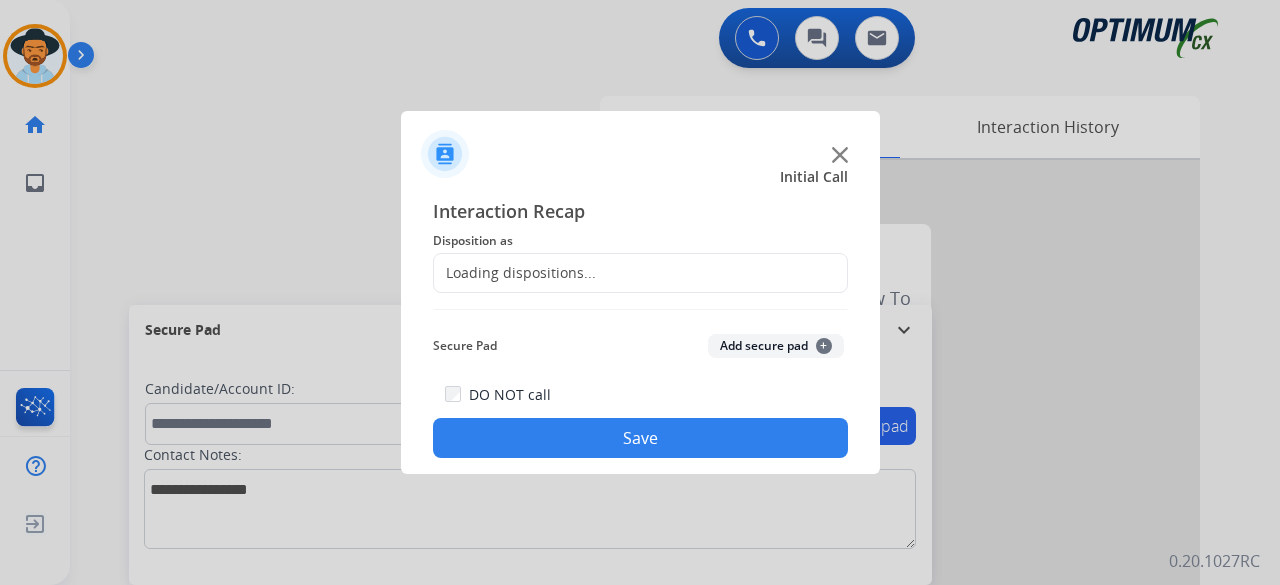 click on "Loading dispositions..." 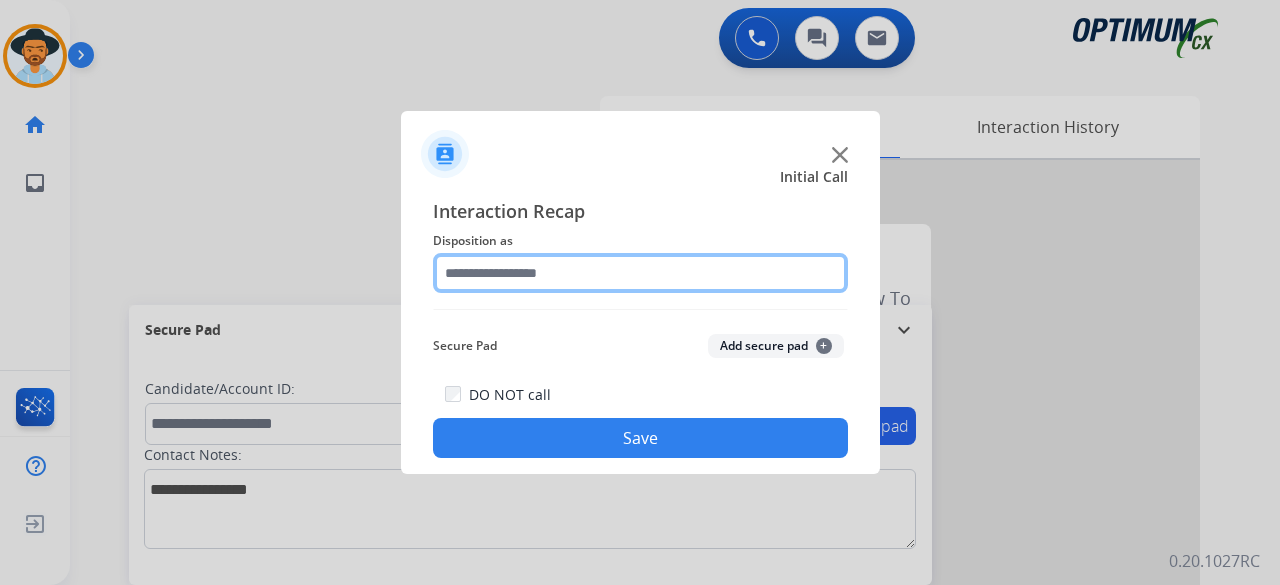 click 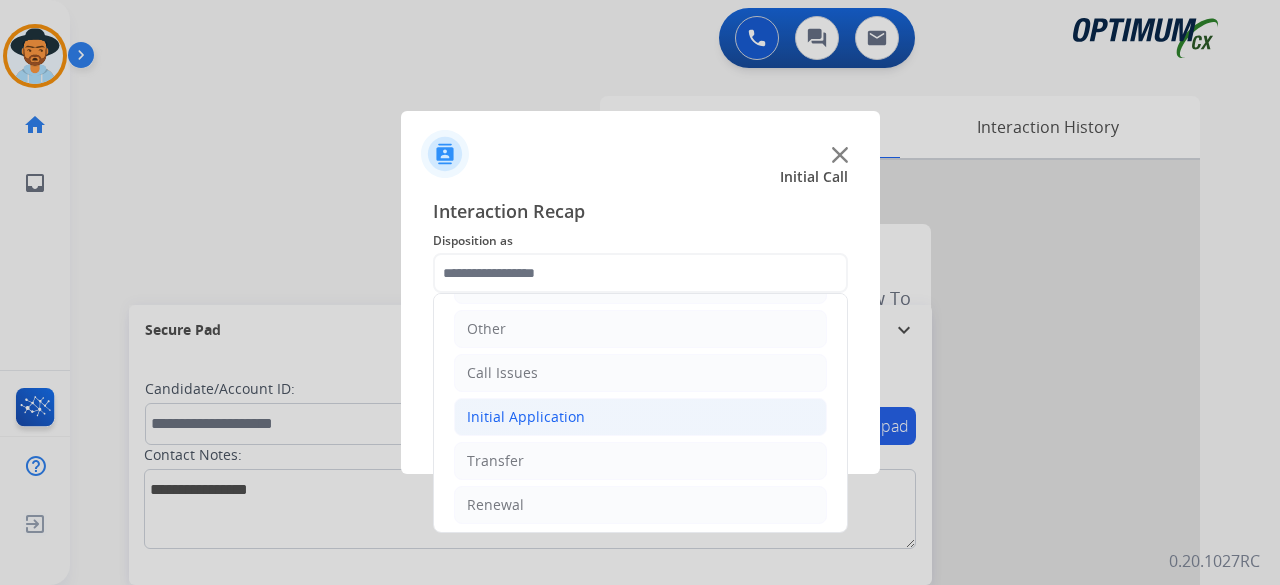 click on "Initial Application" 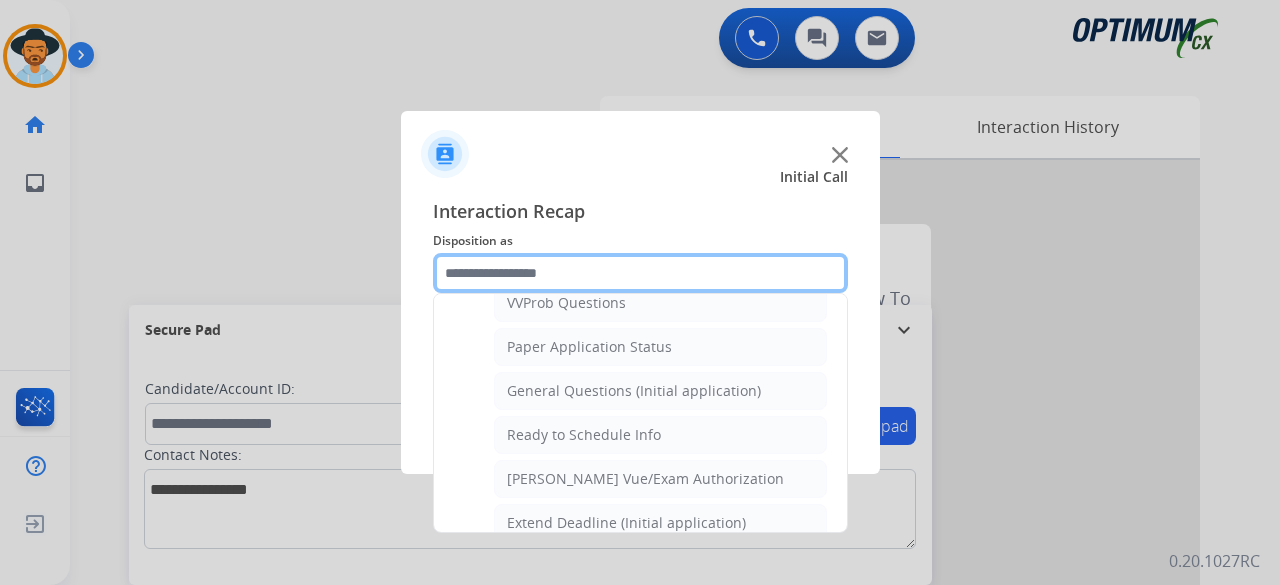 scroll, scrollTop: 1104, scrollLeft: 0, axis: vertical 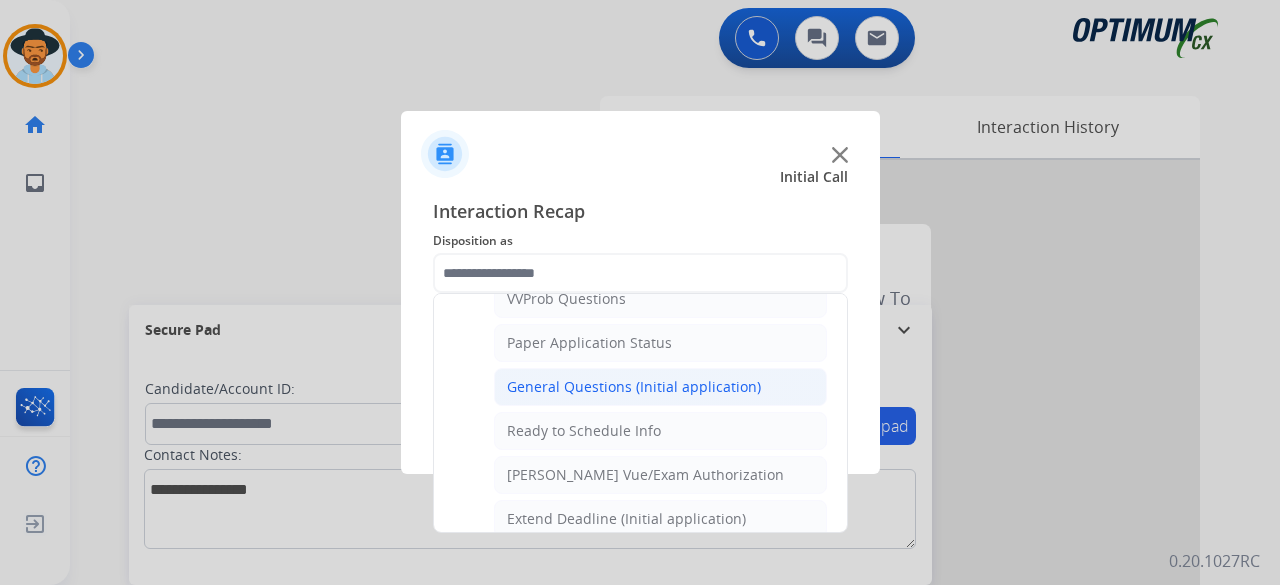 click on "General Questions (Initial application)" 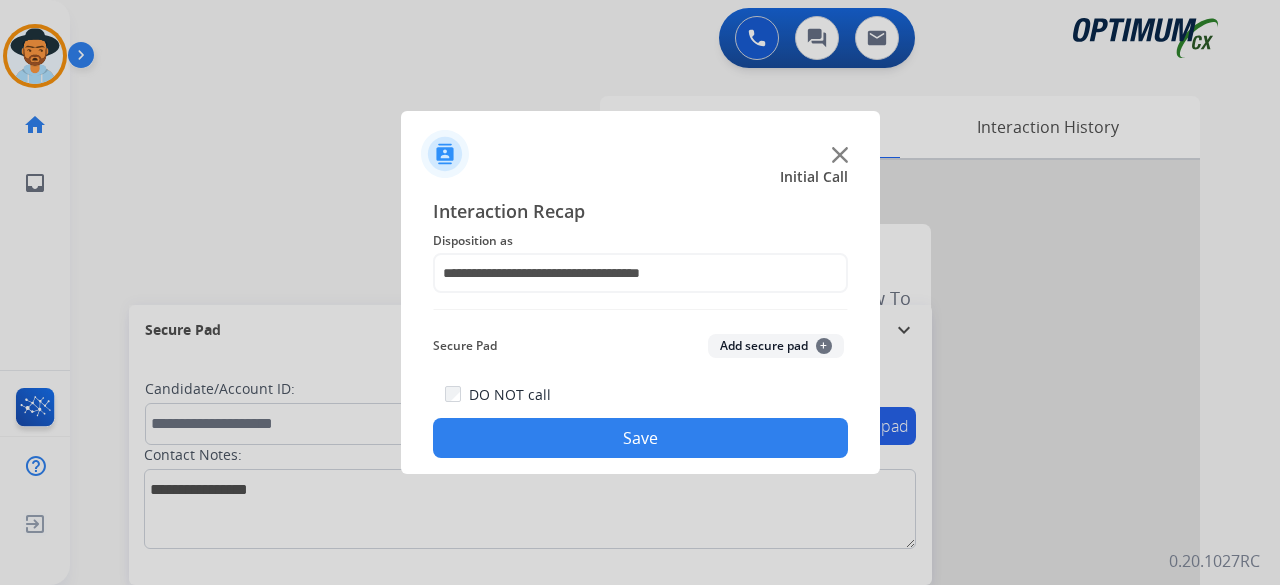 click on "Add secure pad  +" 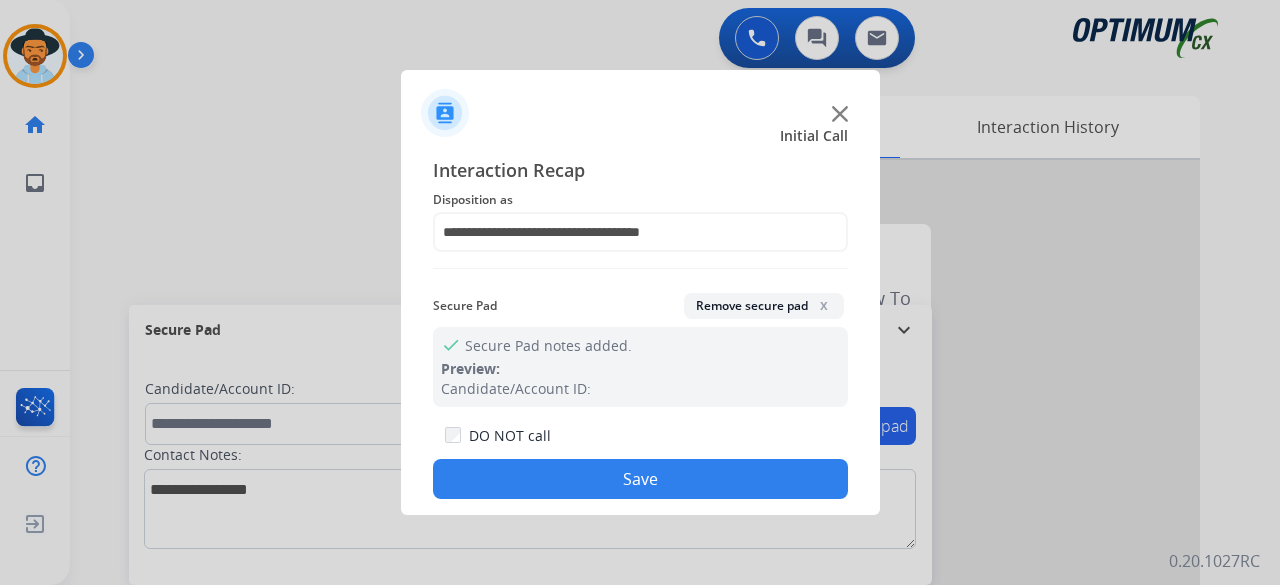 click on "Save" 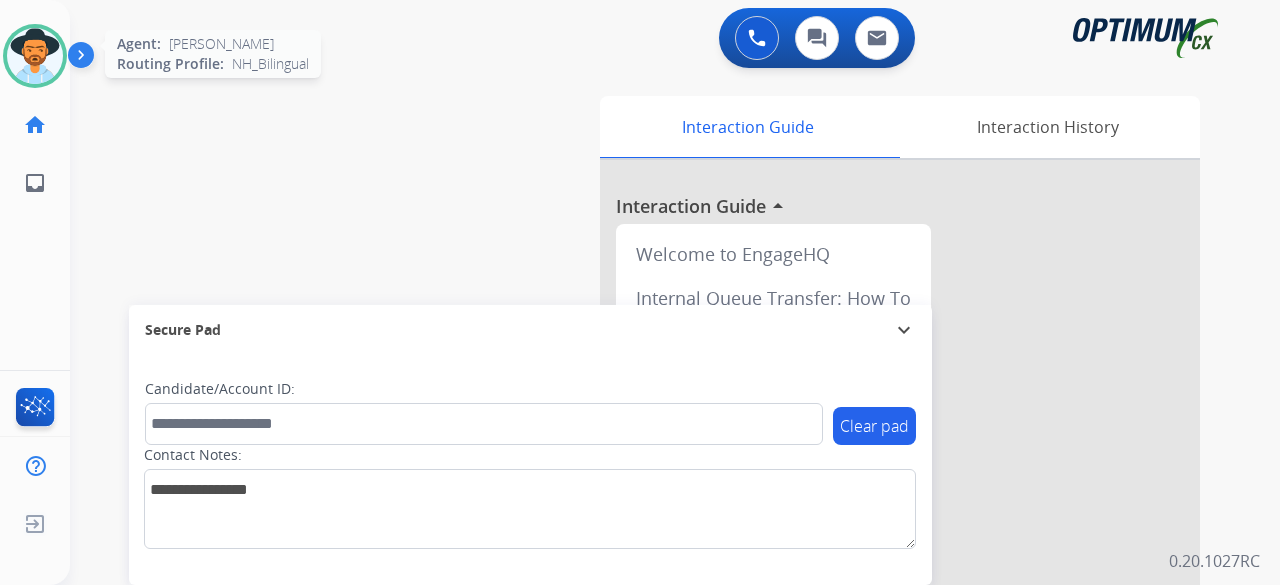 click at bounding box center (35, 56) 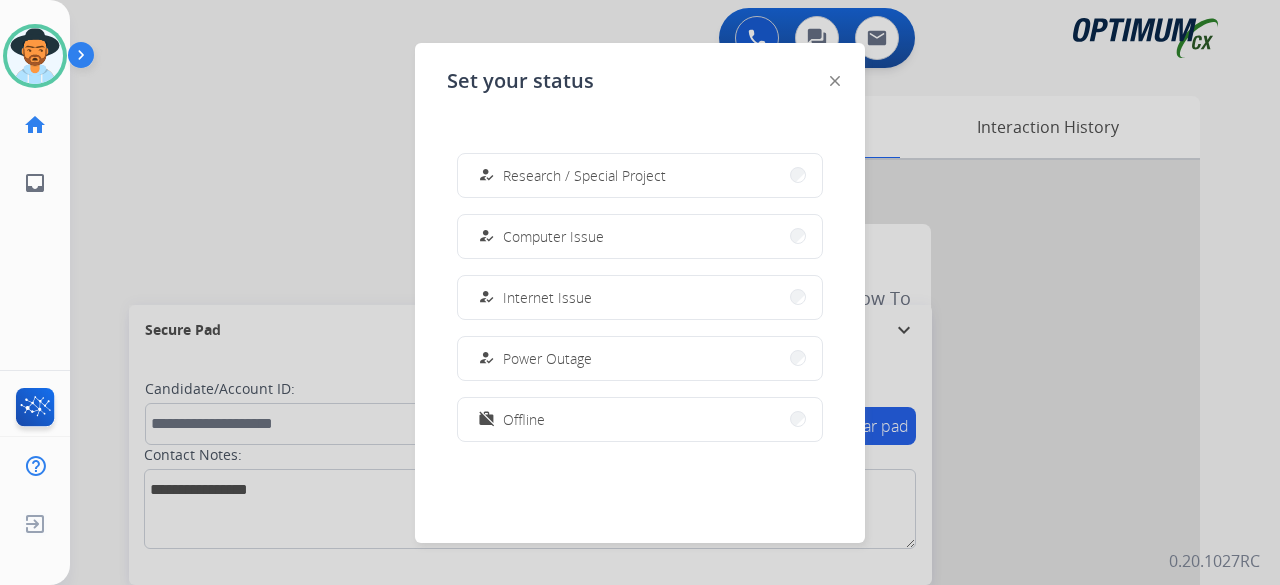 scroll, scrollTop: 499, scrollLeft: 0, axis: vertical 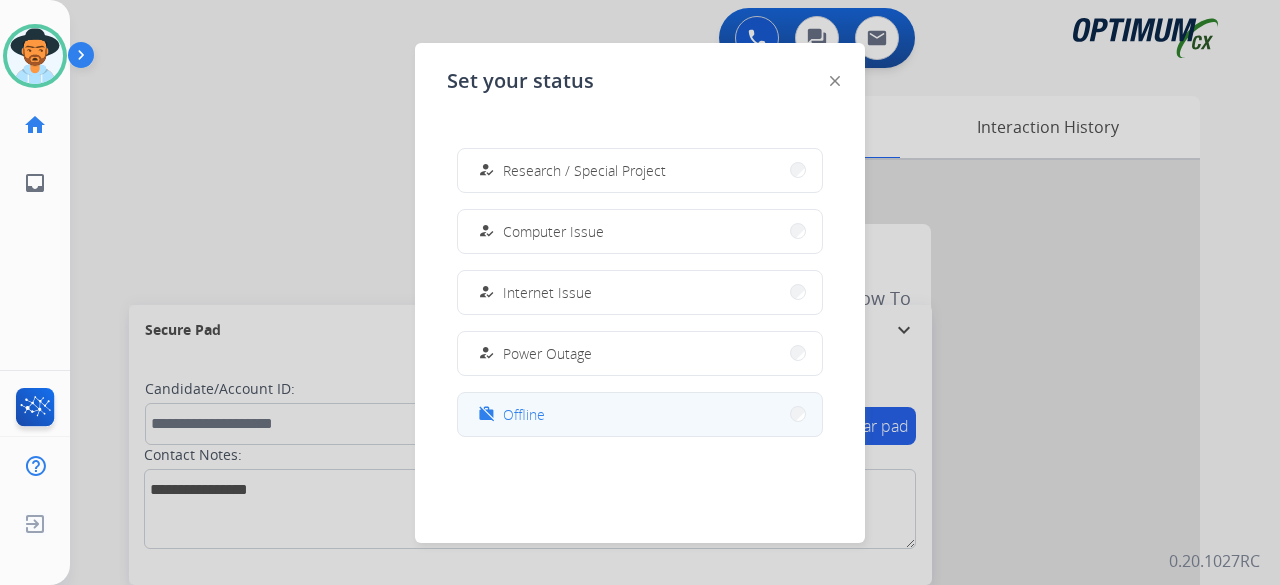 click on "work_off Offline" at bounding box center [640, 414] 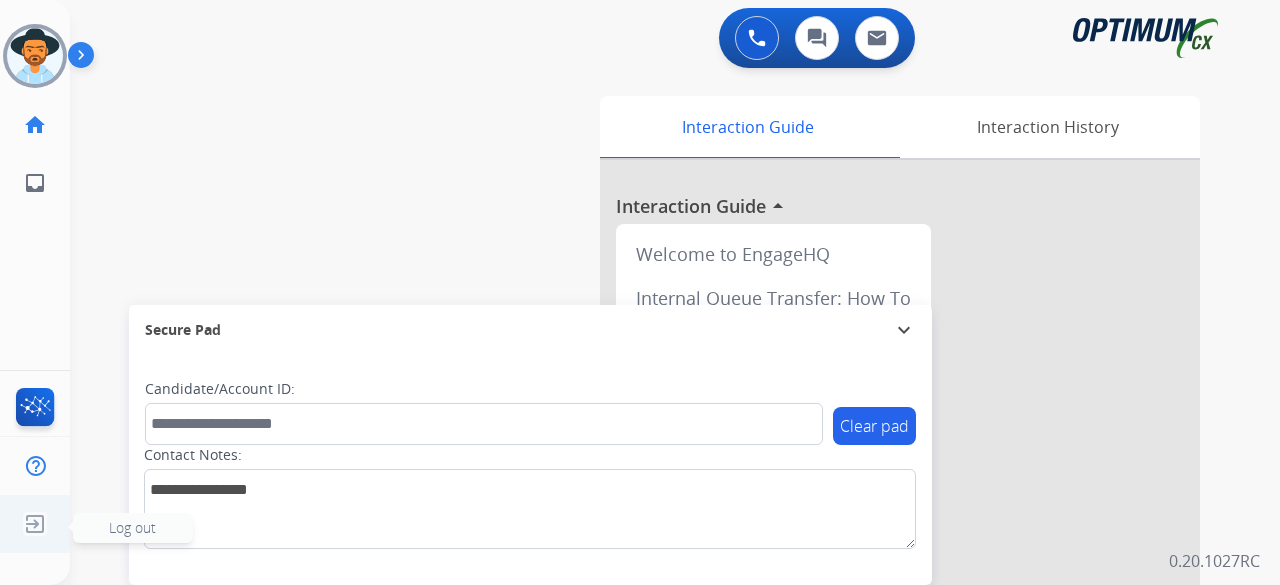 click on "Log out" 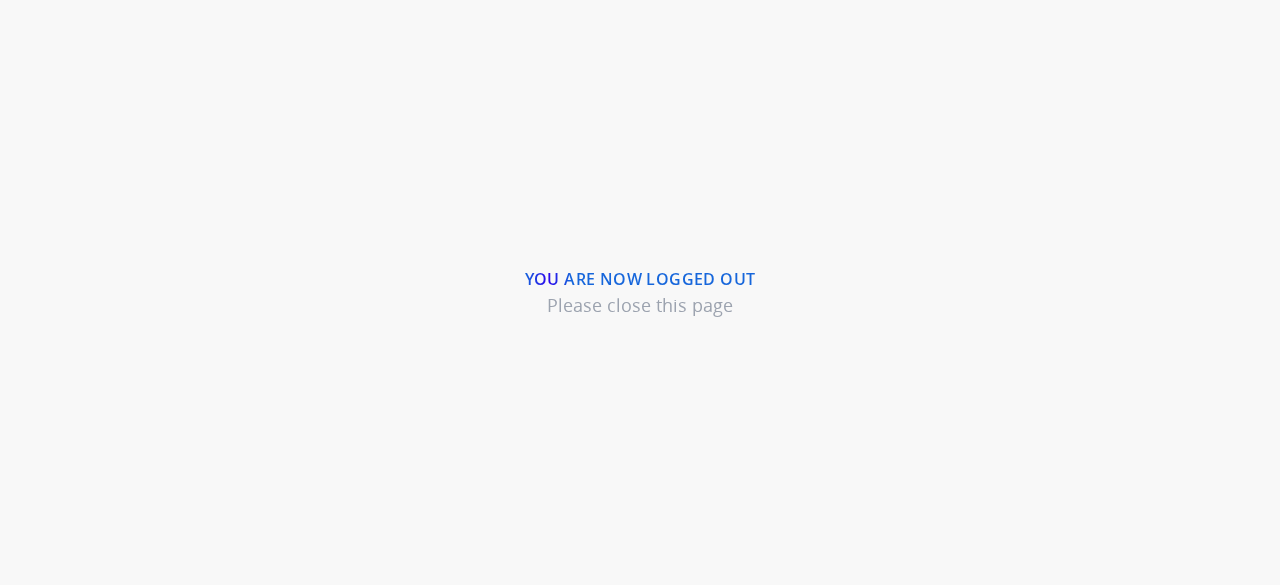 scroll, scrollTop: 0, scrollLeft: 0, axis: both 